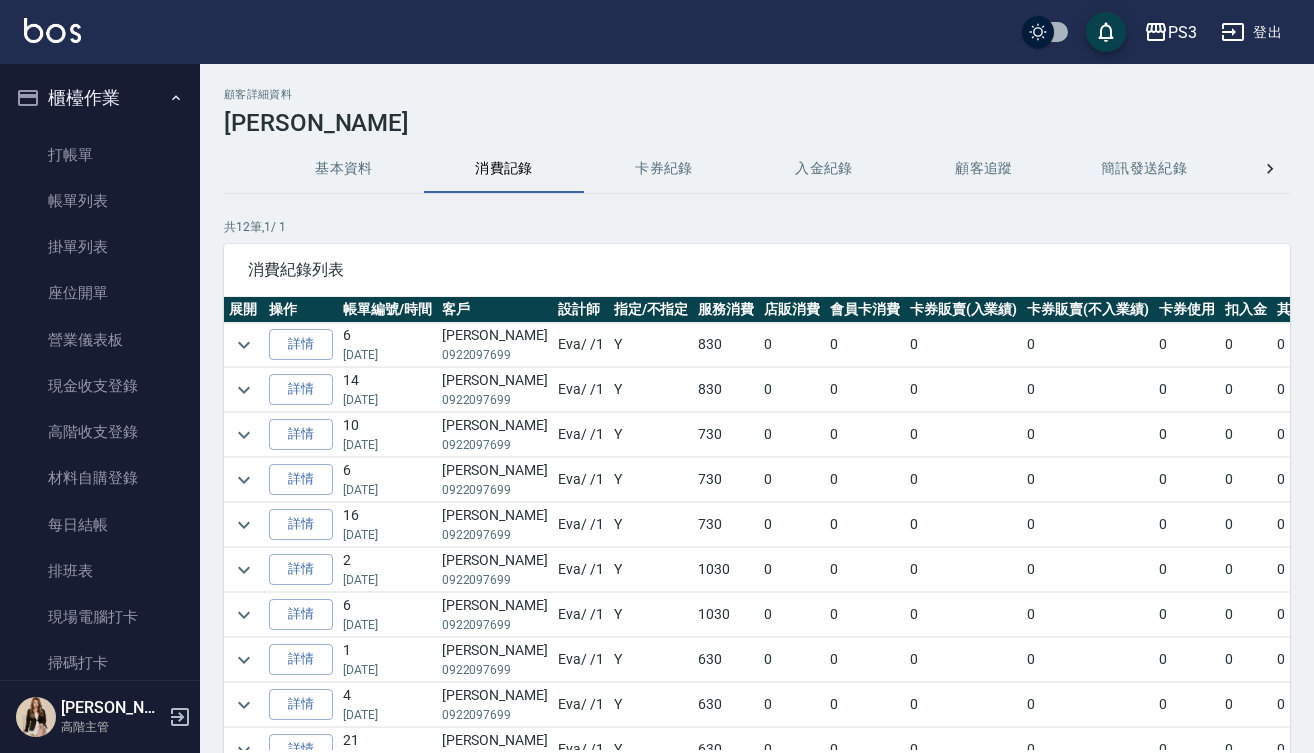 scroll, scrollTop: 135, scrollLeft: 0, axis: vertical 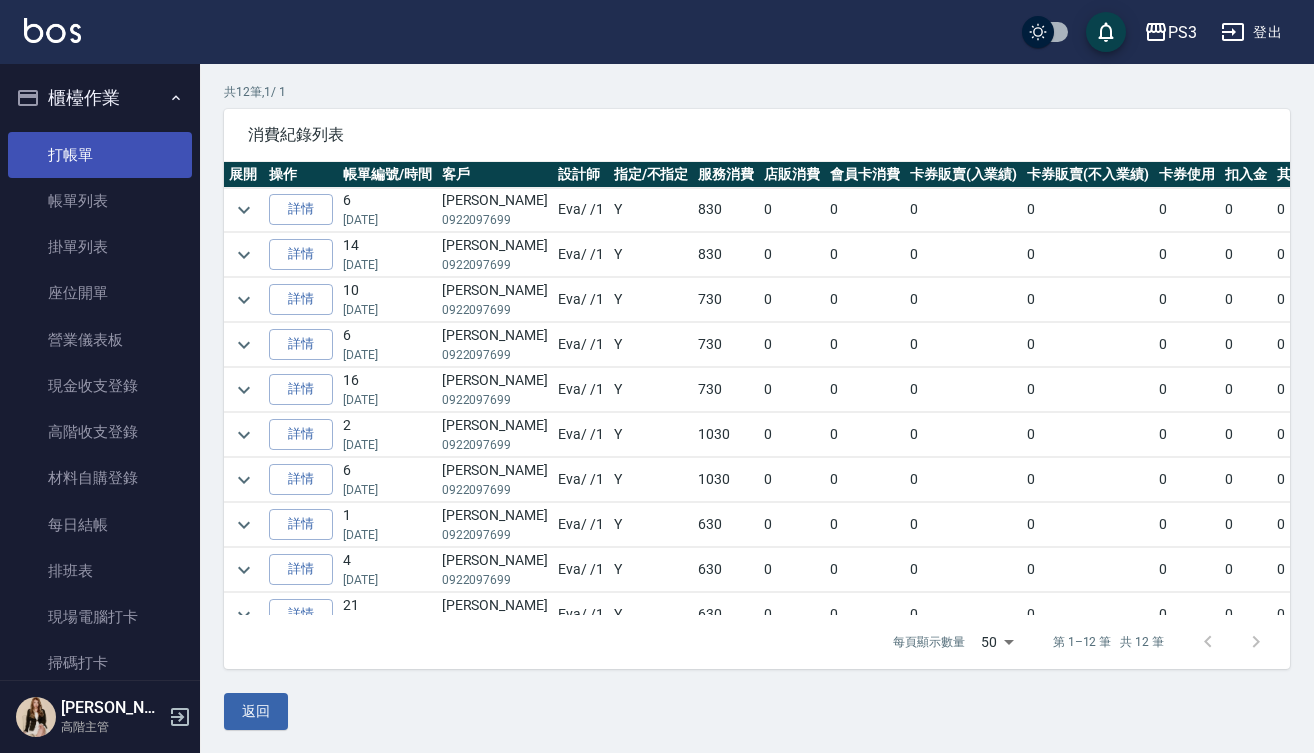 click on "打帳單" at bounding box center (100, 155) 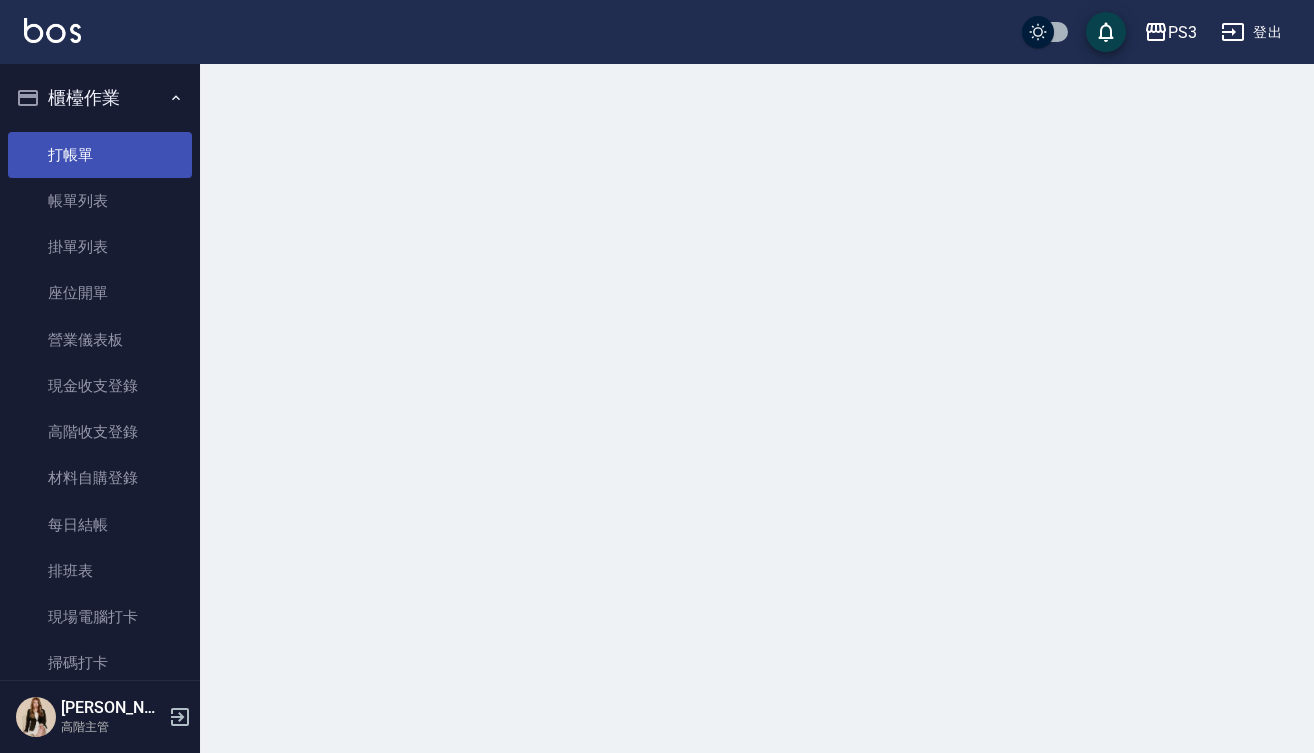 scroll, scrollTop: 0, scrollLeft: 0, axis: both 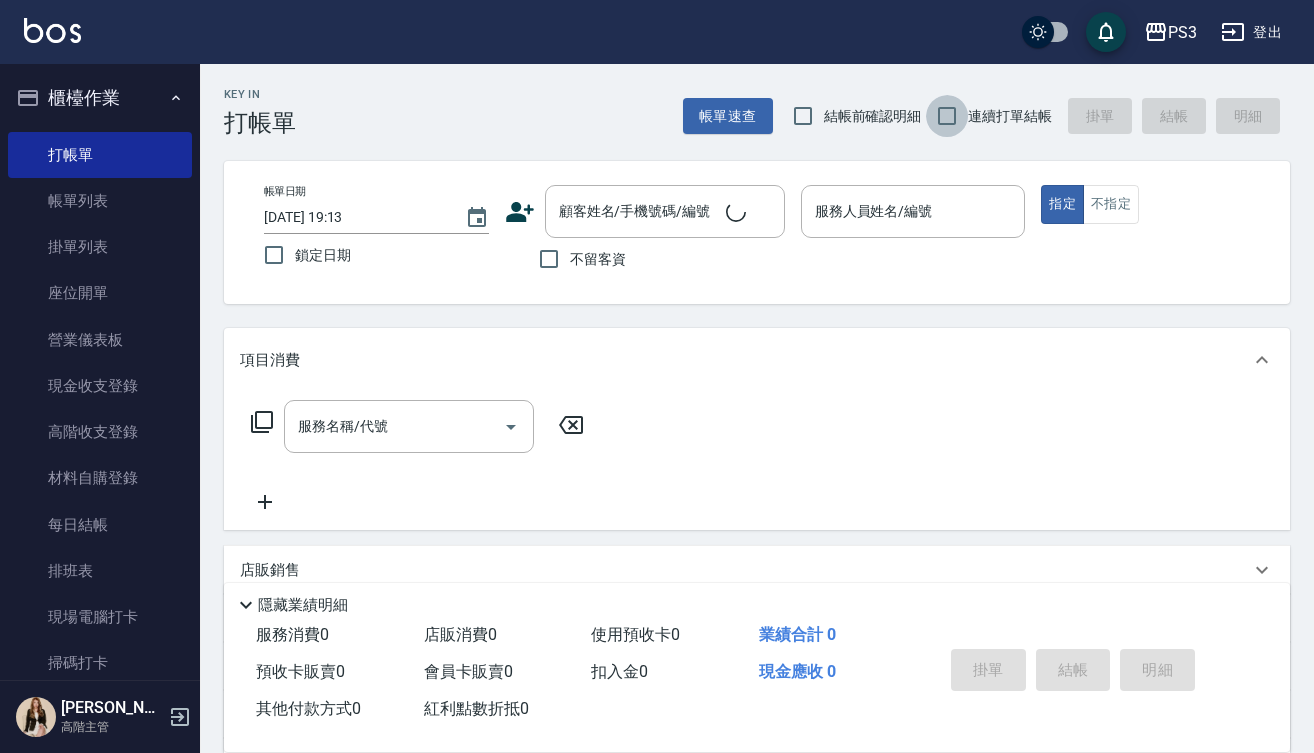 click on "連續打單結帳" at bounding box center (947, 116) 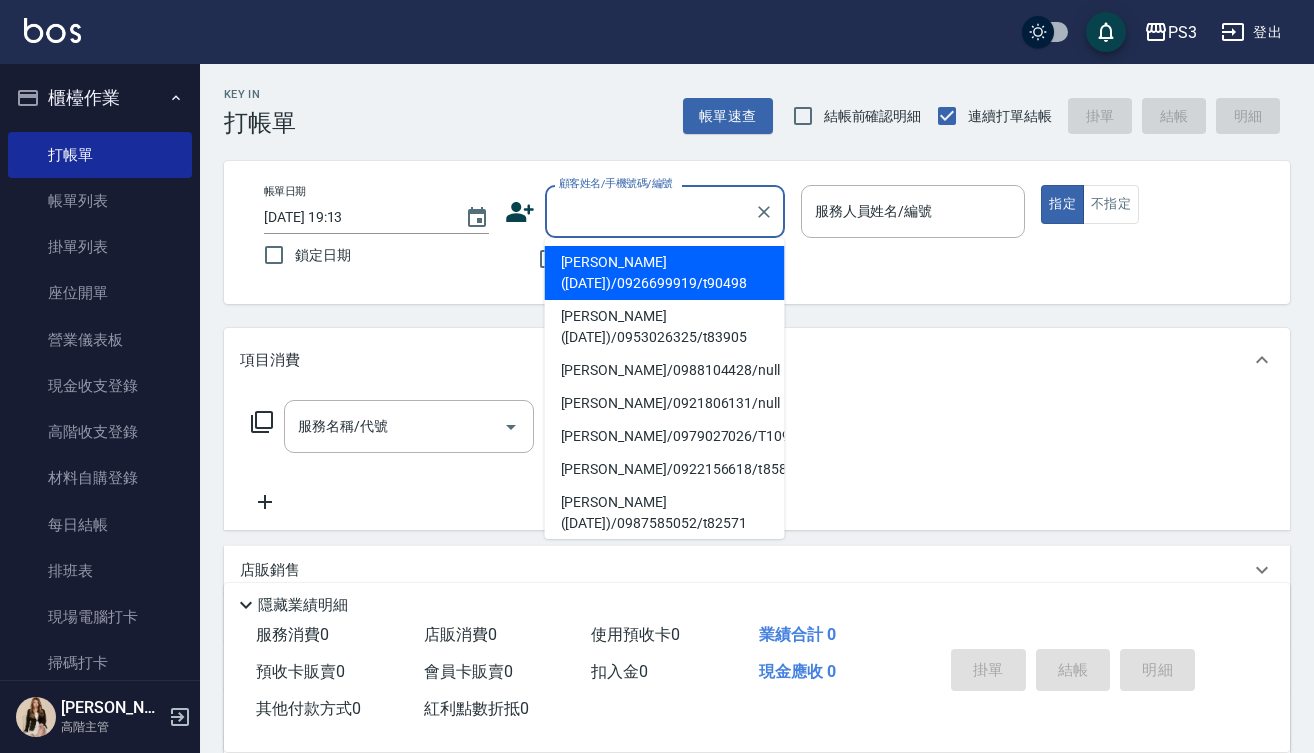 click on "顧客姓名/手機號碼/編號 顧客姓名/手機號碼/編號" at bounding box center [665, 211] 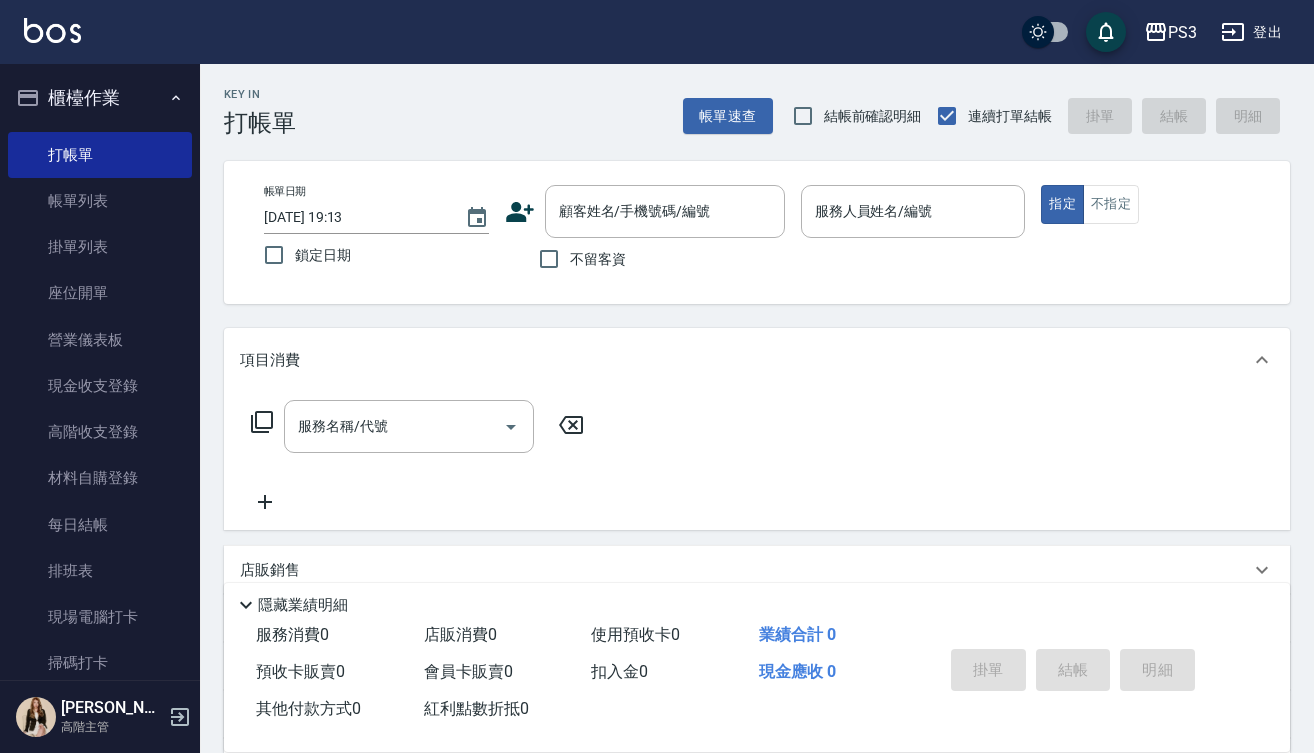 click on "帳單日期 [DATE] 19:13 鎖定日期 顧客姓名/手機號碼/編號 顧客姓名/手機號碼/編號 不留客資 服務人員姓名/編號 服務人員姓名/編號 指定 不指定" at bounding box center [757, 232] 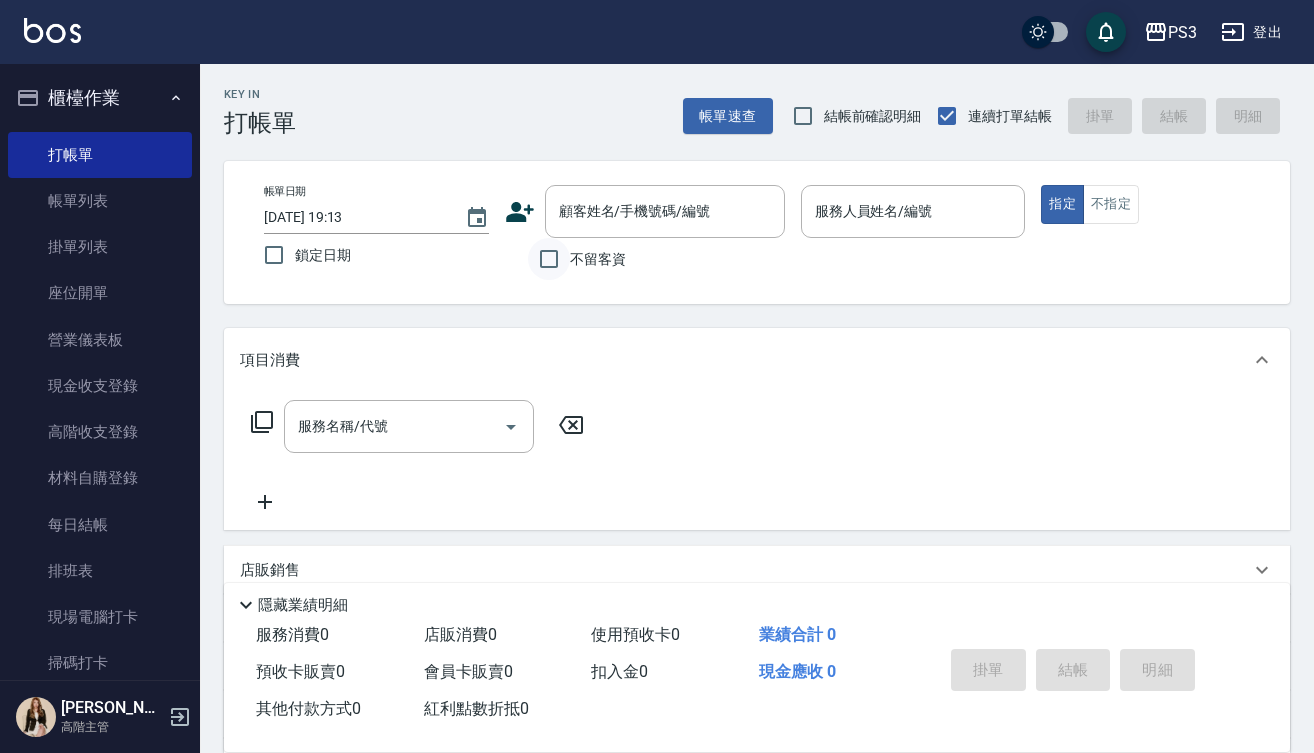 click on "不留客資" at bounding box center (549, 259) 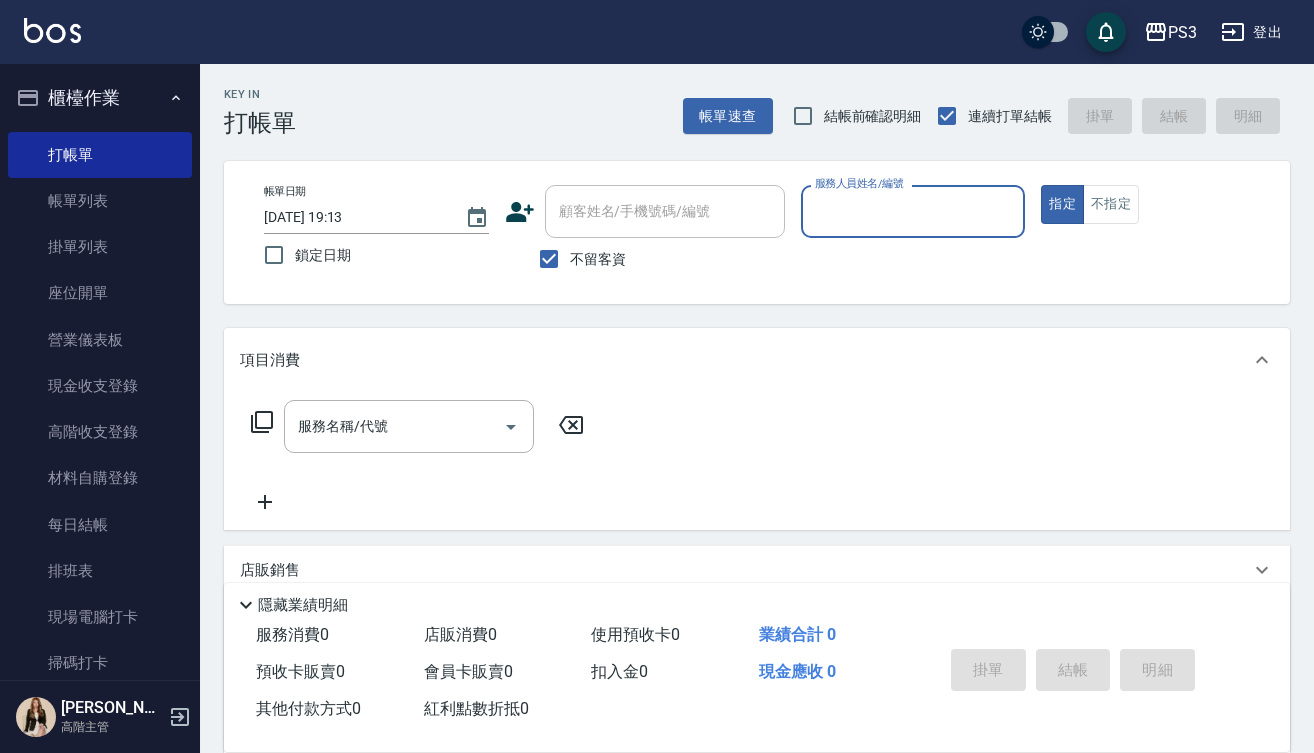 click on "服務人員姓名/編號" at bounding box center [913, 211] 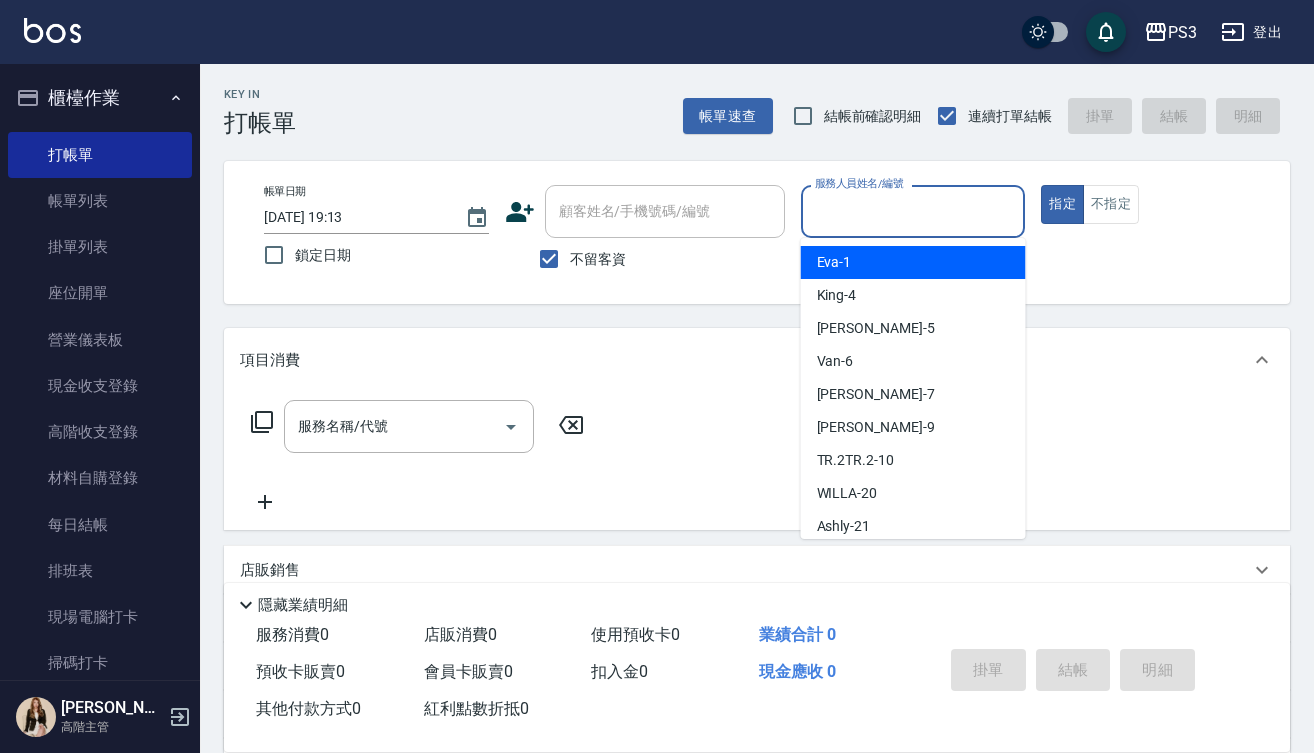 type on "ㄅ" 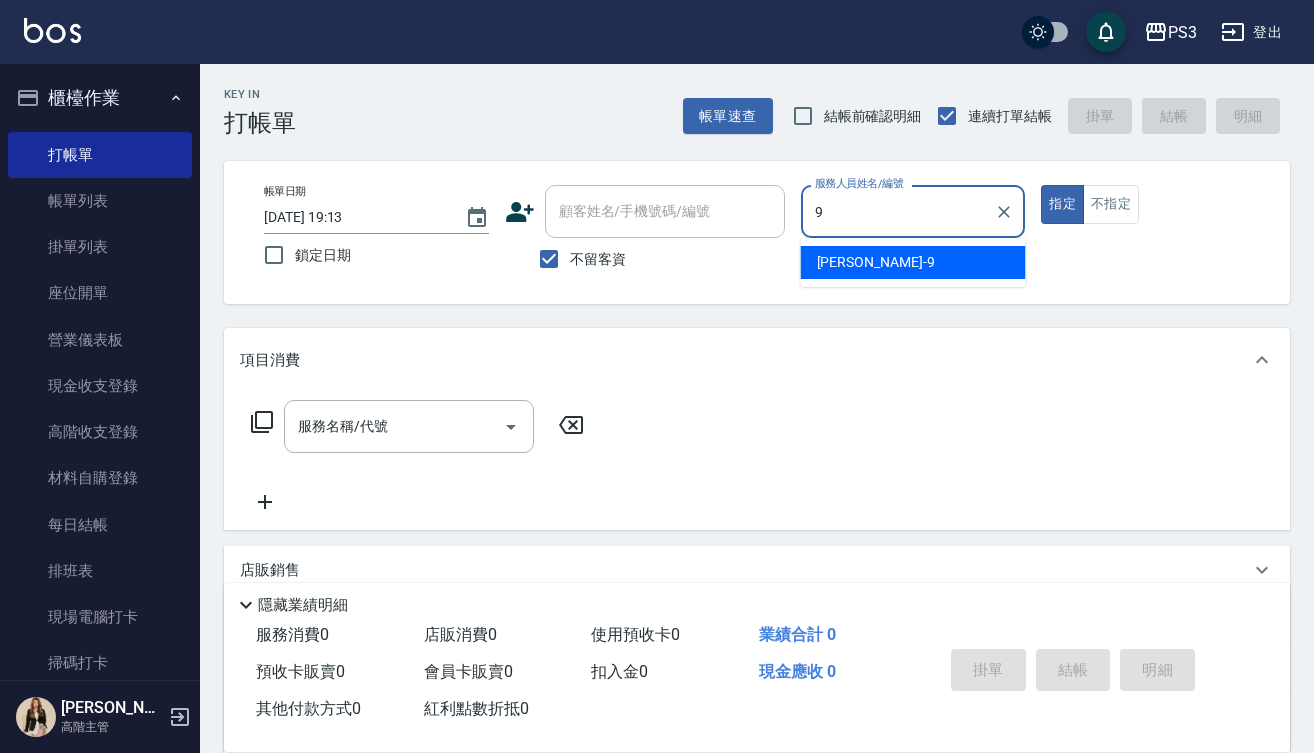 type on "[PERSON_NAME]-9" 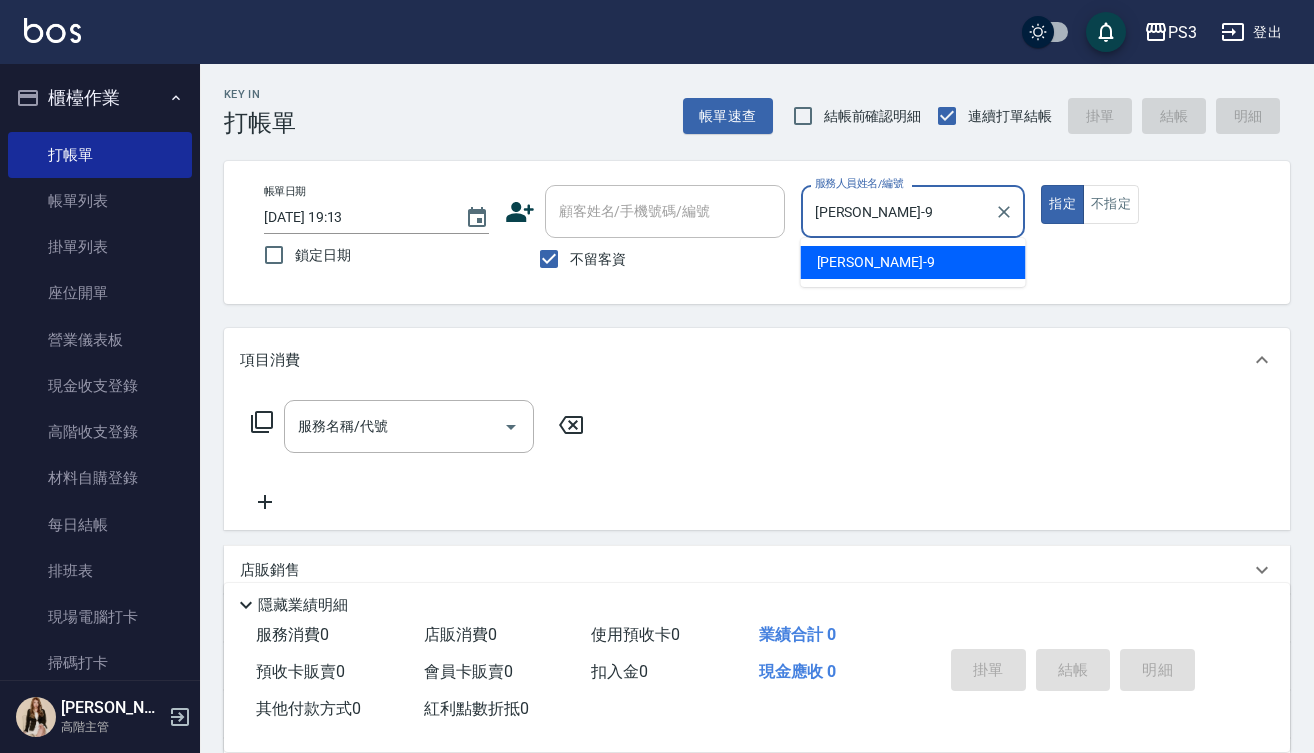 type on "true" 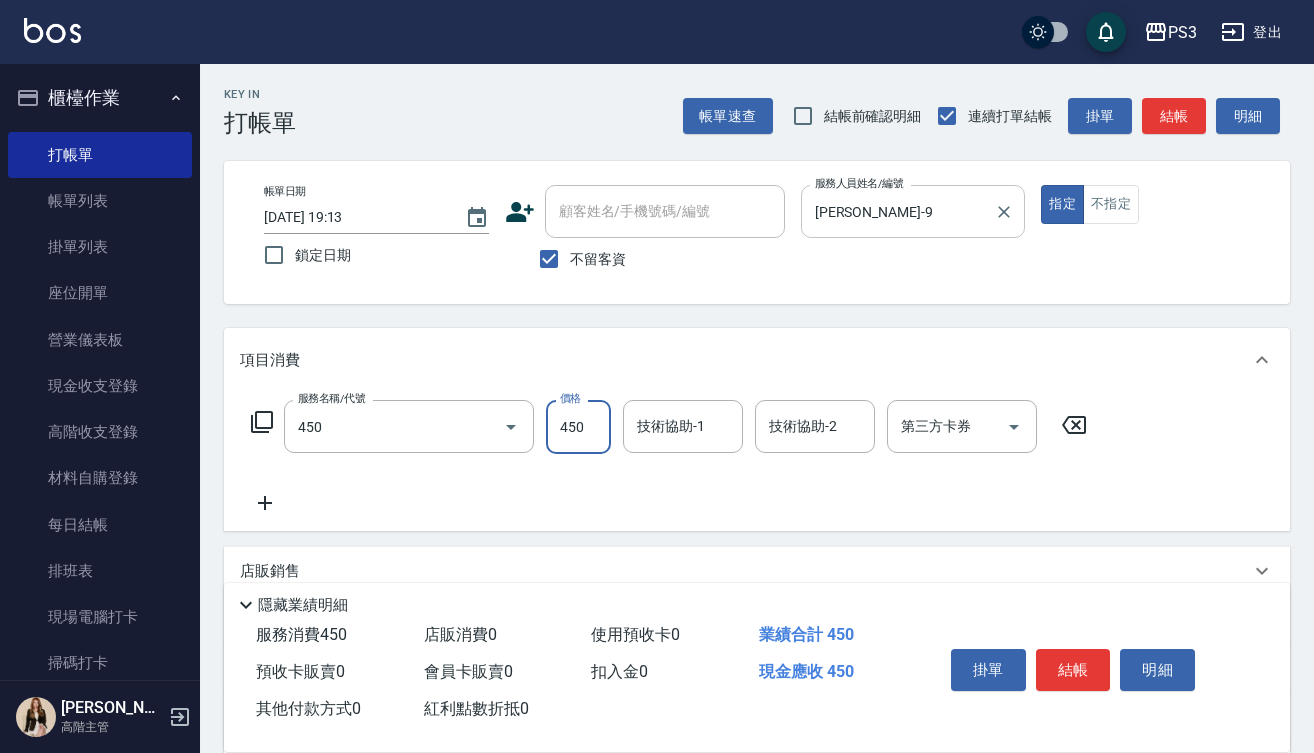 type on "有機洗髮(450)" 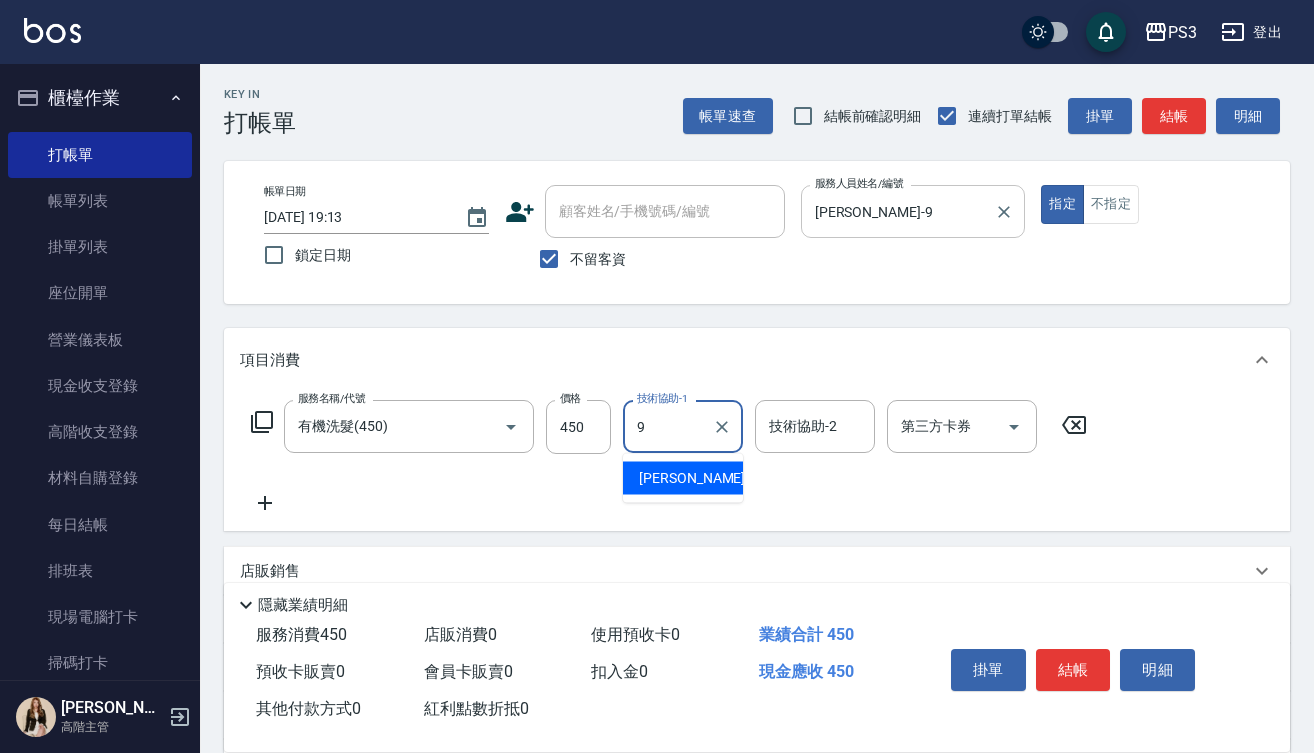 type on "[PERSON_NAME]-9" 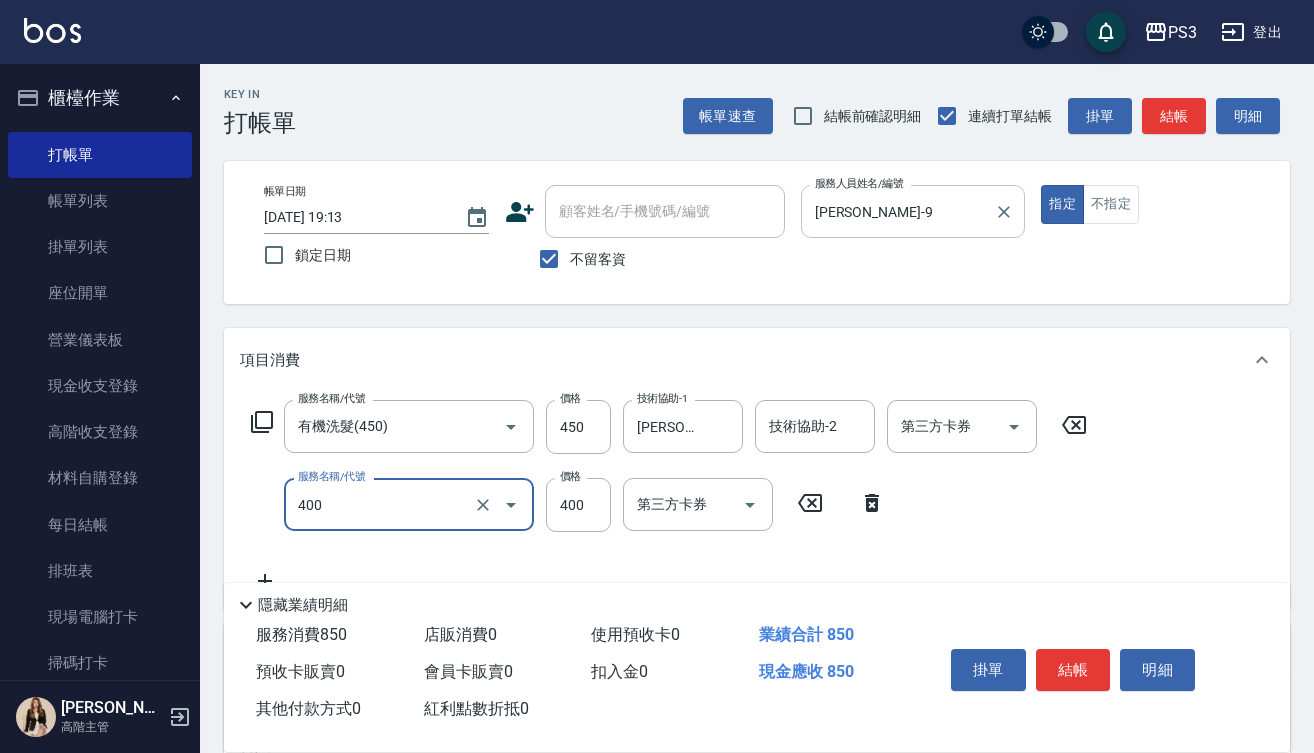 type on "剪(400)" 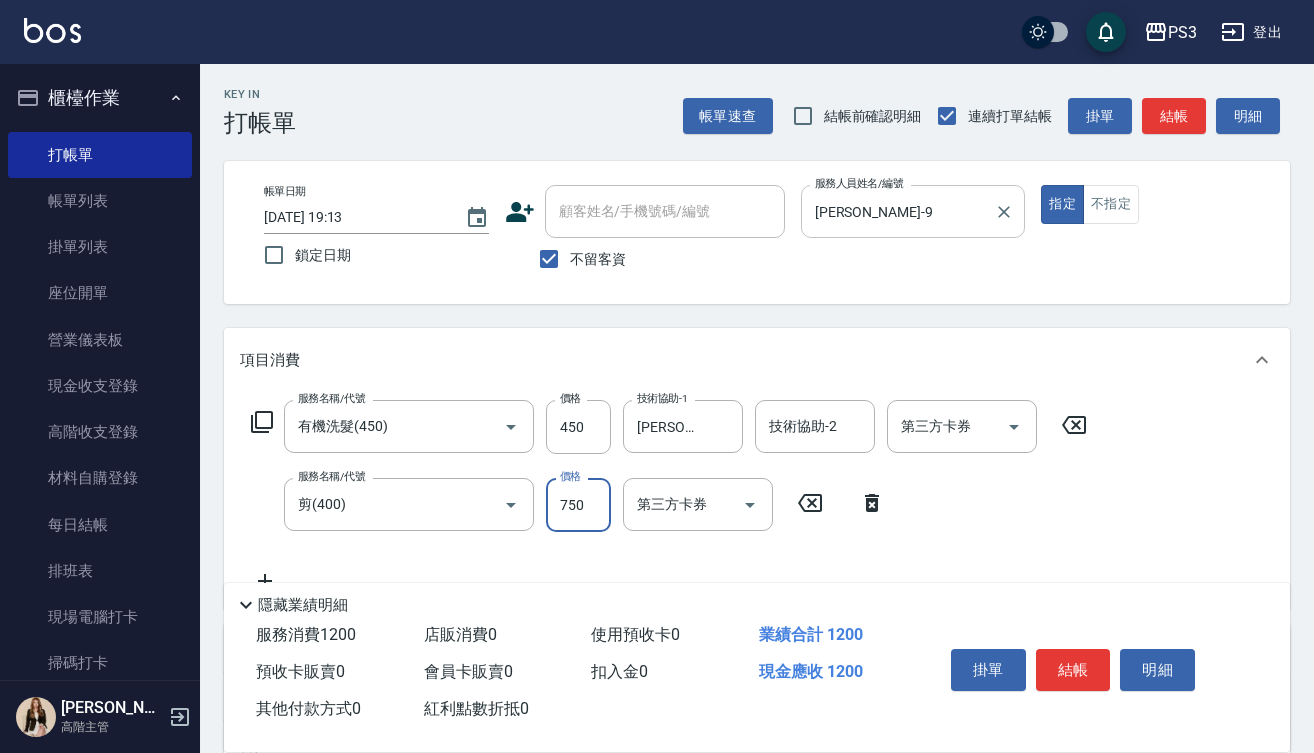 type on "750" 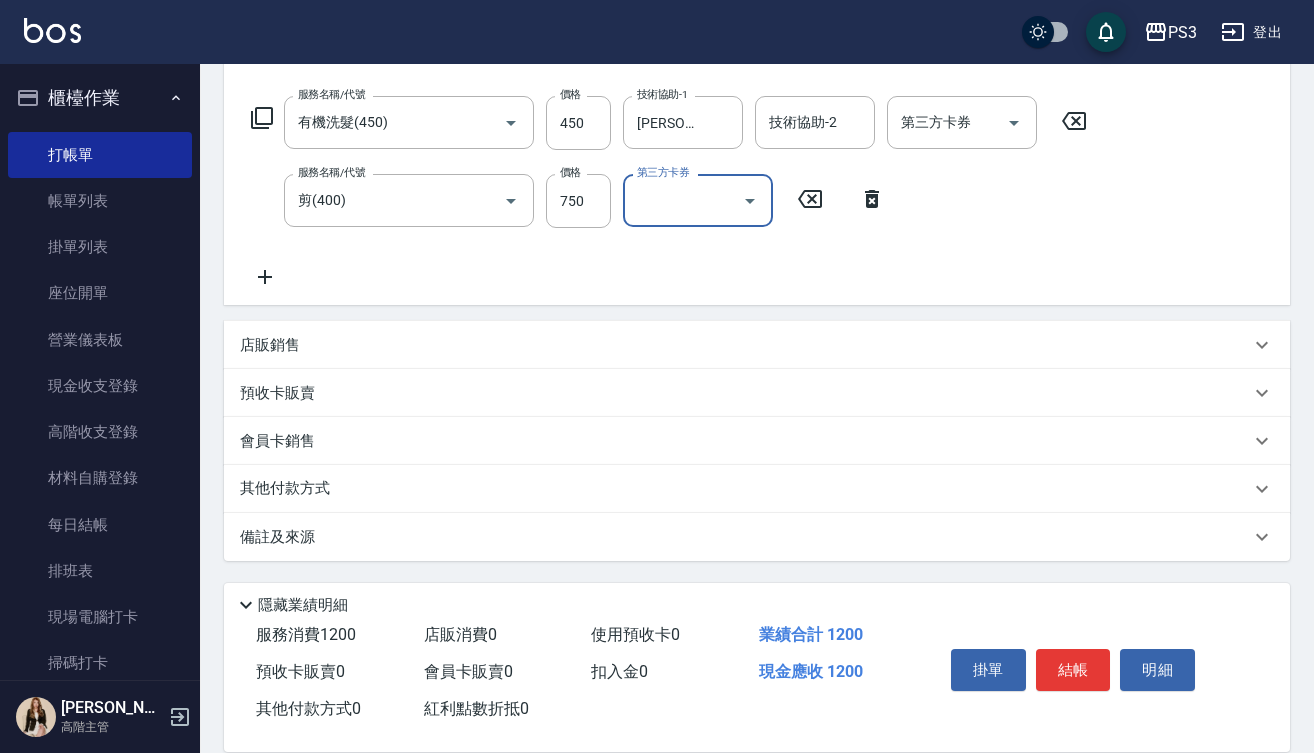 scroll, scrollTop: 304, scrollLeft: 0, axis: vertical 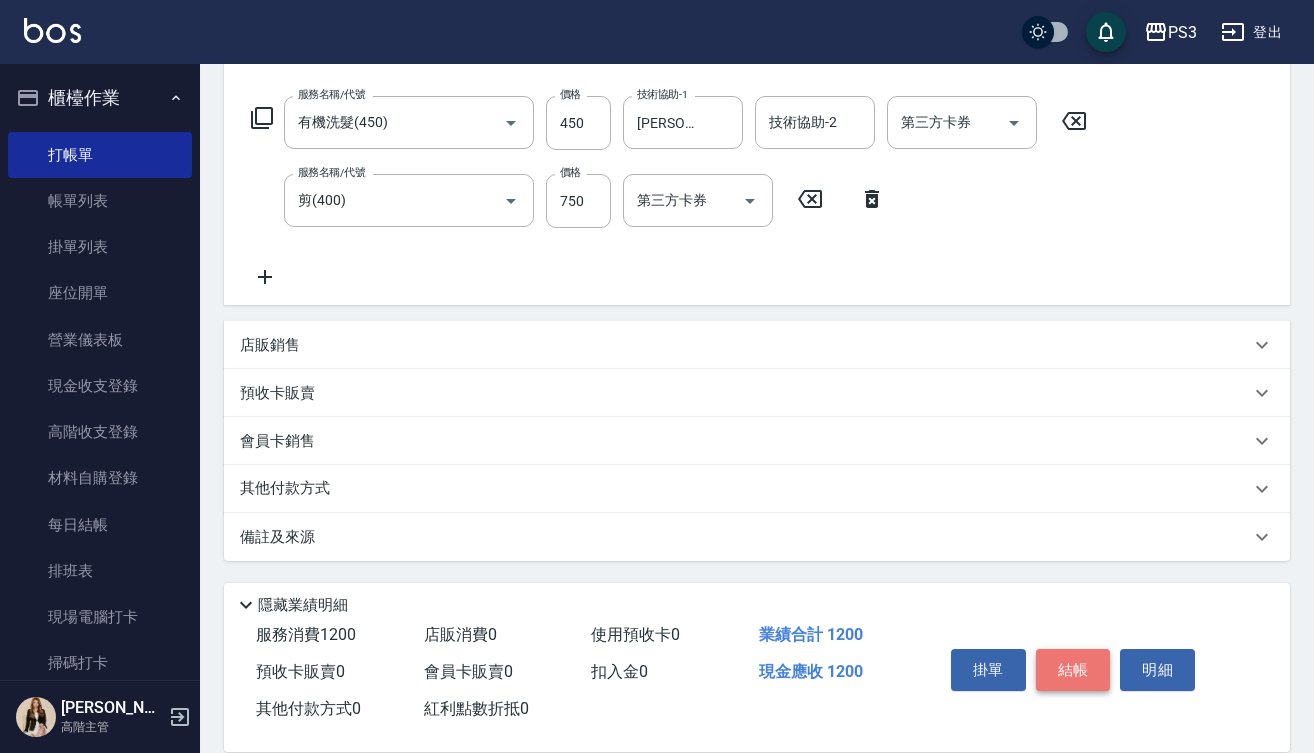 click on "結帳" at bounding box center (1073, 670) 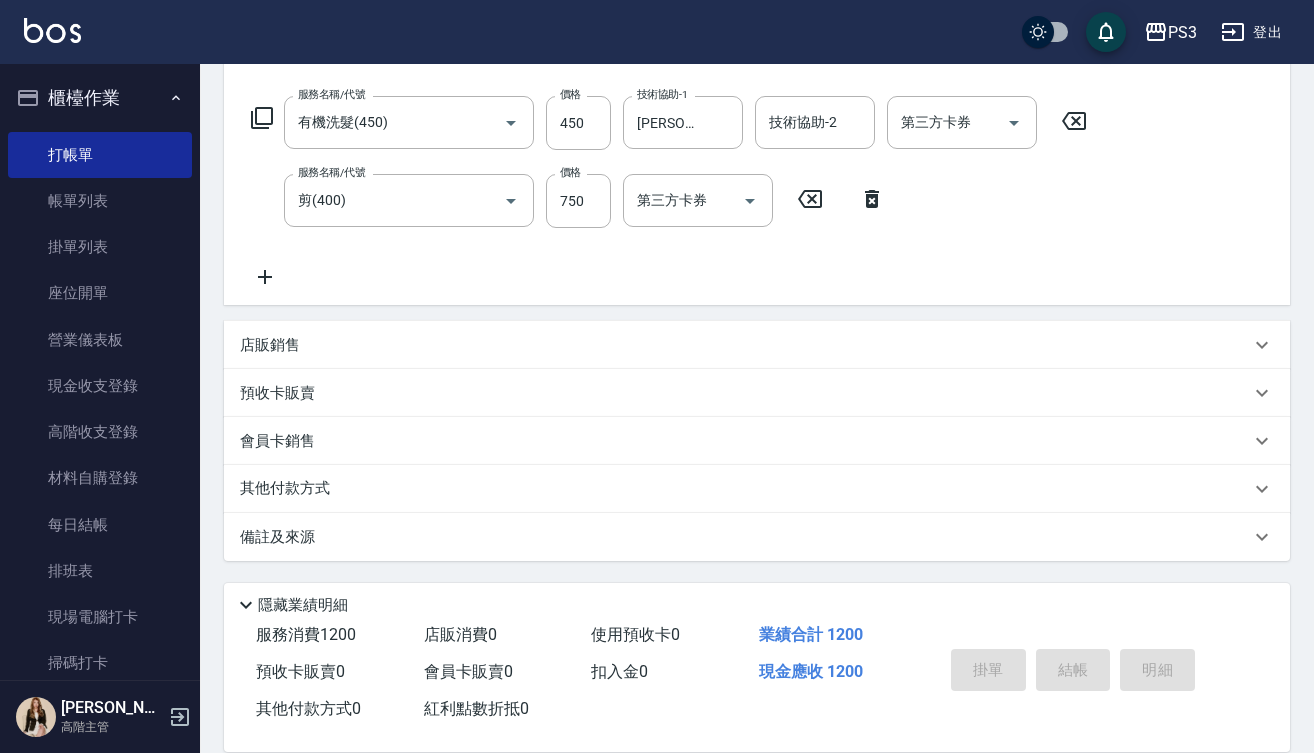 type on "[DATE] 19:14" 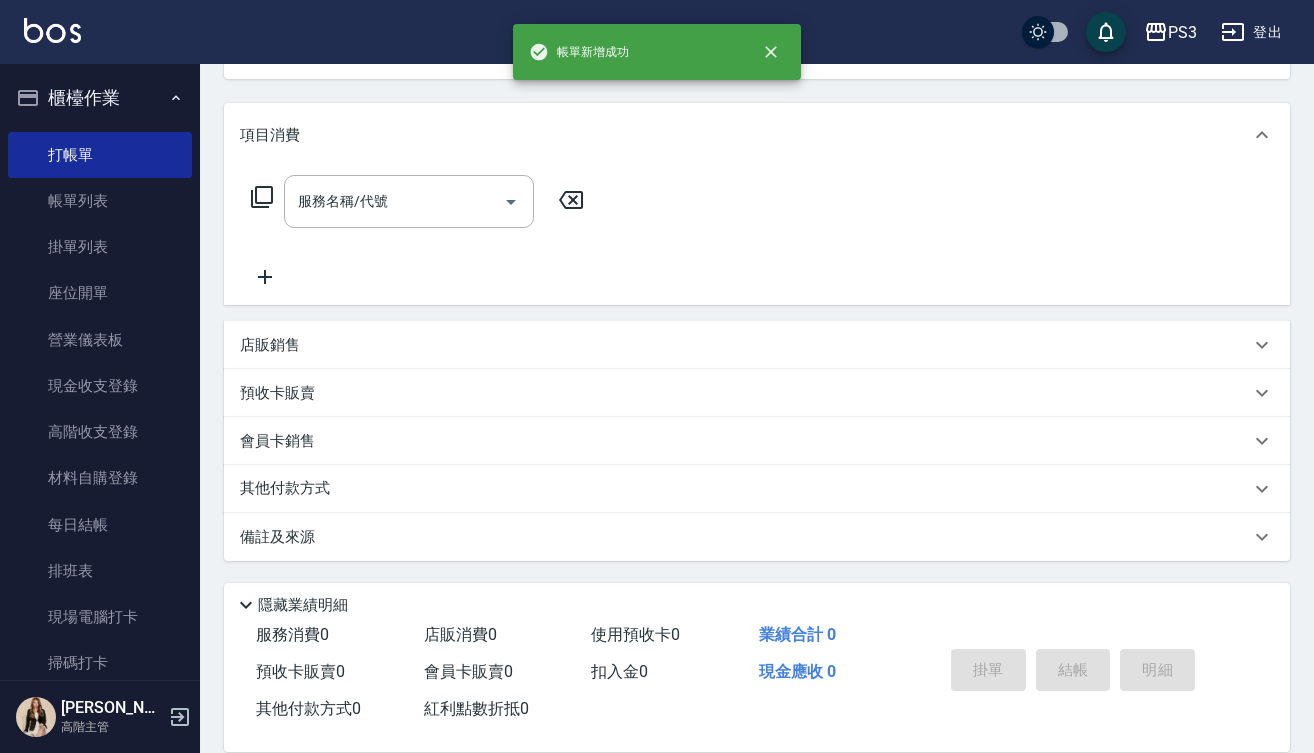 scroll, scrollTop: 0, scrollLeft: 0, axis: both 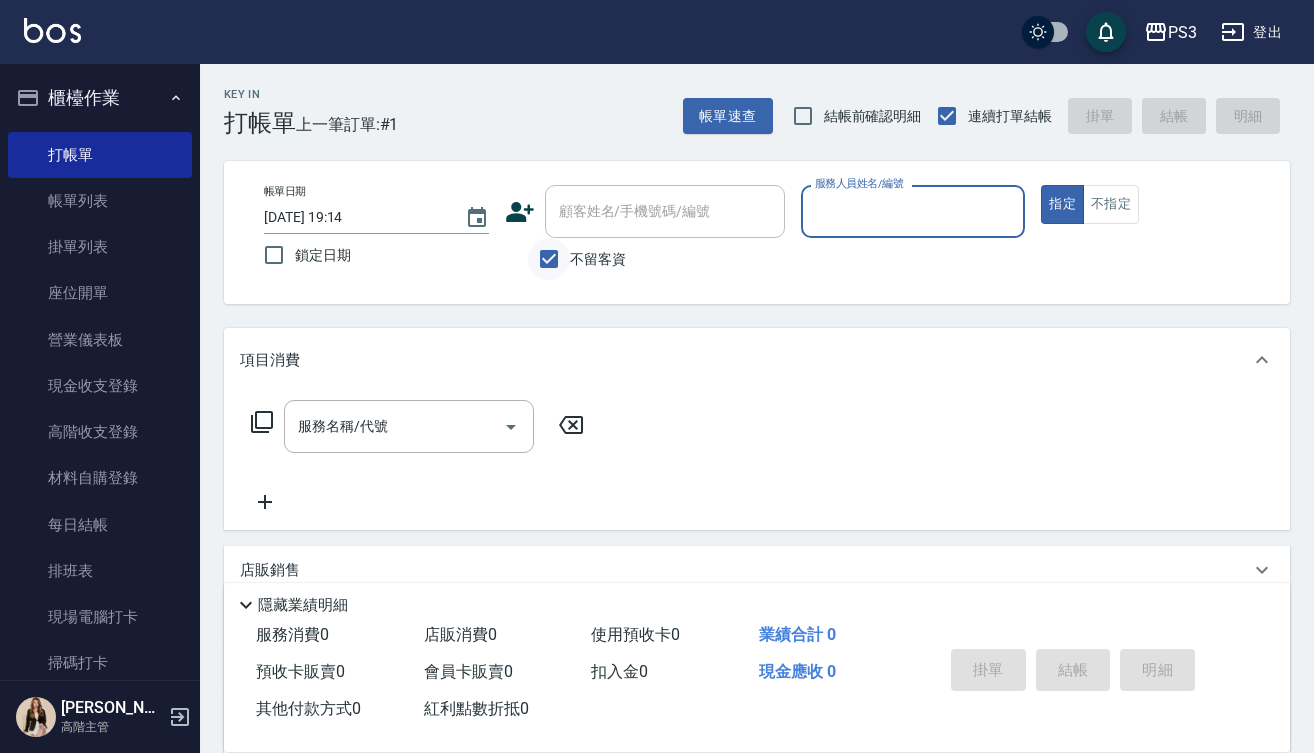 click on "不留客資" at bounding box center [549, 259] 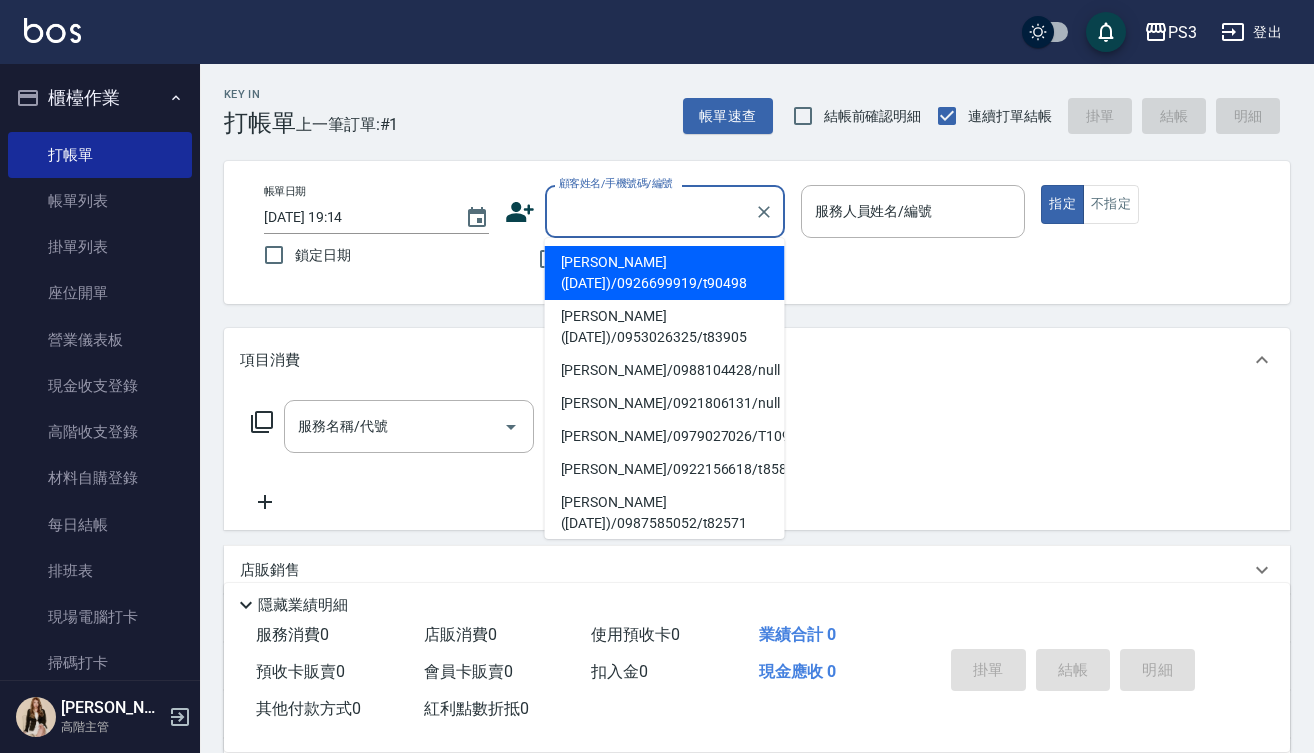 click on "顧客姓名/手機號碼/編號" at bounding box center [650, 211] 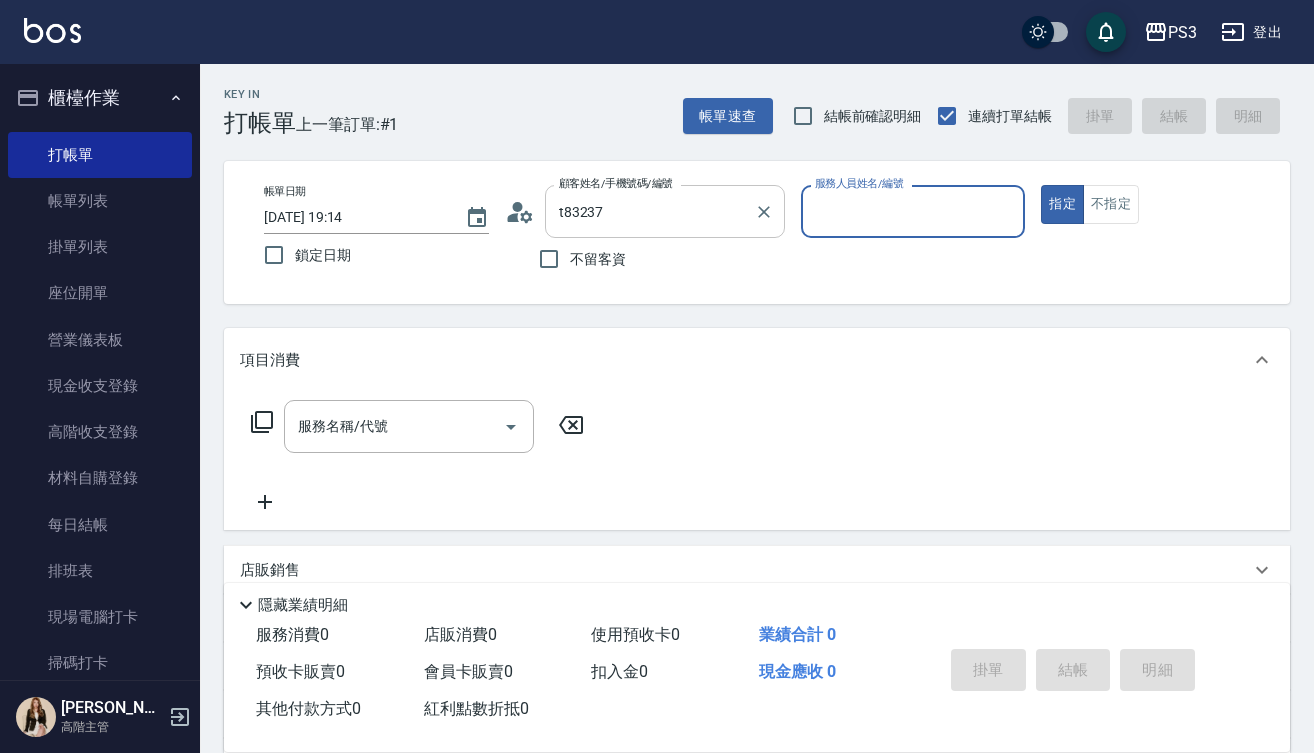 type on "新客人 姓名未設定/t83237/null" 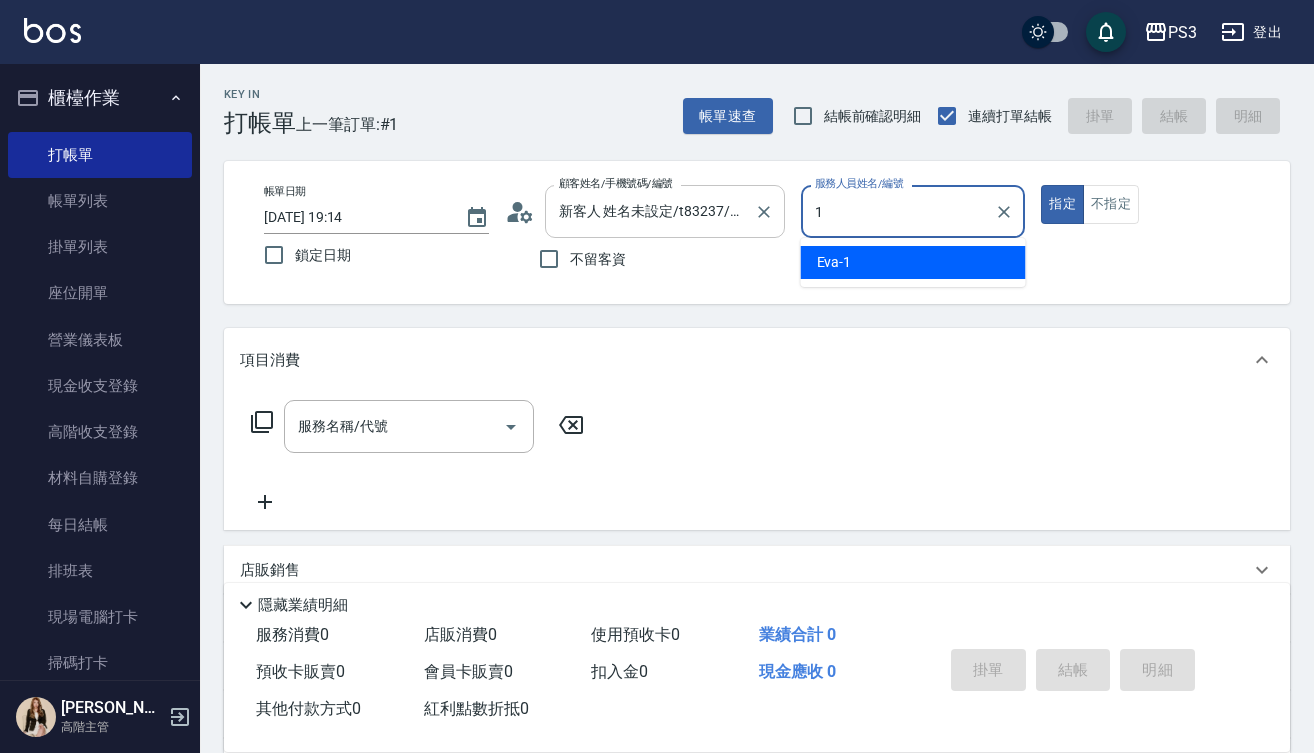 type on "[PERSON_NAME]-1" 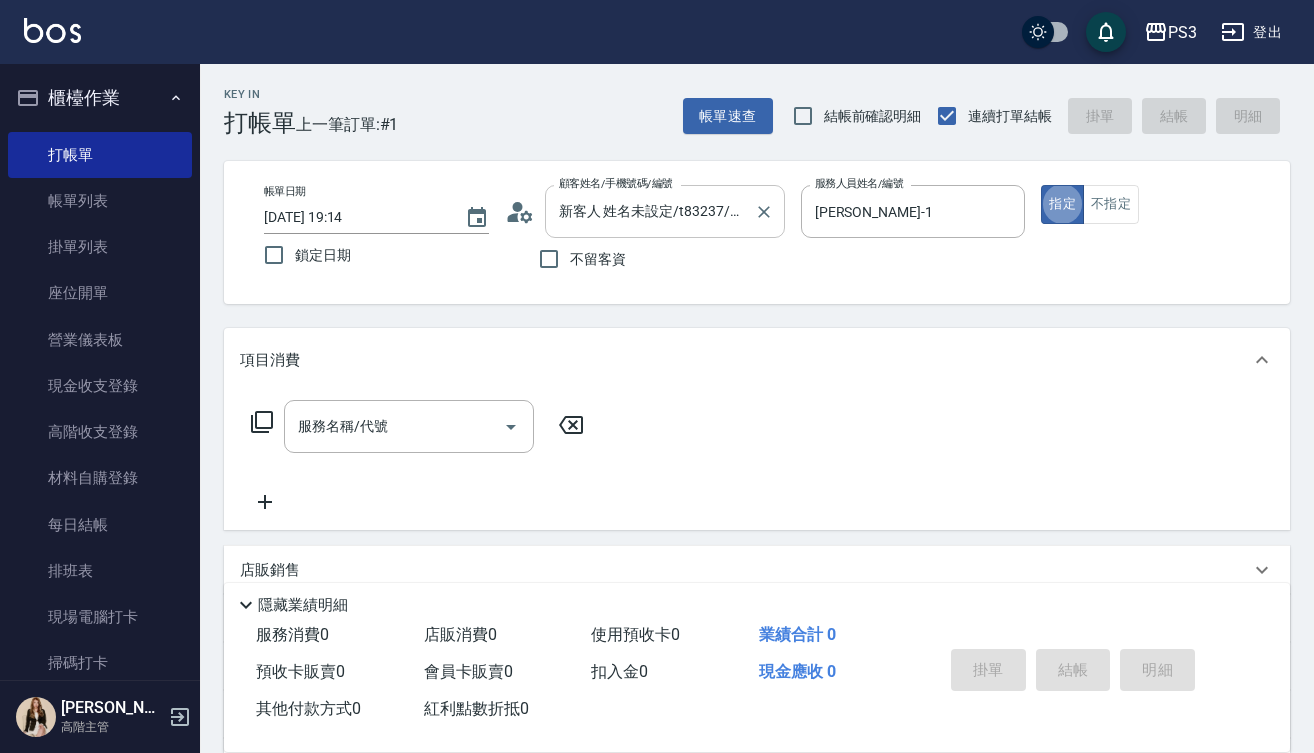 click on "新客人 姓名未設定/t83237/null" at bounding box center (650, 211) 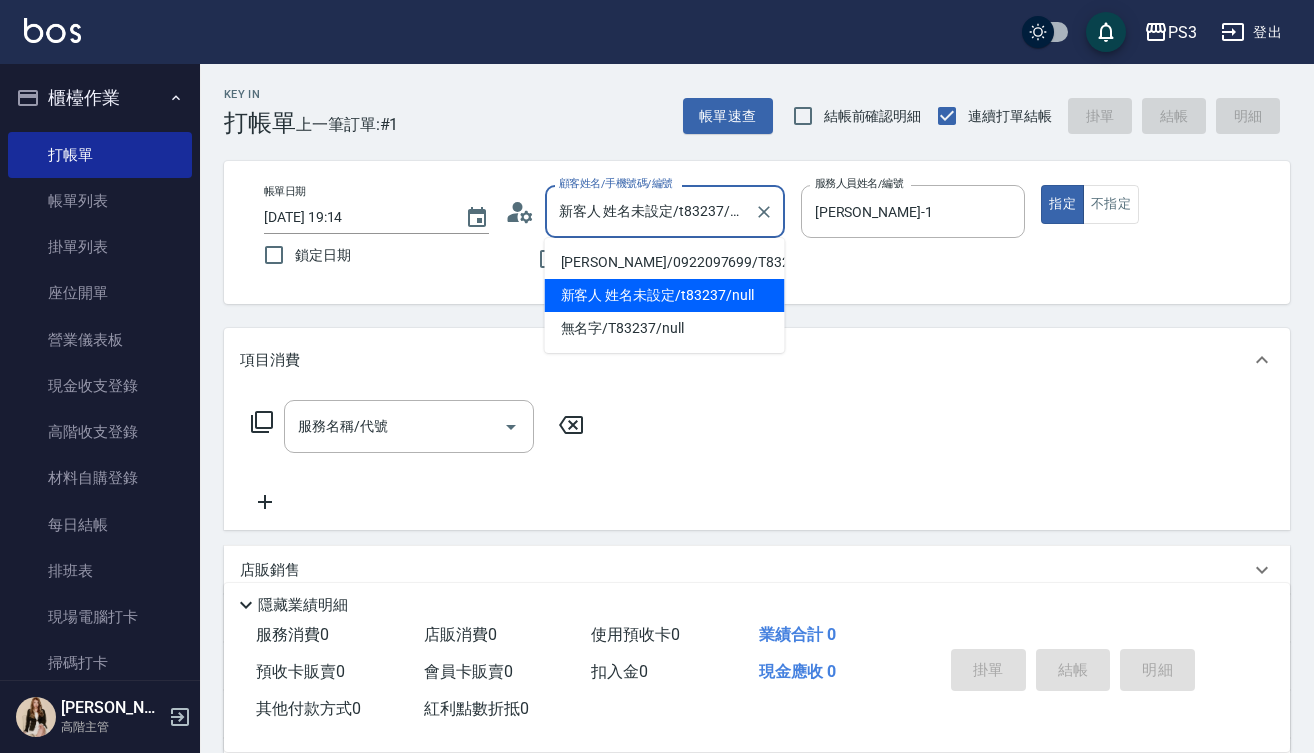 click on "新客人 姓名未設定/t83237/null" at bounding box center [650, 211] 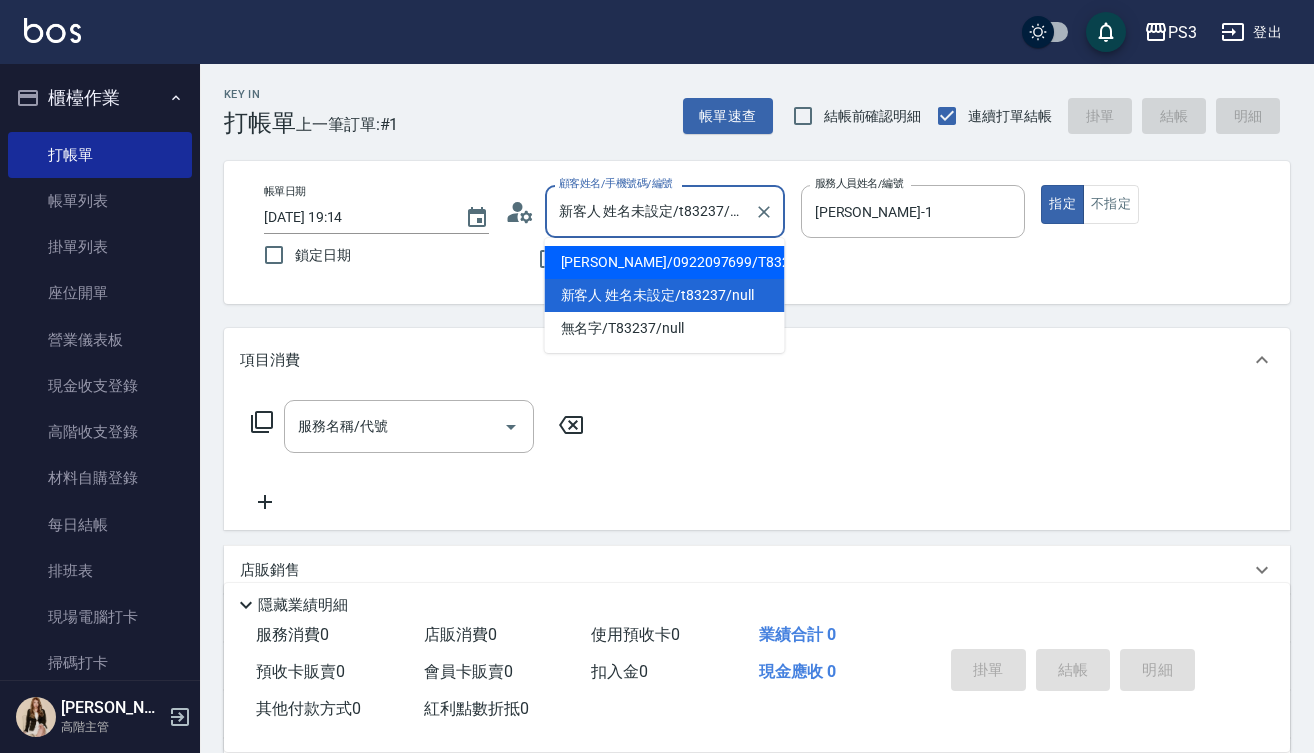 click on "[PERSON_NAME]/0922097699/T83237" at bounding box center (665, 262) 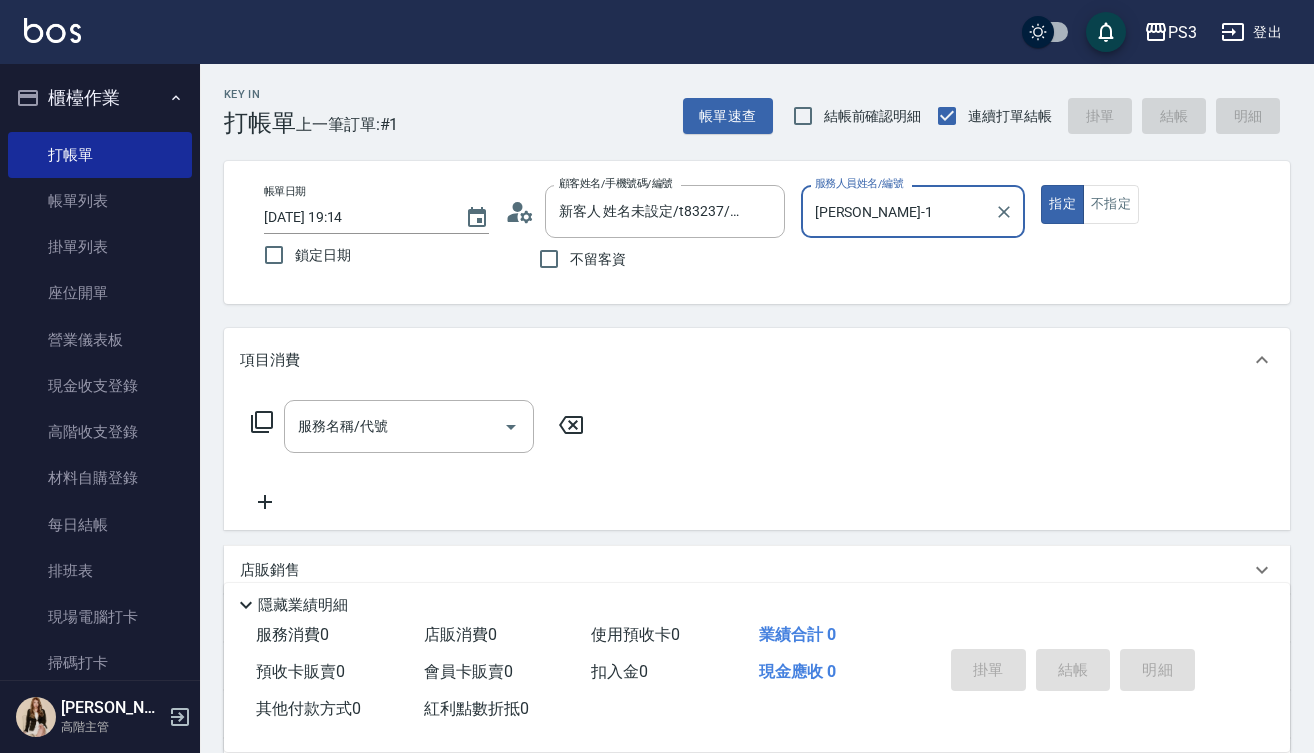 type on "[PERSON_NAME]/0922097699/T83237" 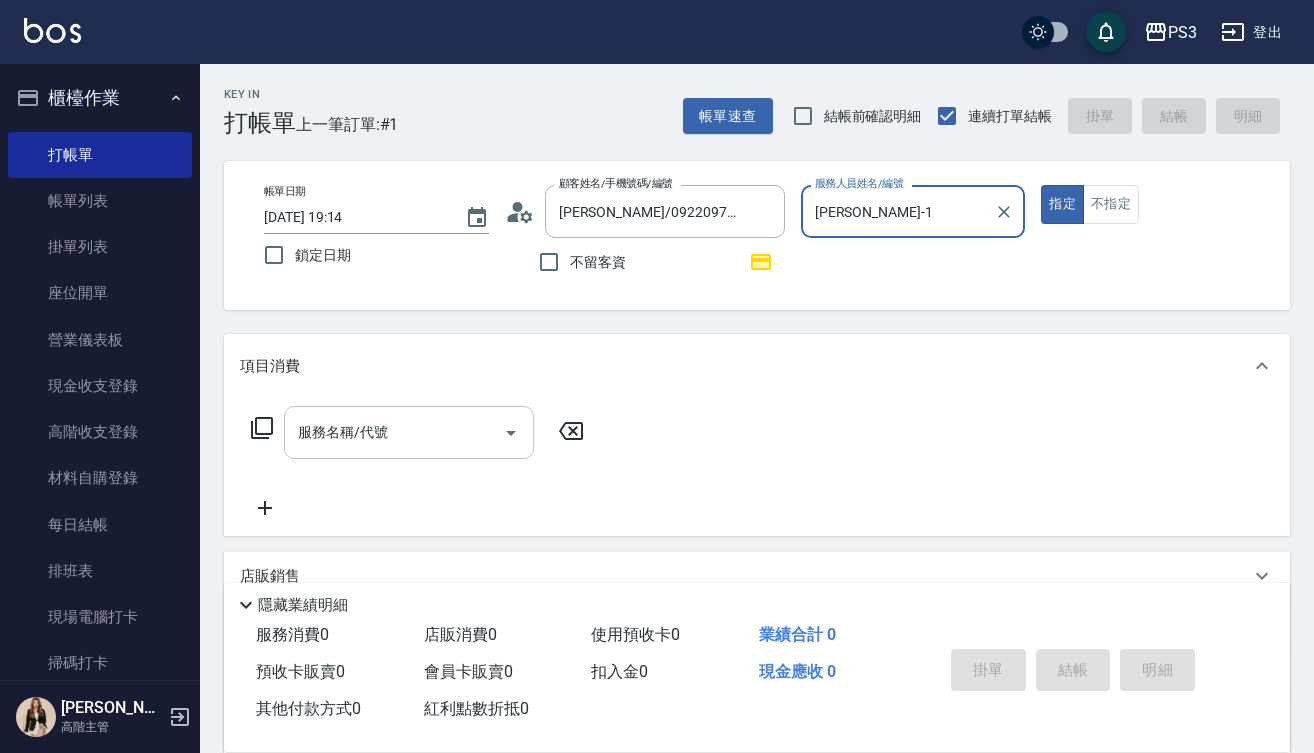 click on "服務名稱/代號" at bounding box center (394, 432) 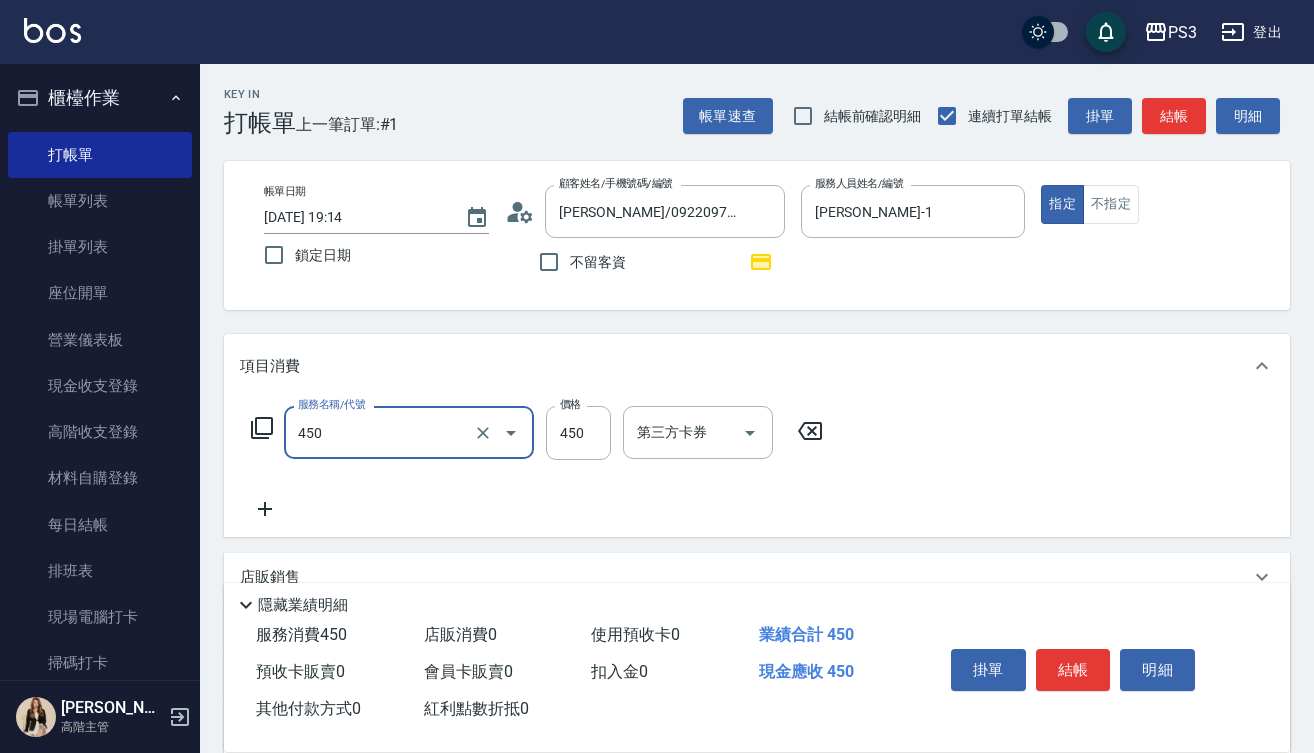 type on "有機洗髮(450)" 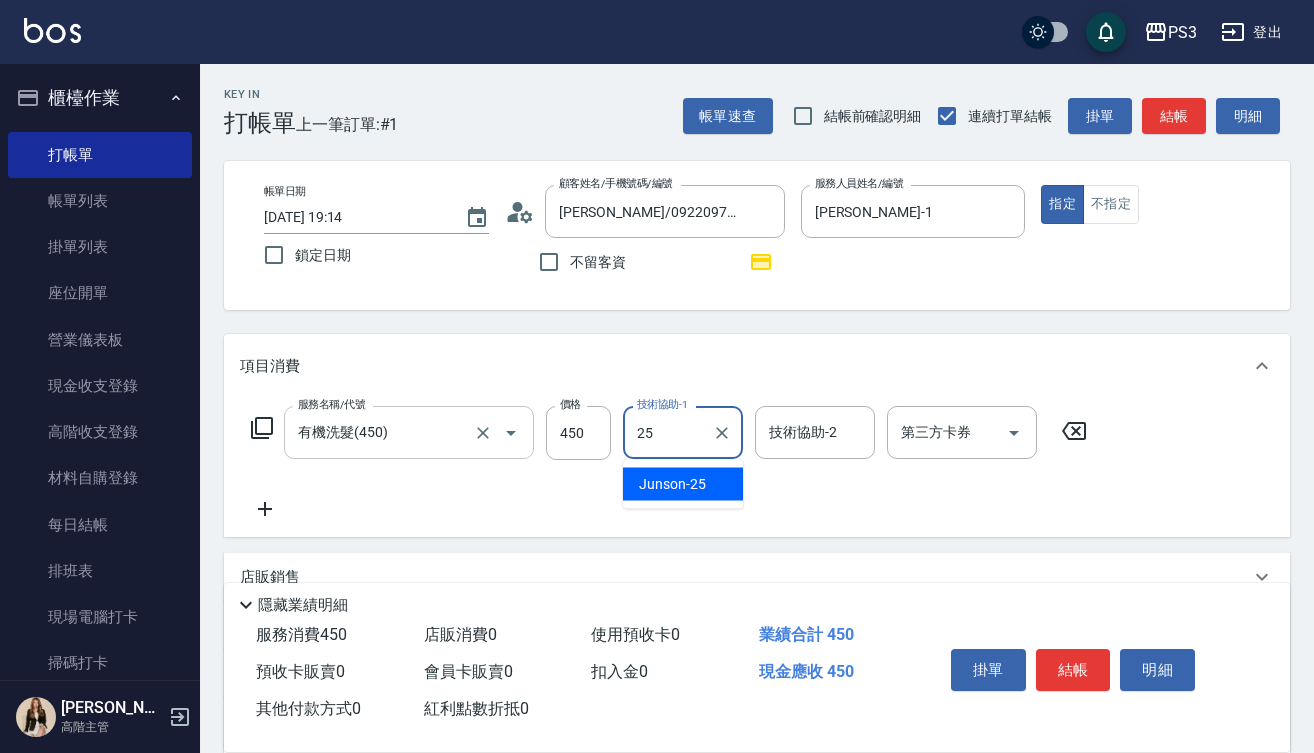 type on "Junson-25" 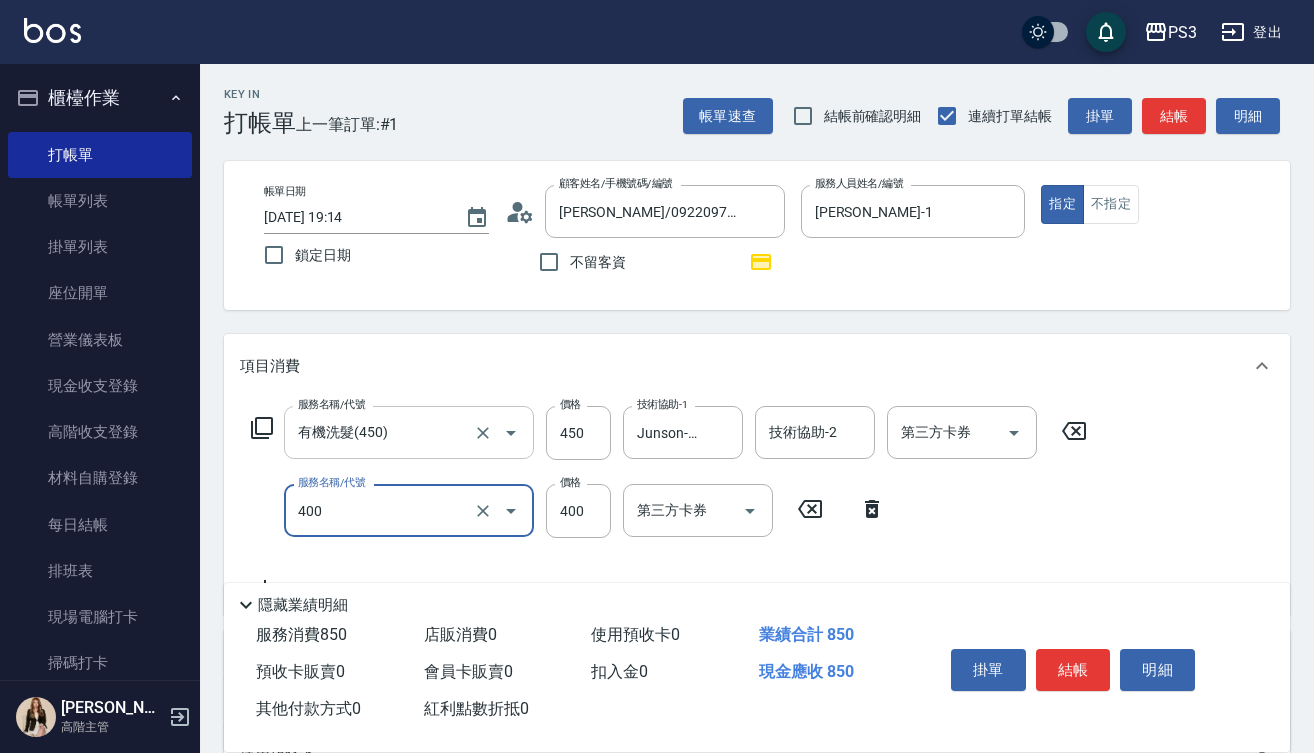 type on "剪(400)" 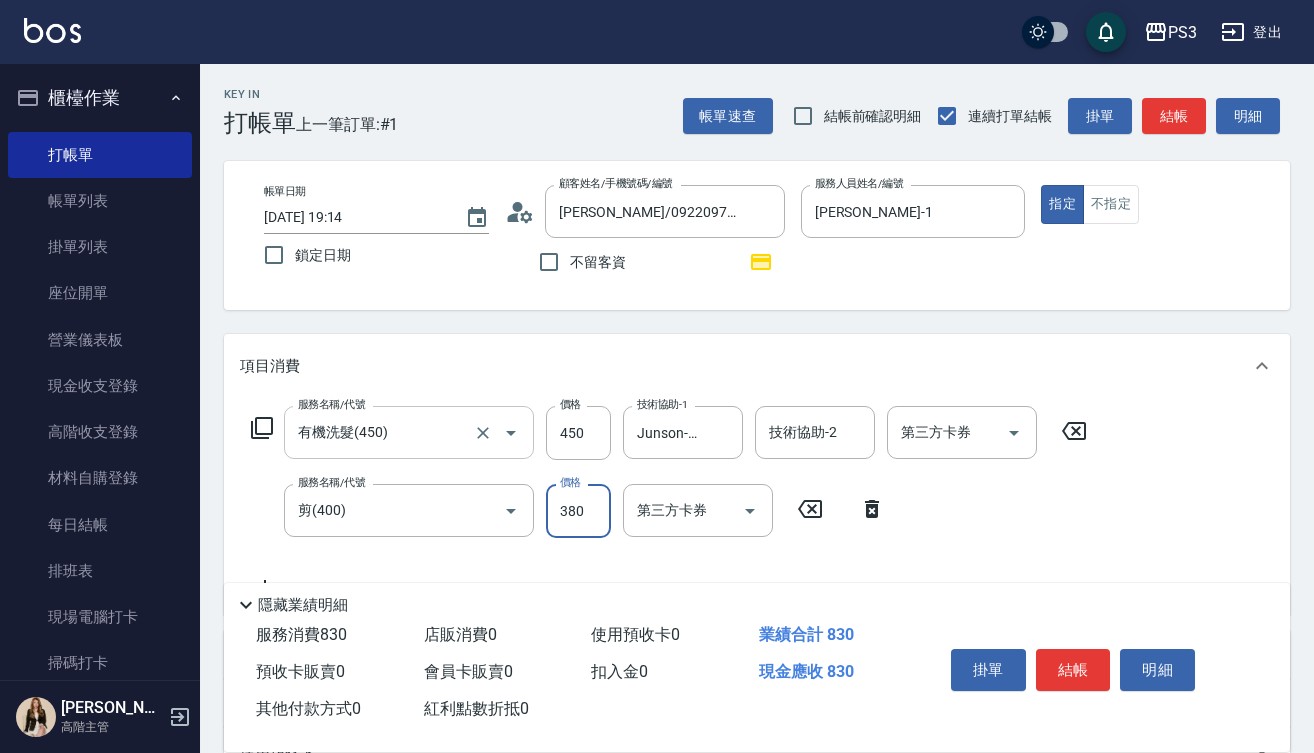 type on "380" 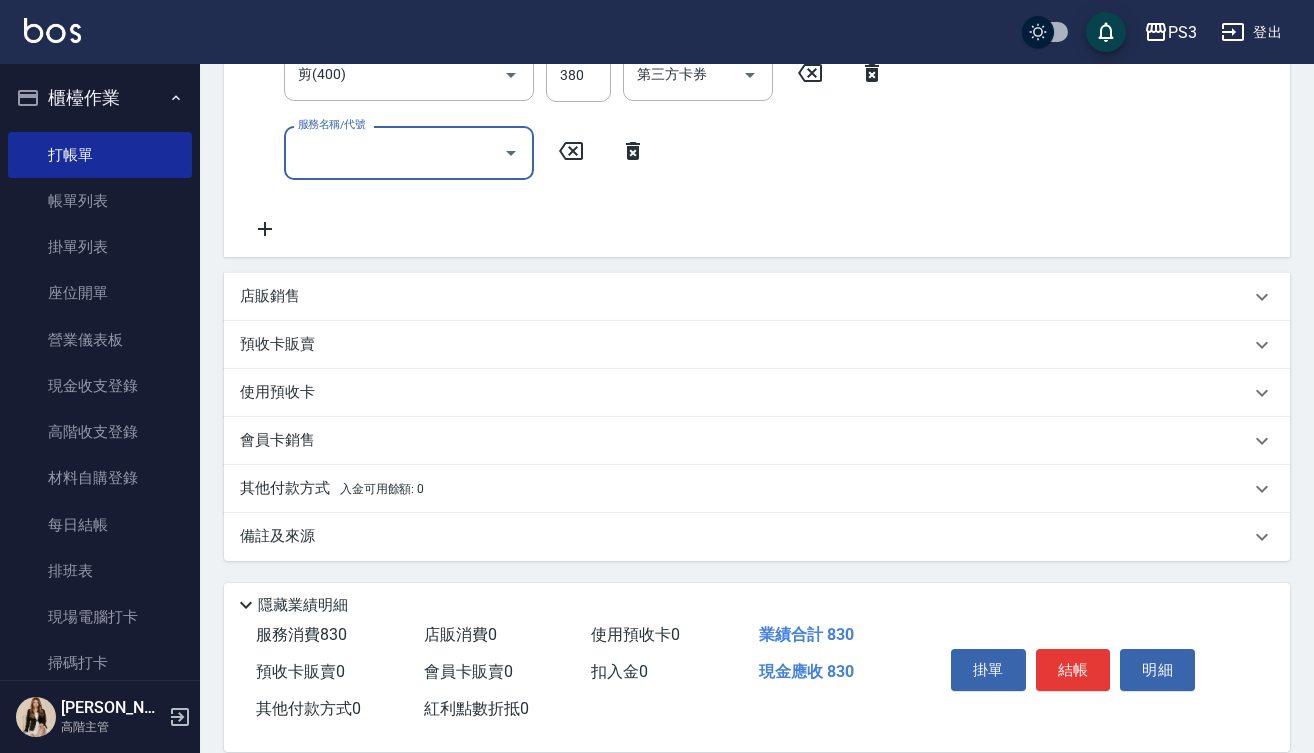 scroll, scrollTop: 436, scrollLeft: 0, axis: vertical 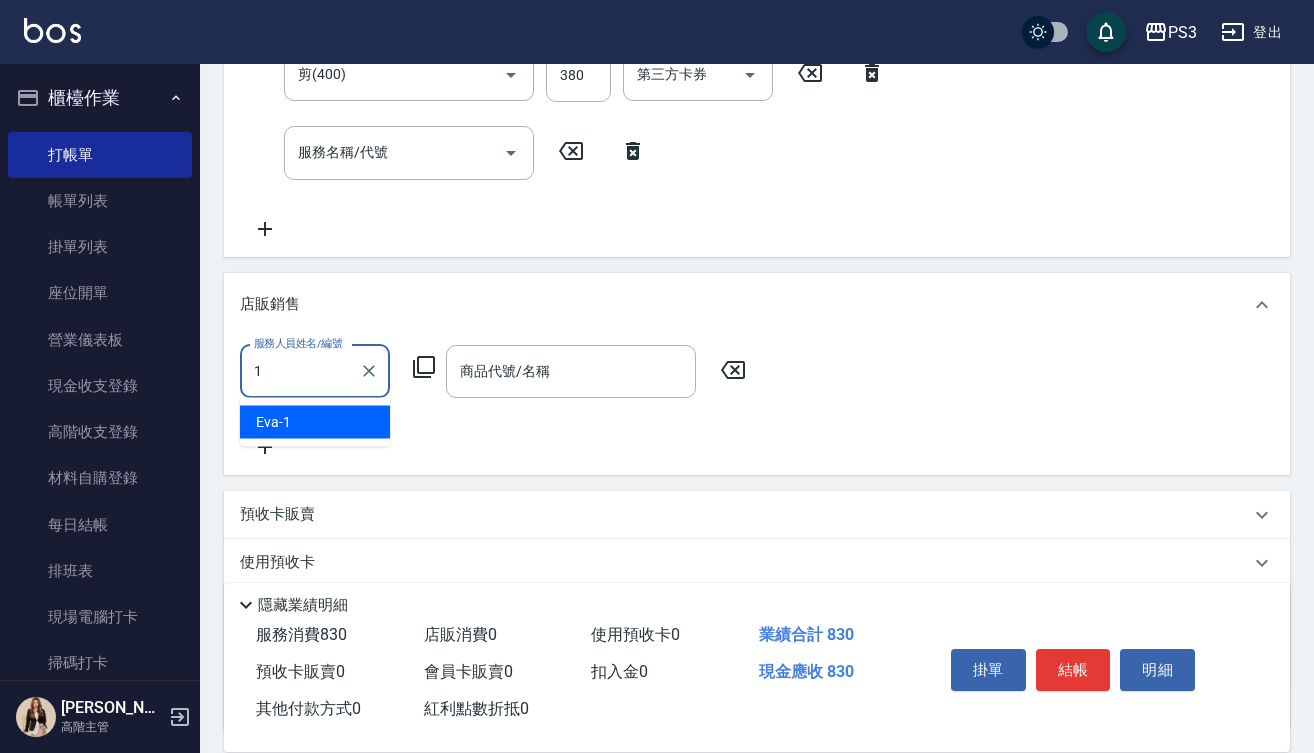 type on "[PERSON_NAME]-1" 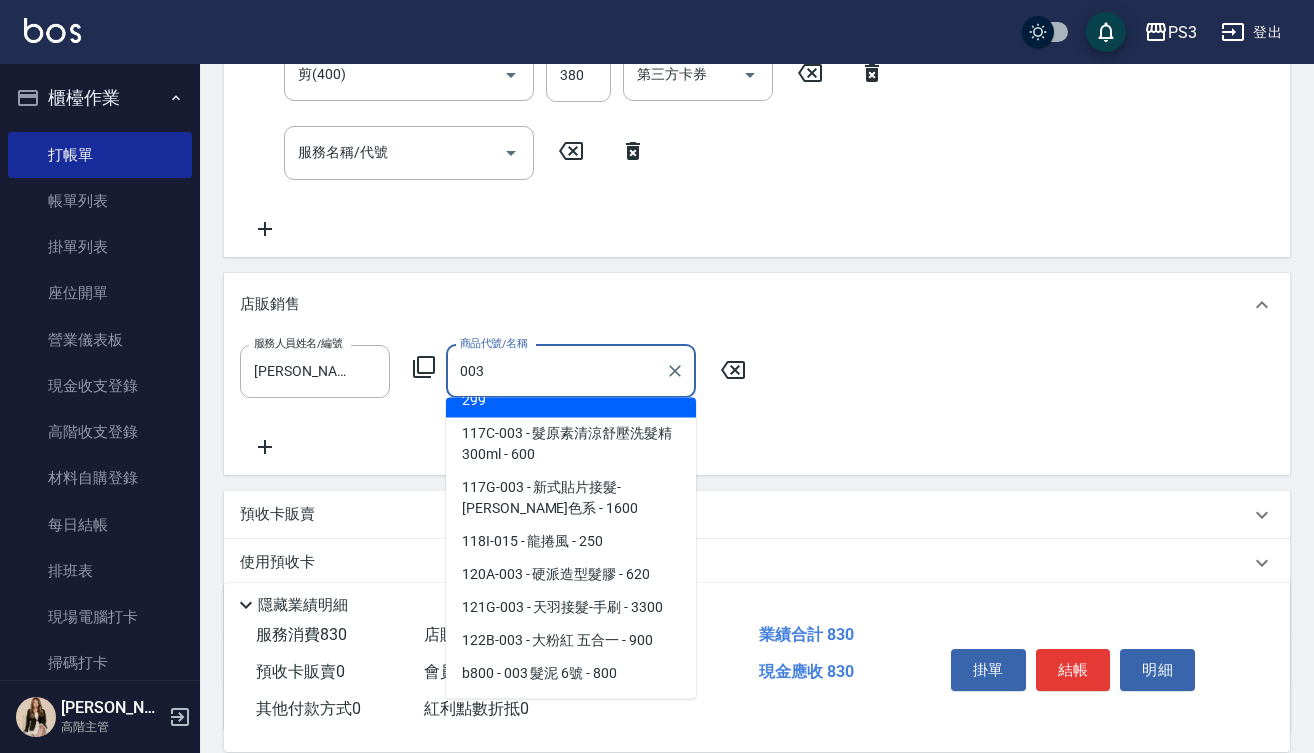 scroll, scrollTop: 628, scrollLeft: 0, axis: vertical 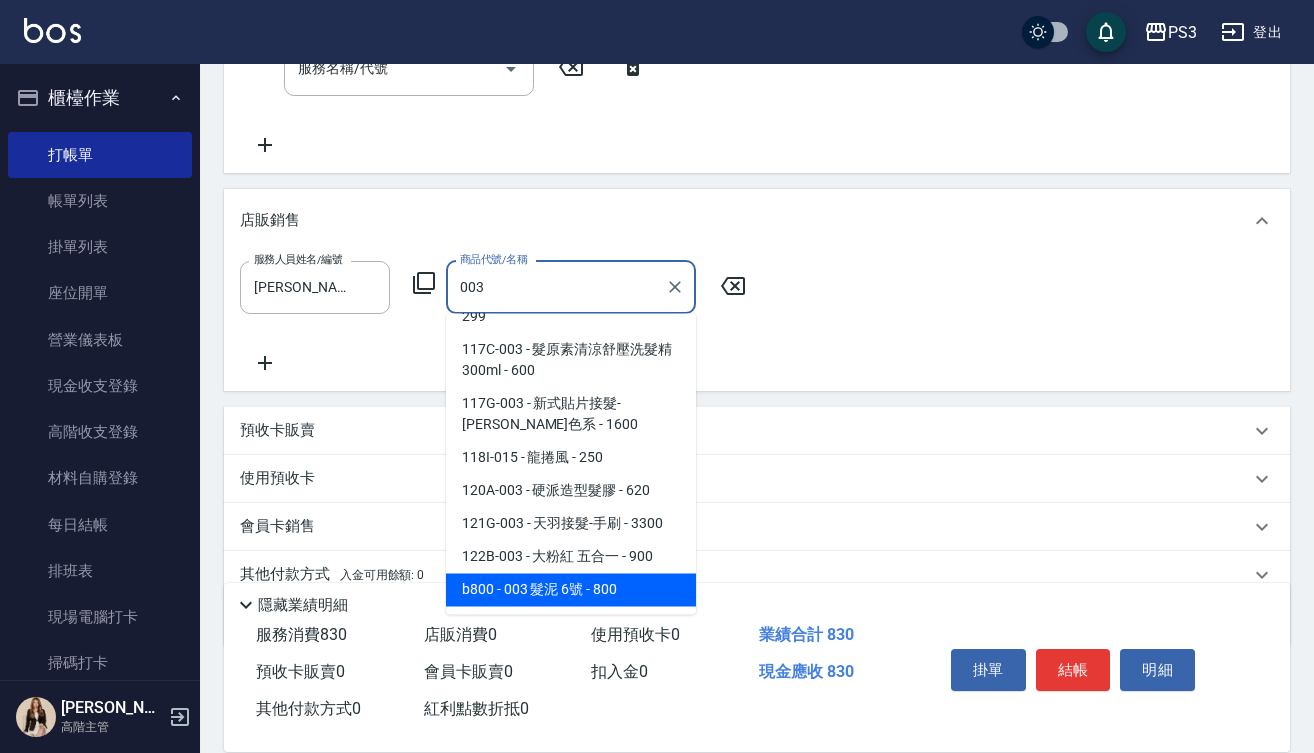 click on "b800 - 003 髮泥 6號 - 800" at bounding box center (571, 590) 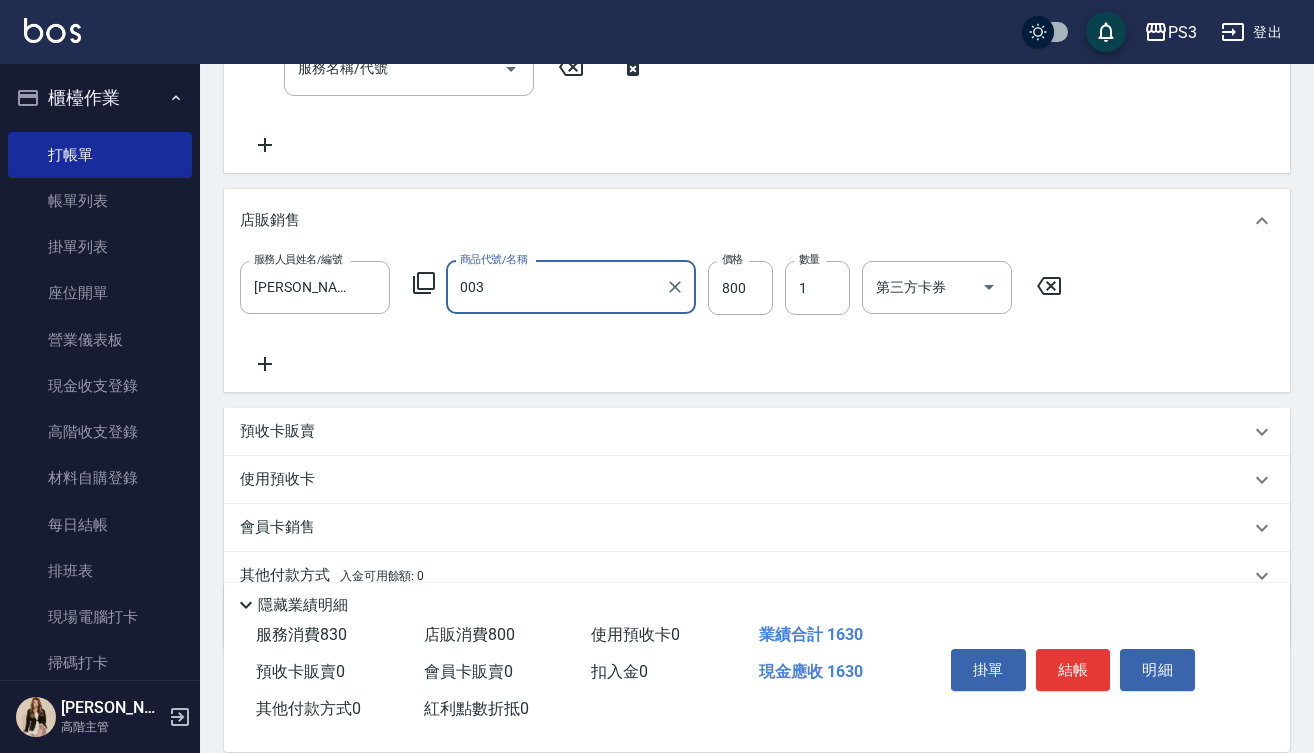 type on "003 髮泥 6號" 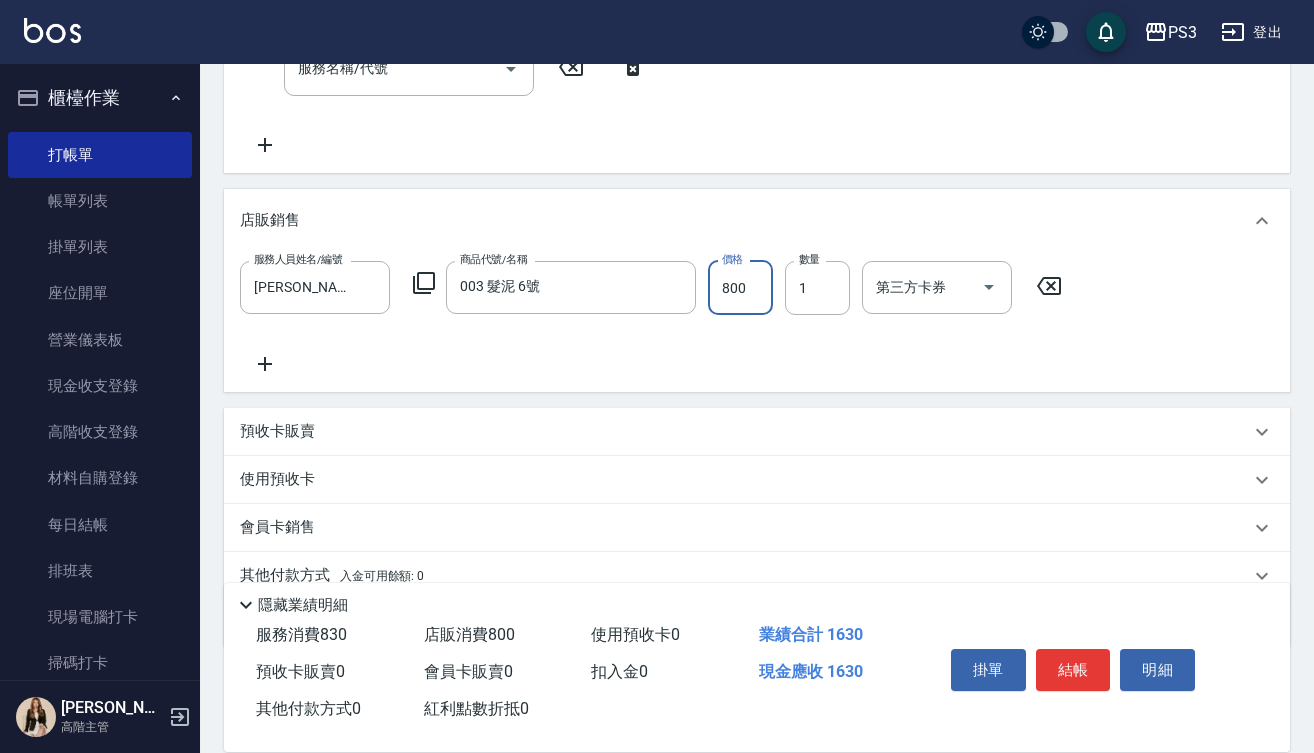 click on "800" at bounding box center (740, 288) 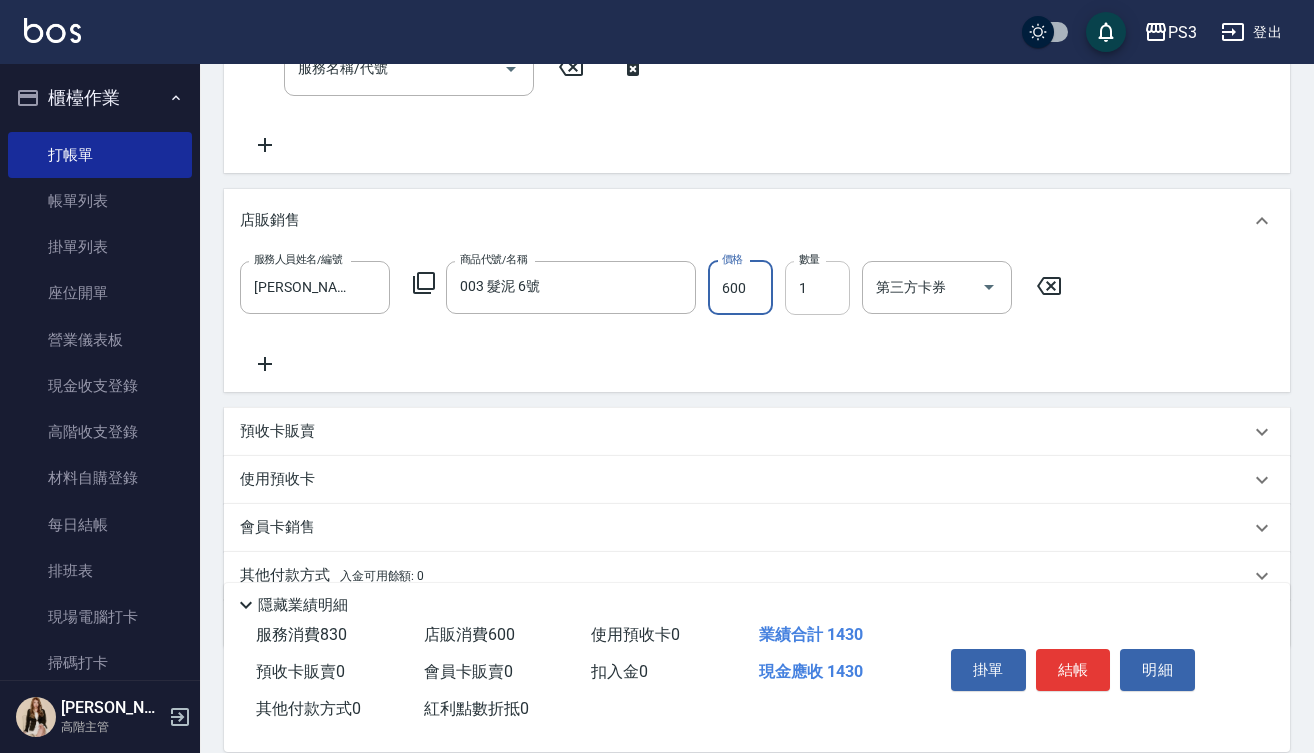 type on "600" 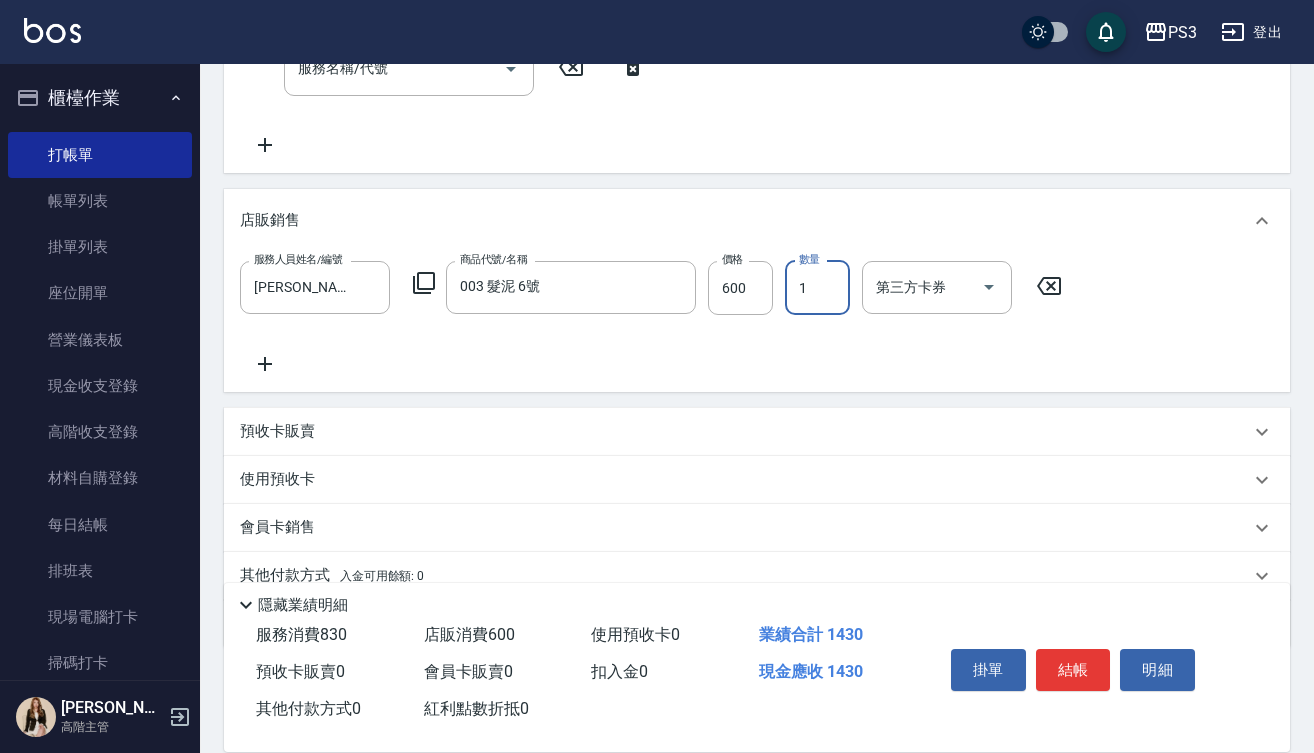 click on "1" at bounding box center [817, 288] 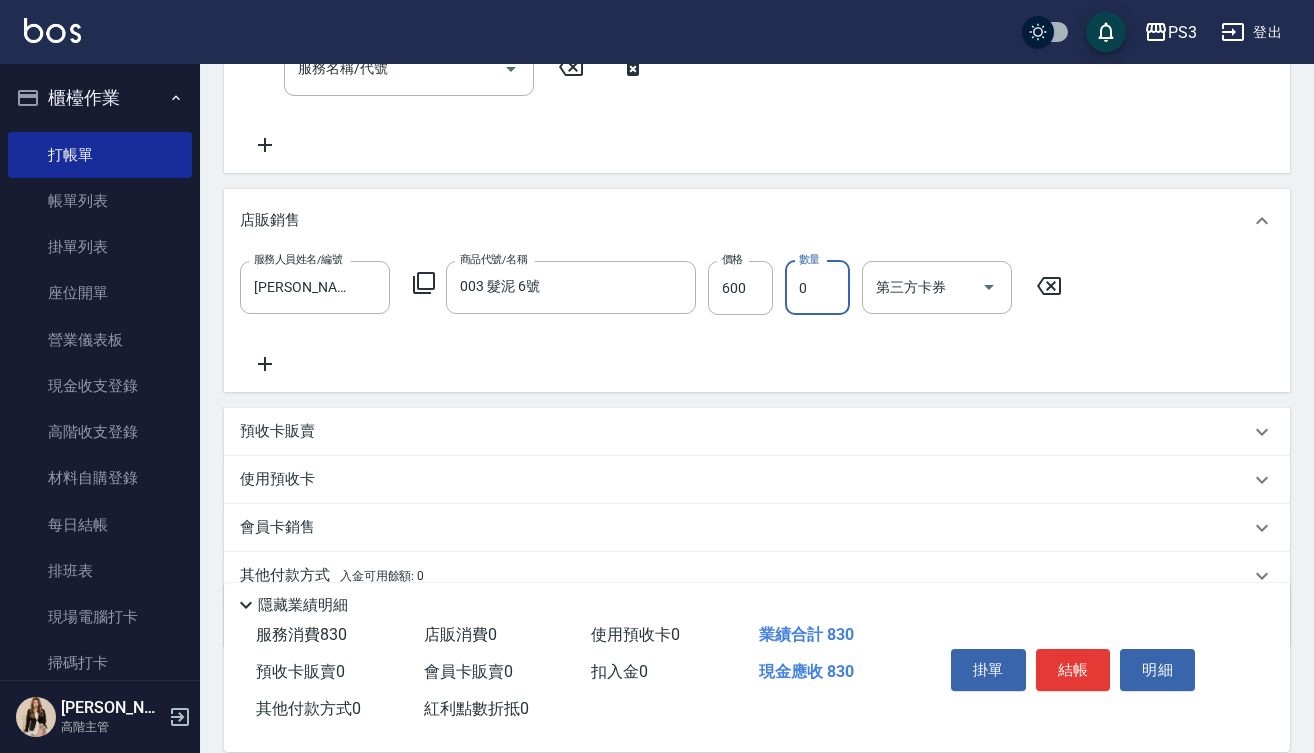 type on "2" 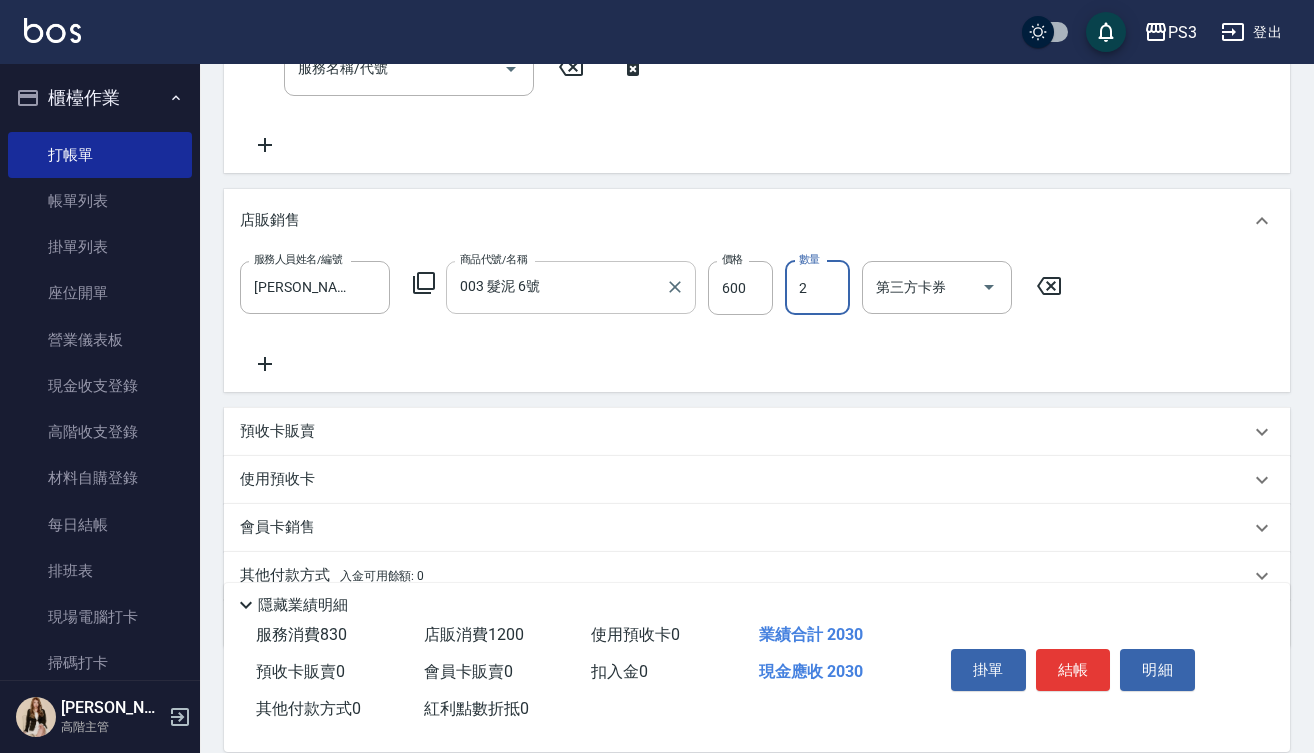 click on "003 髮泥 6號" at bounding box center [556, 287] 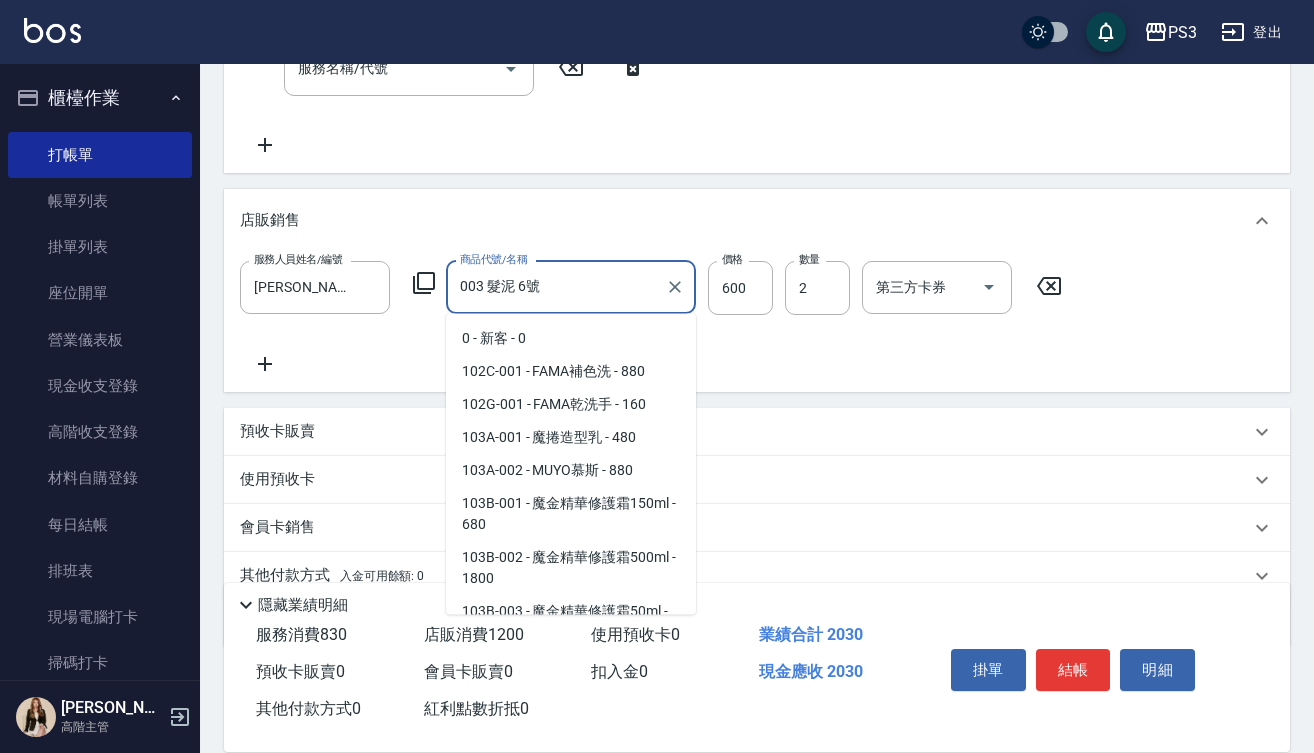 scroll, scrollTop: 8974, scrollLeft: 0, axis: vertical 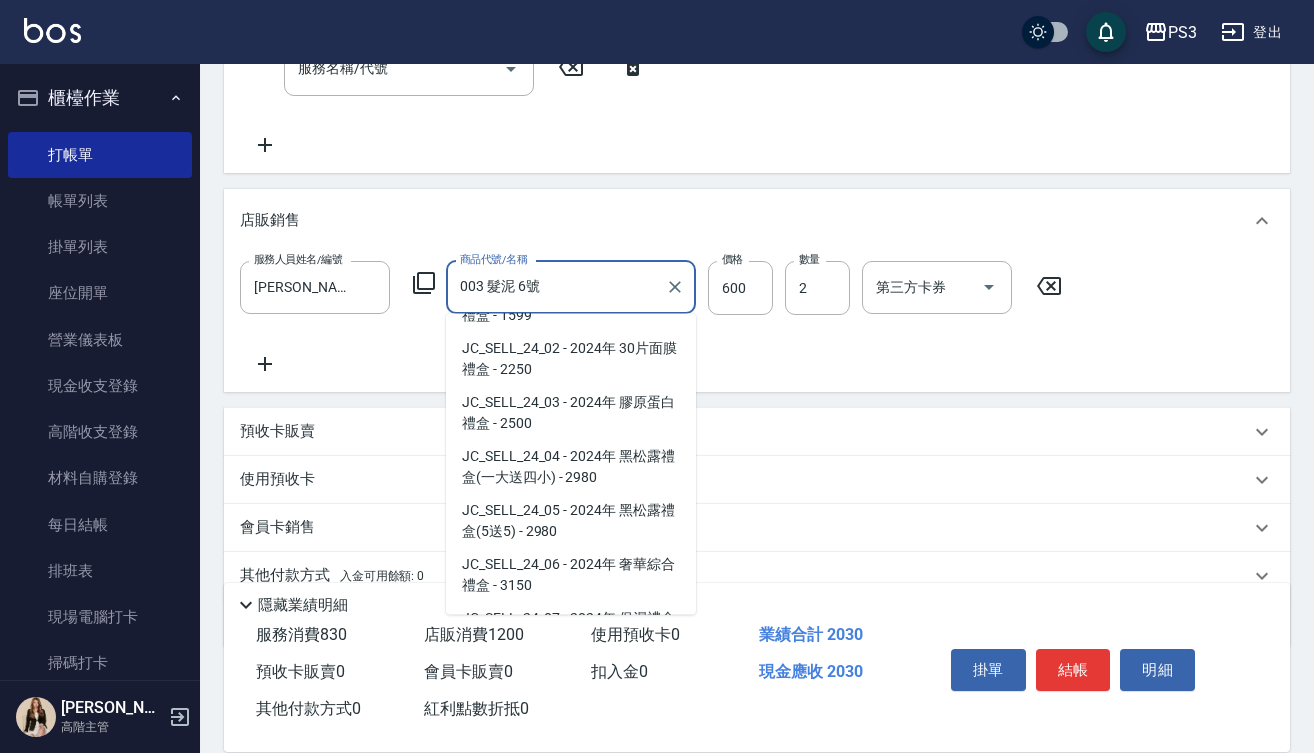 click on "b800 - 003 髮泥 6號 - 800" at bounding box center (571, 262) 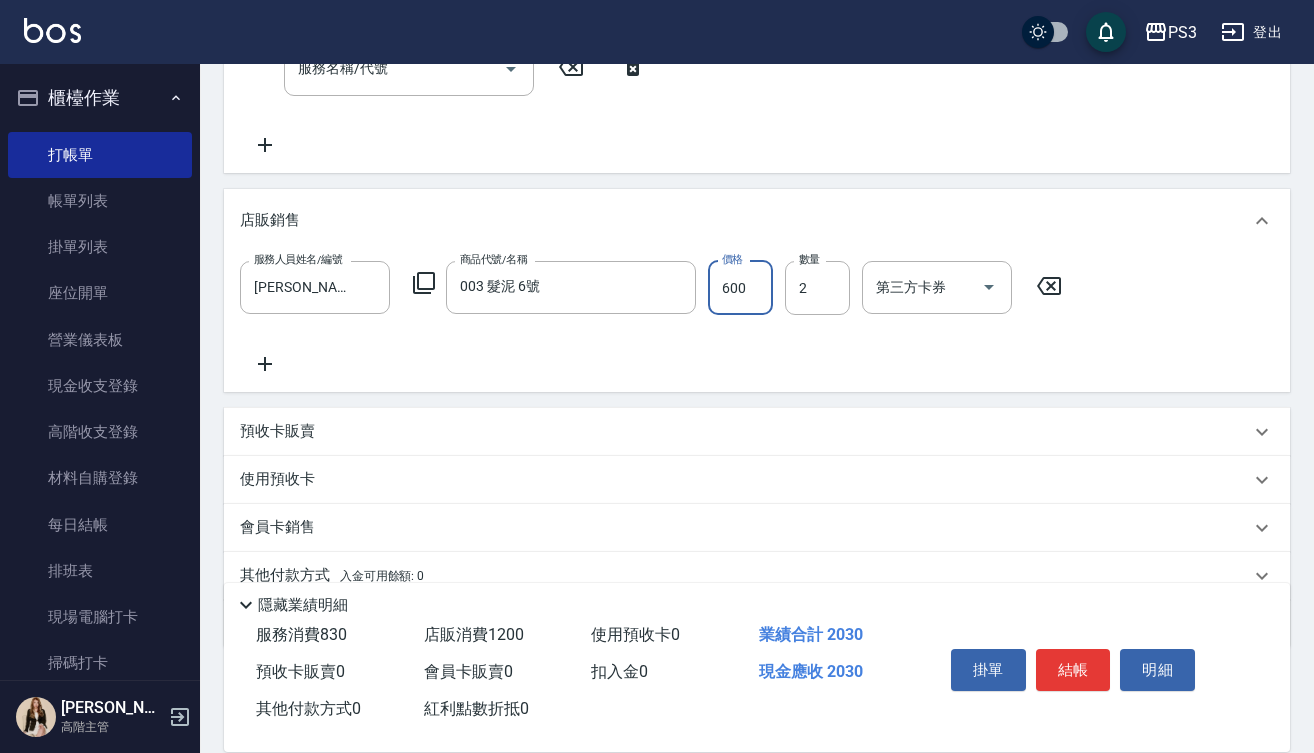 click on "600" at bounding box center (740, 288) 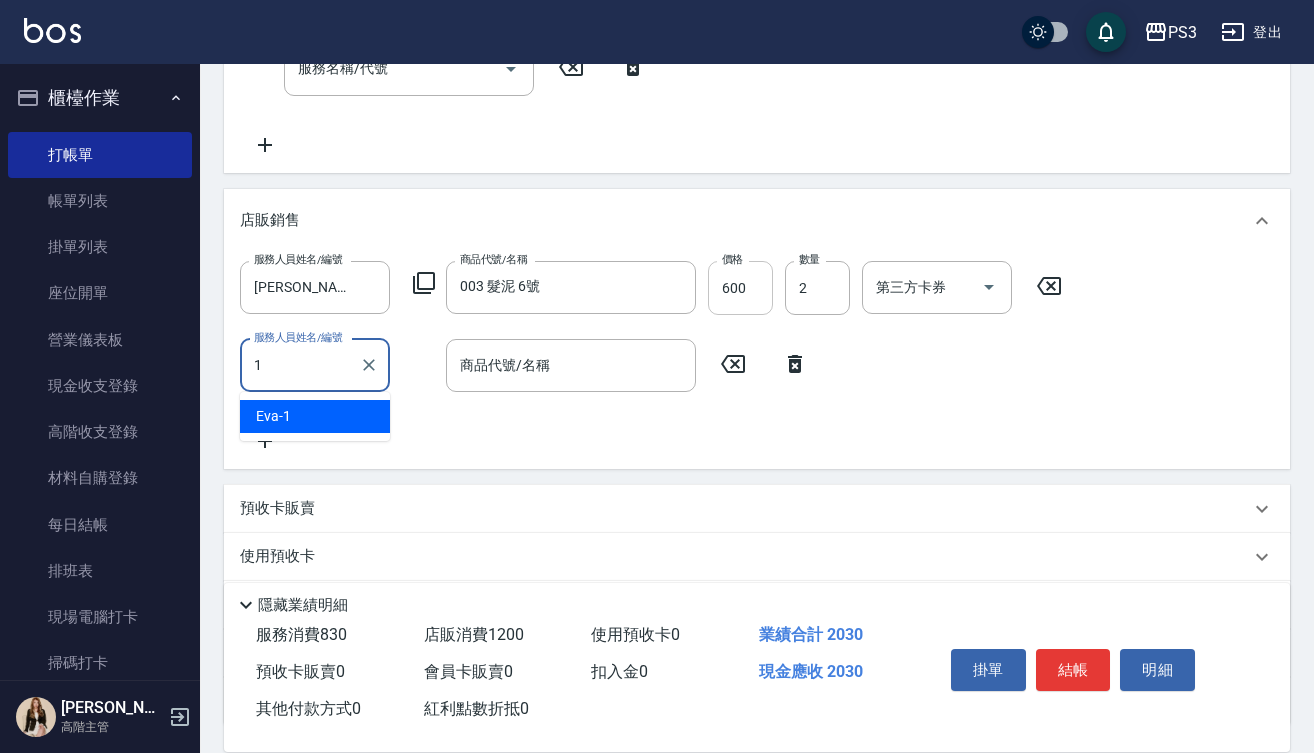 type on "[PERSON_NAME]-1" 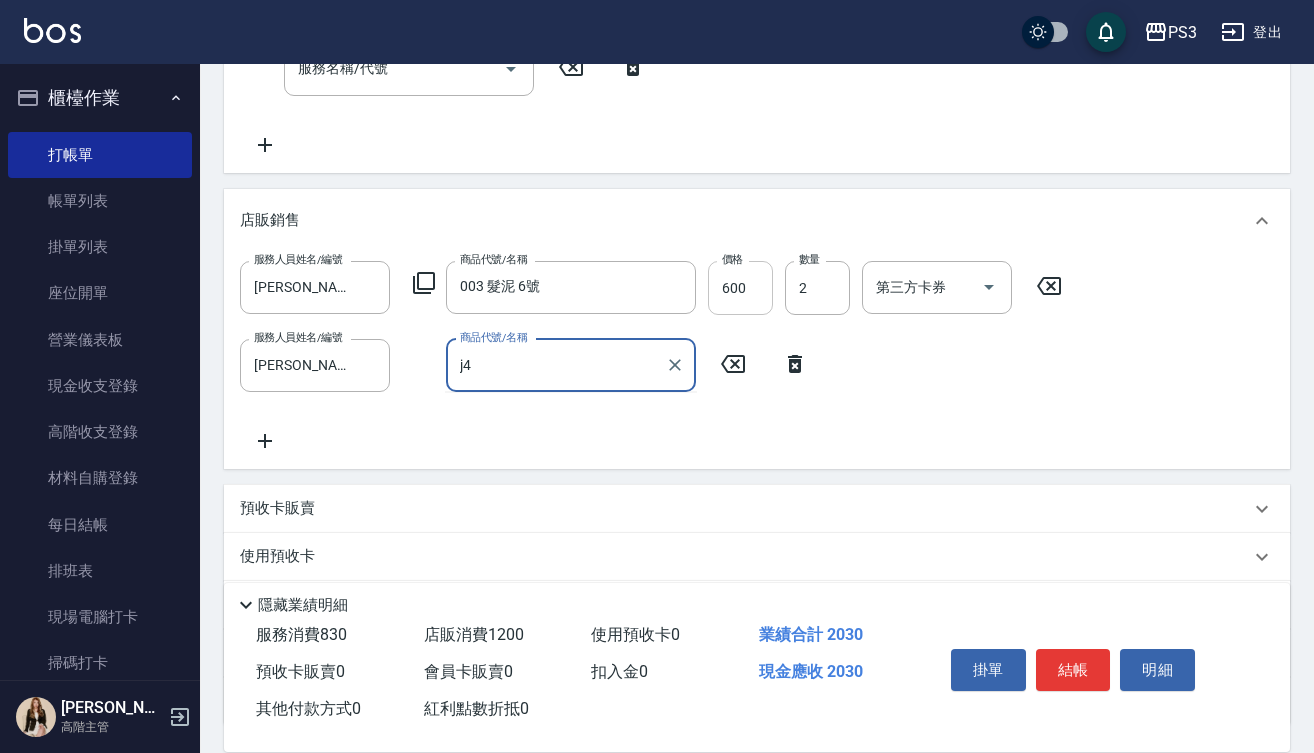 type on "j" 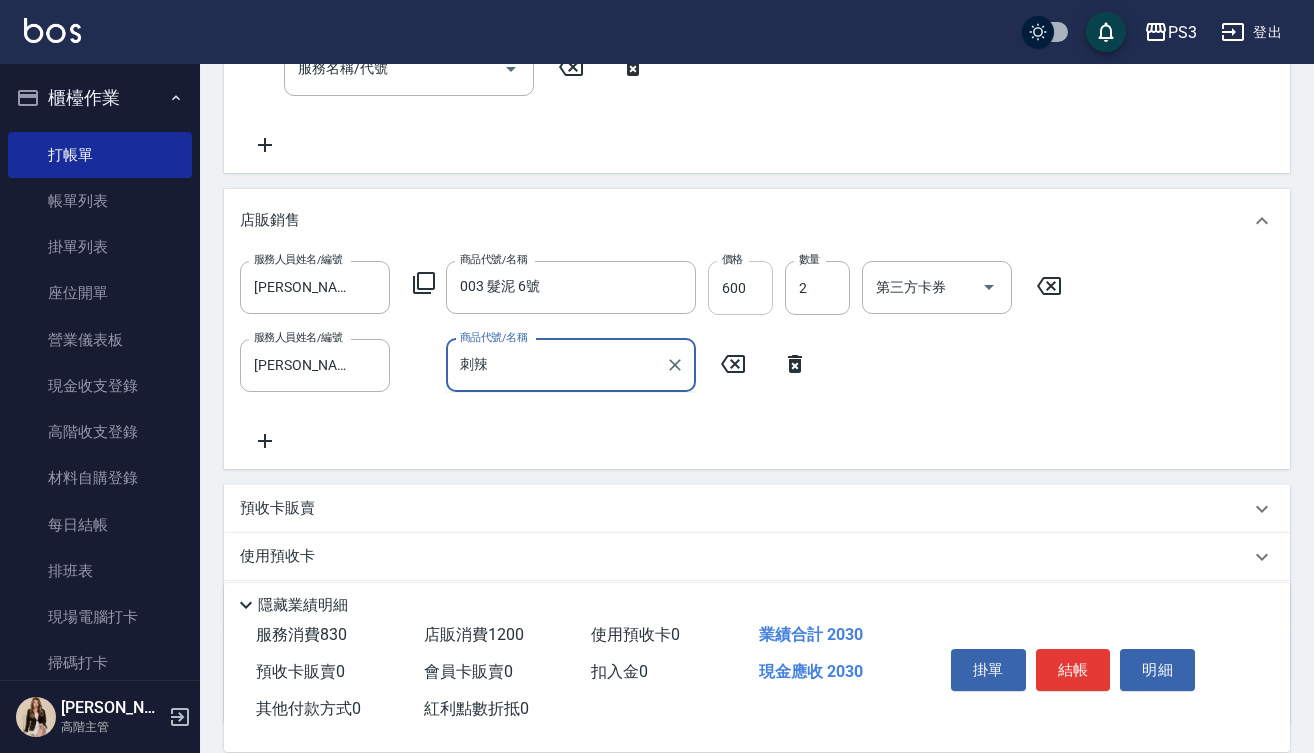 type on "刺" 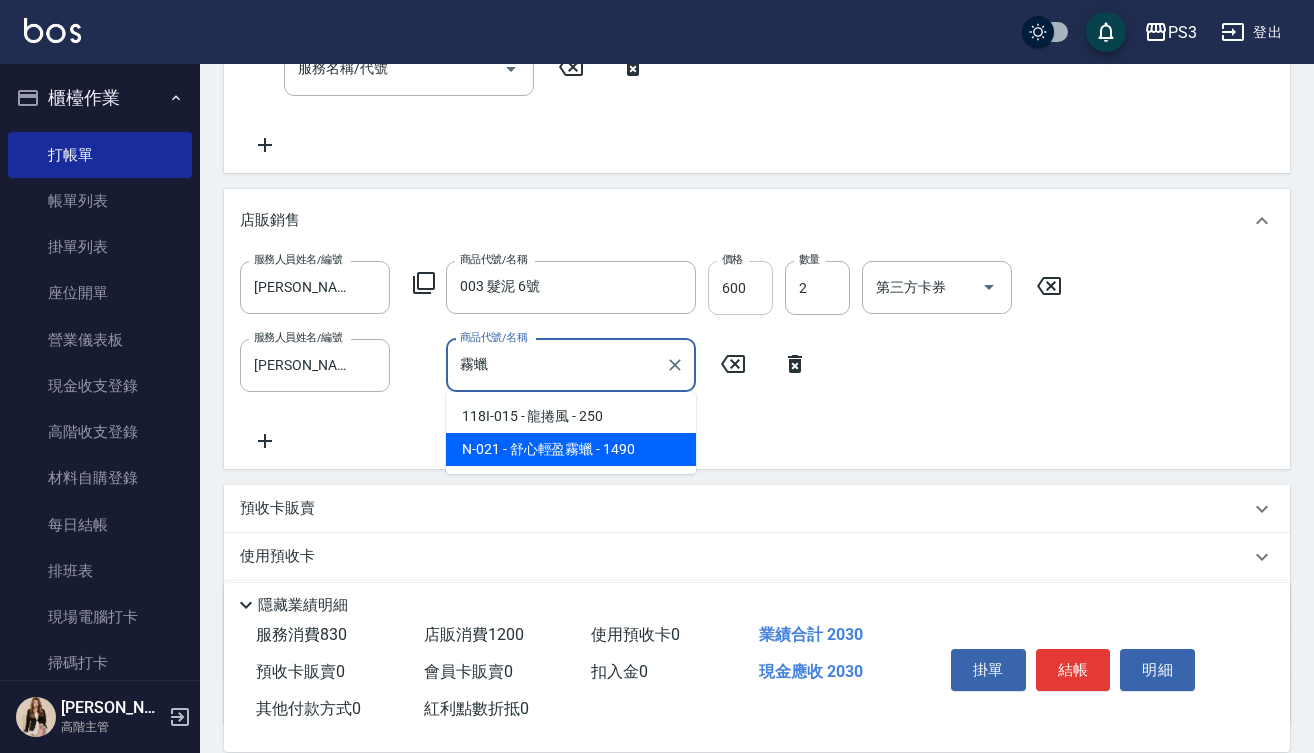 type on "舒心輕盈霧蠟" 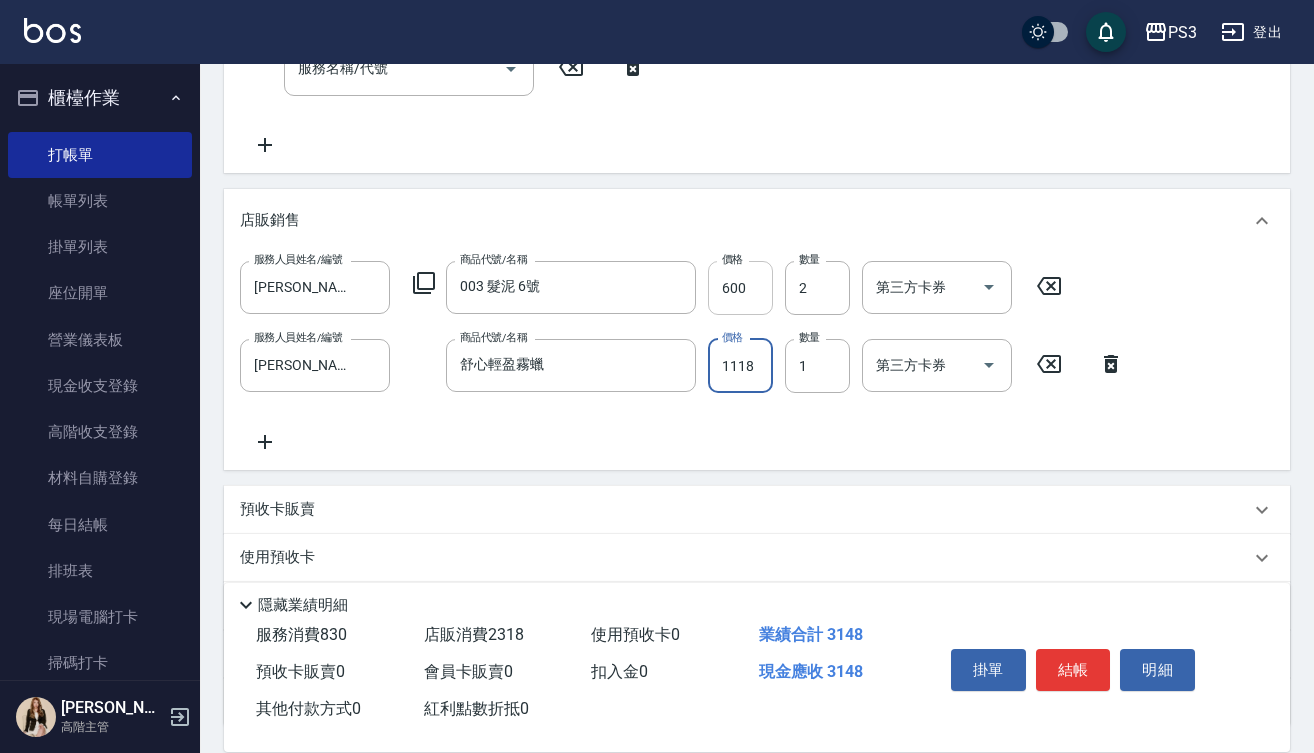 type on "1118" 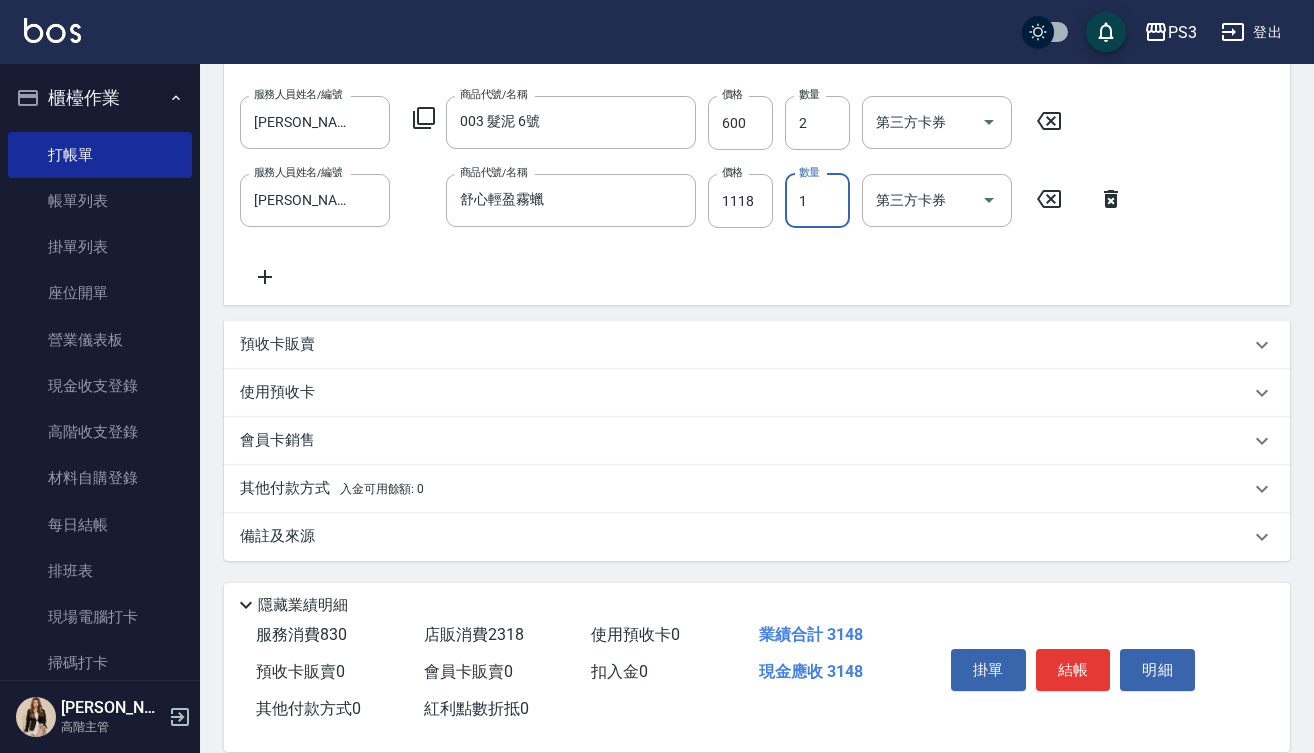 scroll, scrollTop: 685, scrollLeft: 0, axis: vertical 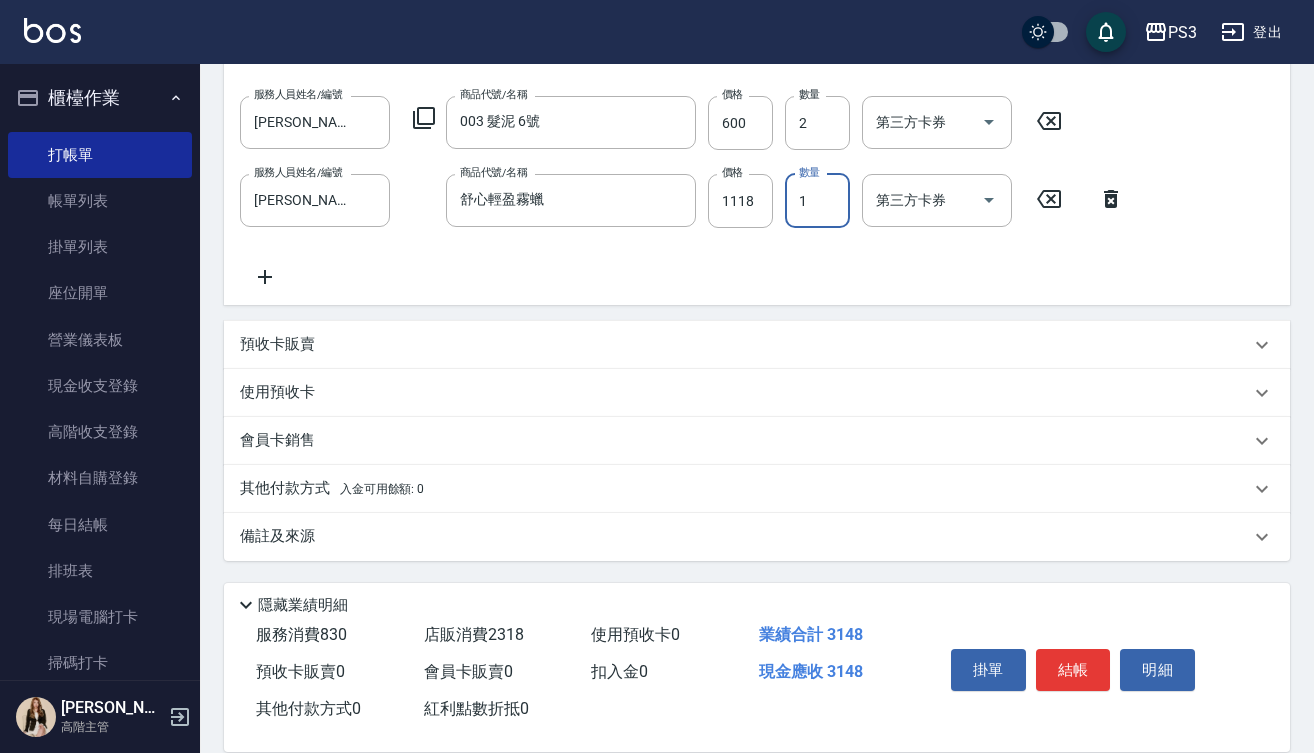 click on "其他付款方式 入金可用餘額: 0" at bounding box center [332, 489] 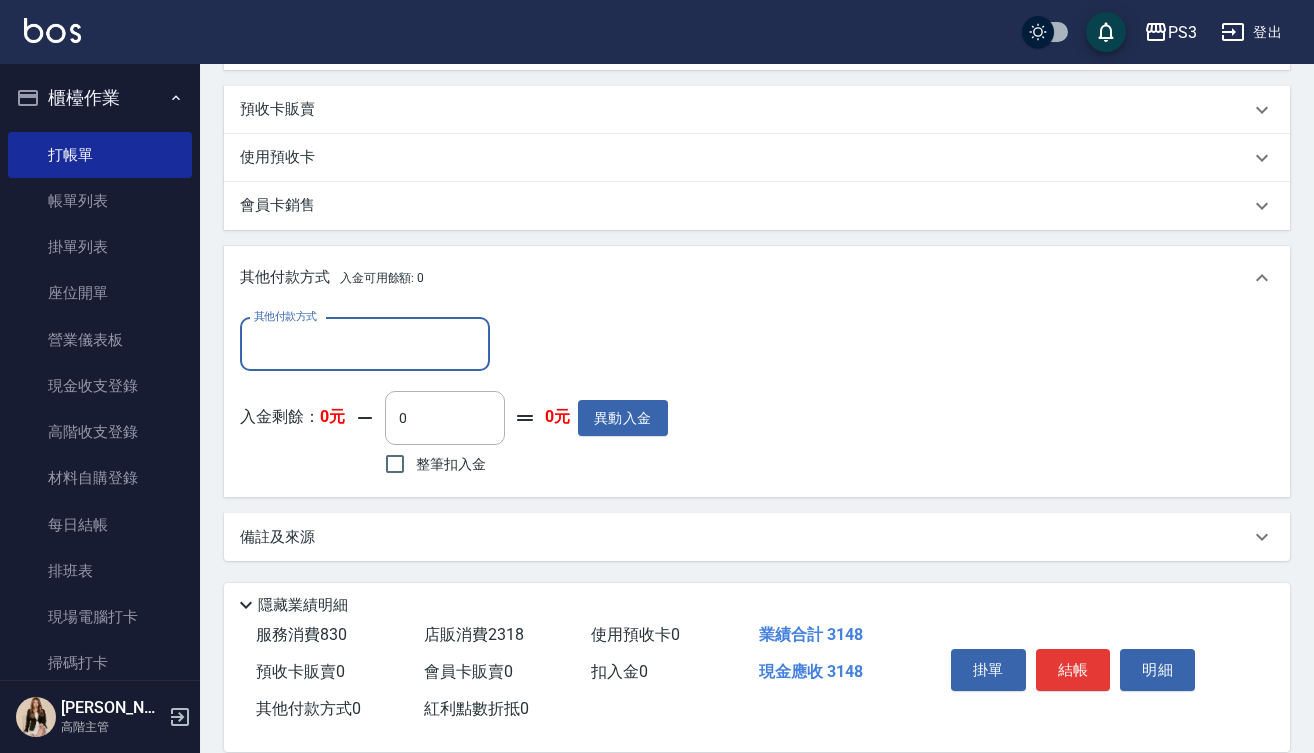scroll, scrollTop: 920, scrollLeft: 0, axis: vertical 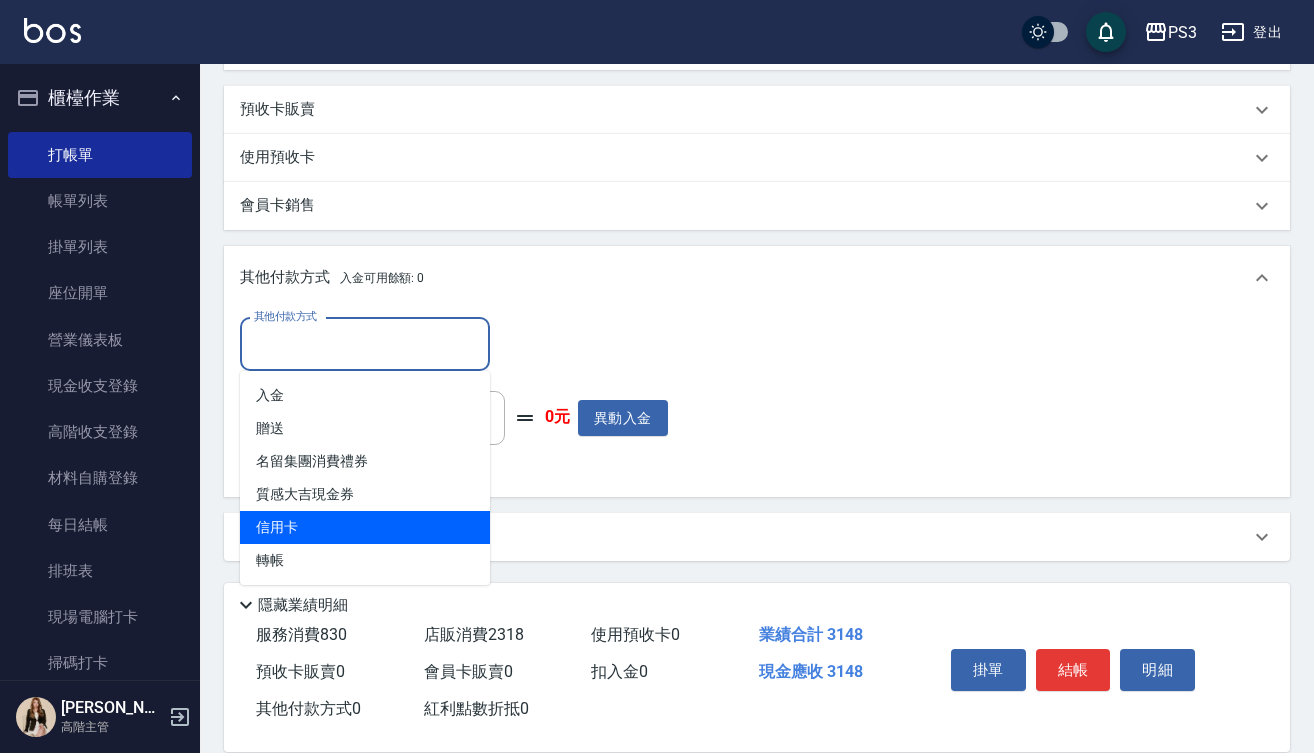 click on "信用卡" at bounding box center [365, 527] 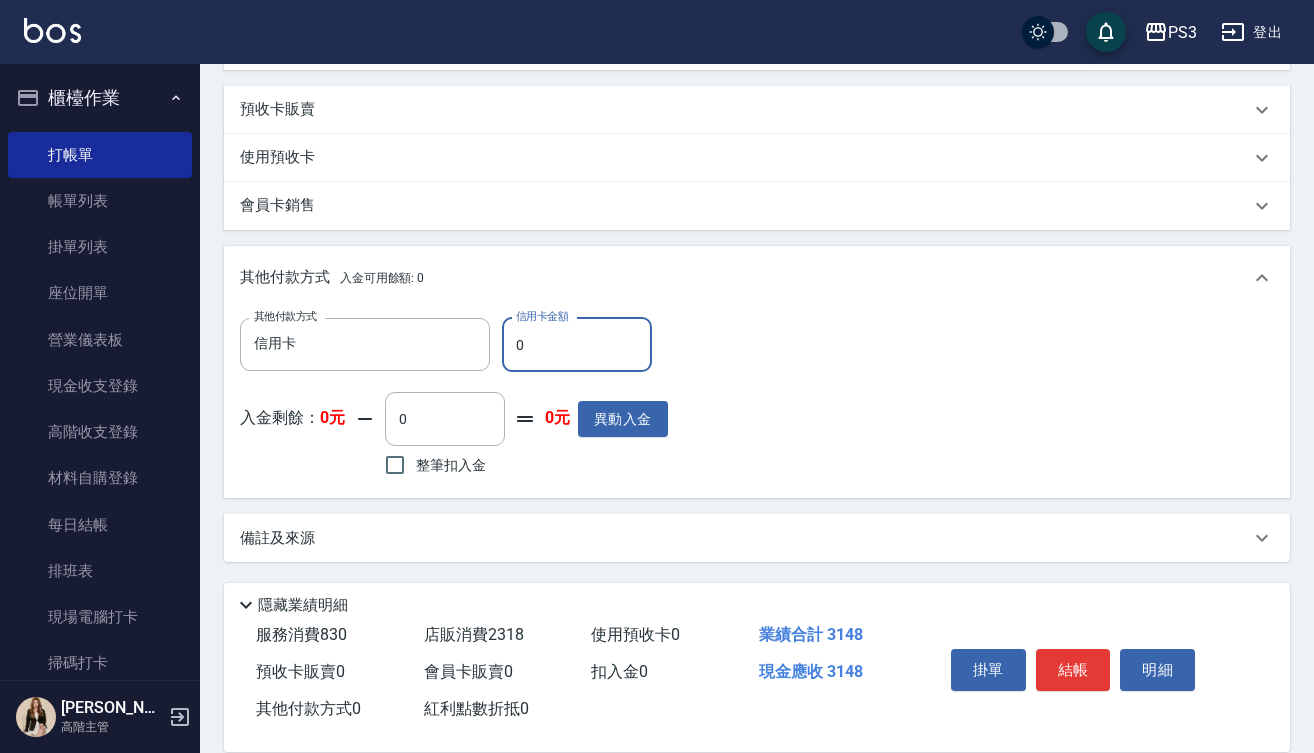 click on "0" at bounding box center [577, 345] 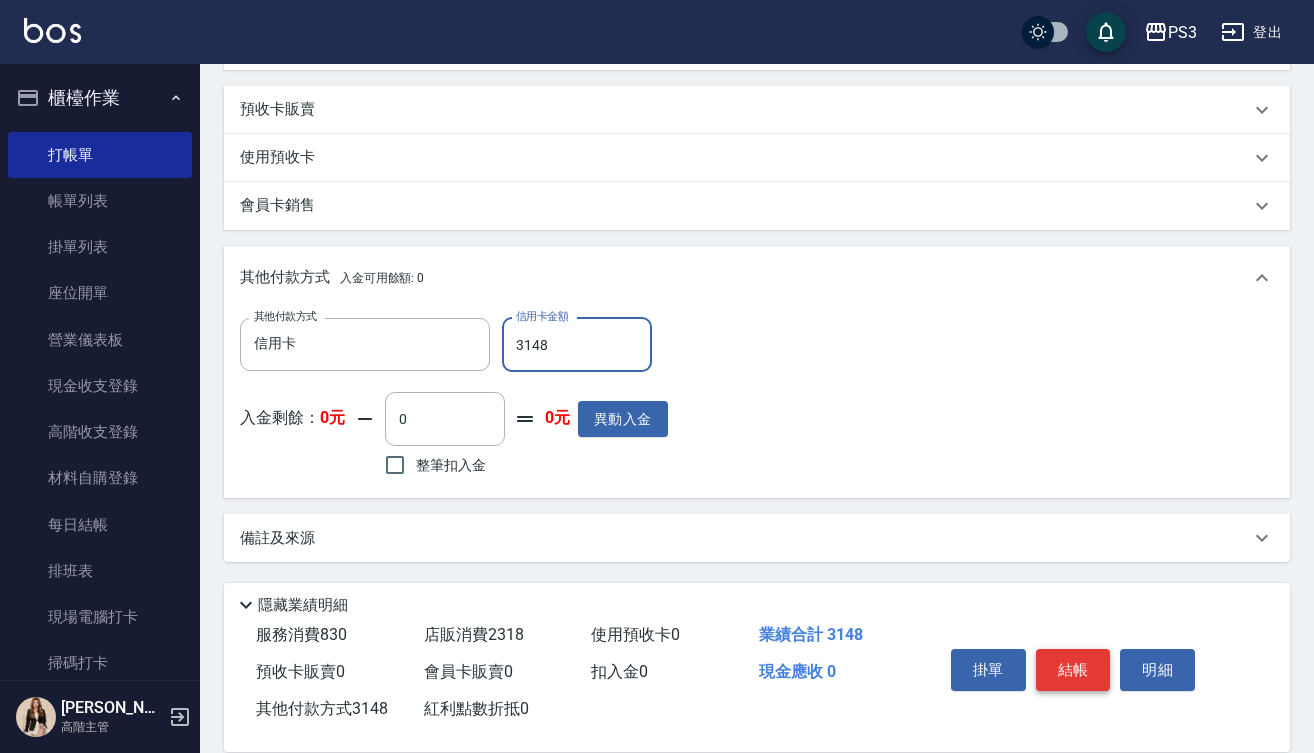 type on "3148" 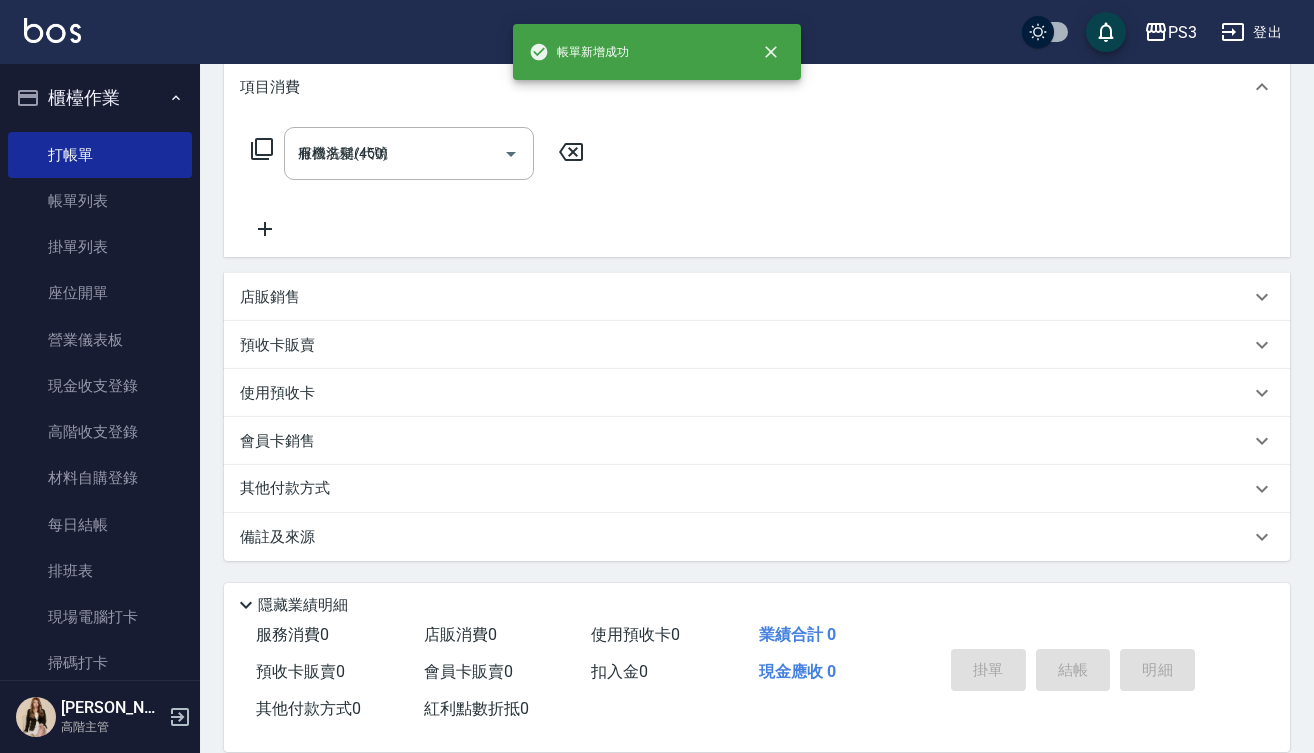 type on "[DATE] 19:23" 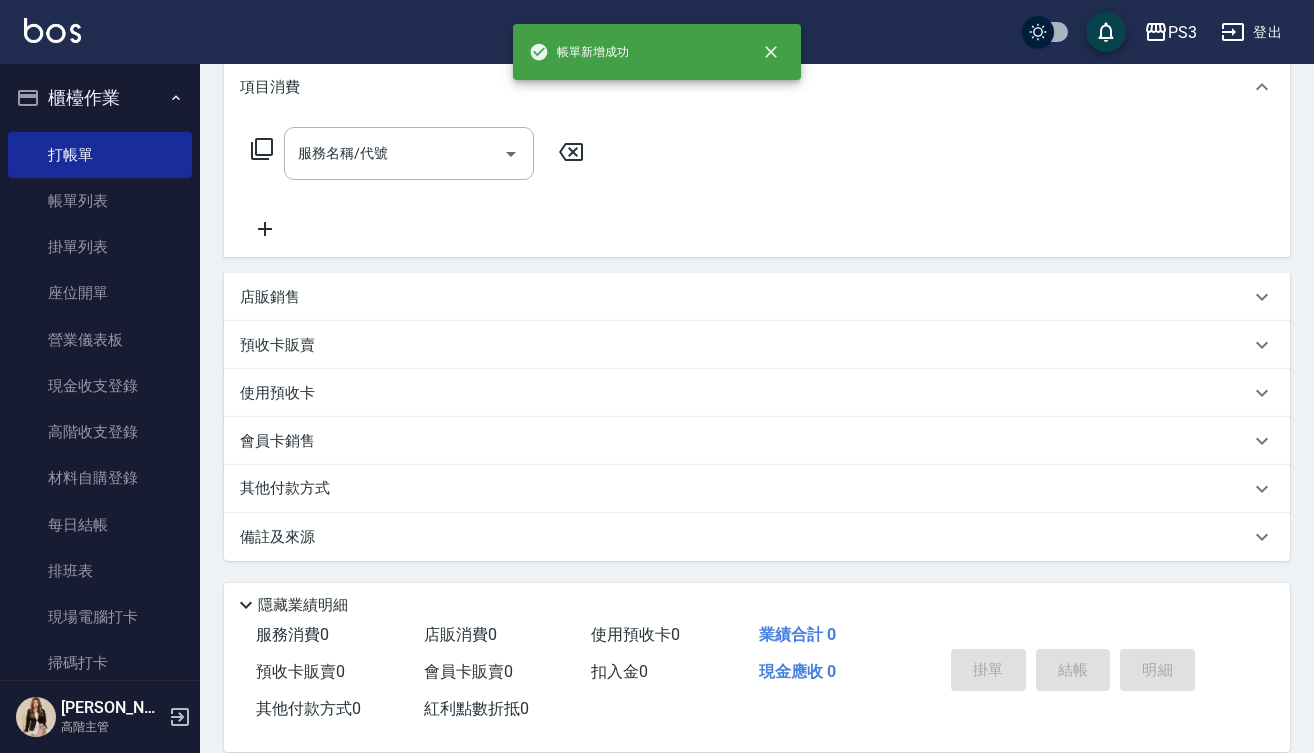 scroll, scrollTop: 0, scrollLeft: 0, axis: both 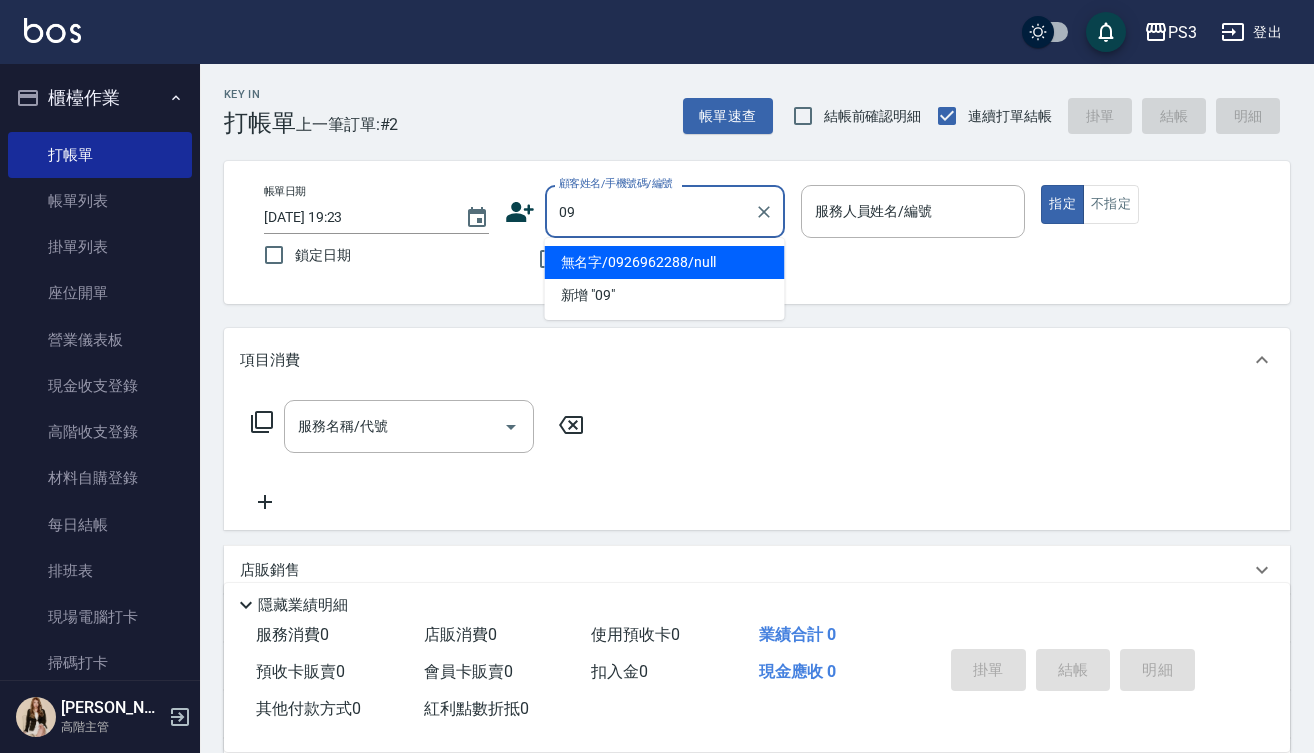type on "0" 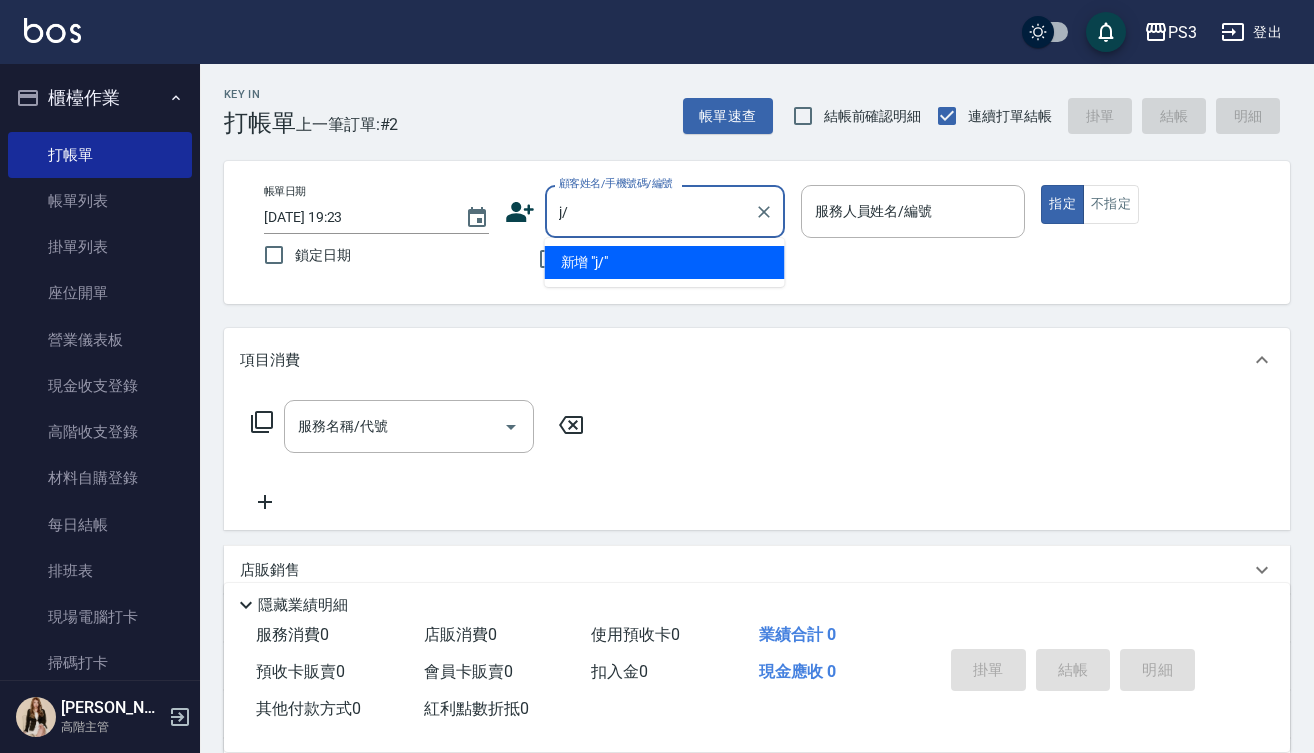 type on "j" 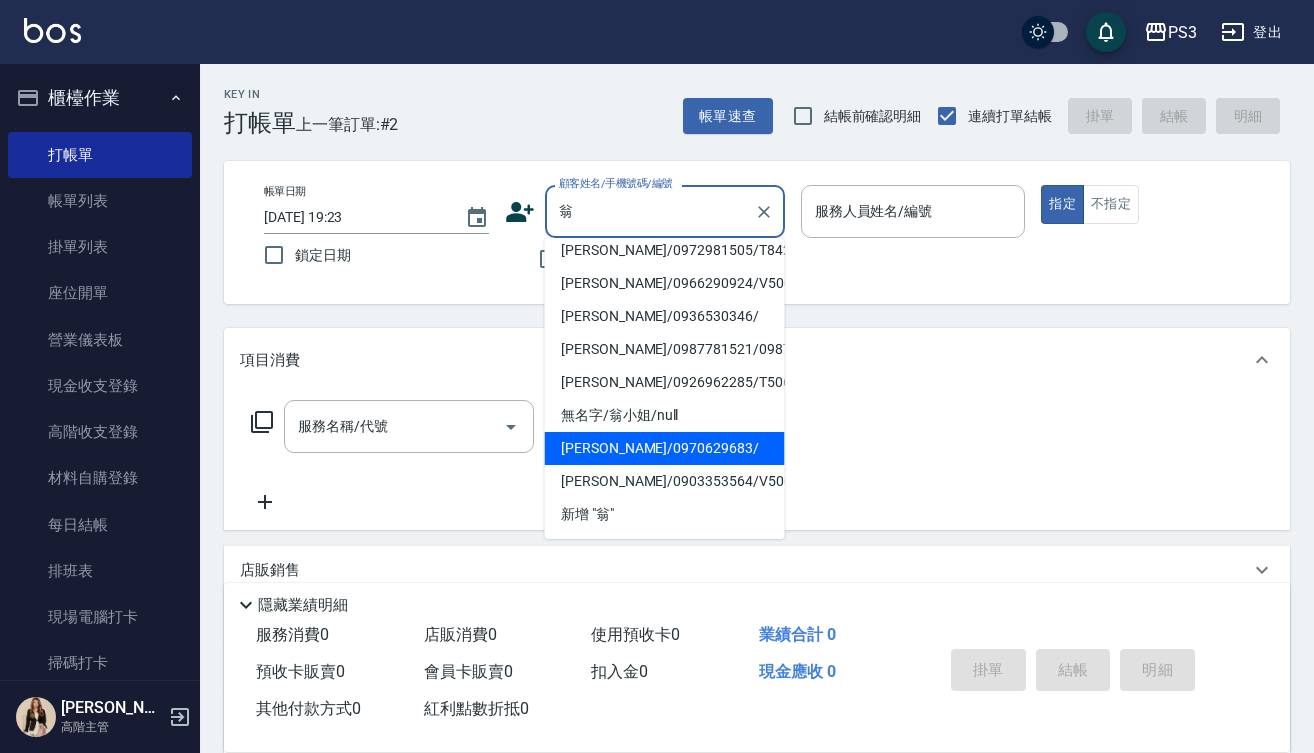 scroll, scrollTop: 534, scrollLeft: 0, axis: vertical 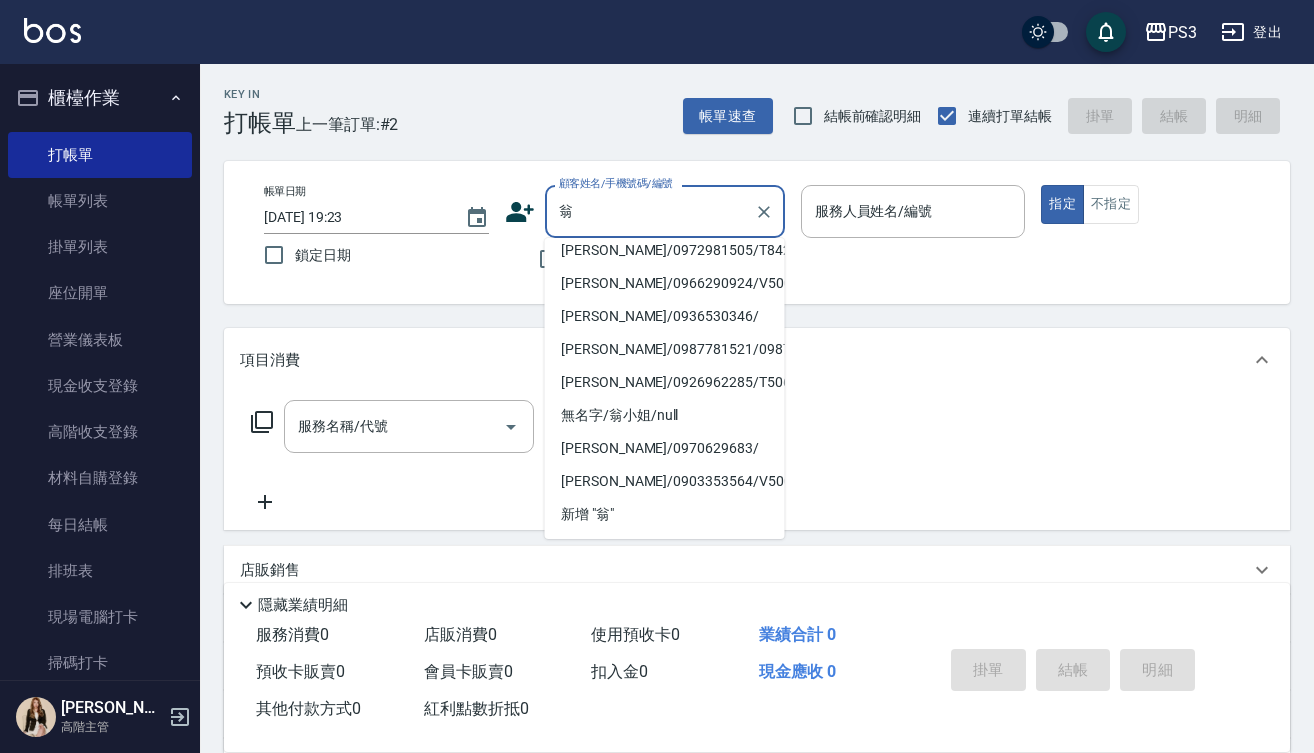 click on "顧客姓名未設定/0968930309/[PERSON_NAME]" at bounding box center (665, -78) 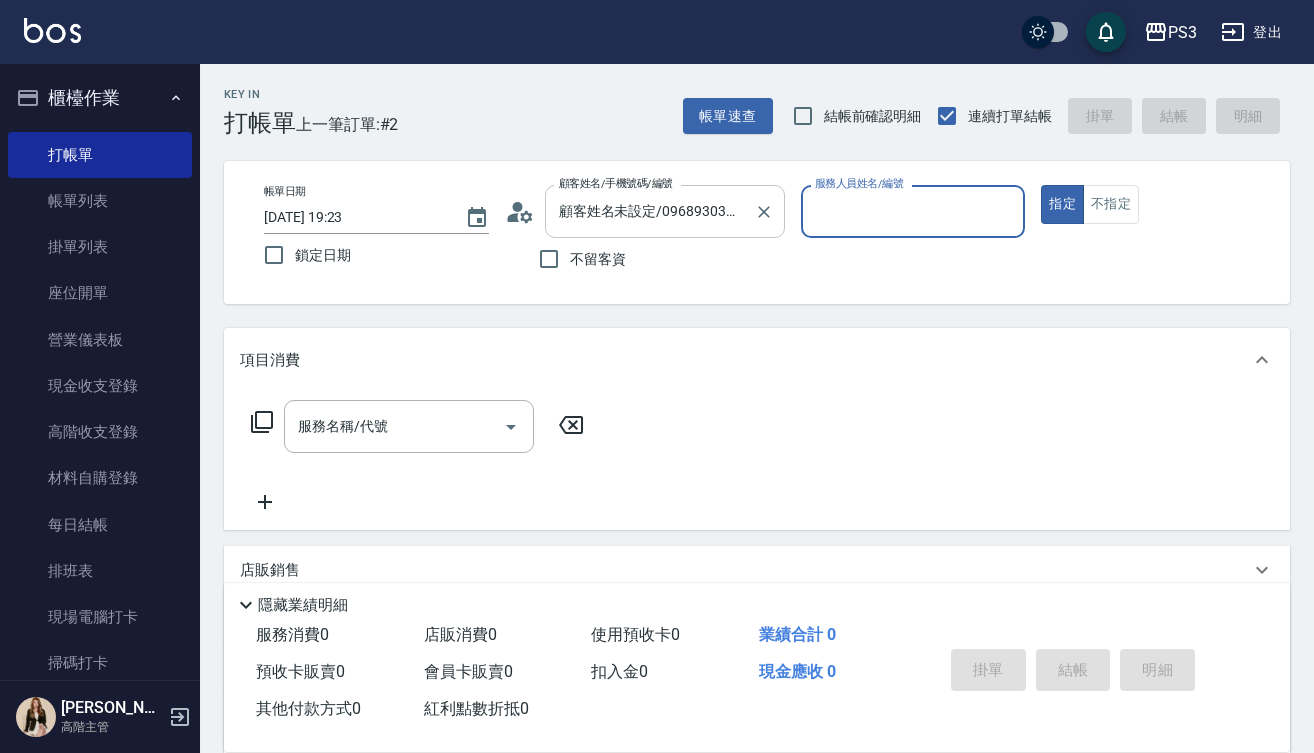click on "顧客姓名未設定/0968930309/[PERSON_NAME]" at bounding box center (650, 211) 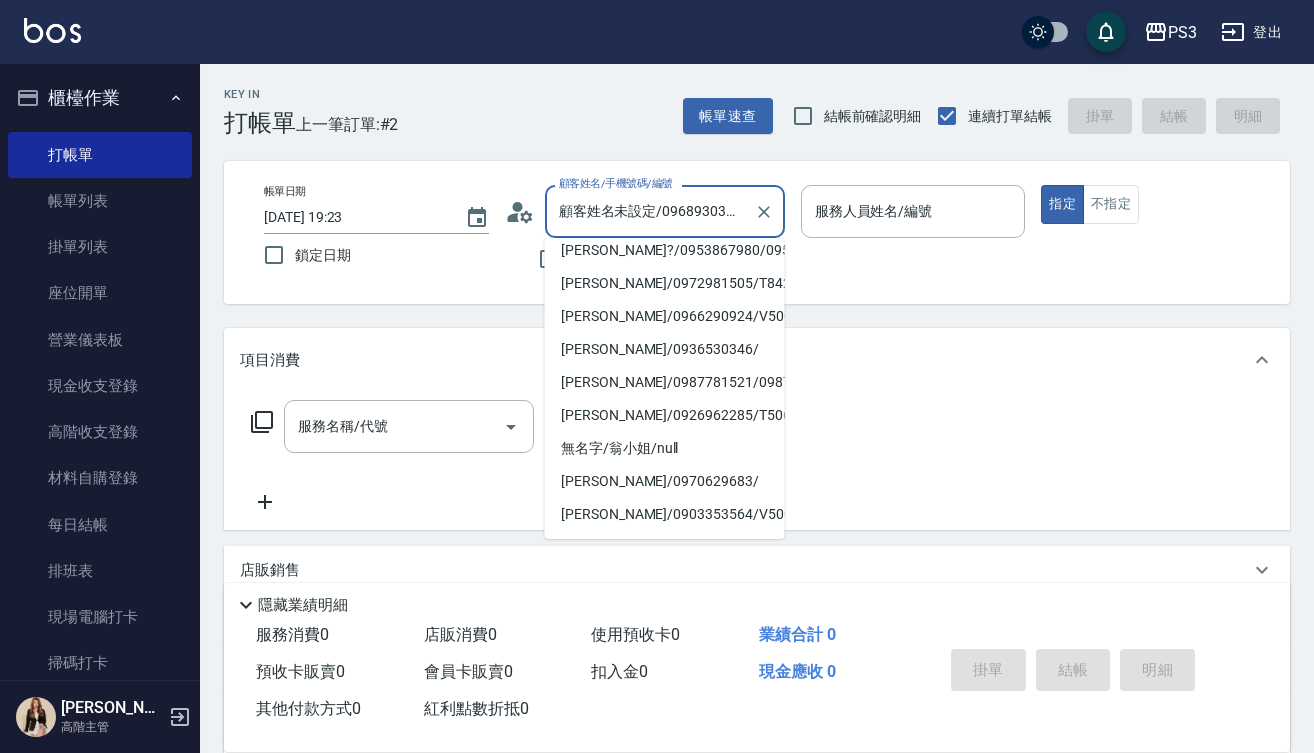 scroll, scrollTop: 501, scrollLeft: 0, axis: vertical 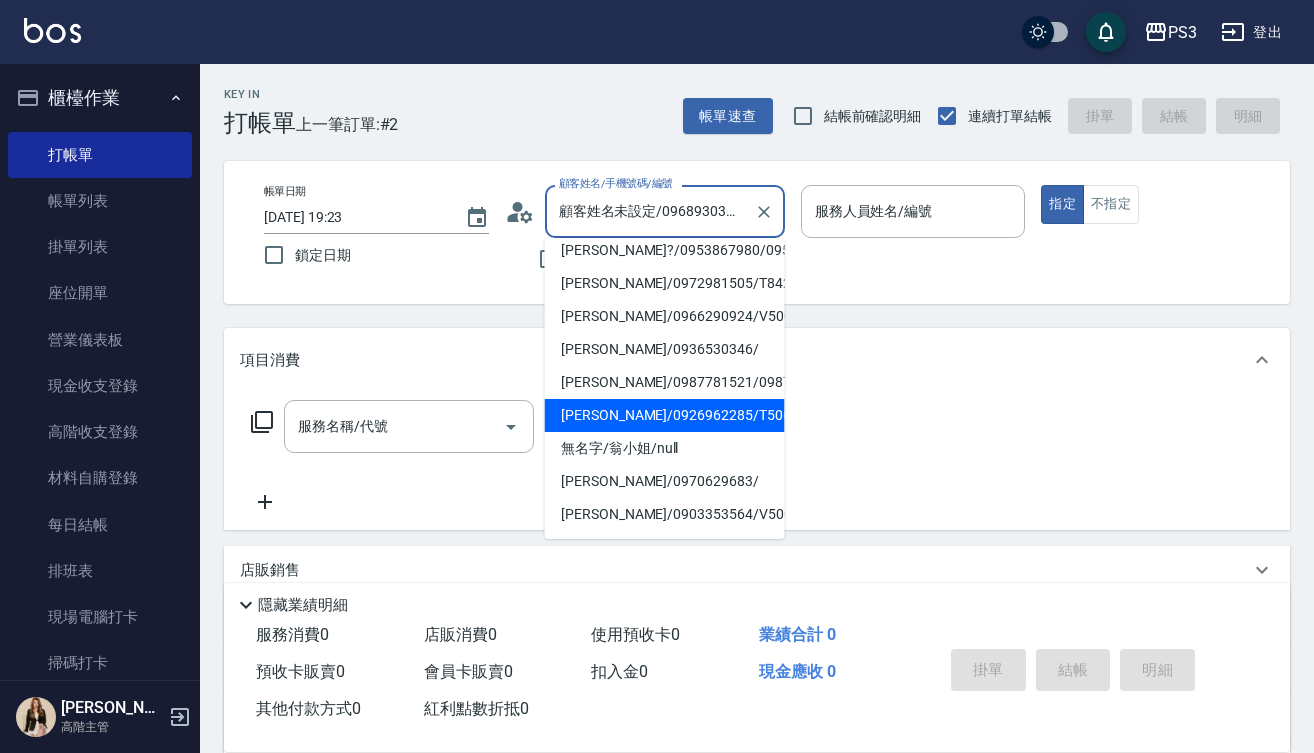 click on "[PERSON_NAME]/0926962285/T50660" at bounding box center (665, 415) 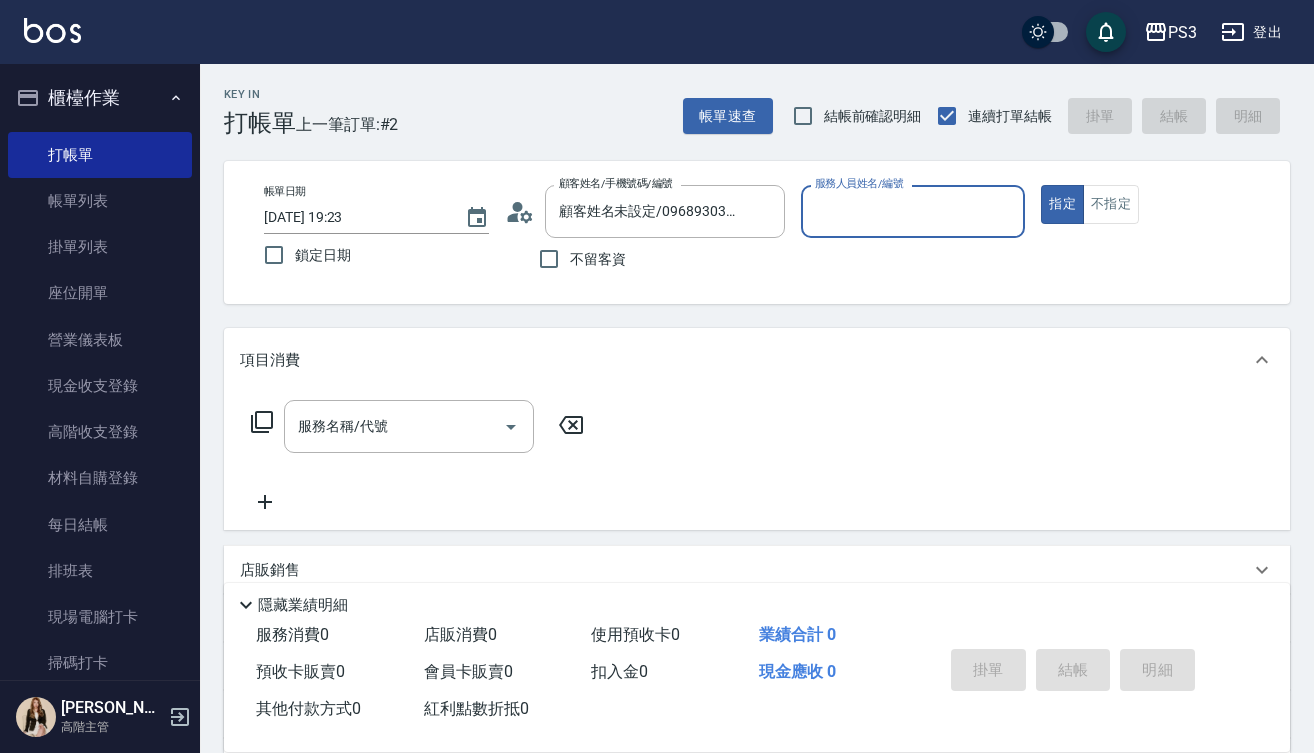 type on "[PERSON_NAME]/0926962285/T50660" 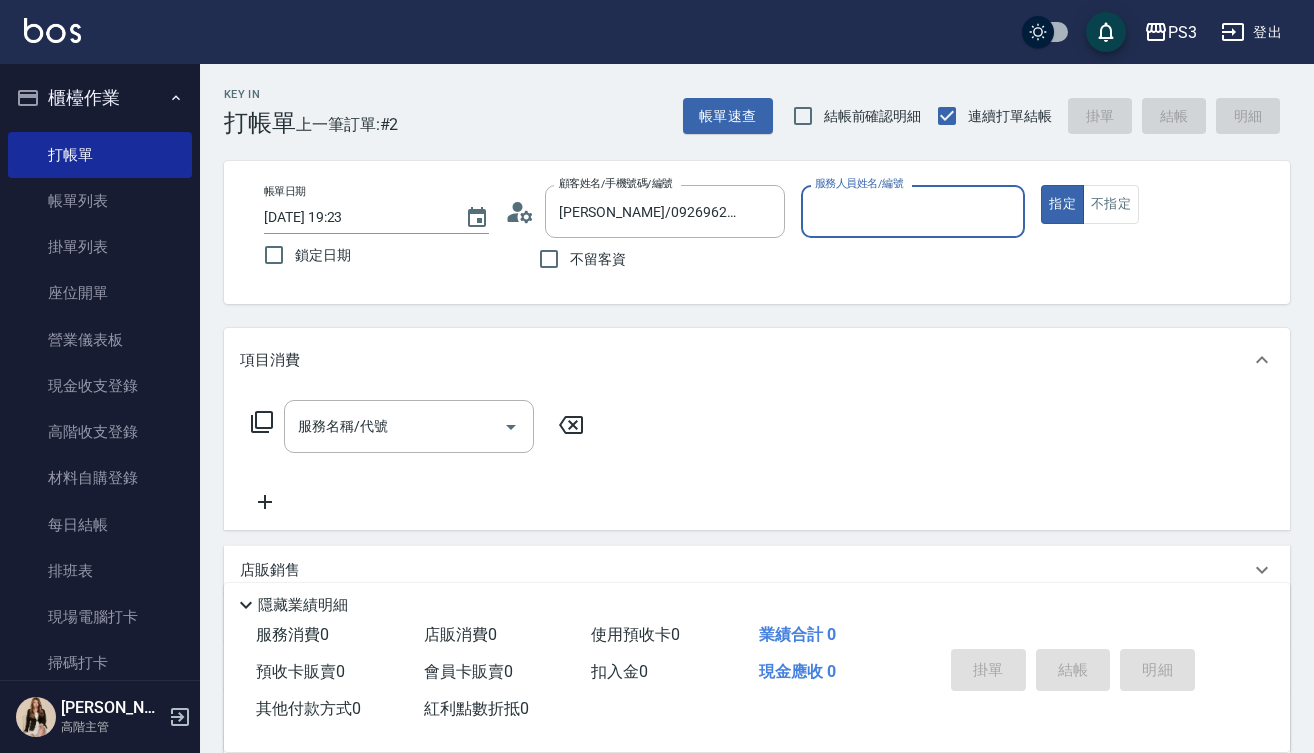 type on "[PERSON_NAME]-1" 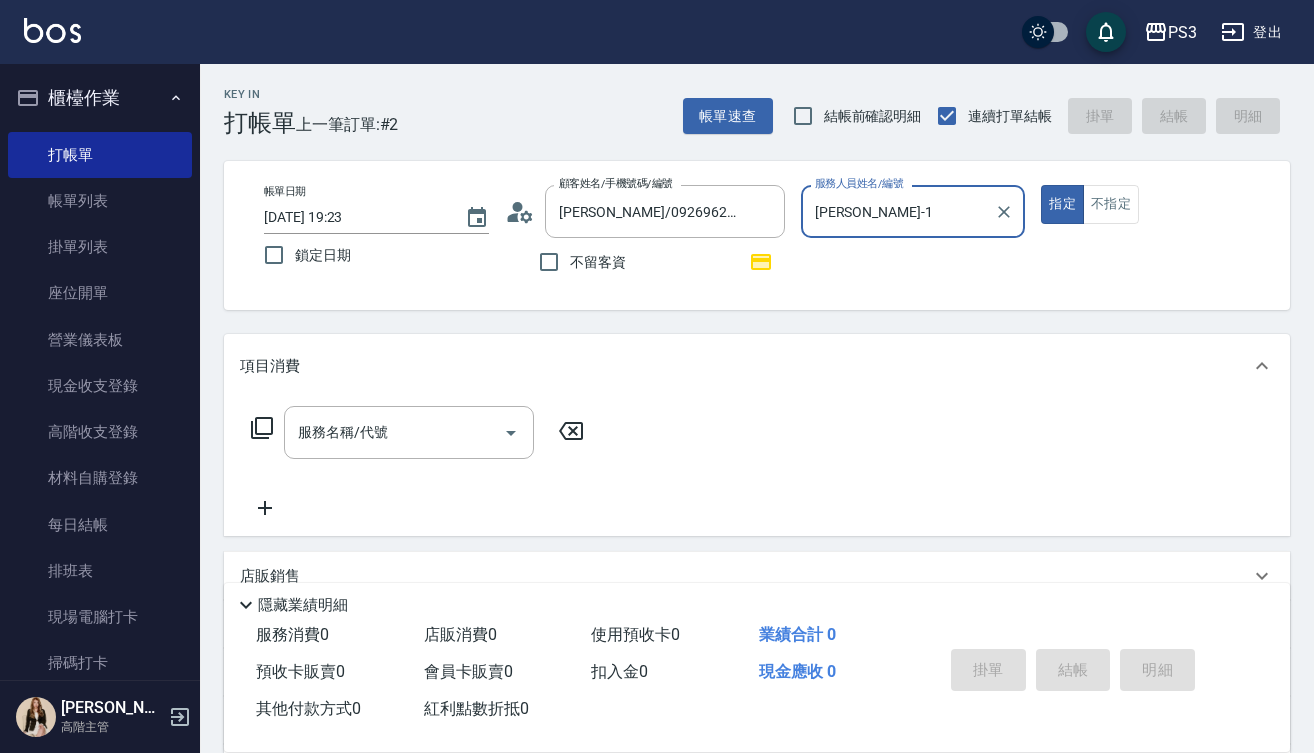 click on "指定" at bounding box center (1062, 204) 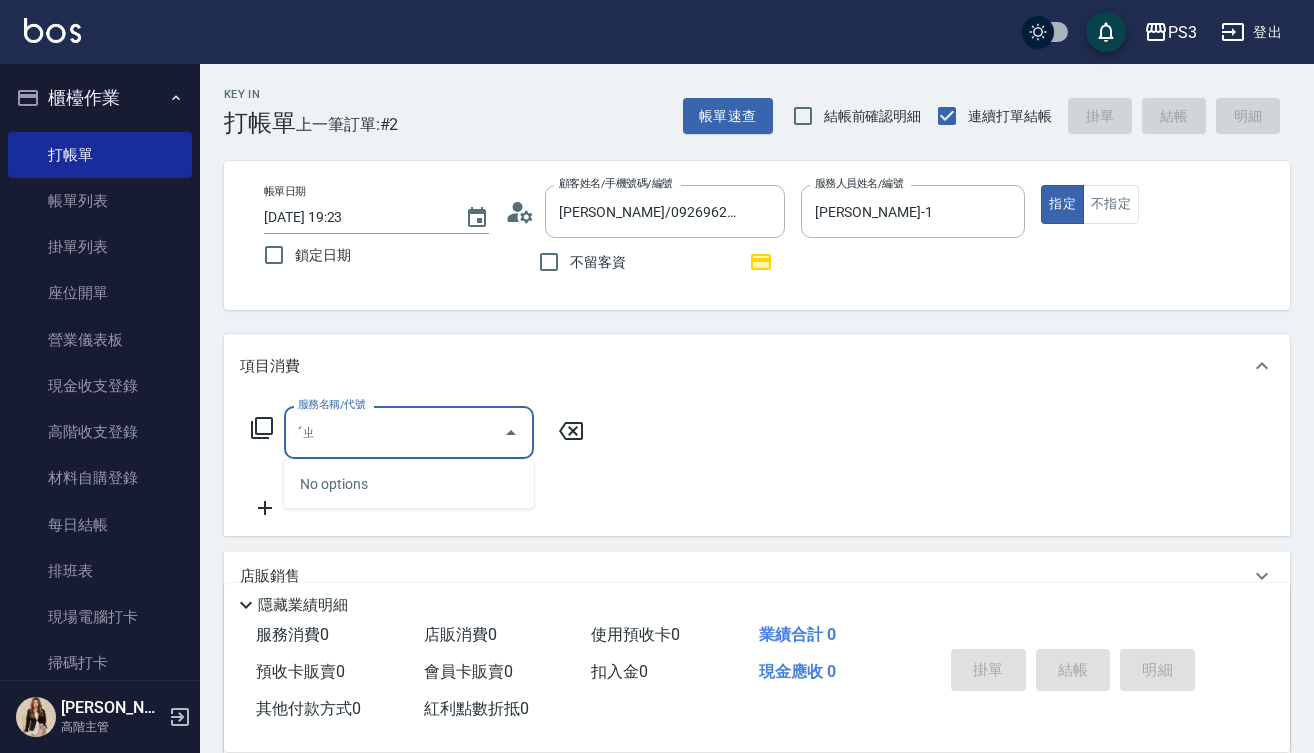 type on "ˊ" 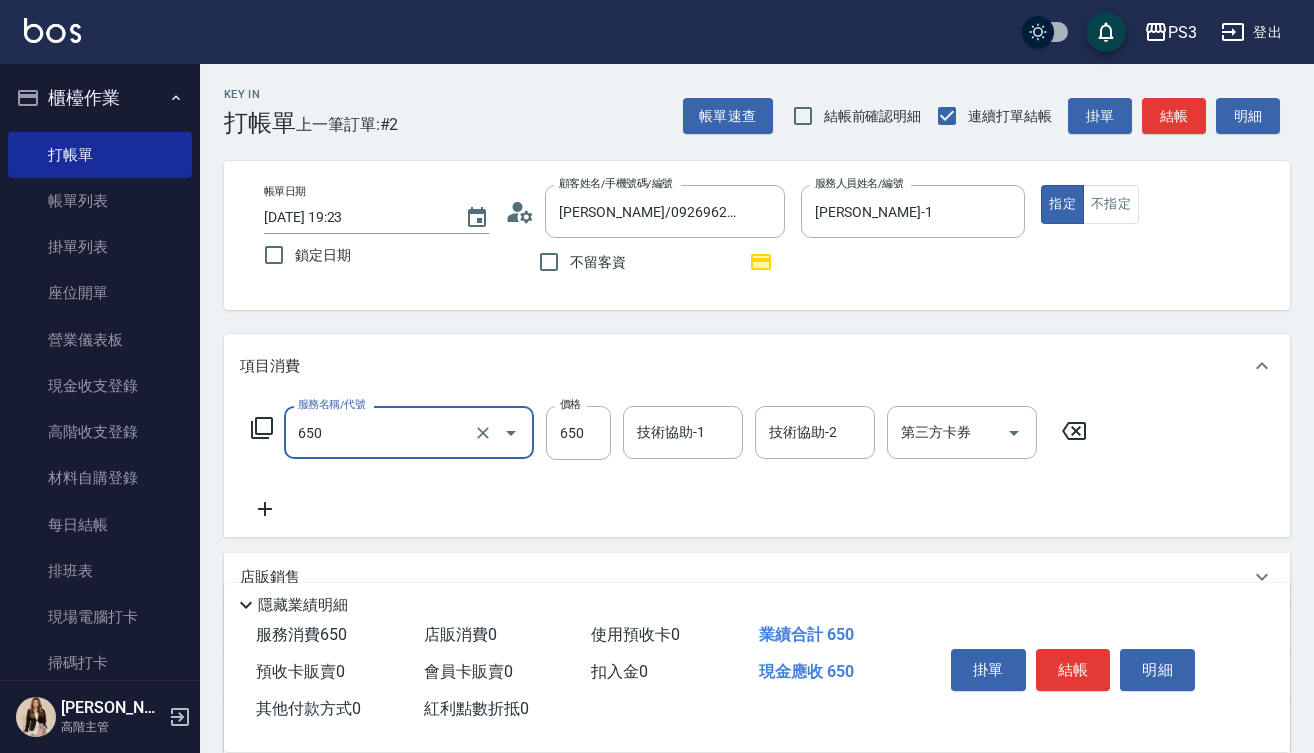 type on "髮質修復洗(650)" 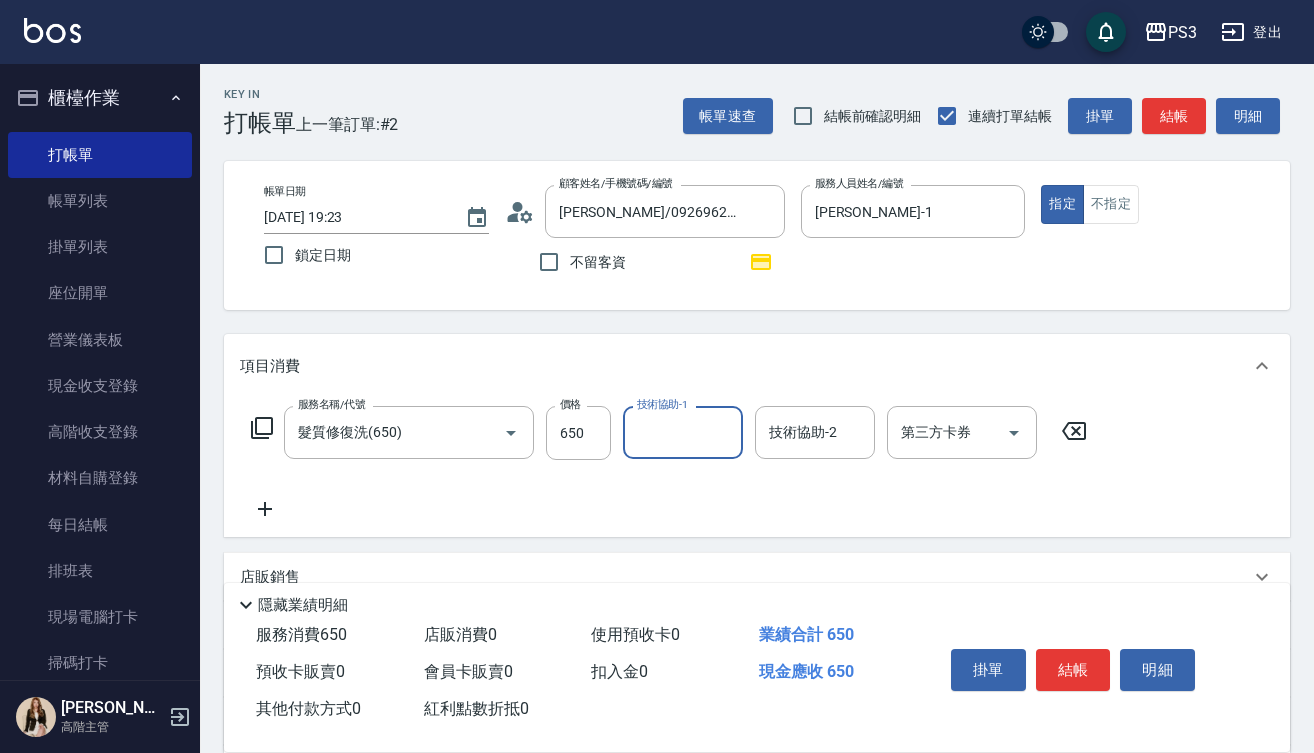 type on "1" 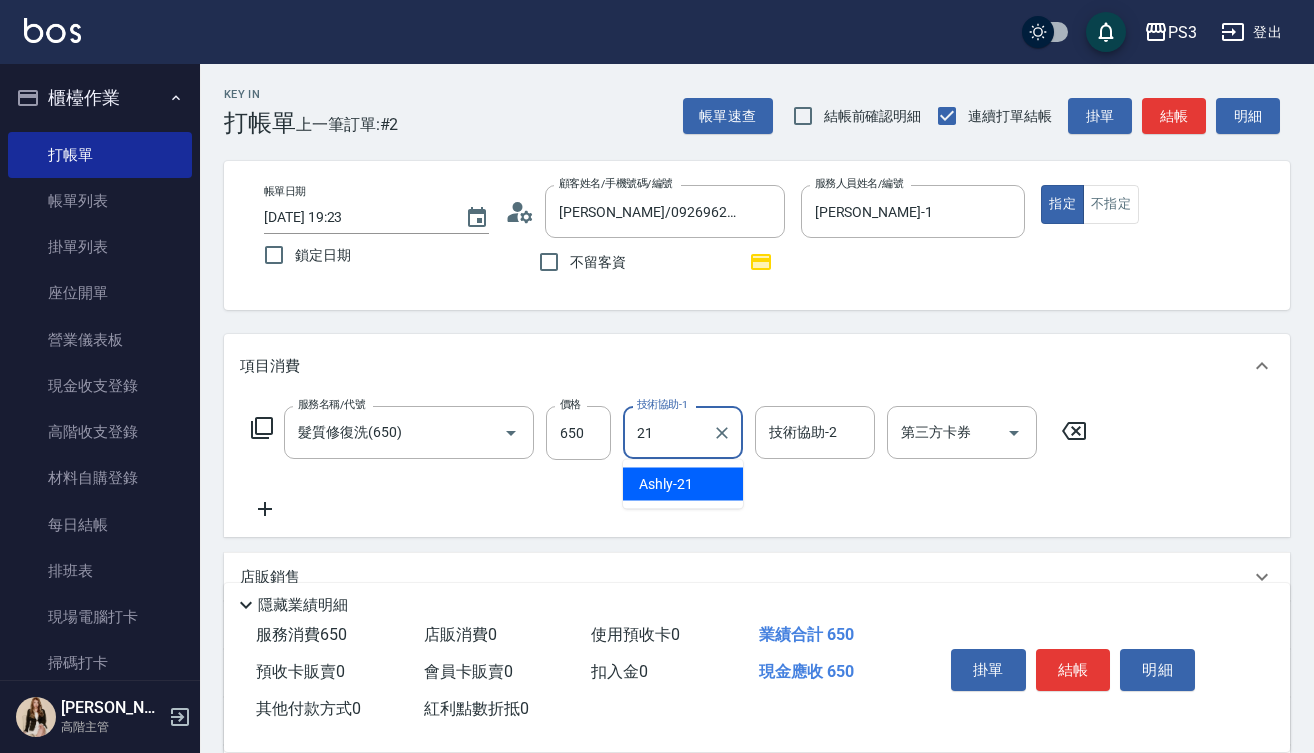 type on "Ashly-21" 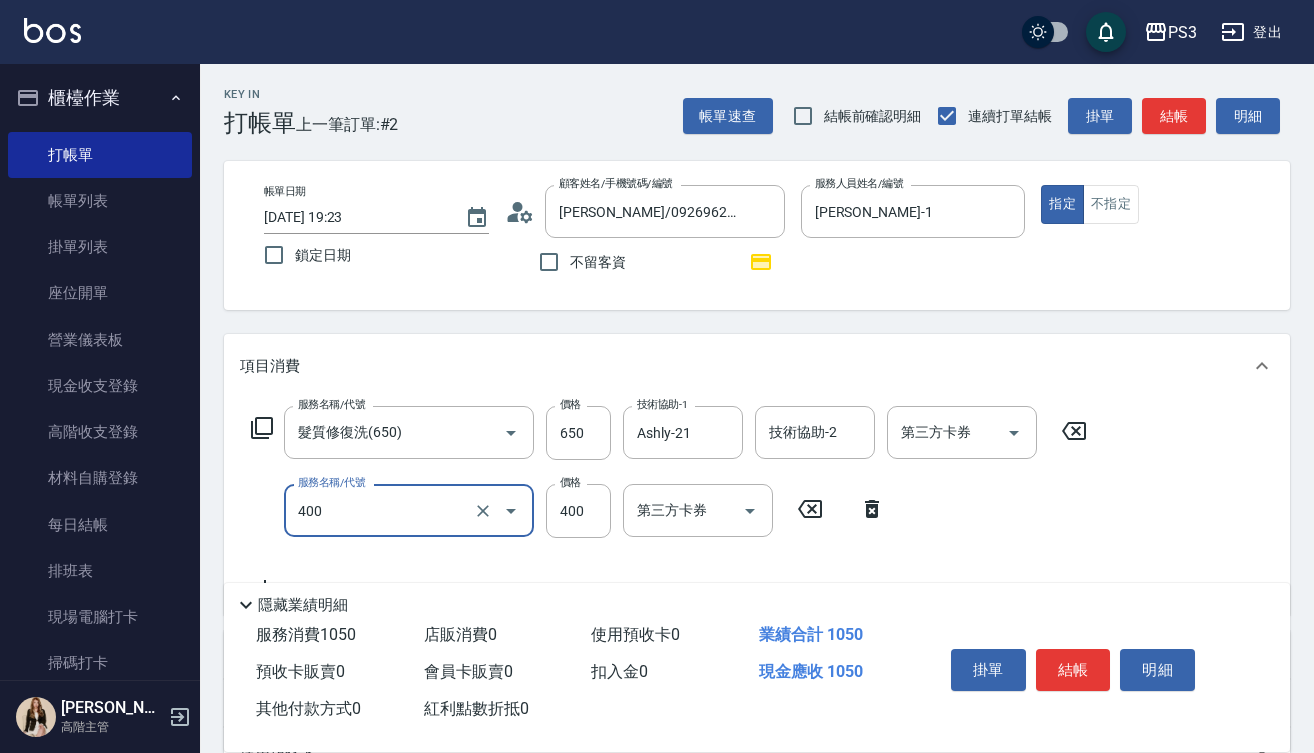 type on "剪(400)" 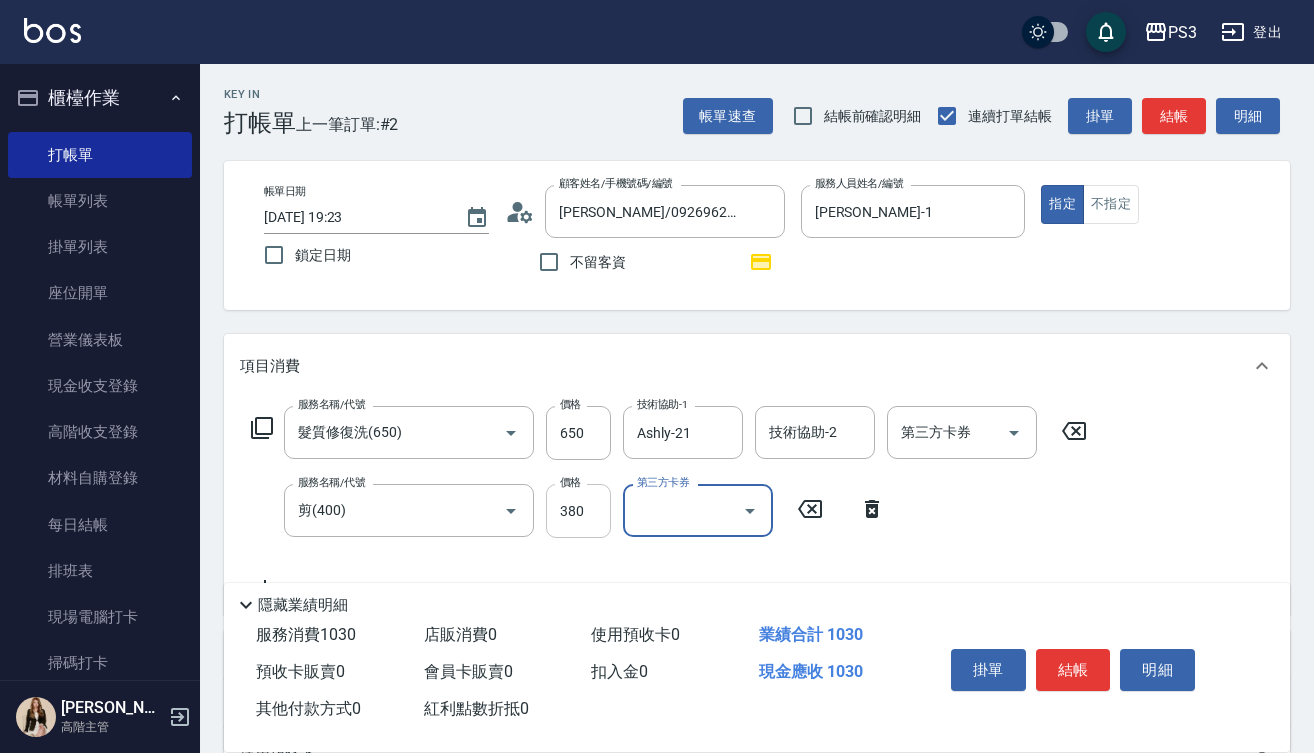 click on "380" at bounding box center [578, 511] 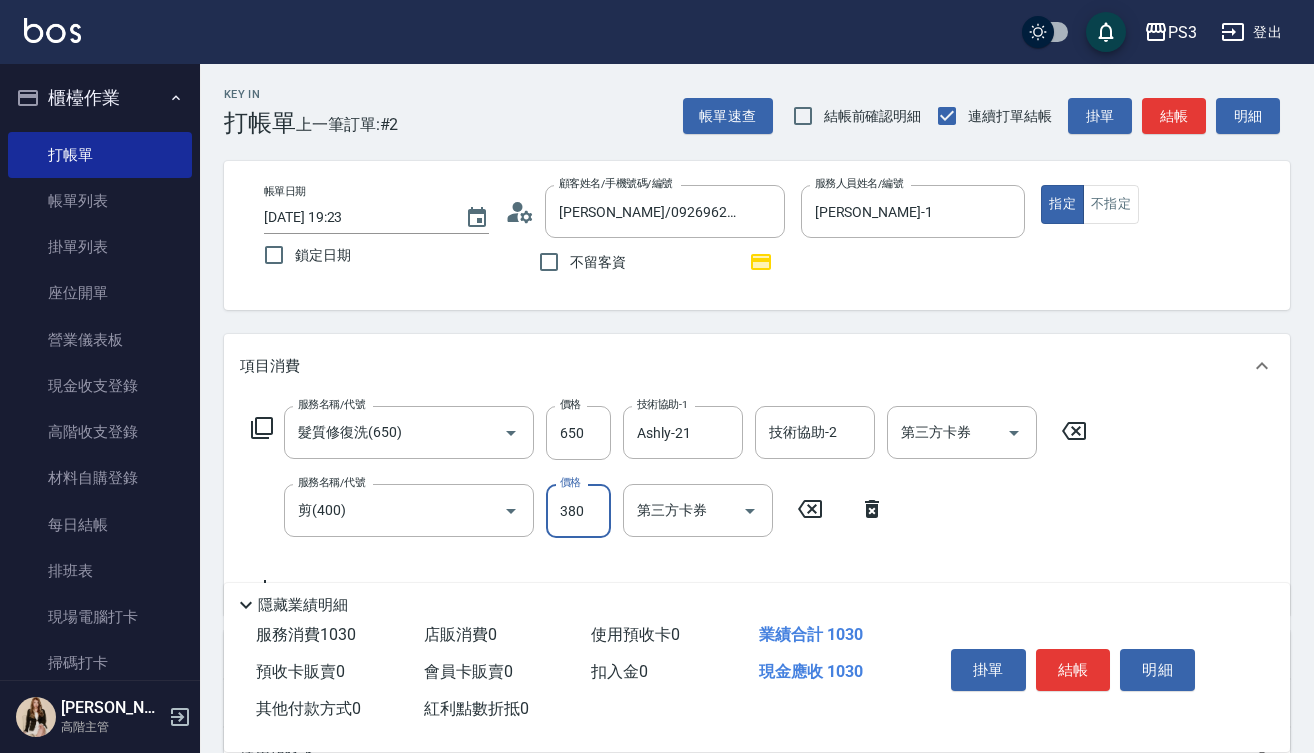 click on "380" at bounding box center [578, 511] 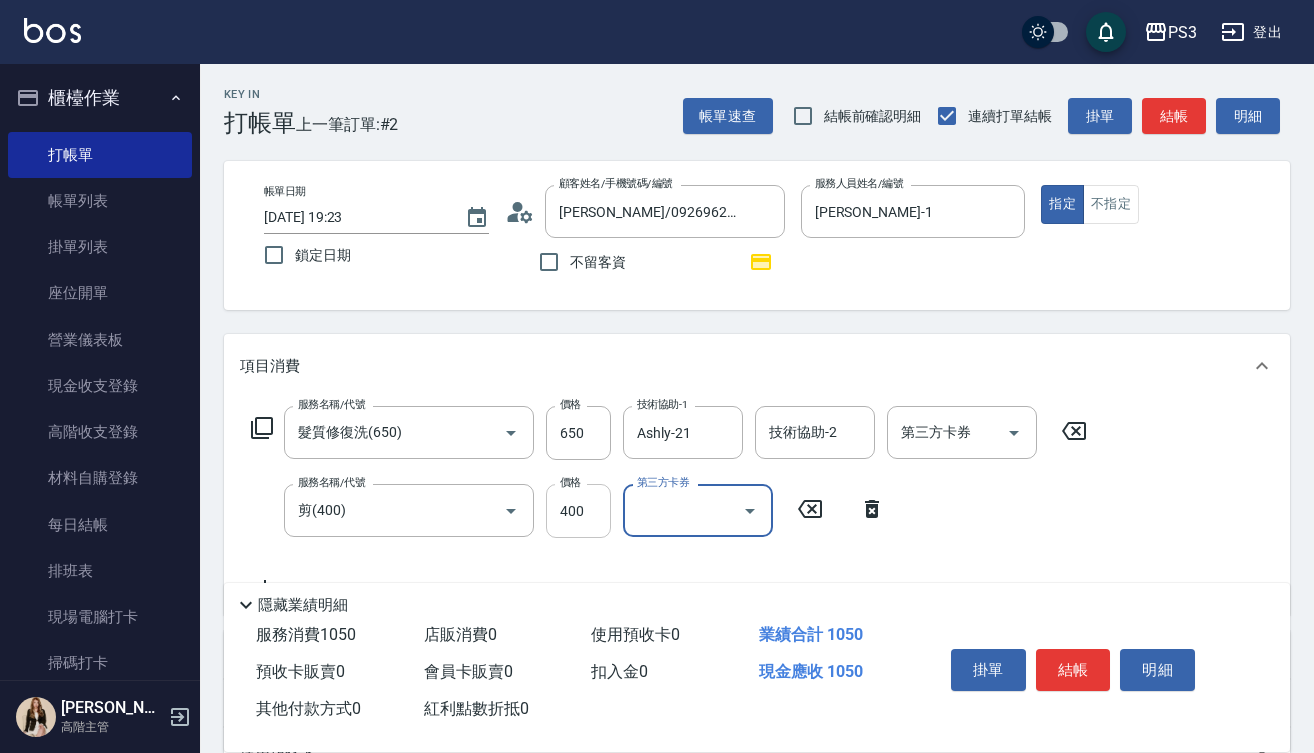 click on "400" at bounding box center [578, 511] 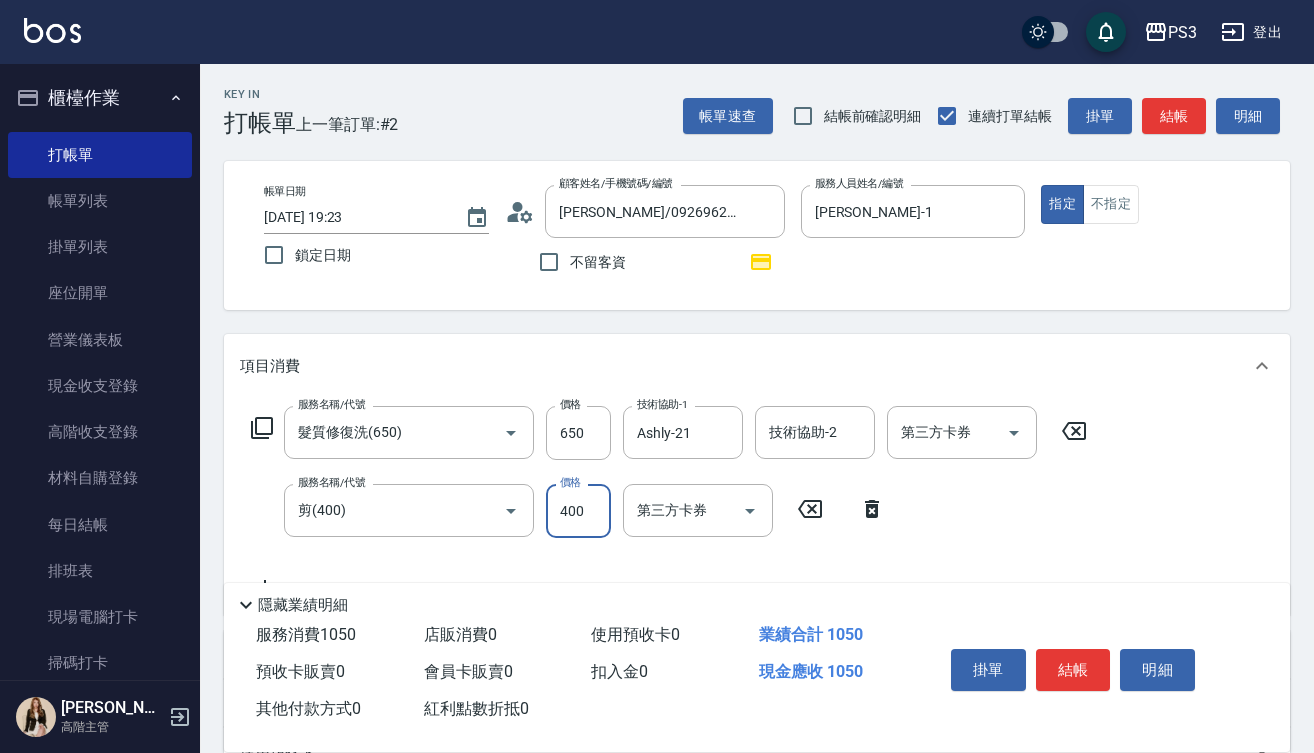 click on "400" at bounding box center [578, 511] 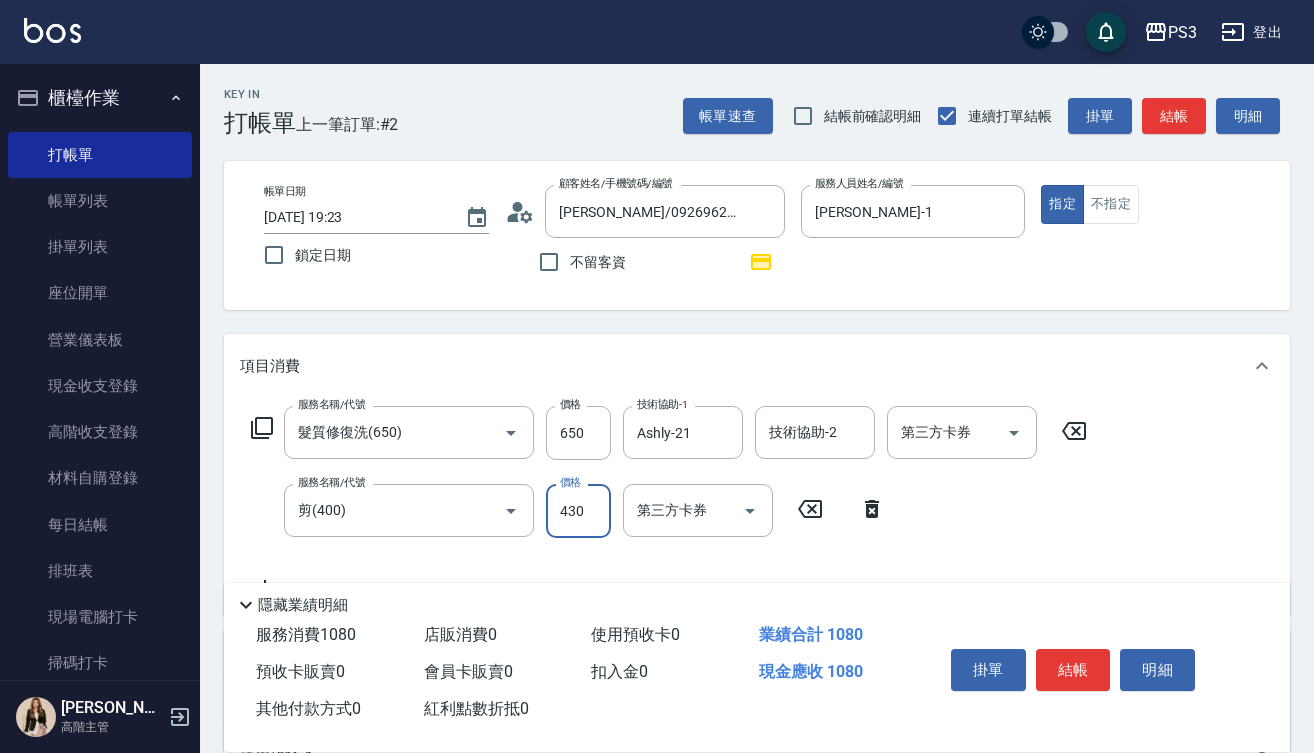 type on "430" 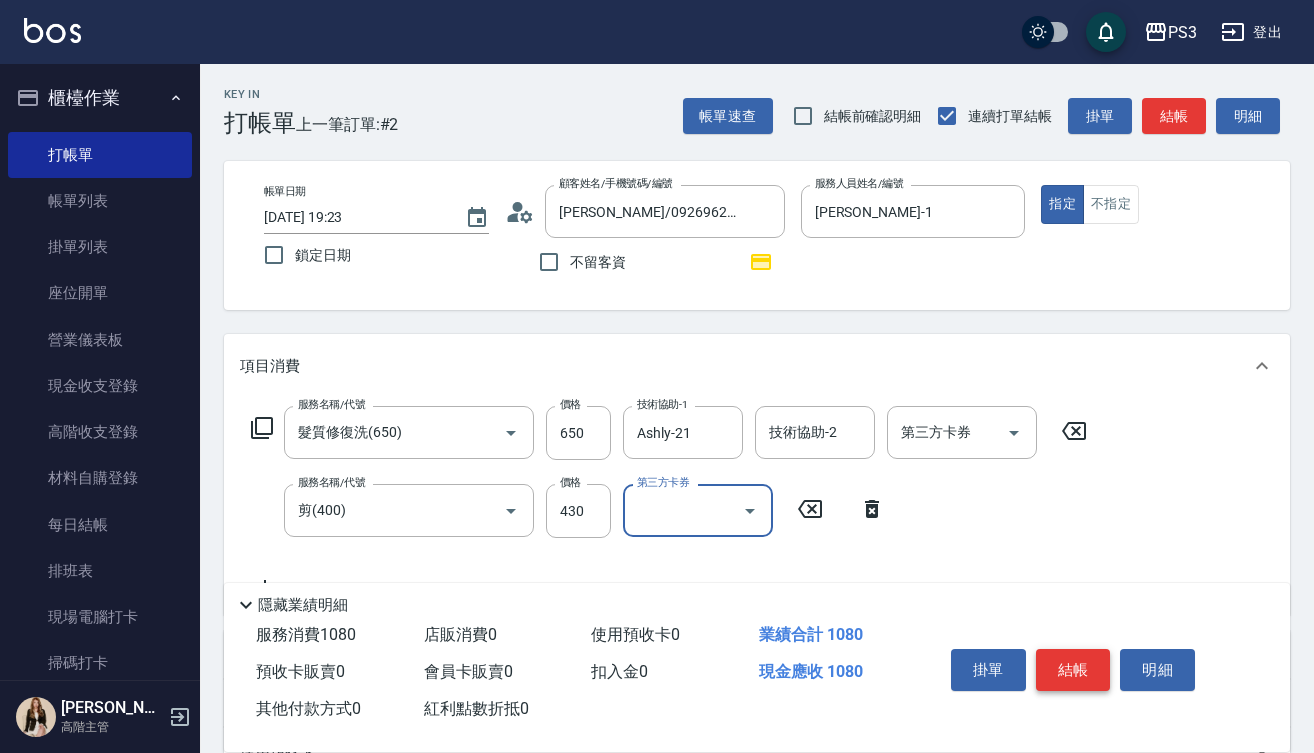 click on "結帳" at bounding box center [1073, 670] 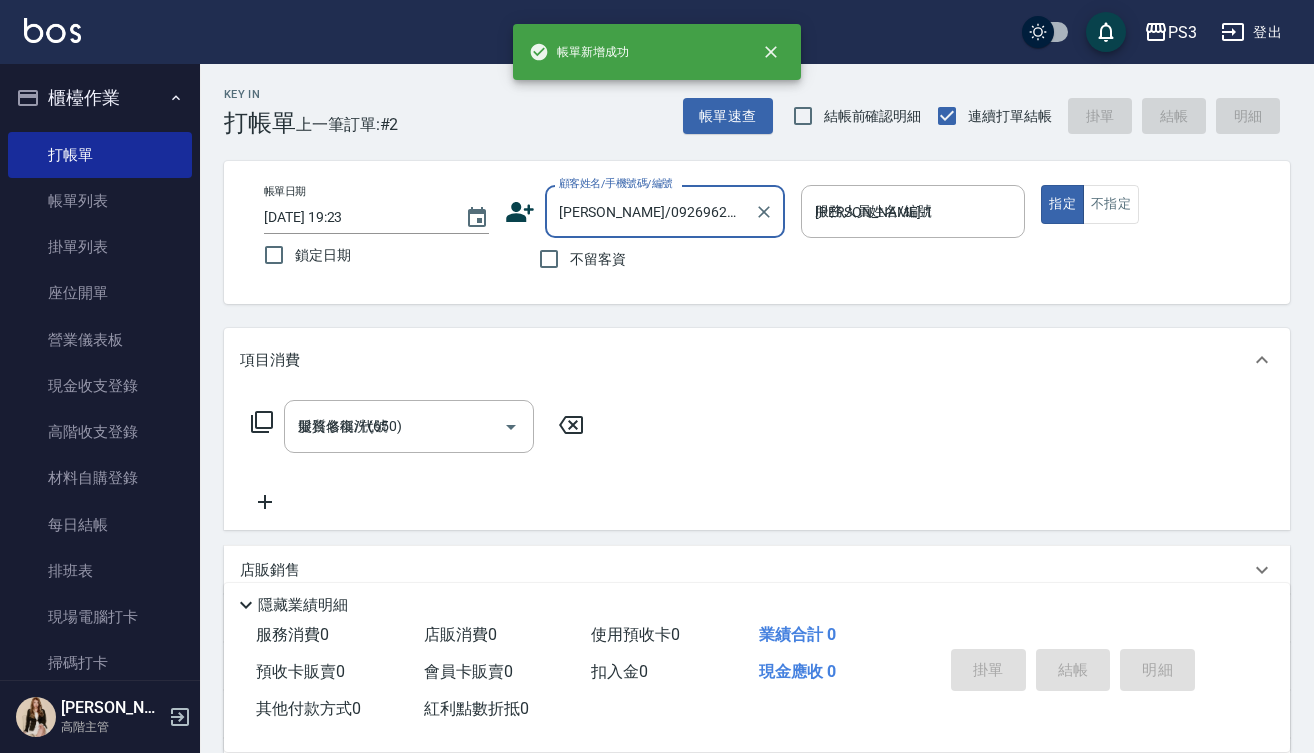 type on "[DATE] 19:25" 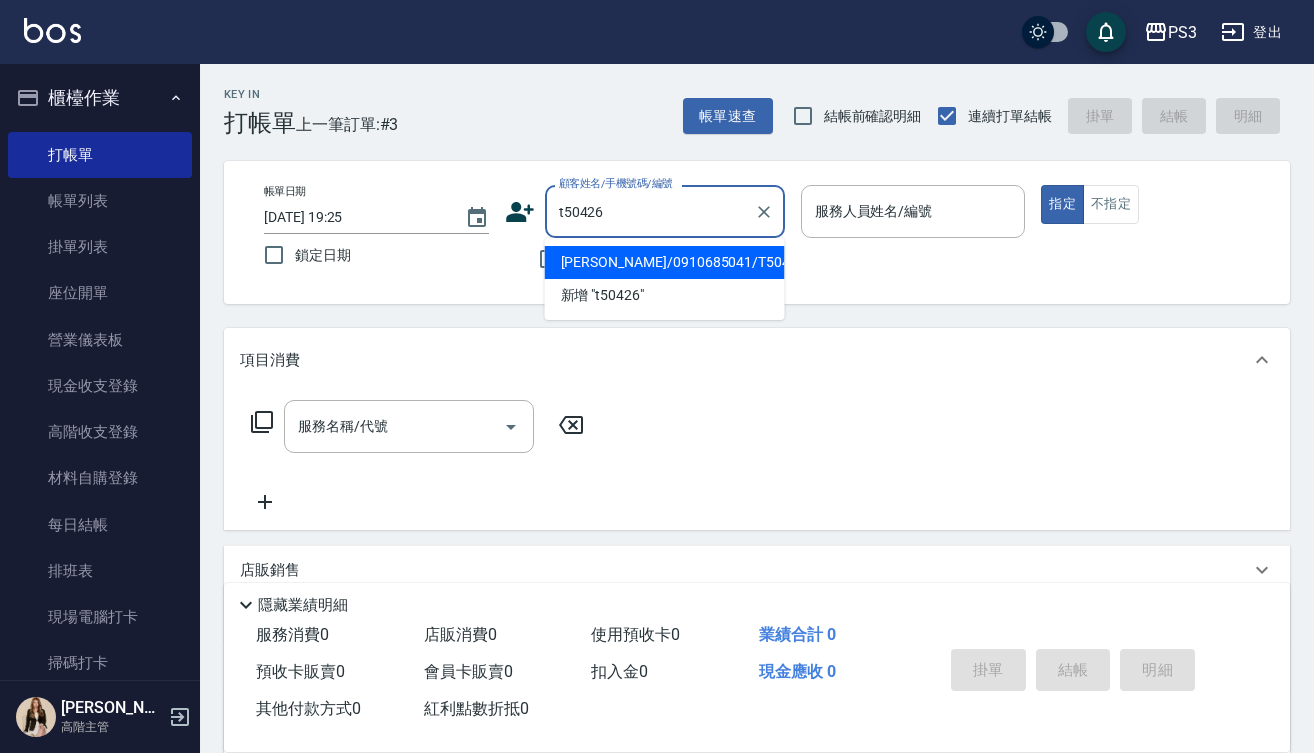 type on "[PERSON_NAME]/0910685041/T50426" 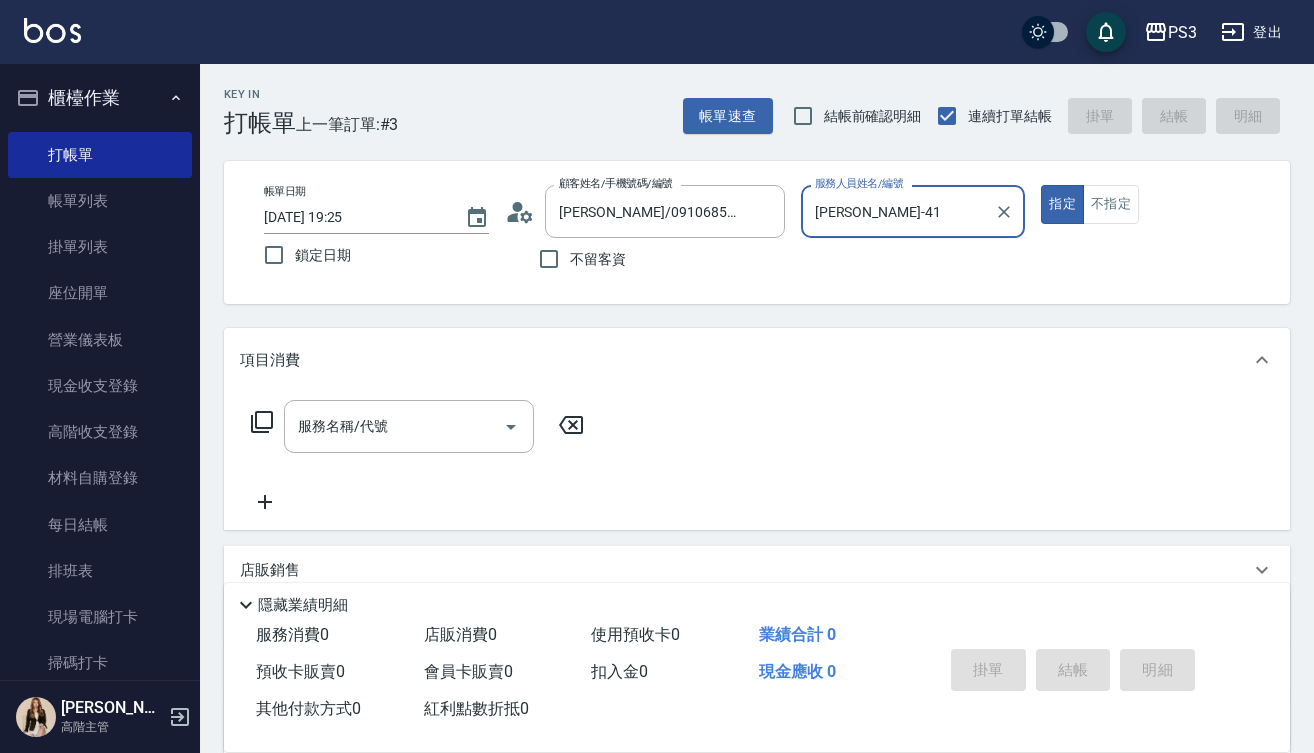 click on "指定" at bounding box center [1062, 204] 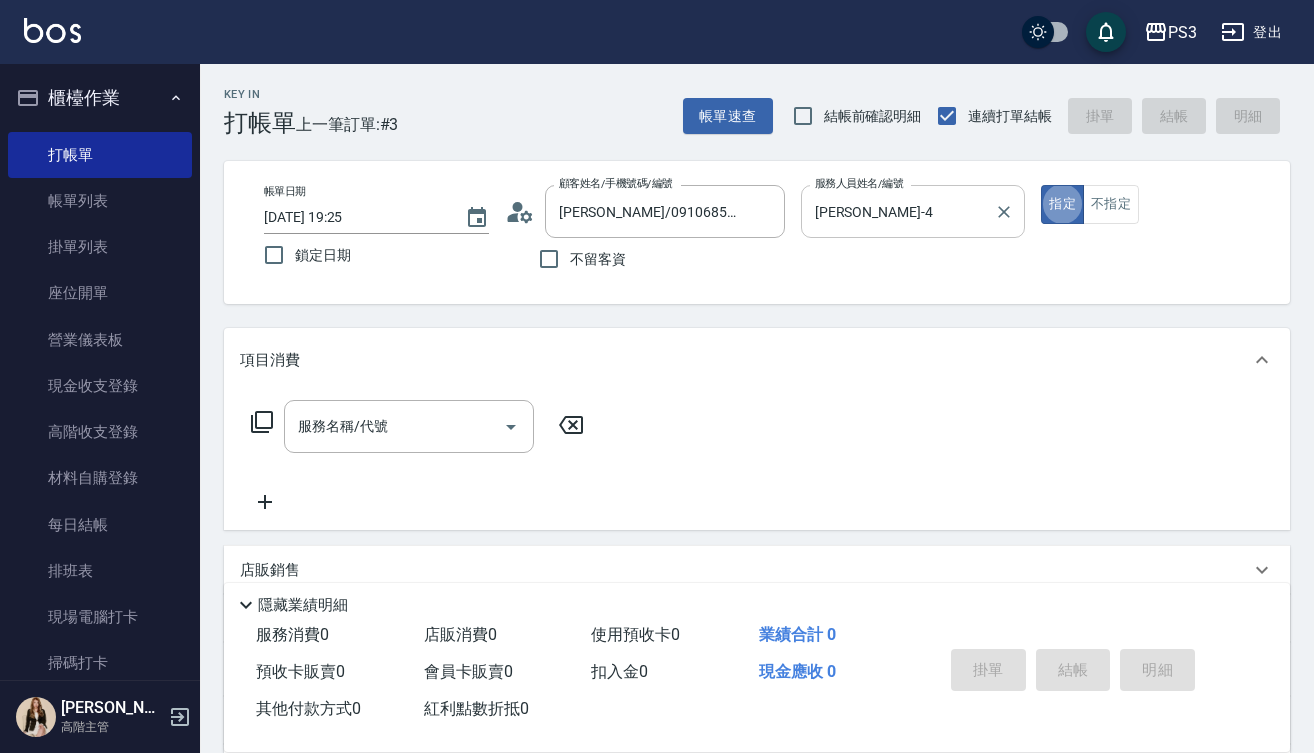 click on "[PERSON_NAME]-4" at bounding box center [898, 211] 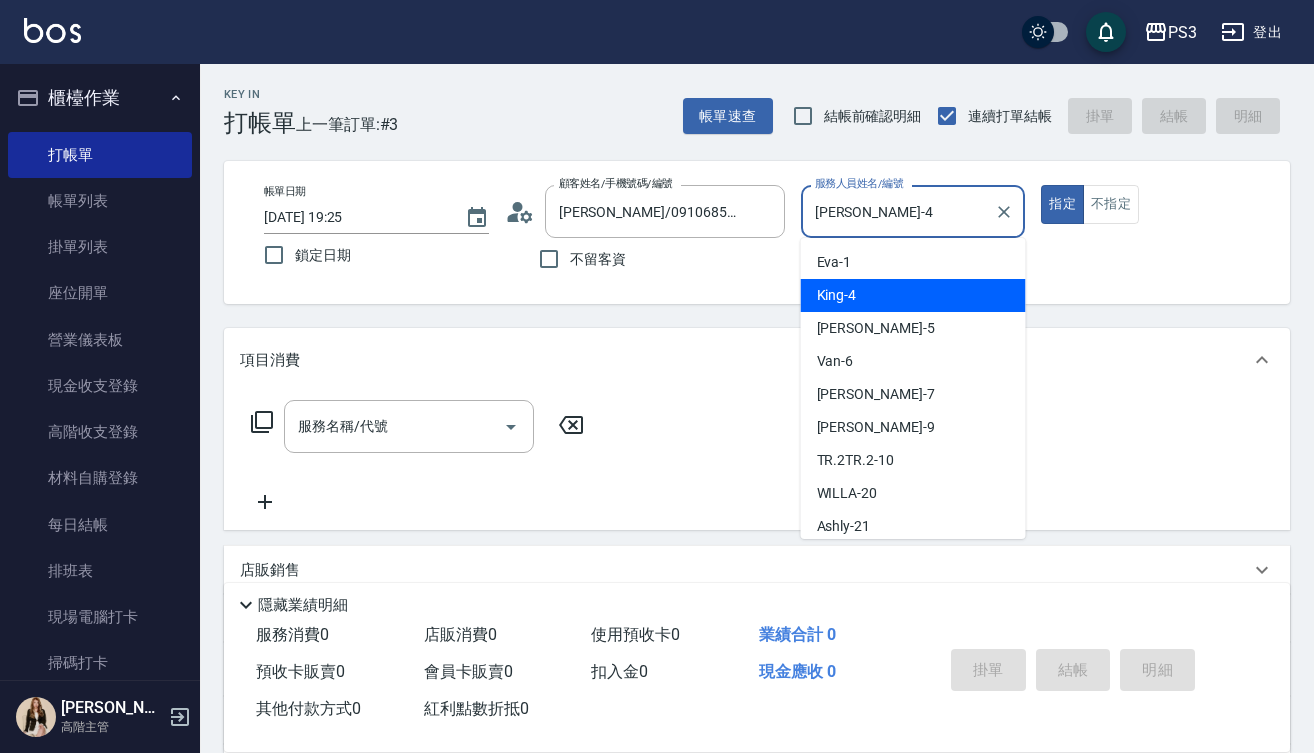 click on "[PERSON_NAME]-4" at bounding box center (898, 211) 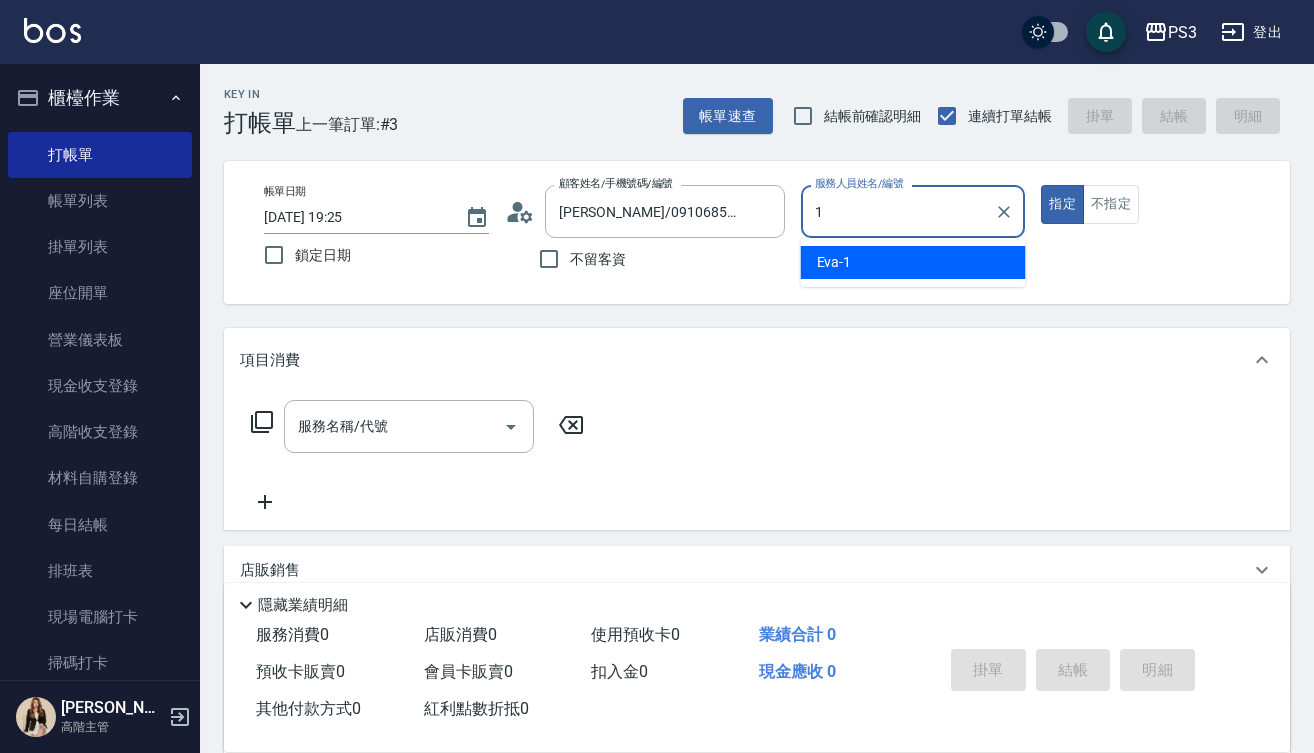 type on "[PERSON_NAME]-1" 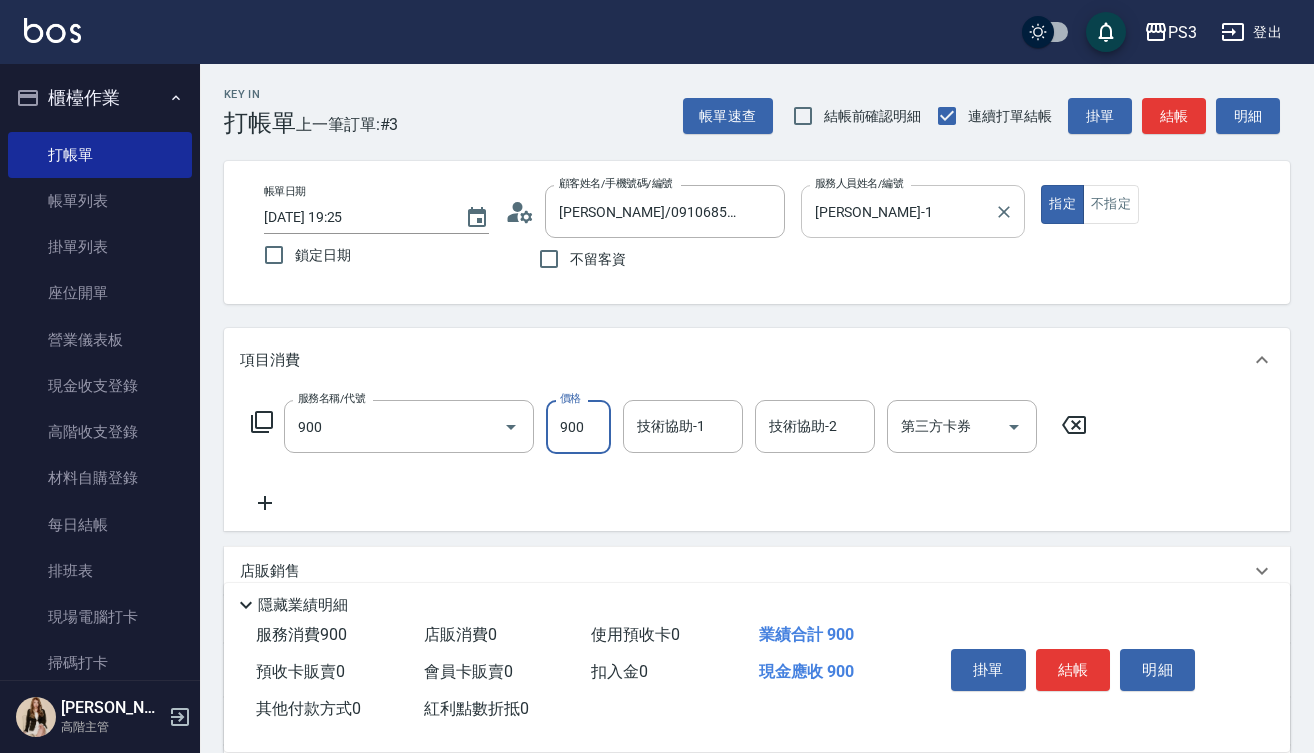 type on "頭皮保養洗(900)" 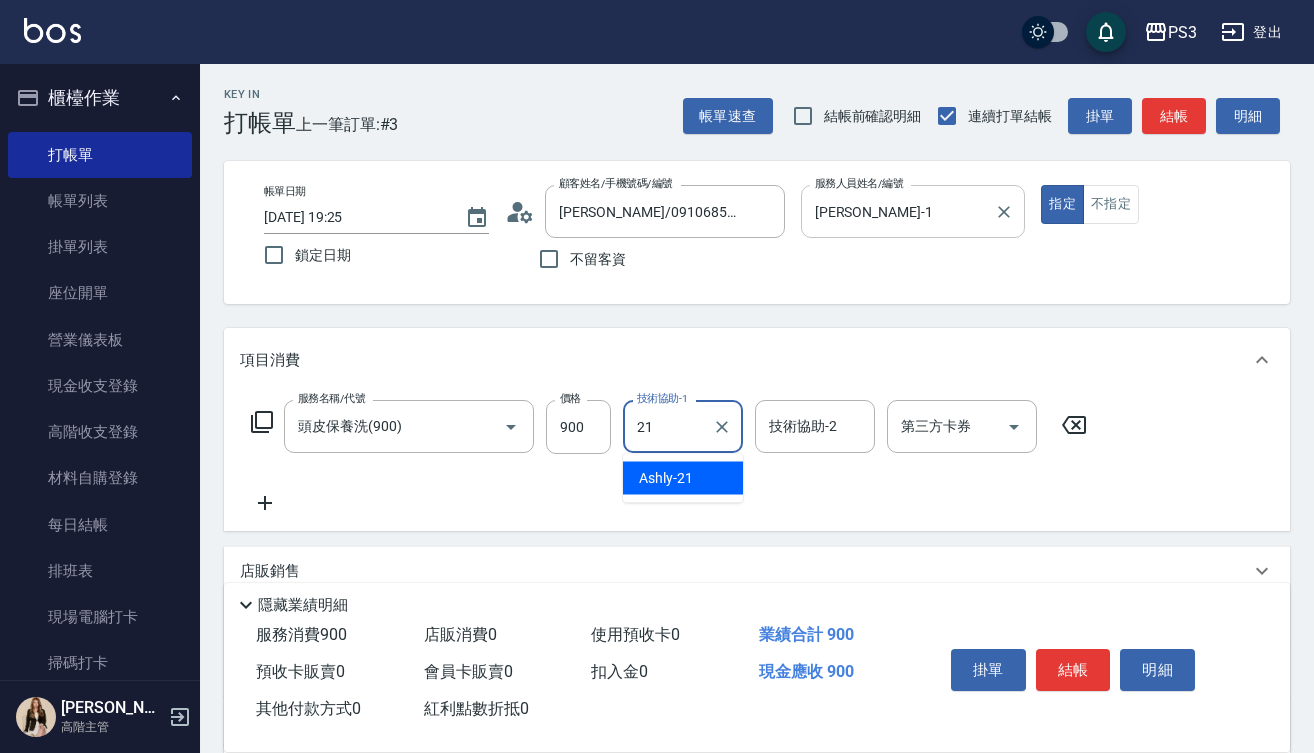 type on "Ashly-21" 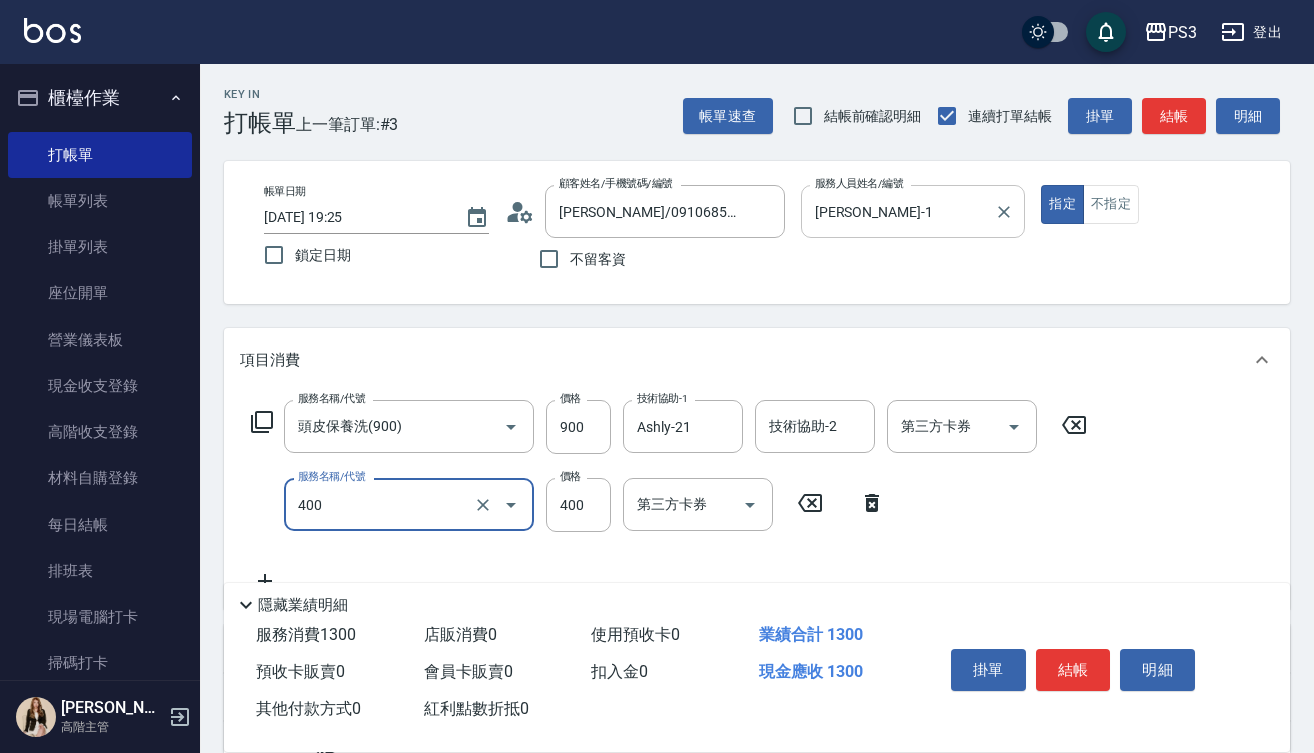 type on "剪(400)" 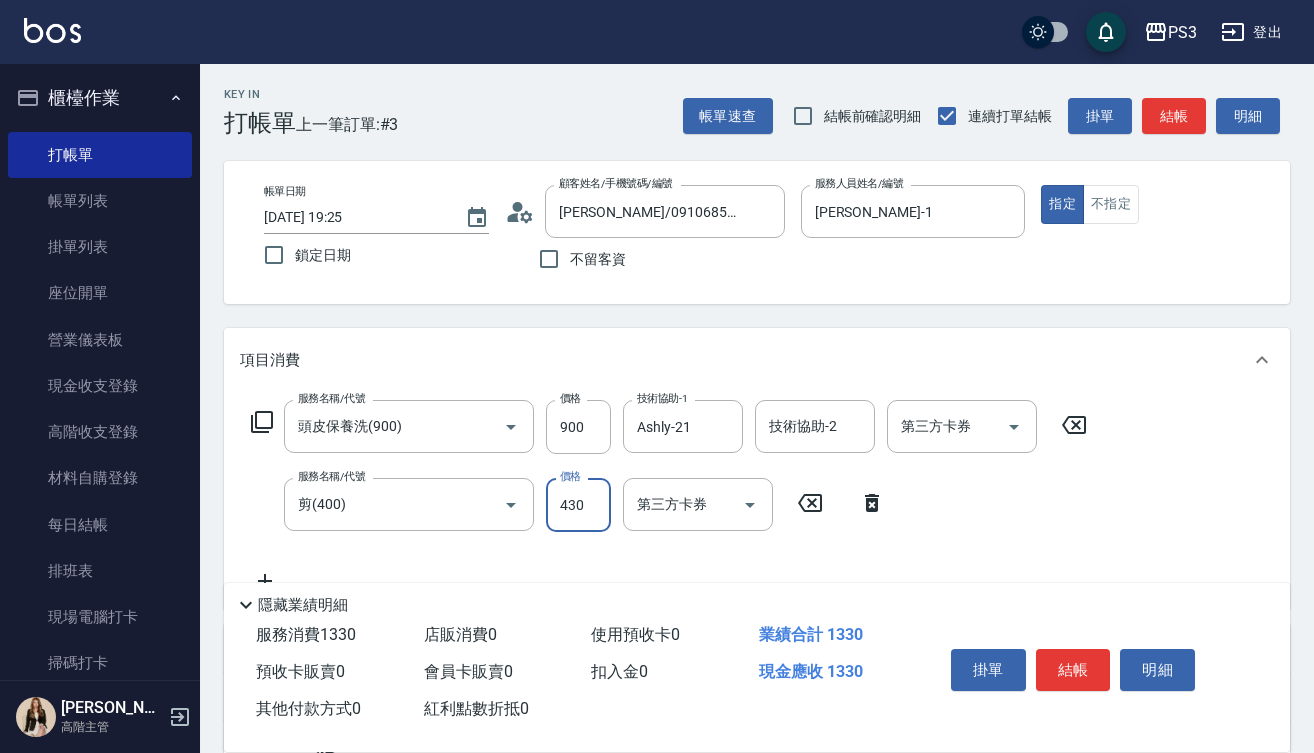 click on "430" at bounding box center [578, 505] 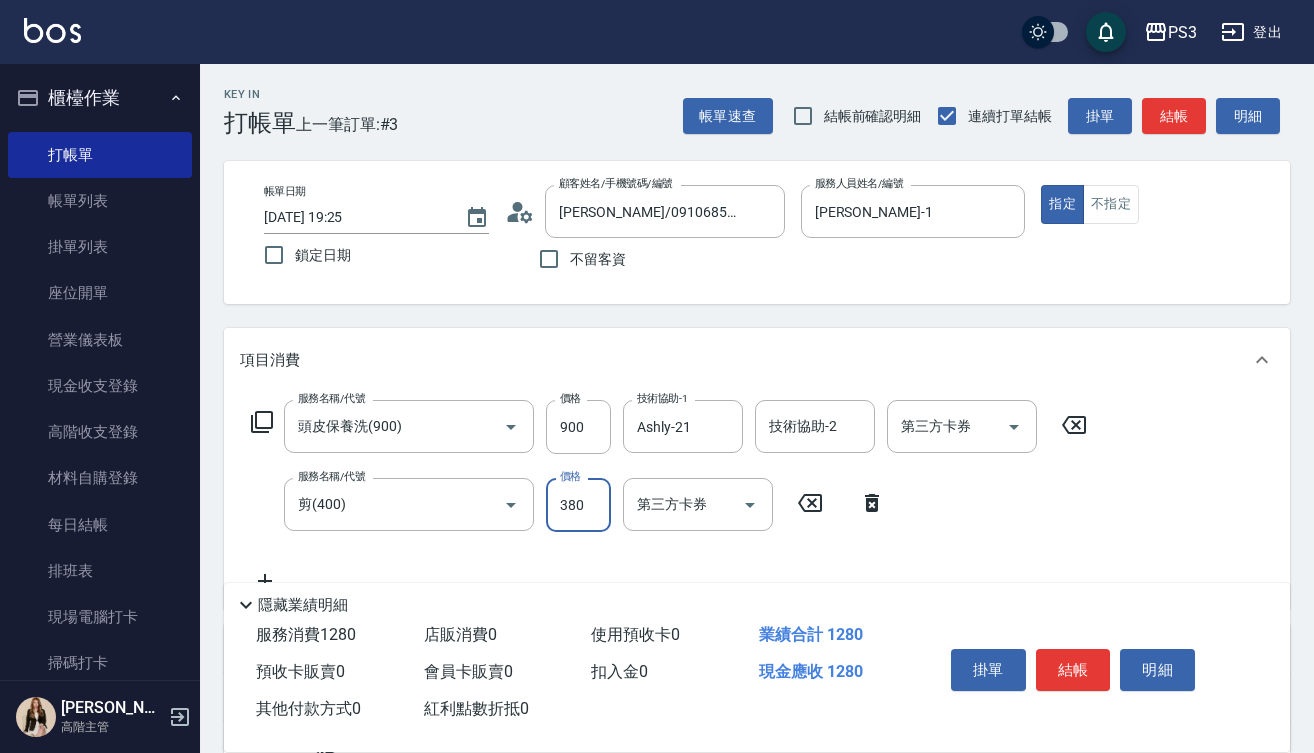 type on "380" 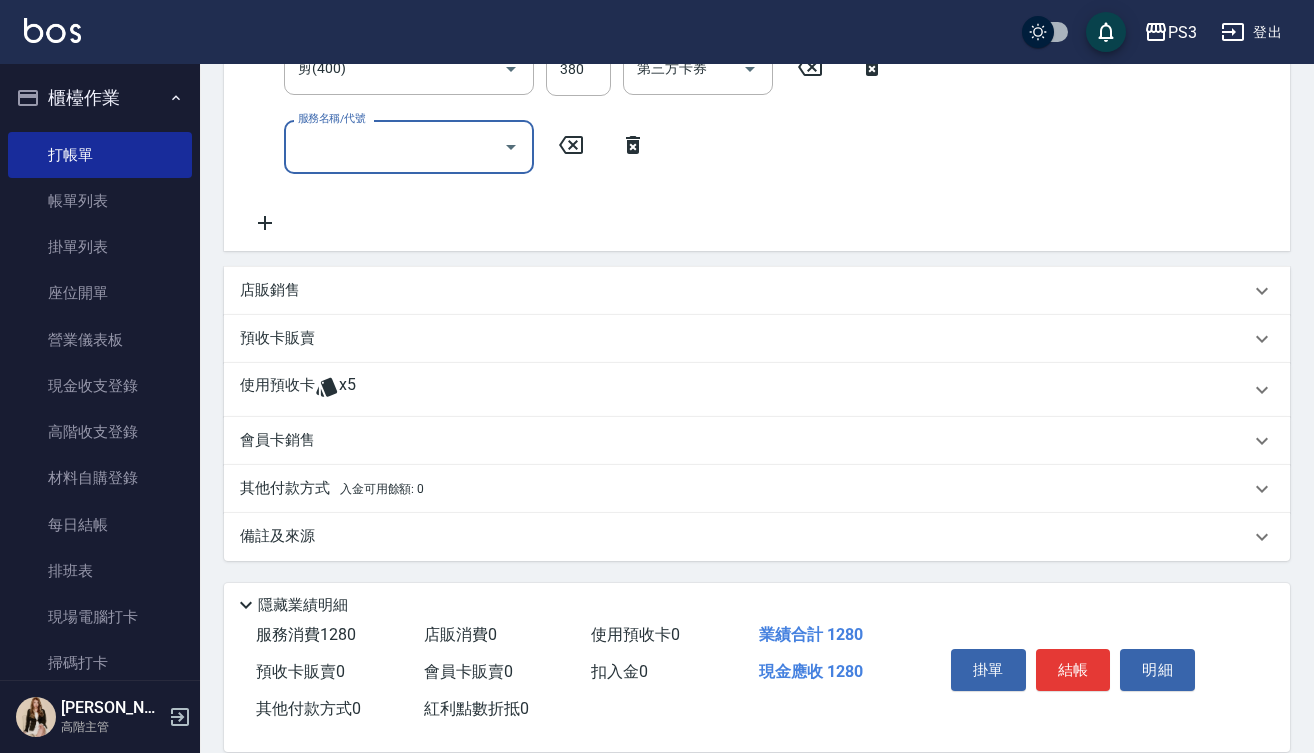 scroll, scrollTop: 436, scrollLeft: 0, axis: vertical 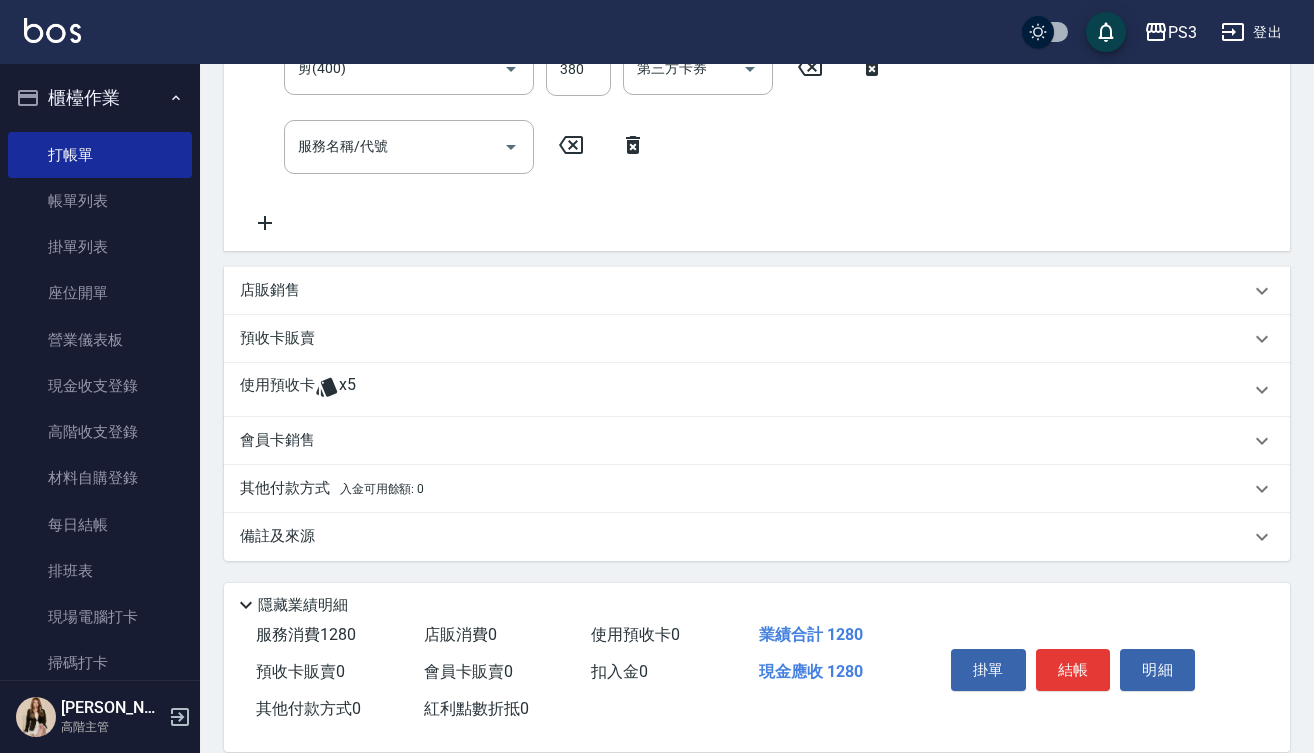 click 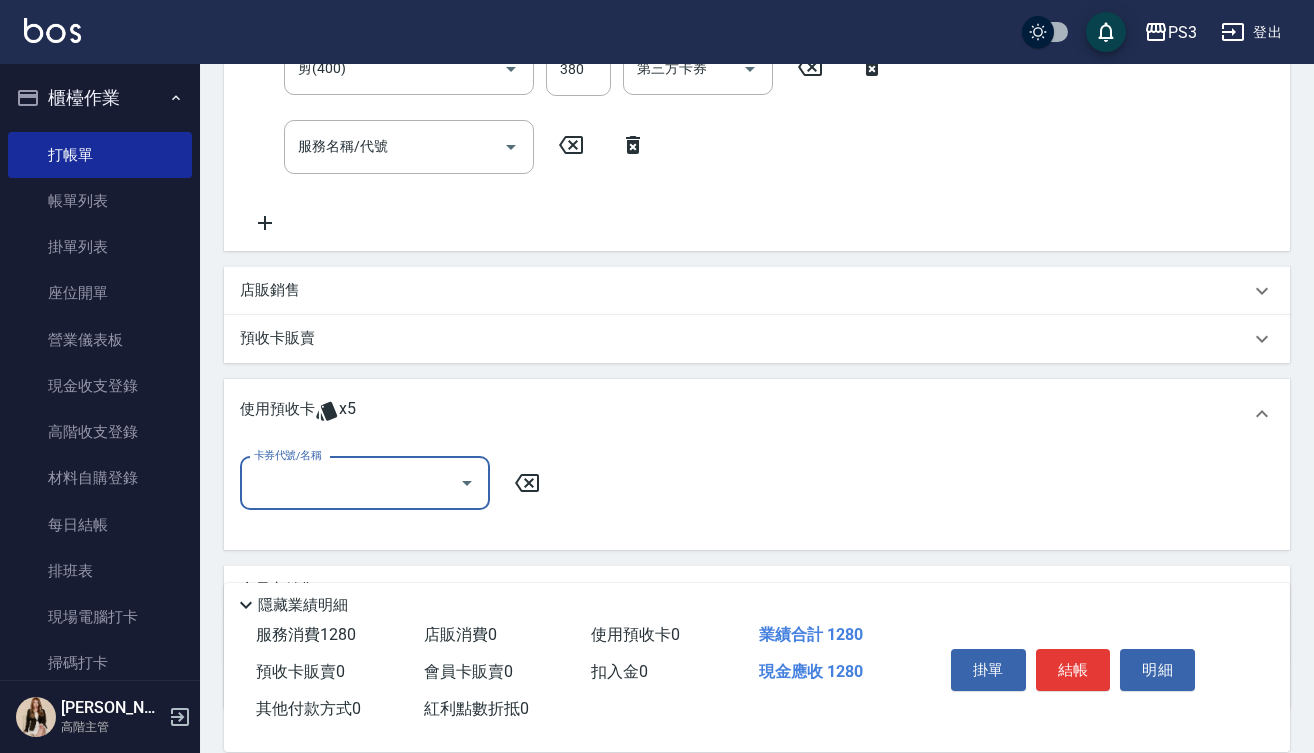 click on "卡券代號/名稱" at bounding box center (350, 483) 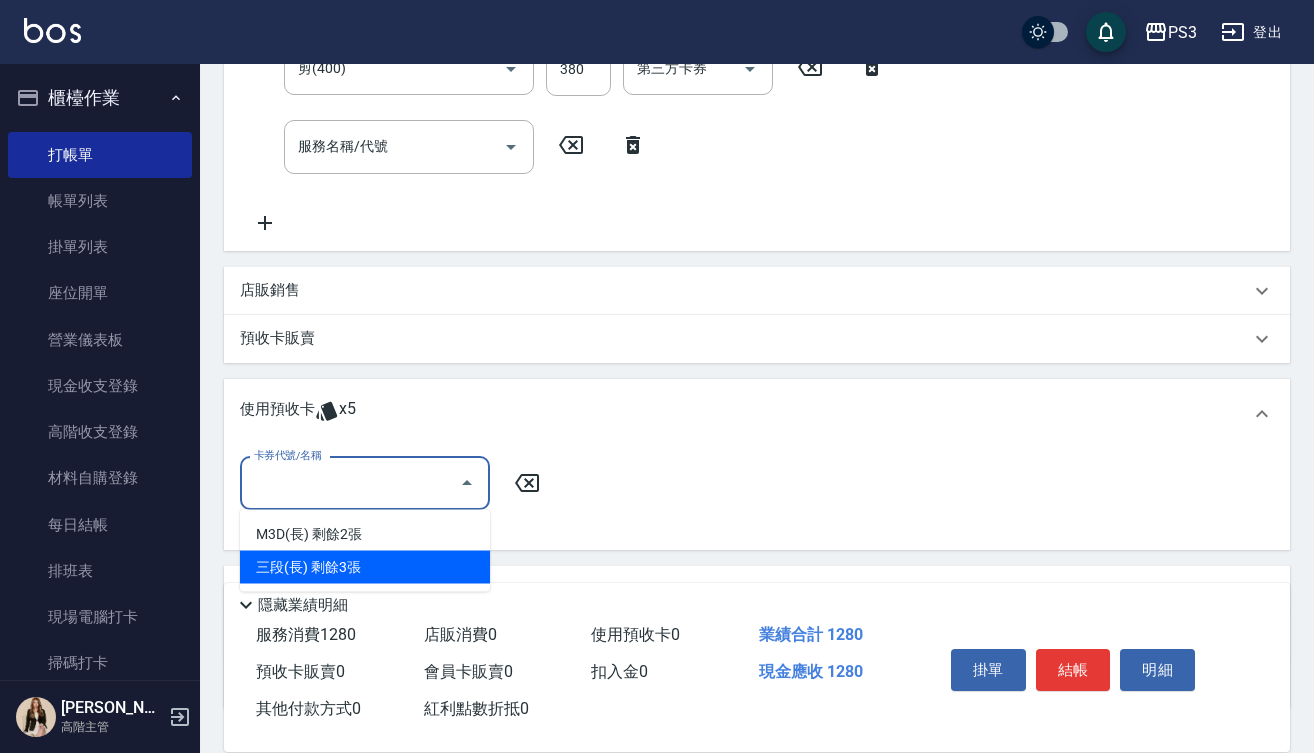 click on "三段(長) 剩餘3張" at bounding box center [365, 567] 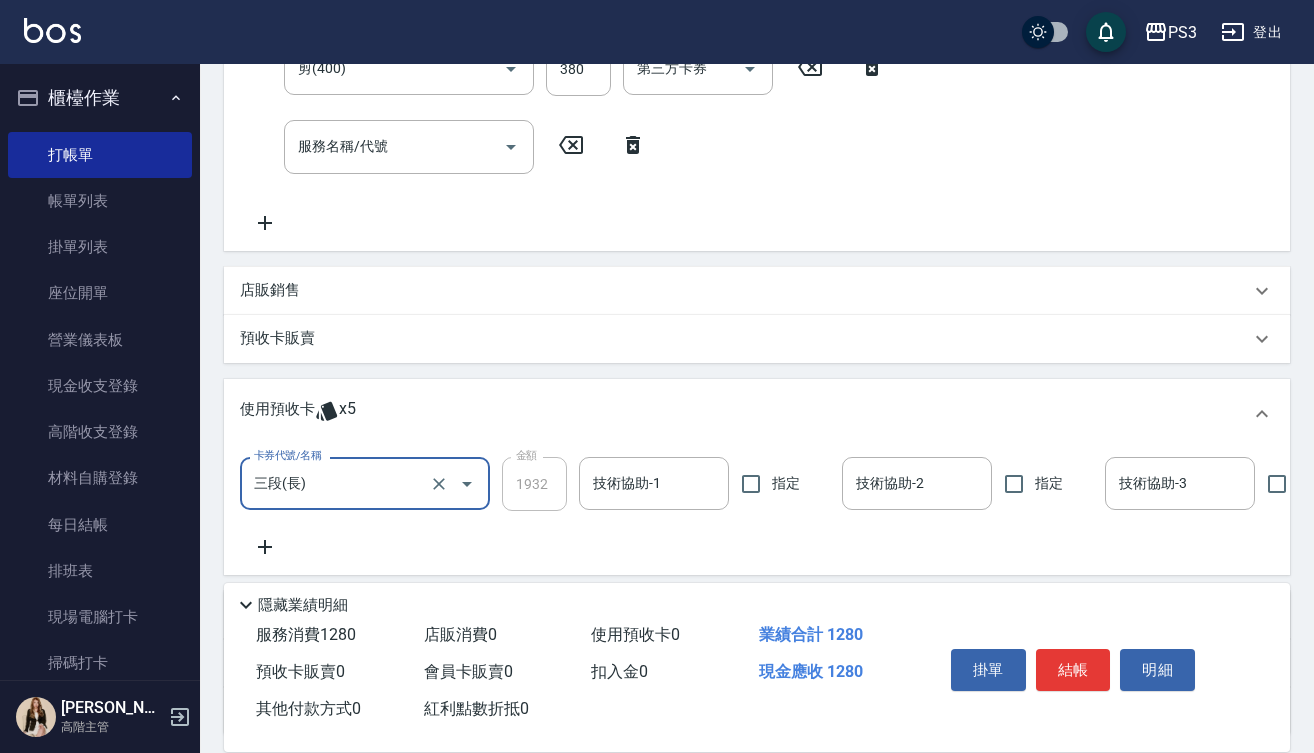 type on "三段(長)" 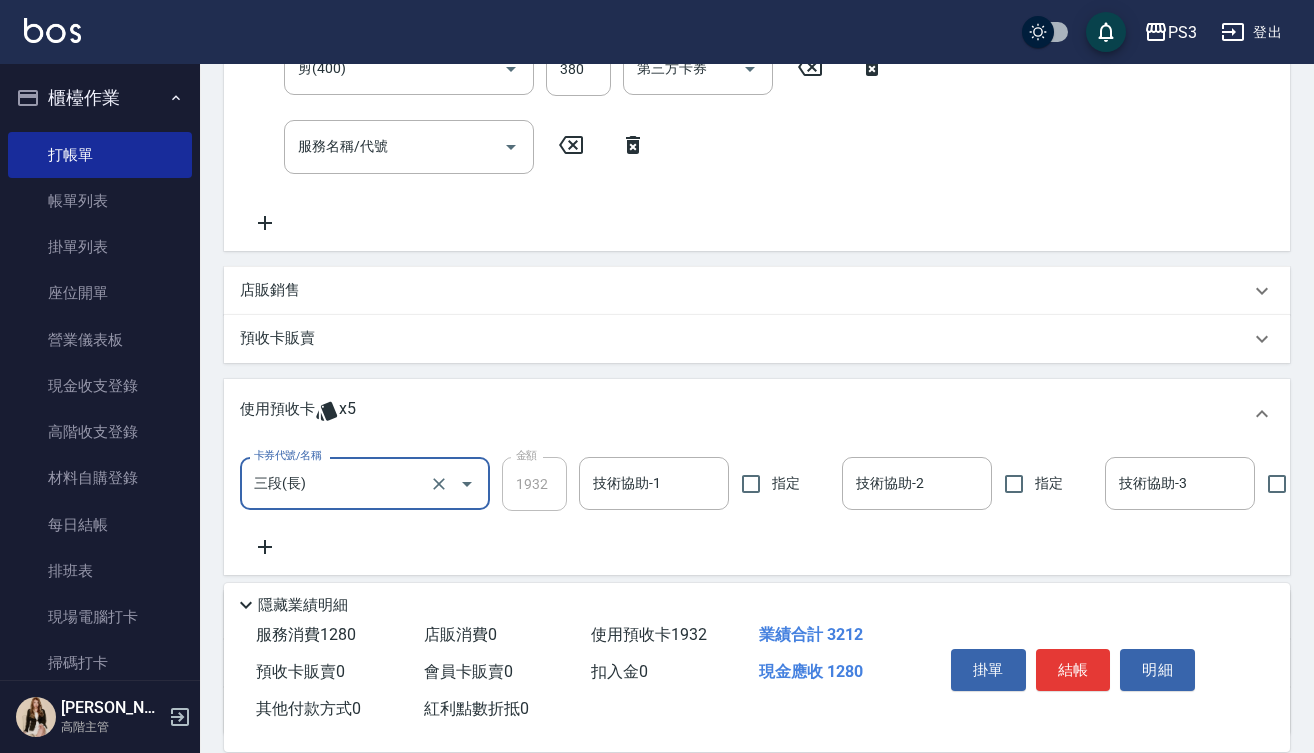 click on "技術協助-1" at bounding box center (654, 483) 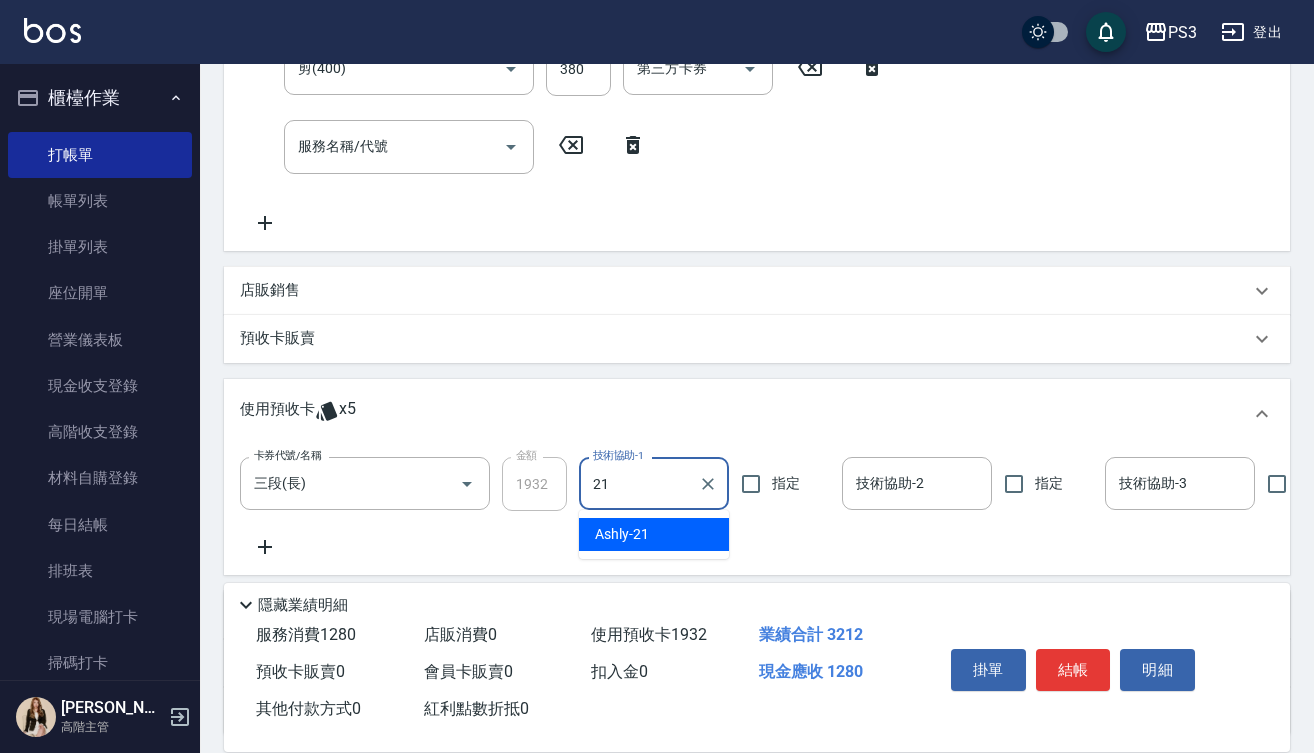 type on "Ashly-21" 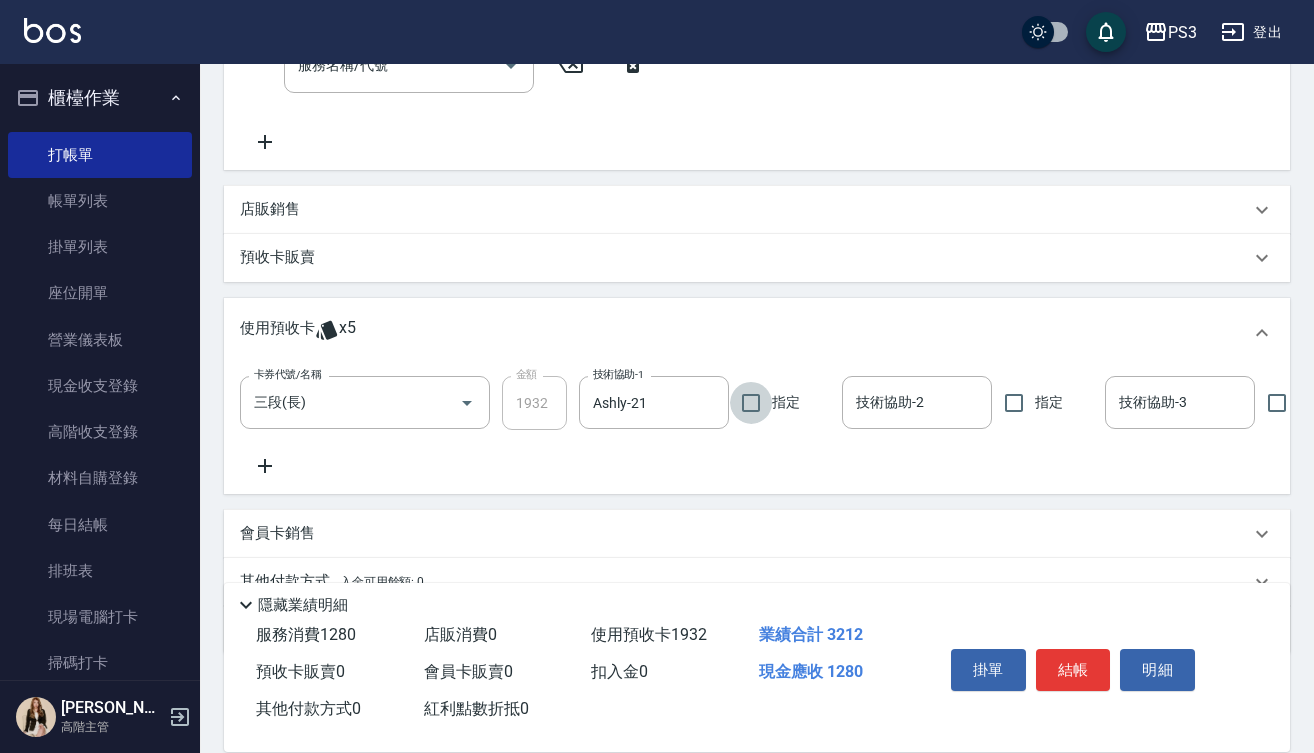scroll, scrollTop: 518, scrollLeft: 0, axis: vertical 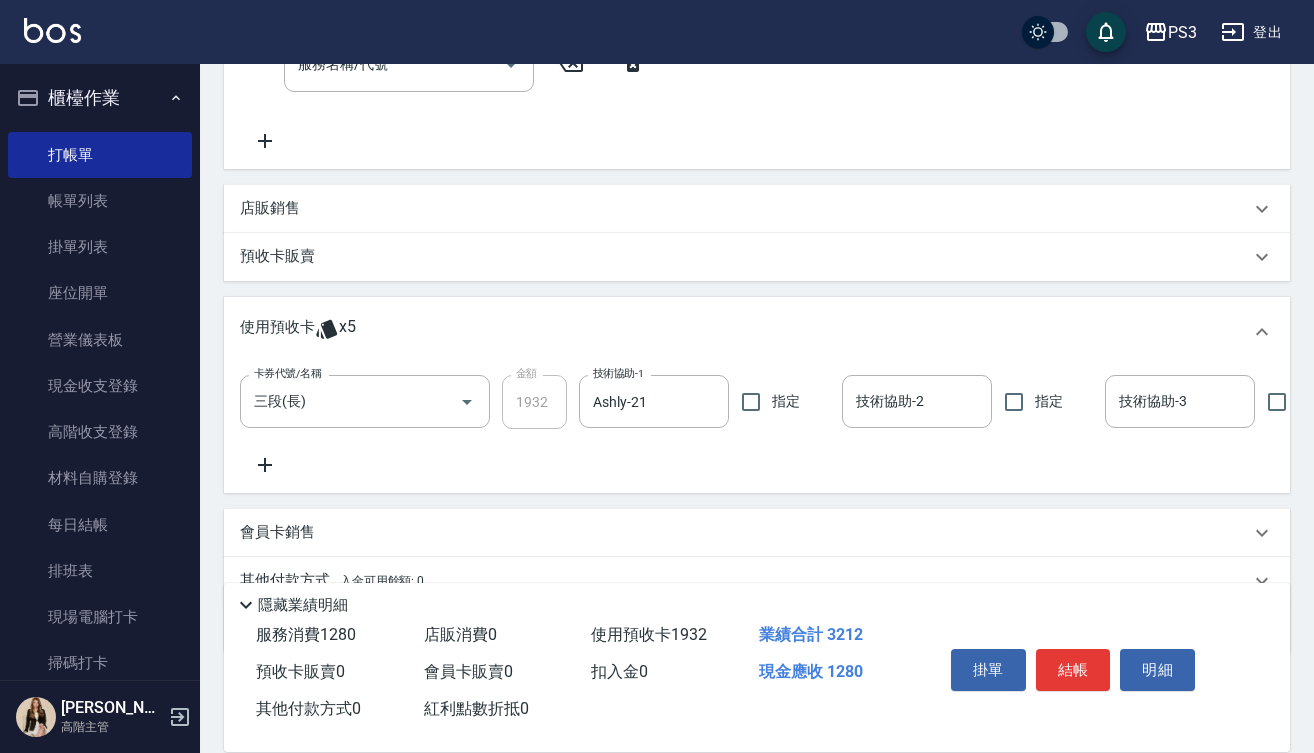 click on "店販銷售" at bounding box center [270, 208] 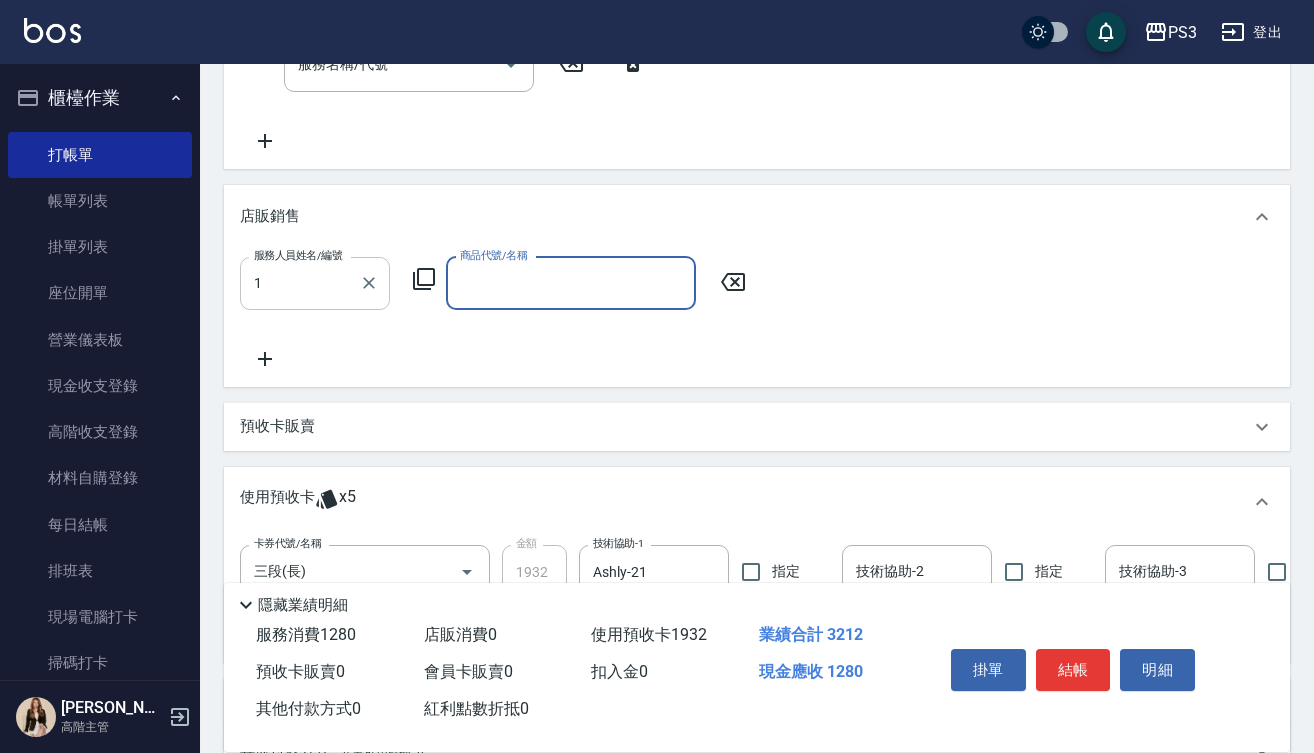 type on "[PERSON_NAME]-1" 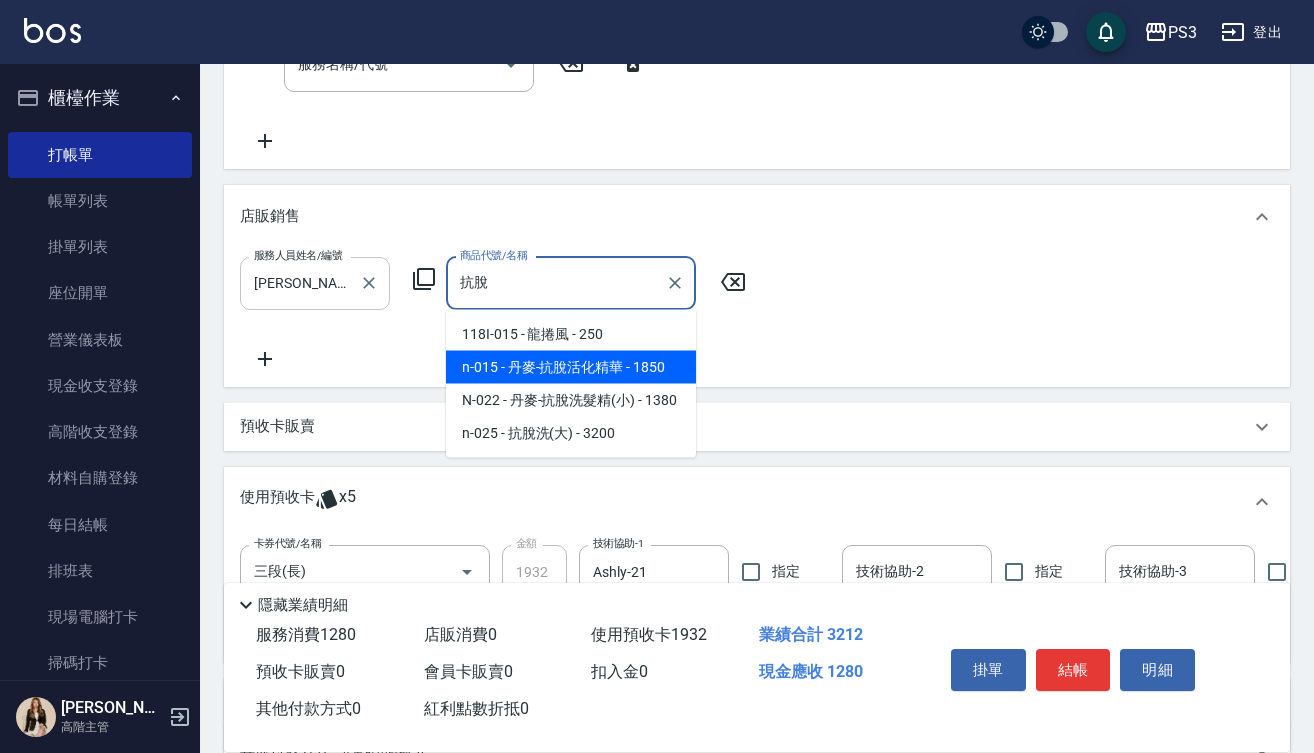 type on "丹麥-抗脫活化精華" 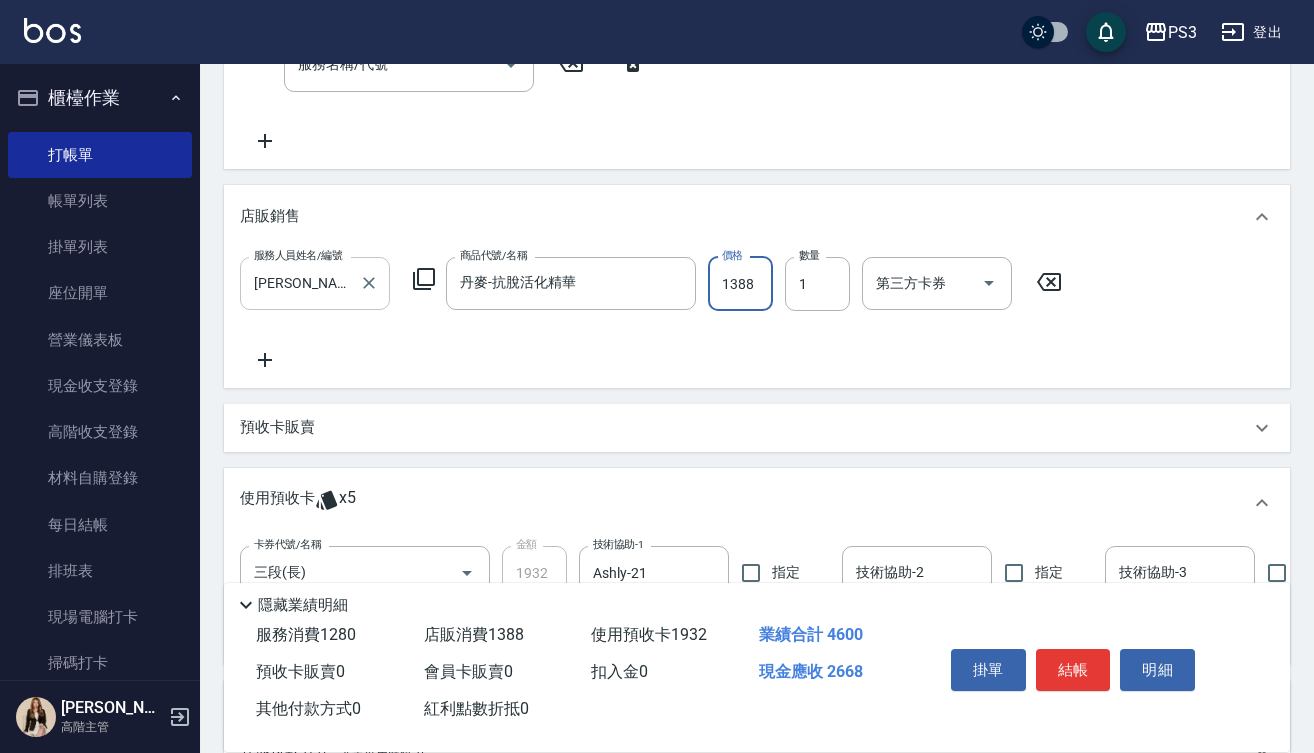 type on "1388" 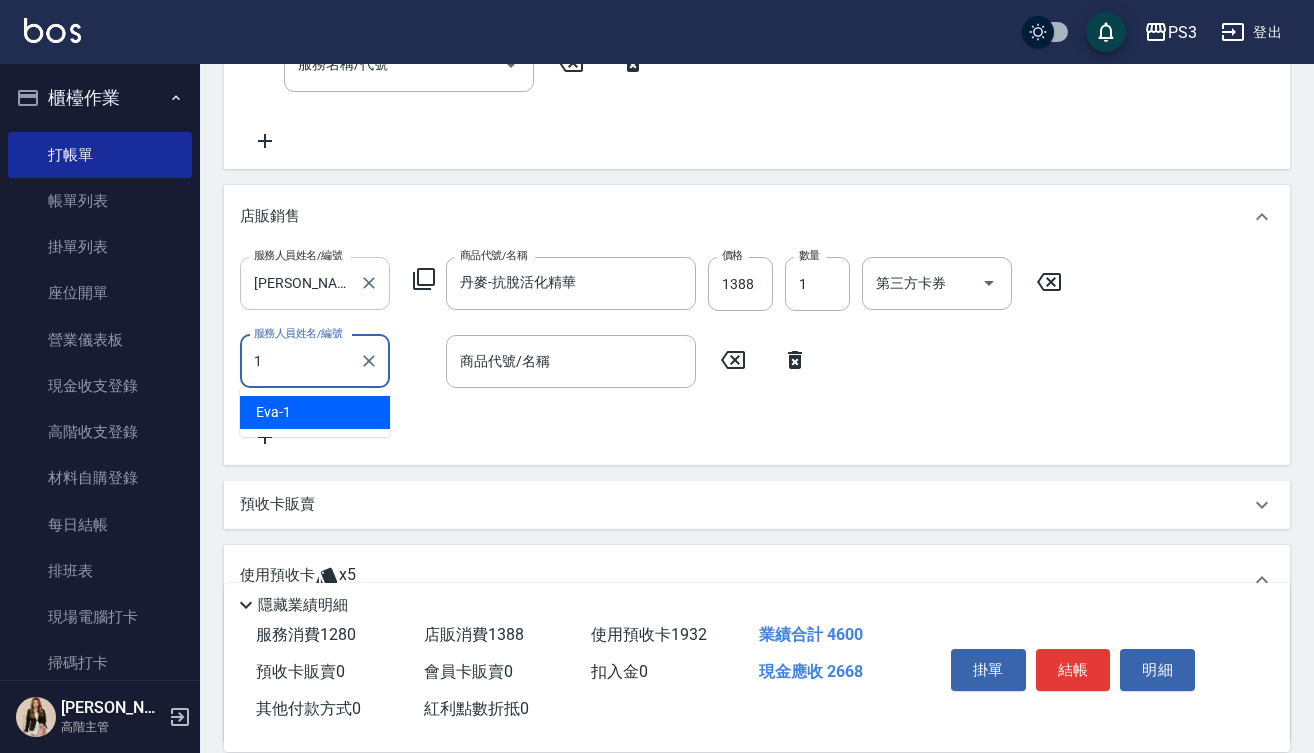 type on "[PERSON_NAME]-1" 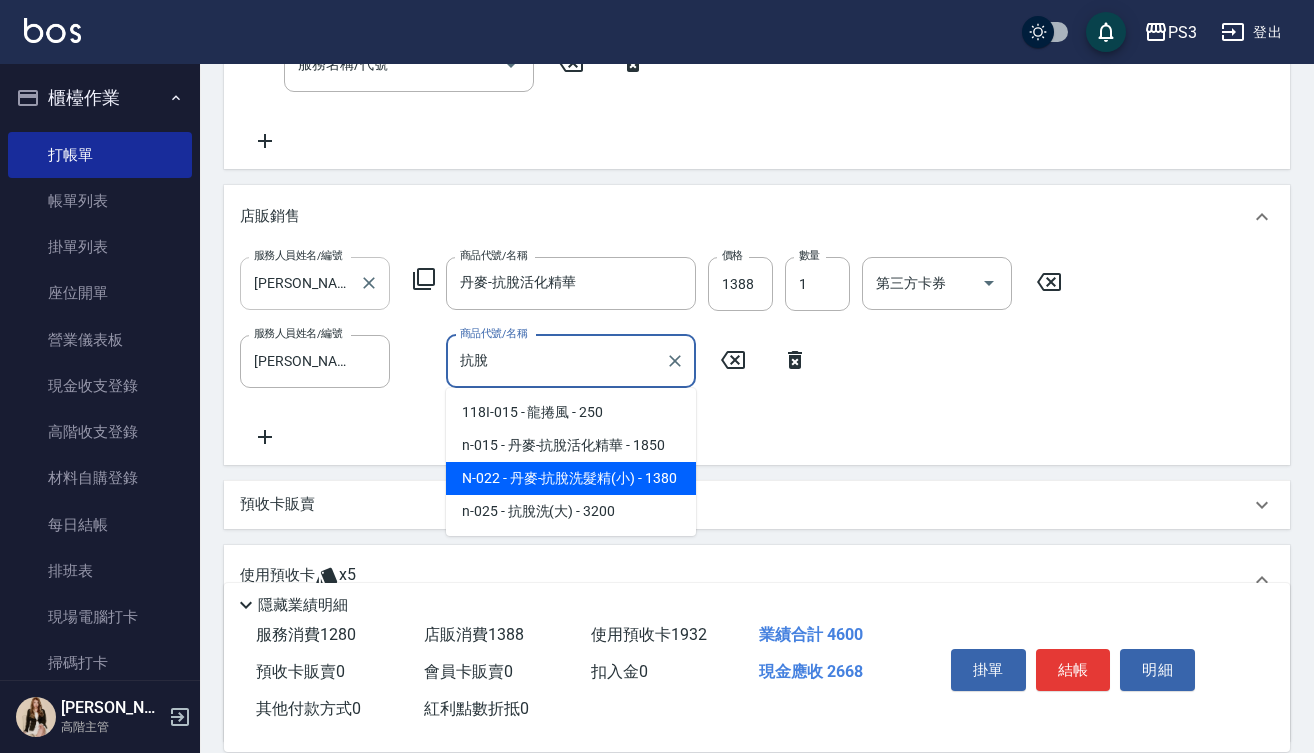 type on "丹麥-抗脫洗髮精(小)" 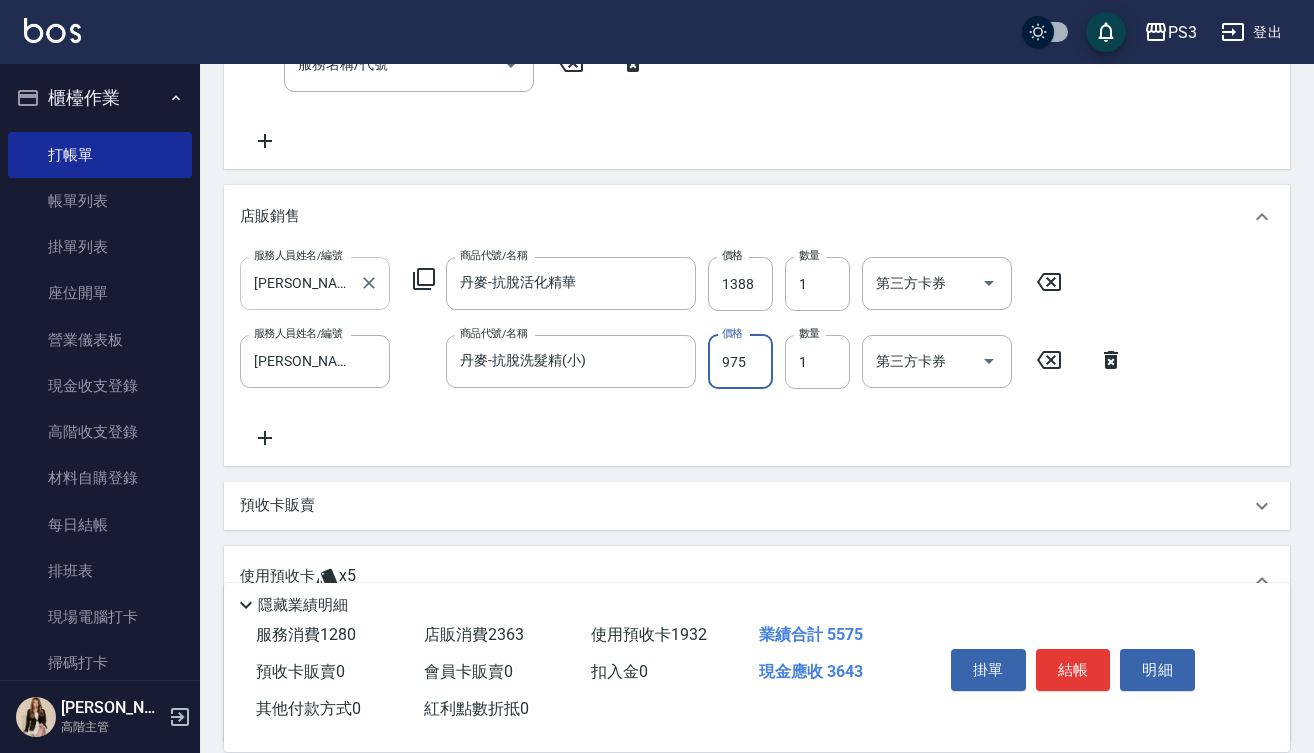 type on "975" 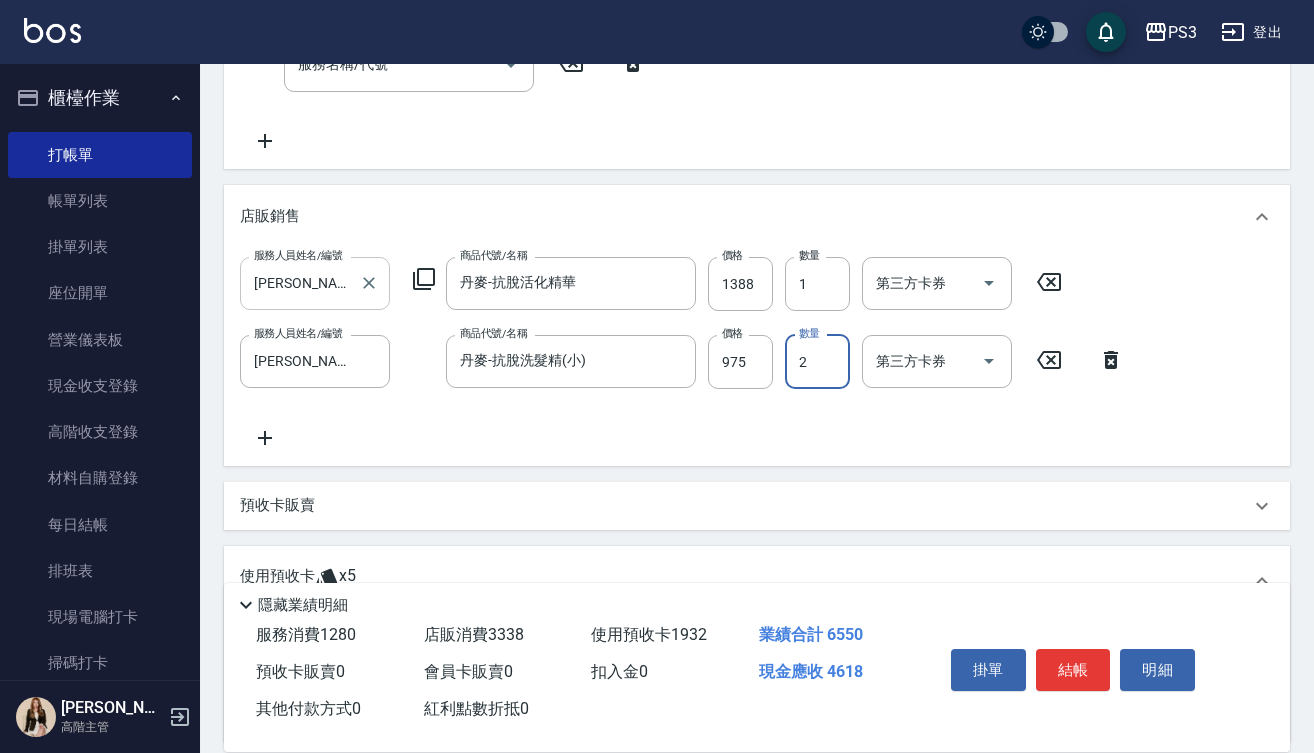 type on "2" 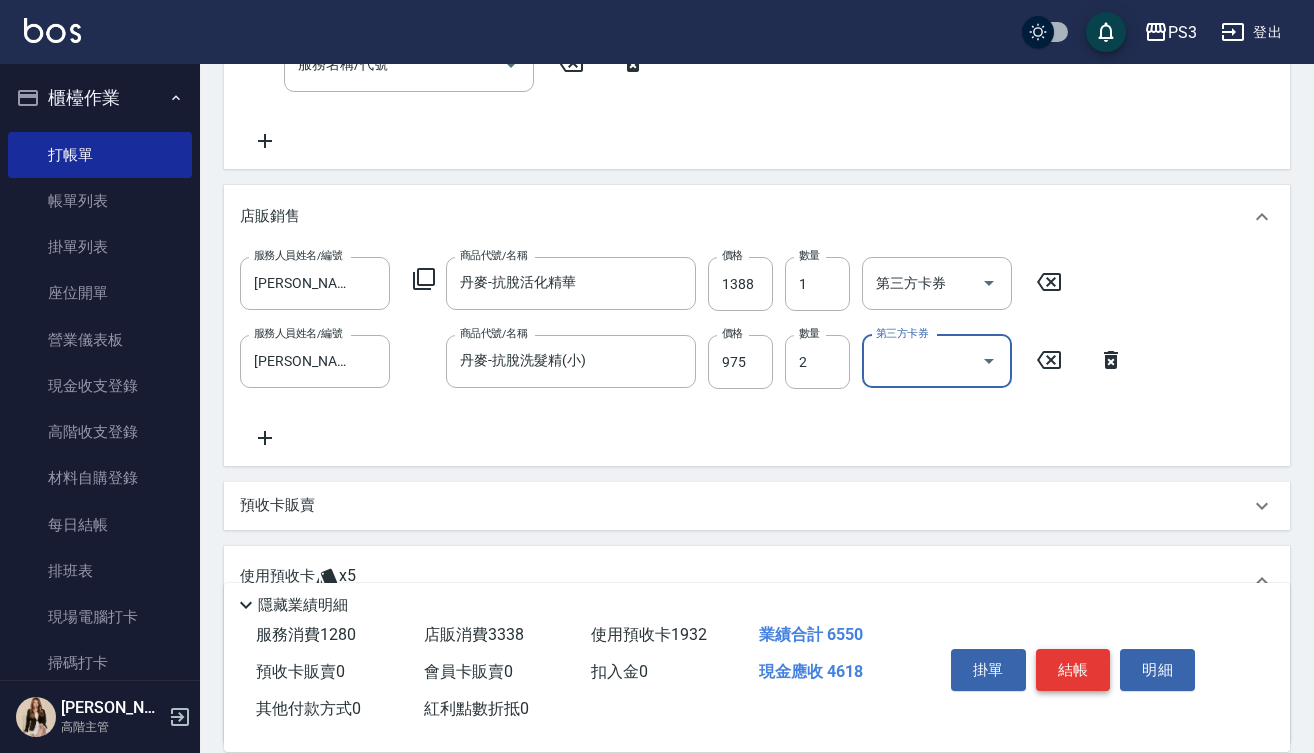 click on "結帳" at bounding box center [1073, 670] 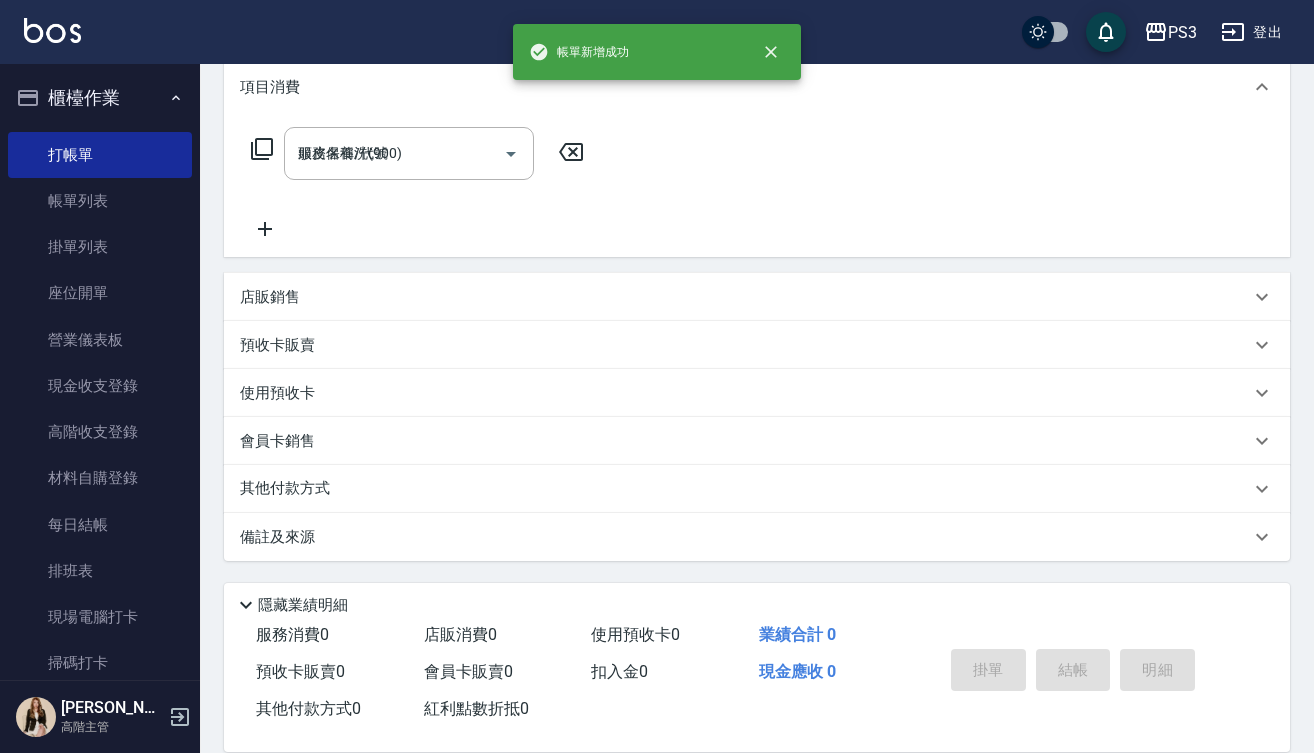 type on "[DATE] 19:27" 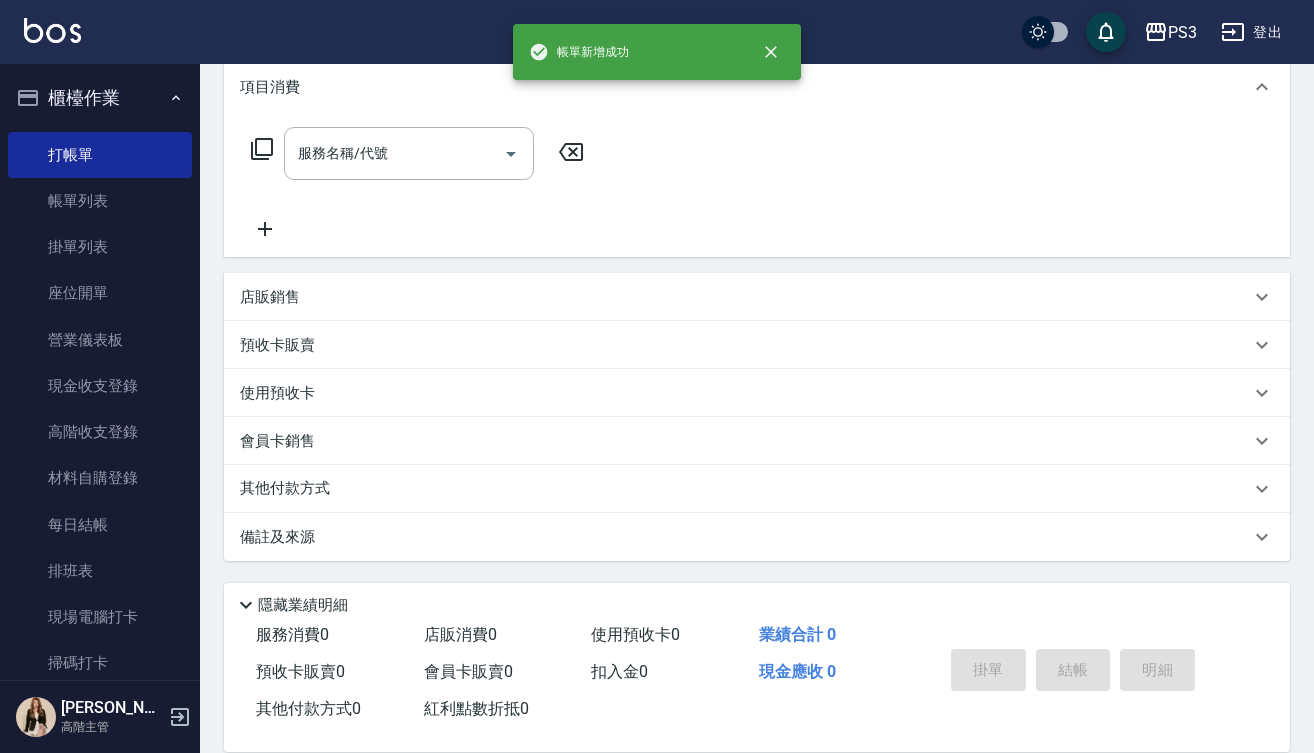 scroll, scrollTop: 0, scrollLeft: 0, axis: both 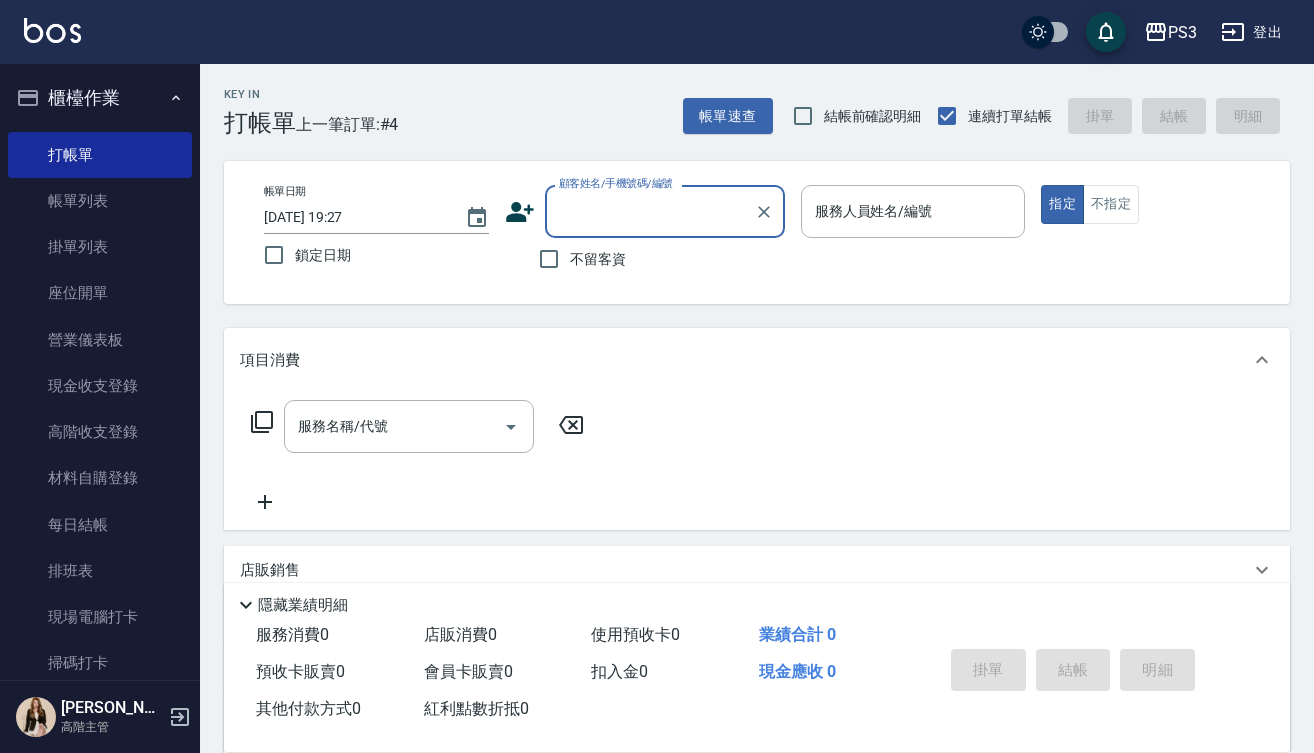 type on "-" 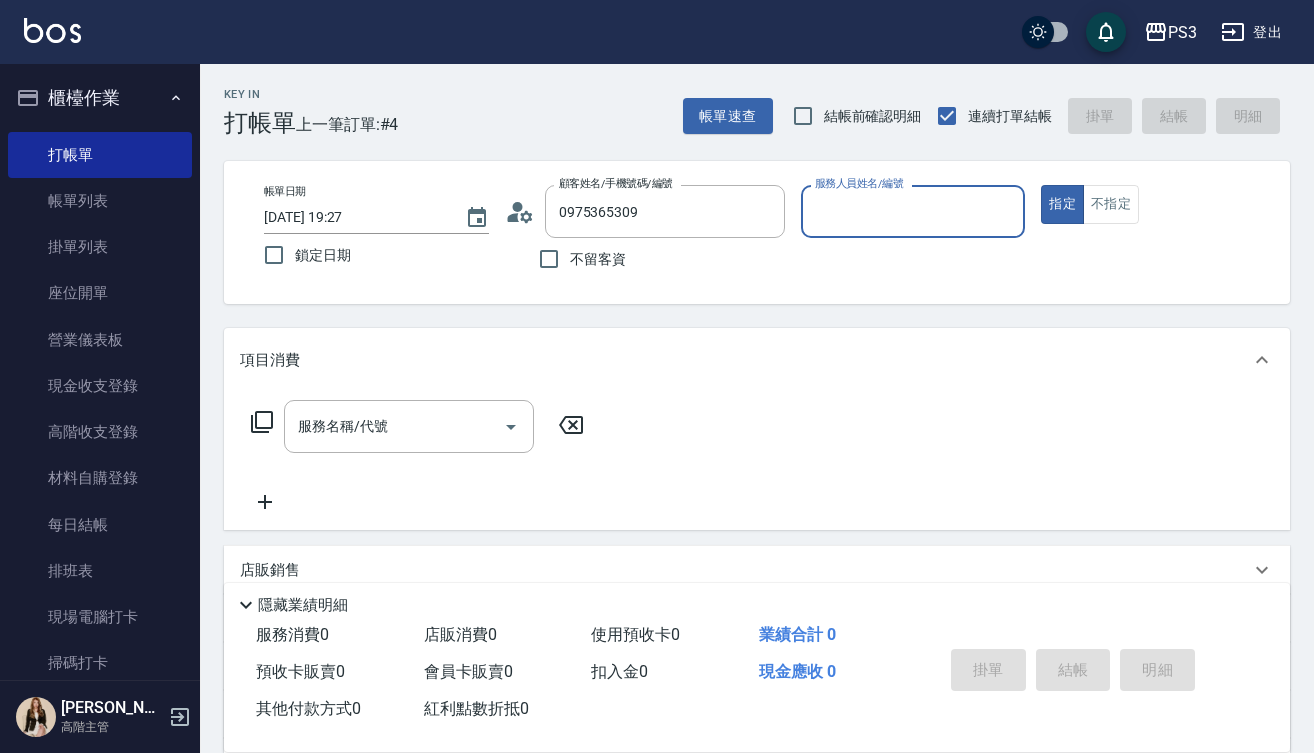 type on "[PERSON_NAME]/0975365309/T84390" 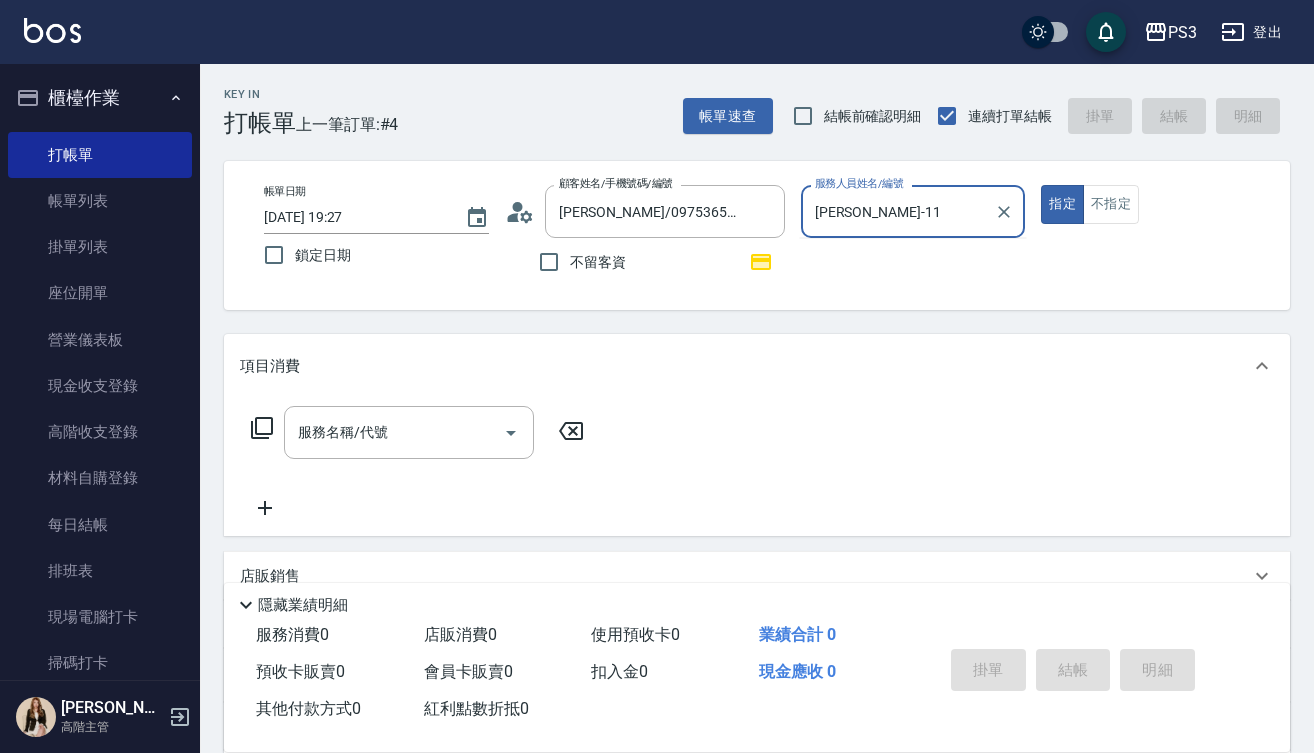click on "指定" at bounding box center (1062, 204) 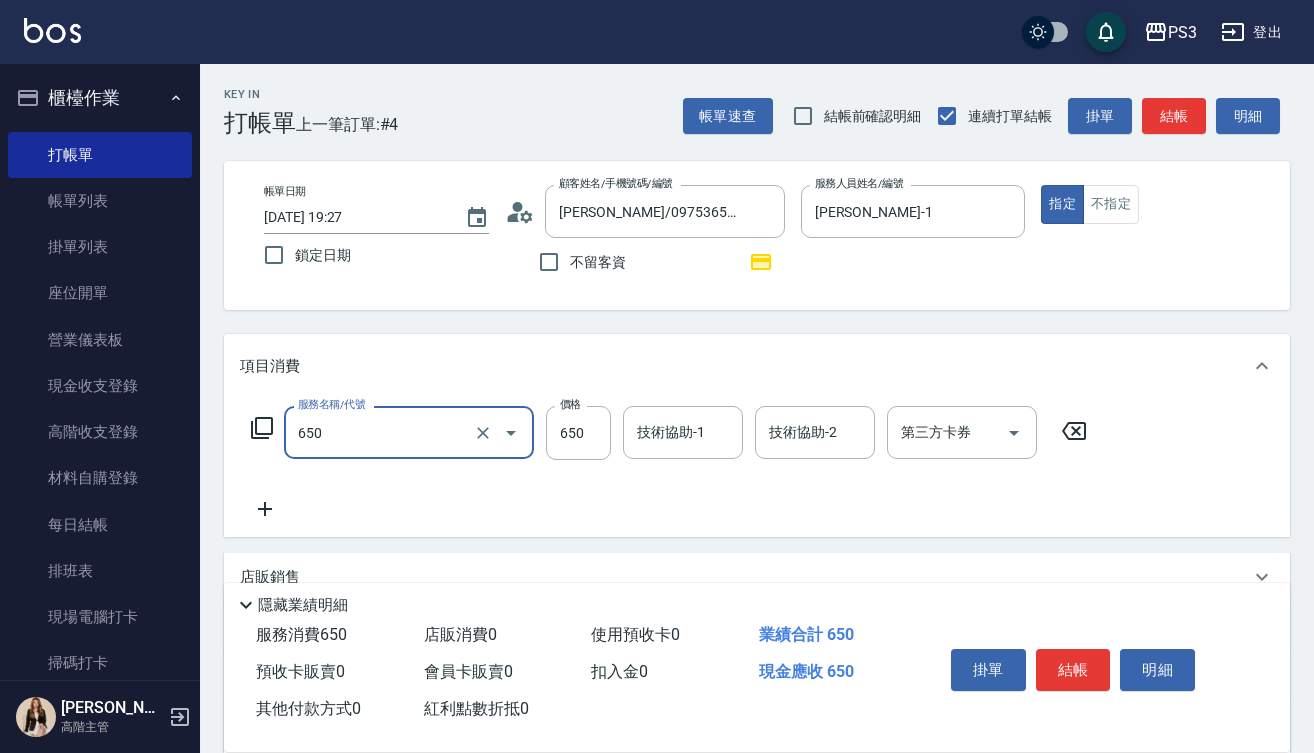 type on "髮質修復洗(650)" 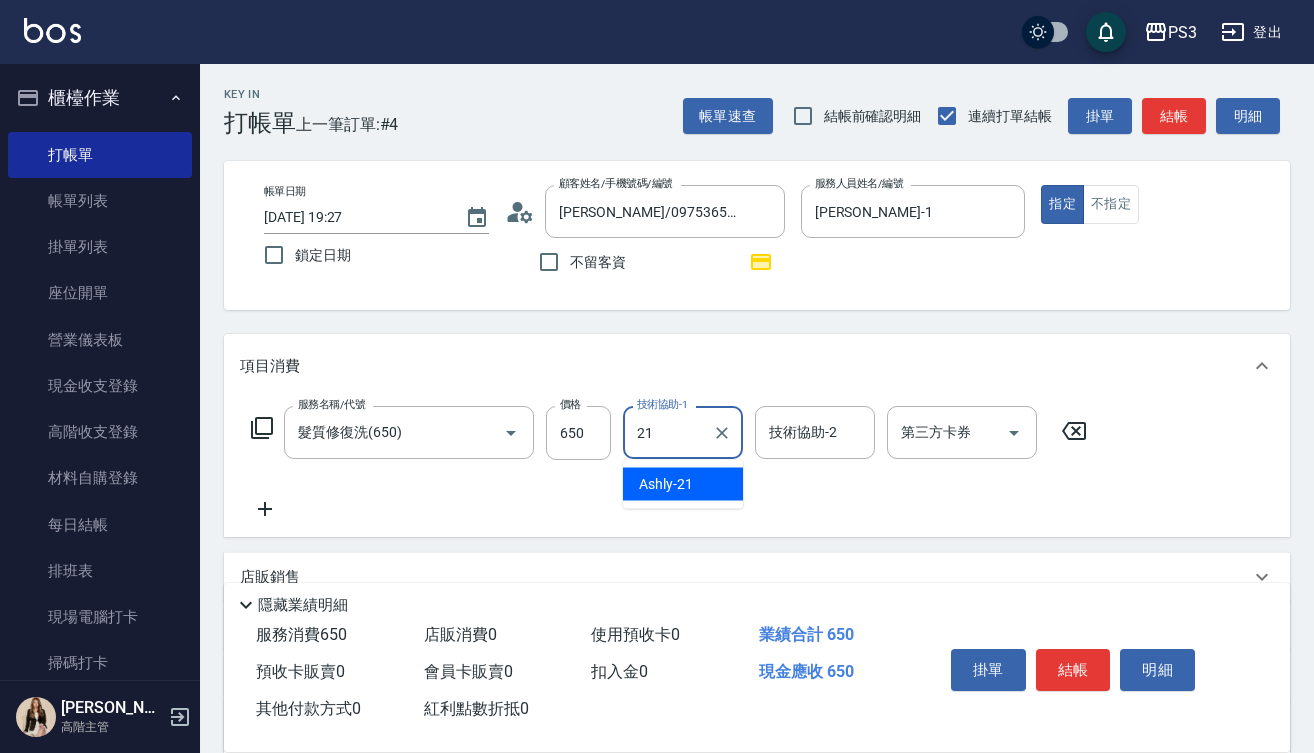 type on "Ashly-21" 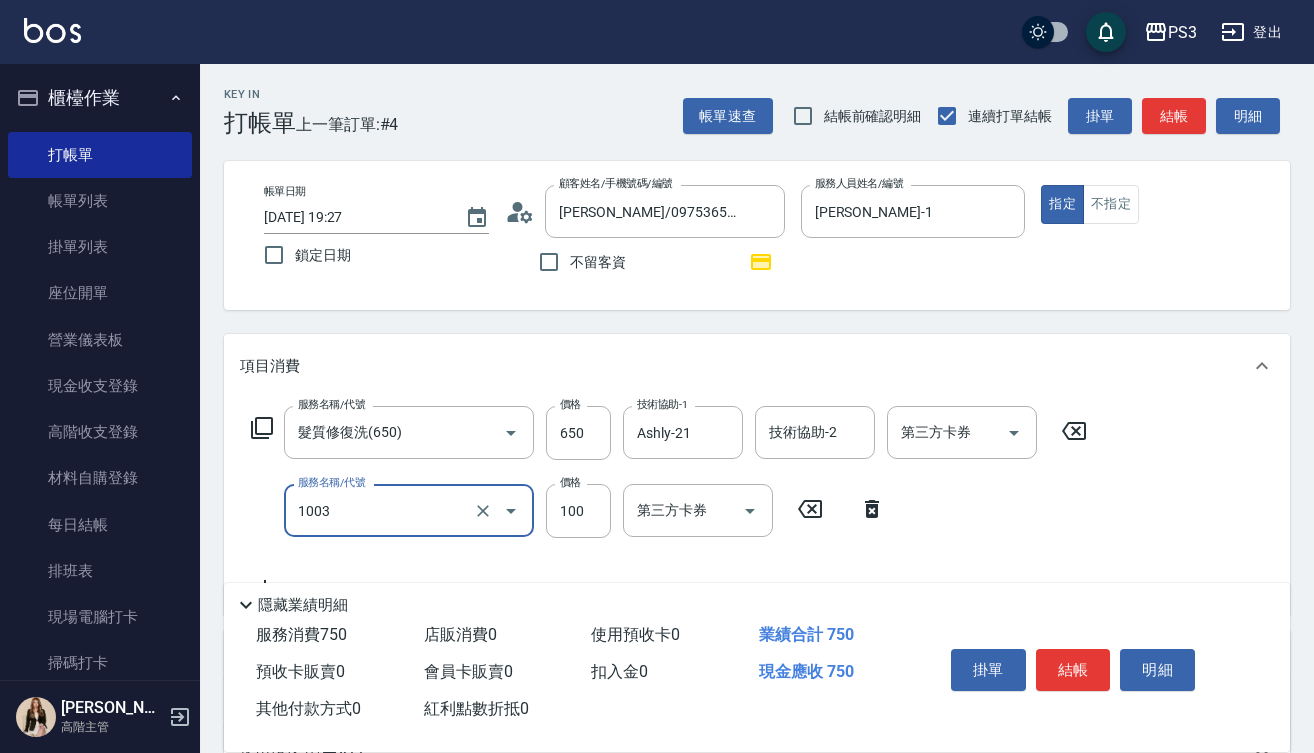 type on "造型(1003)" 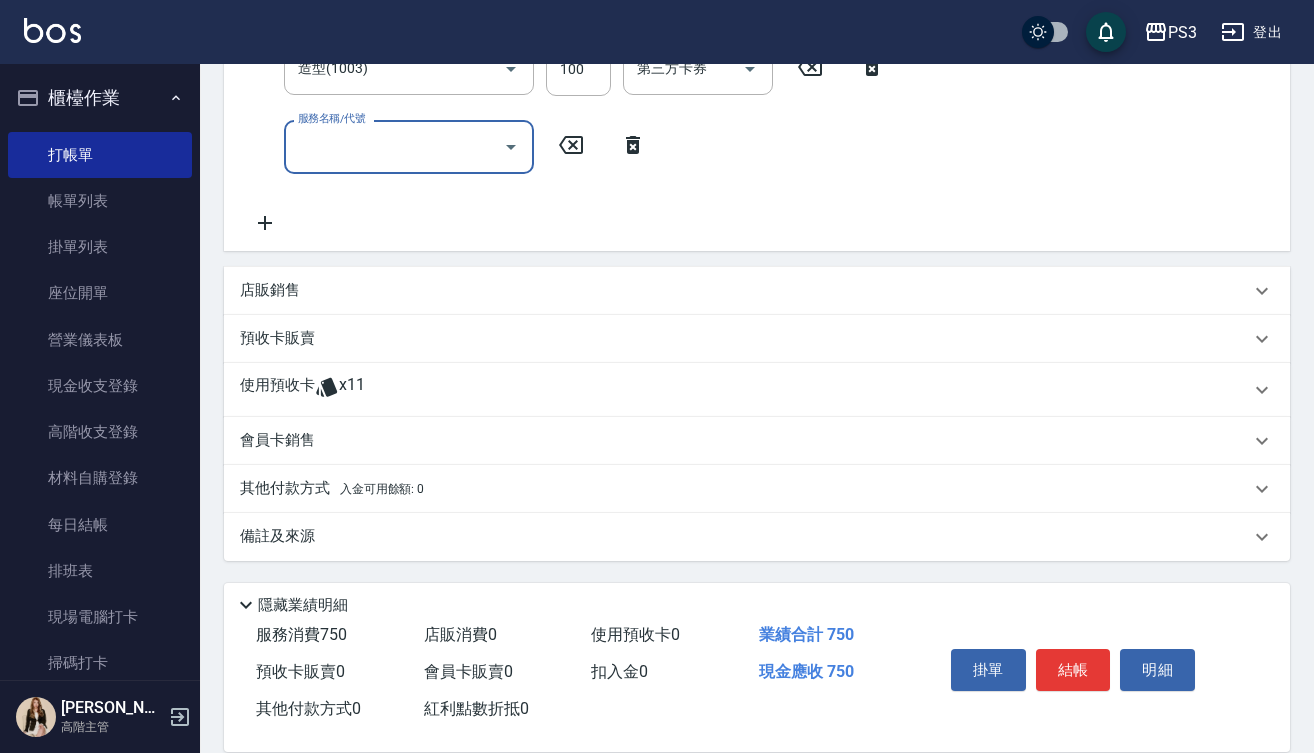 scroll, scrollTop: 442, scrollLeft: 0, axis: vertical 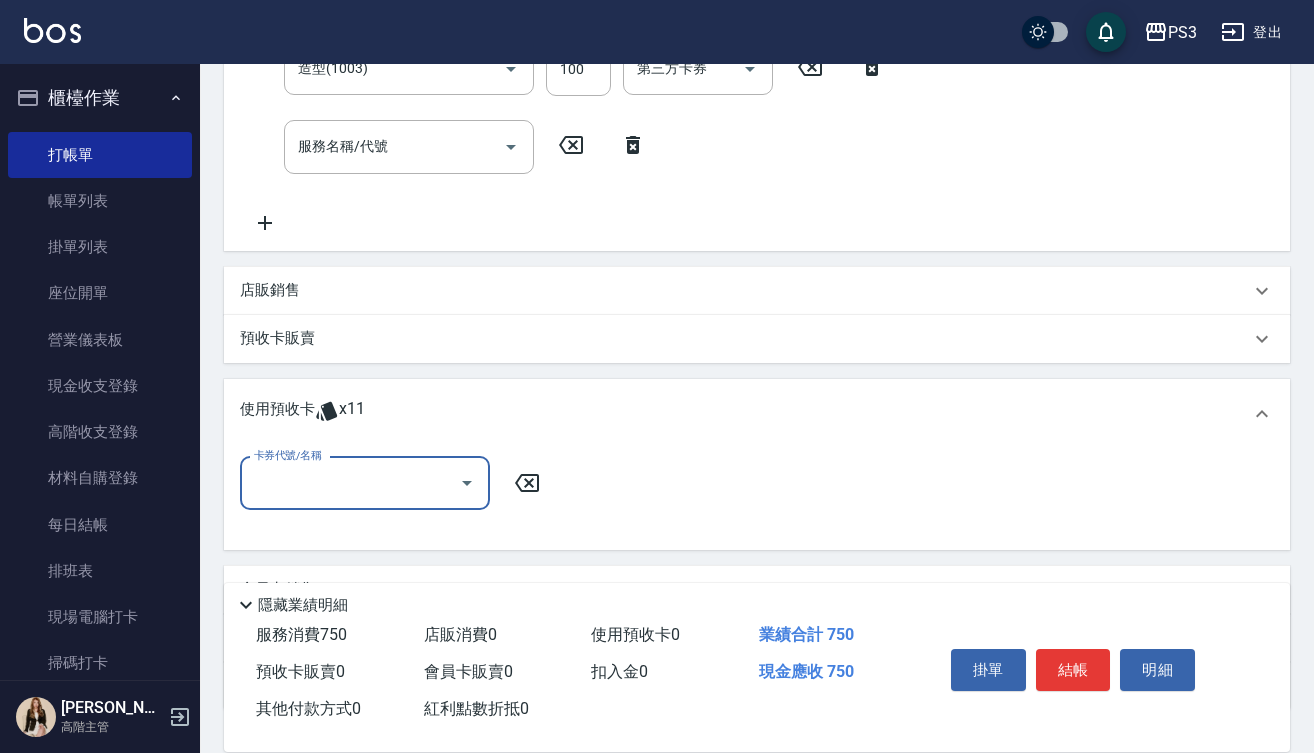 click 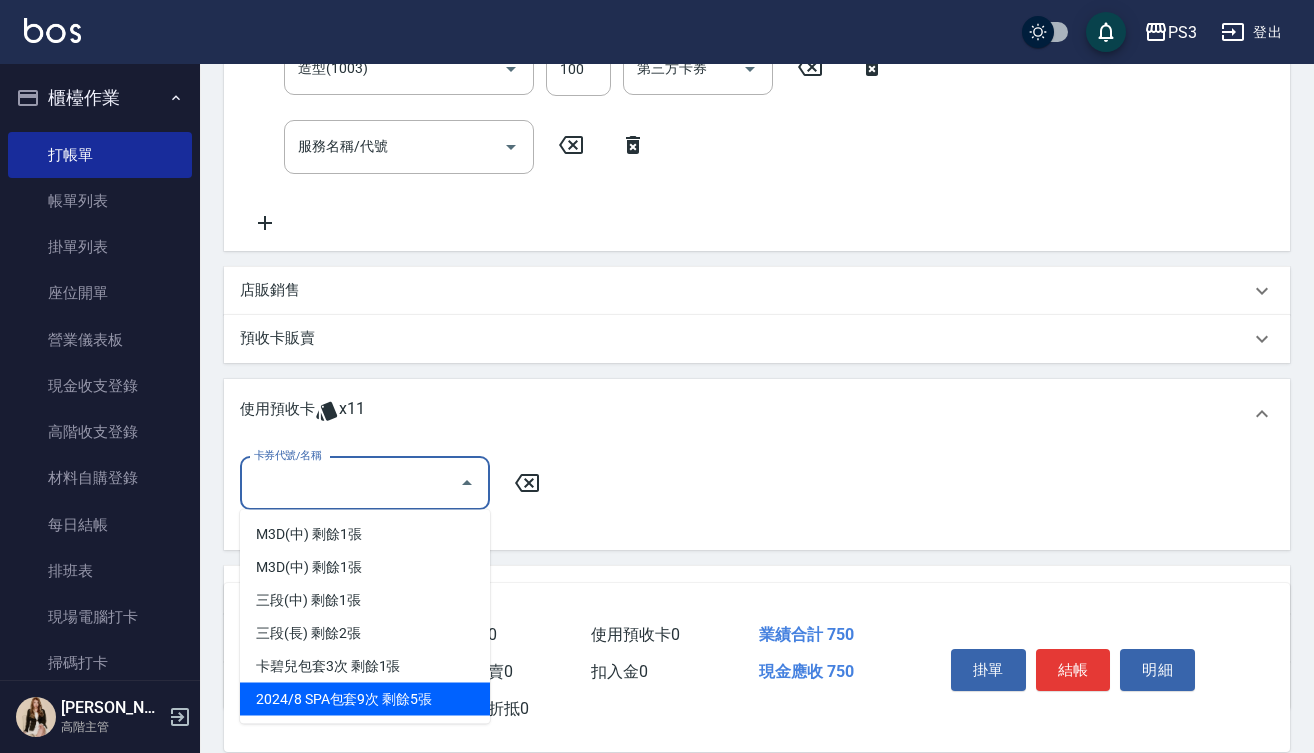 click on "2024/8 SPA包套9次 剩餘5張" at bounding box center (365, 699) 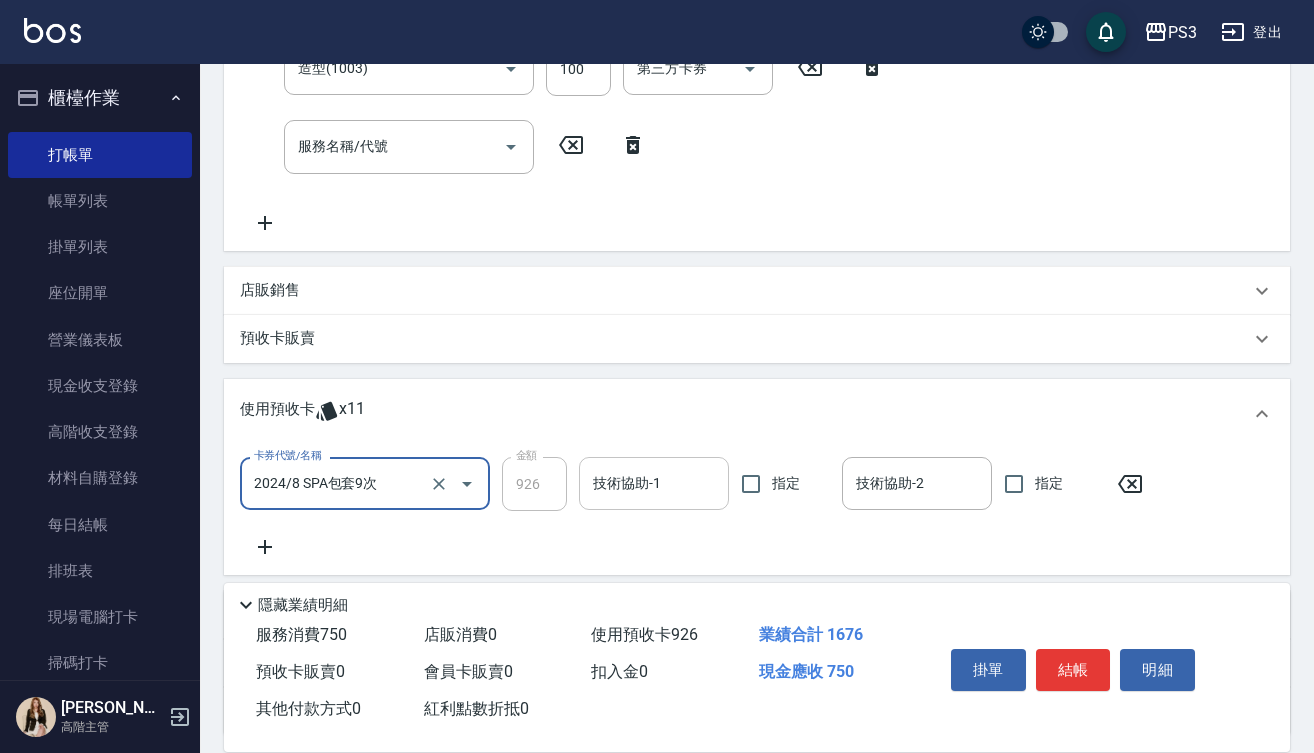 click on "技術協助-1" at bounding box center (654, 483) 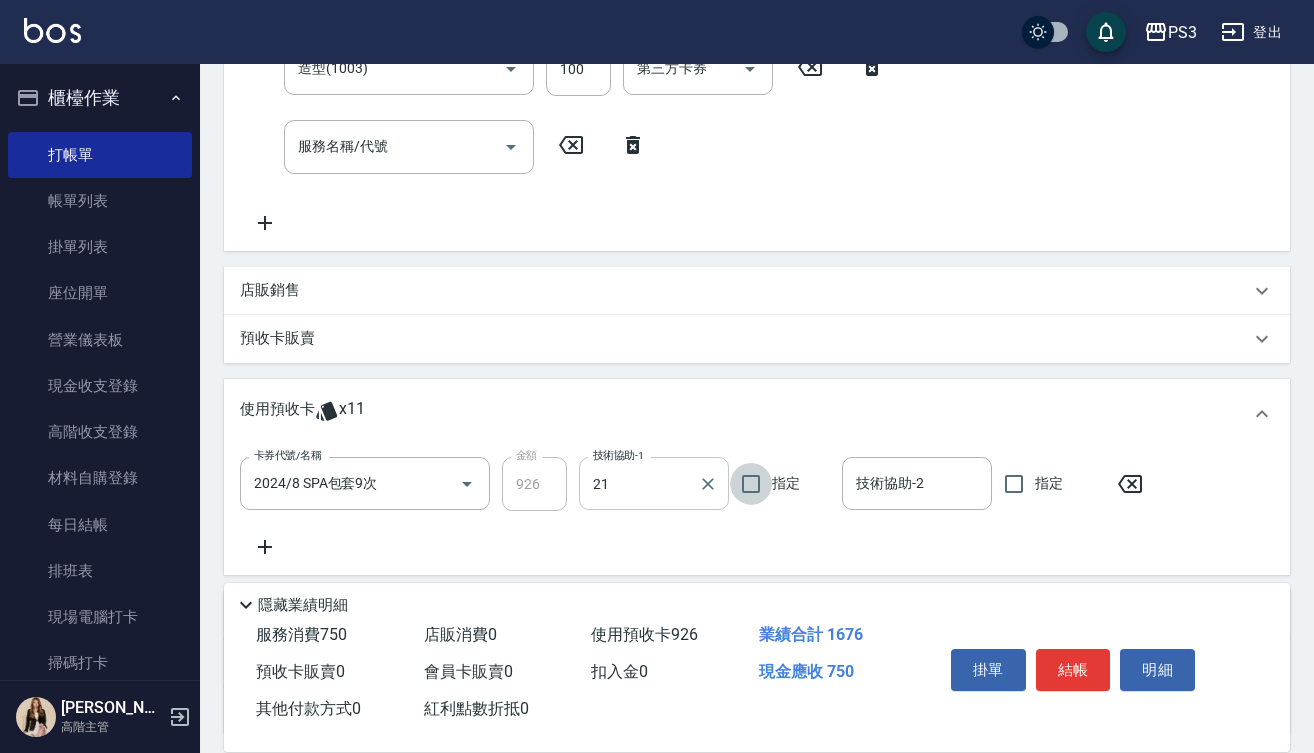 type on "Ashly-21" 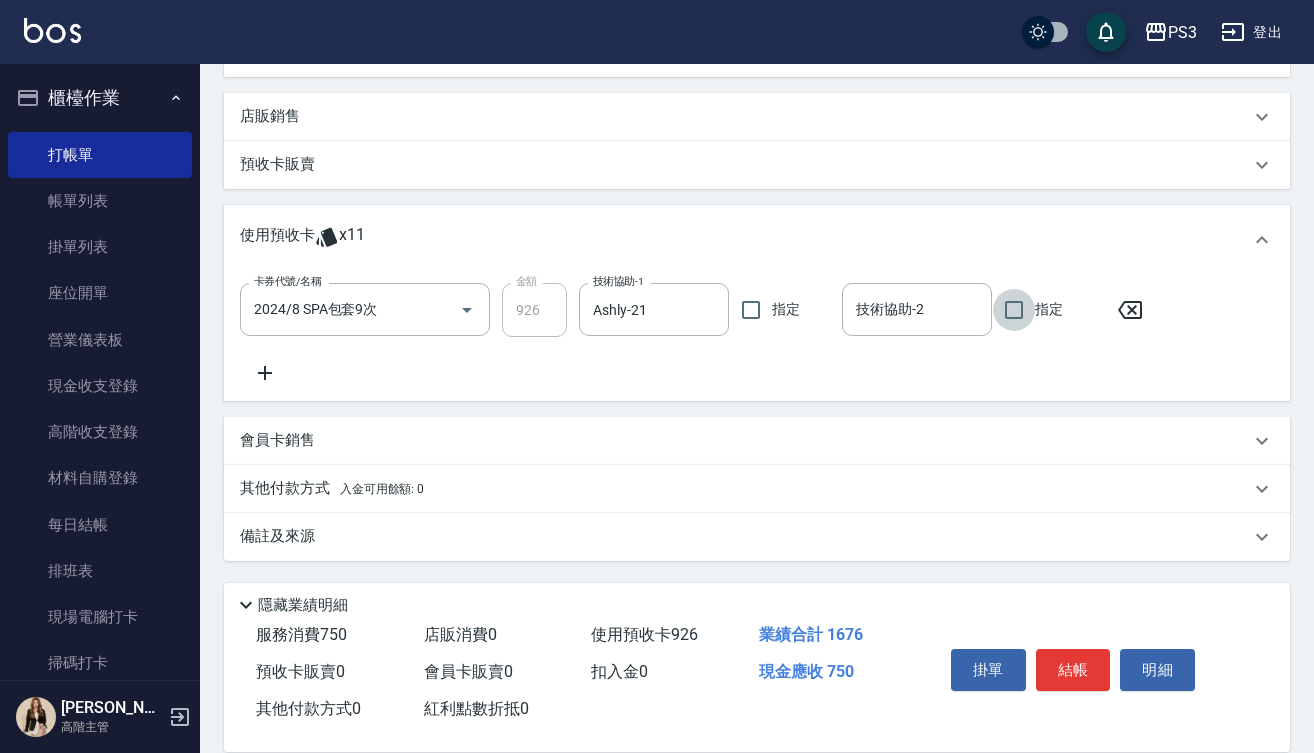 scroll, scrollTop: 616, scrollLeft: 0, axis: vertical 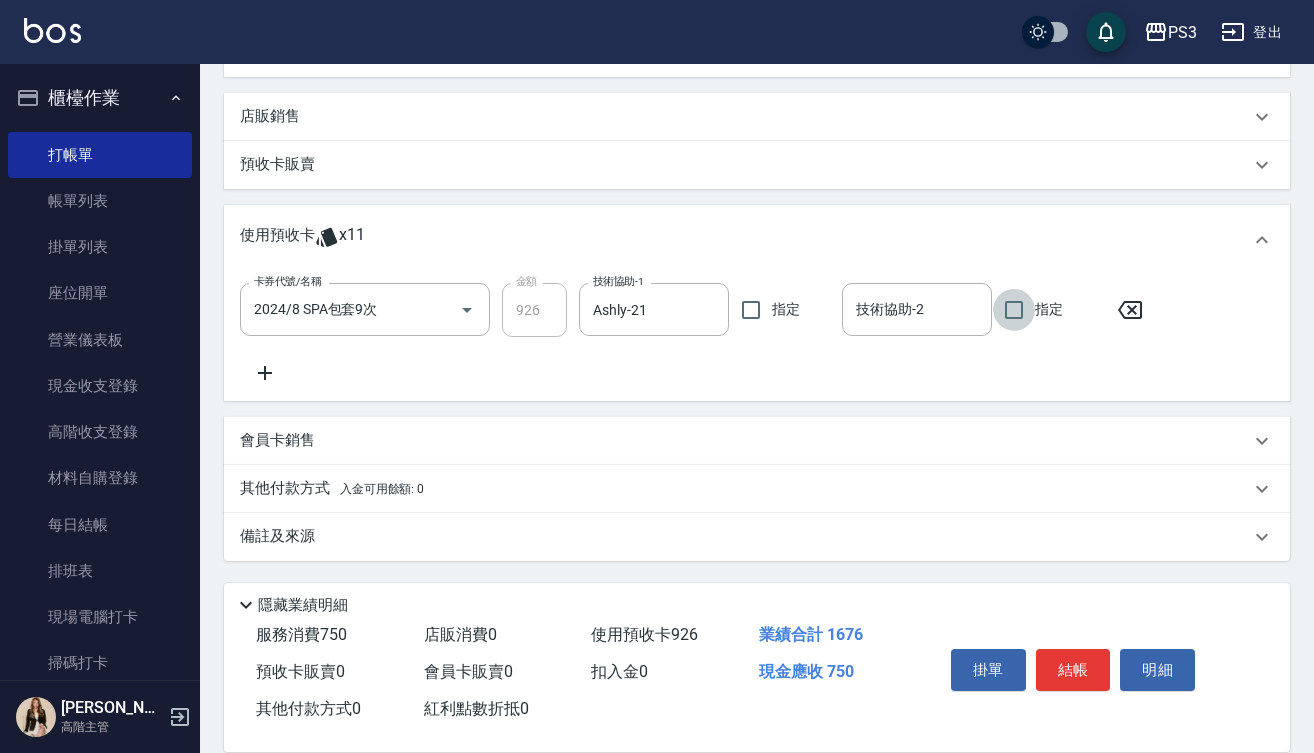 click on "店販銷售" at bounding box center (745, 116) 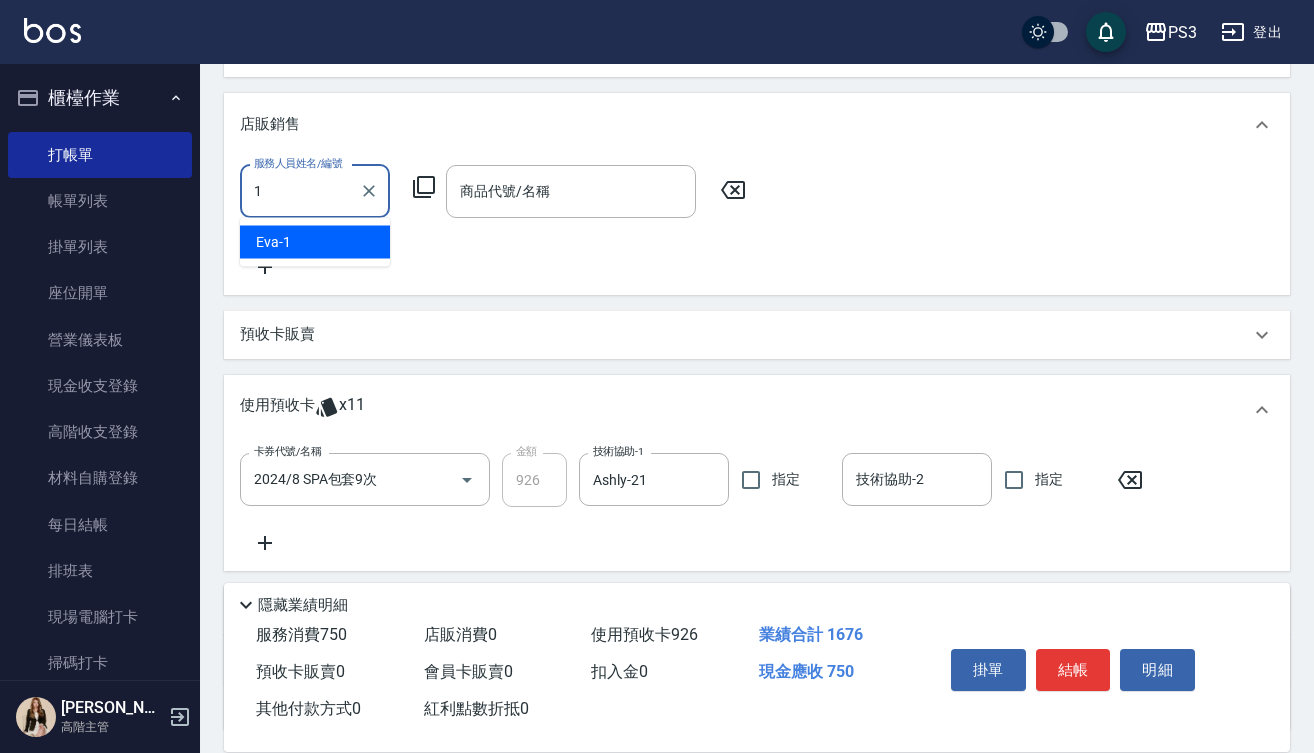type on "[PERSON_NAME]-1" 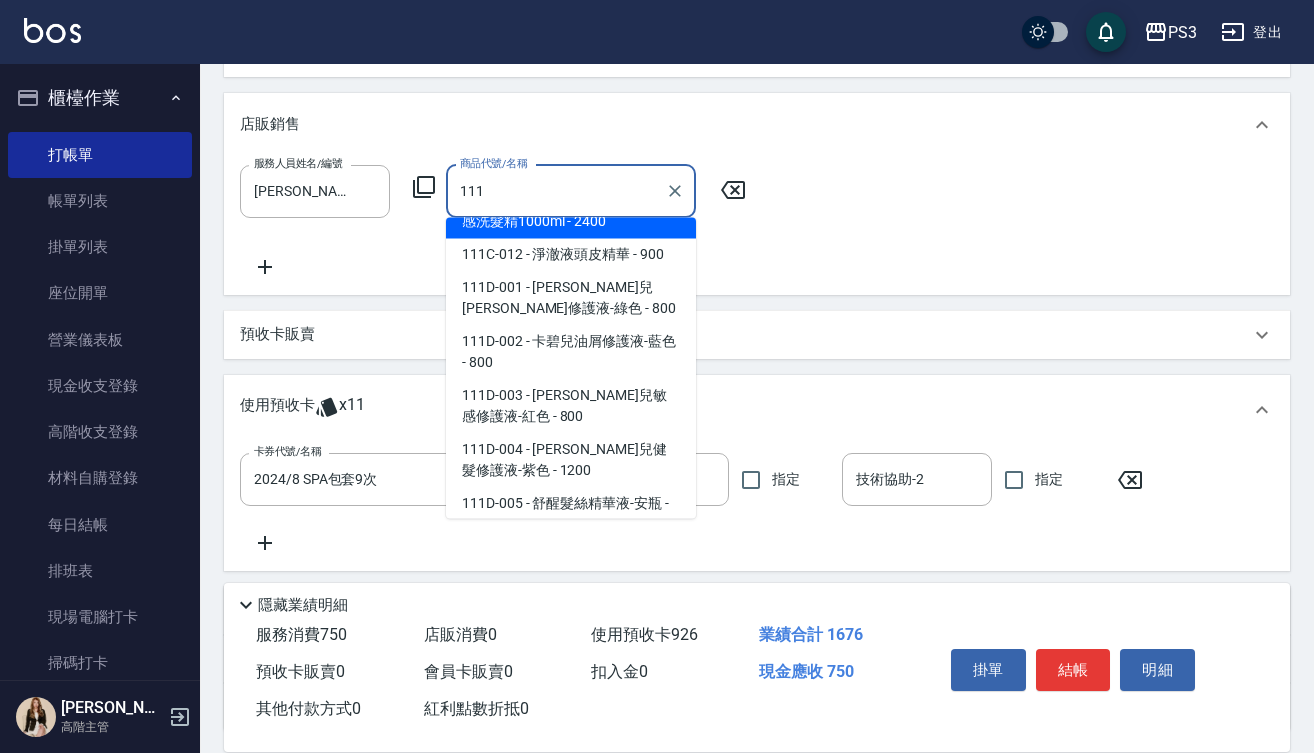 scroll, scrollTop: 602, scrollLeft: 0, axis: vertical 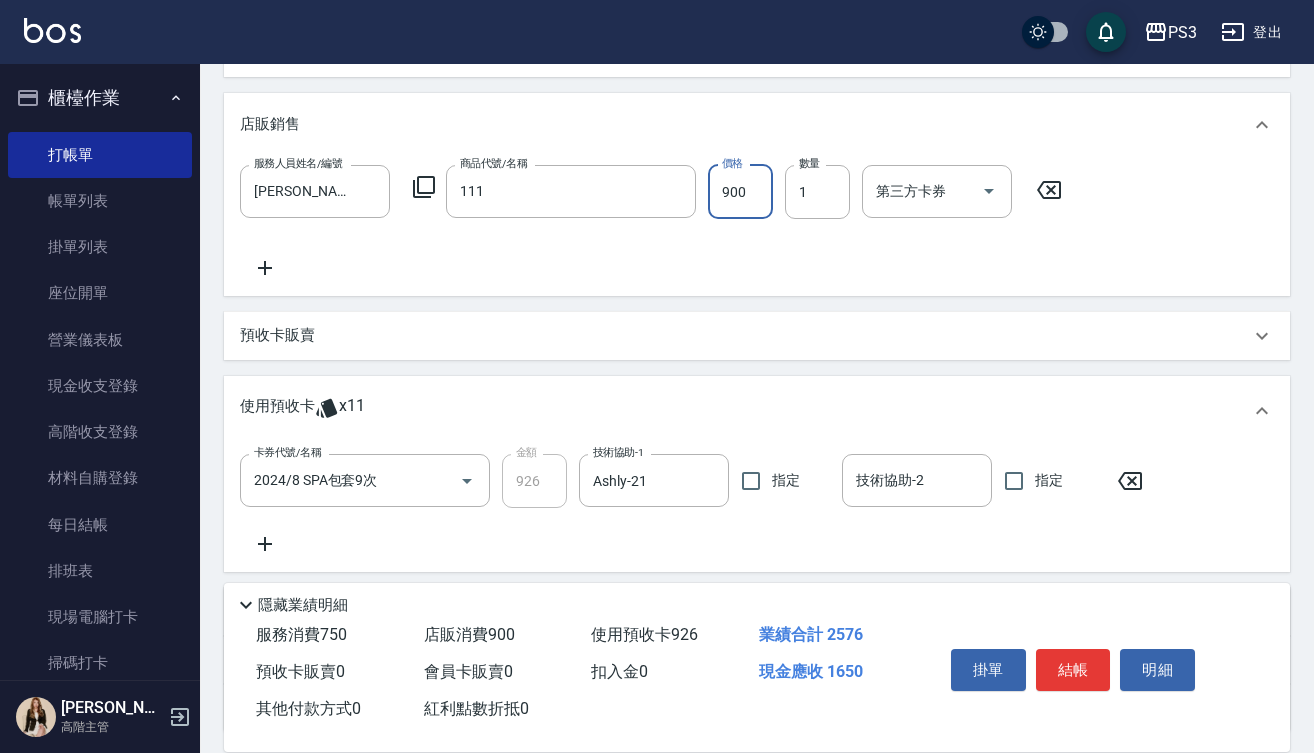 type on "淨澈液頭皮精華" 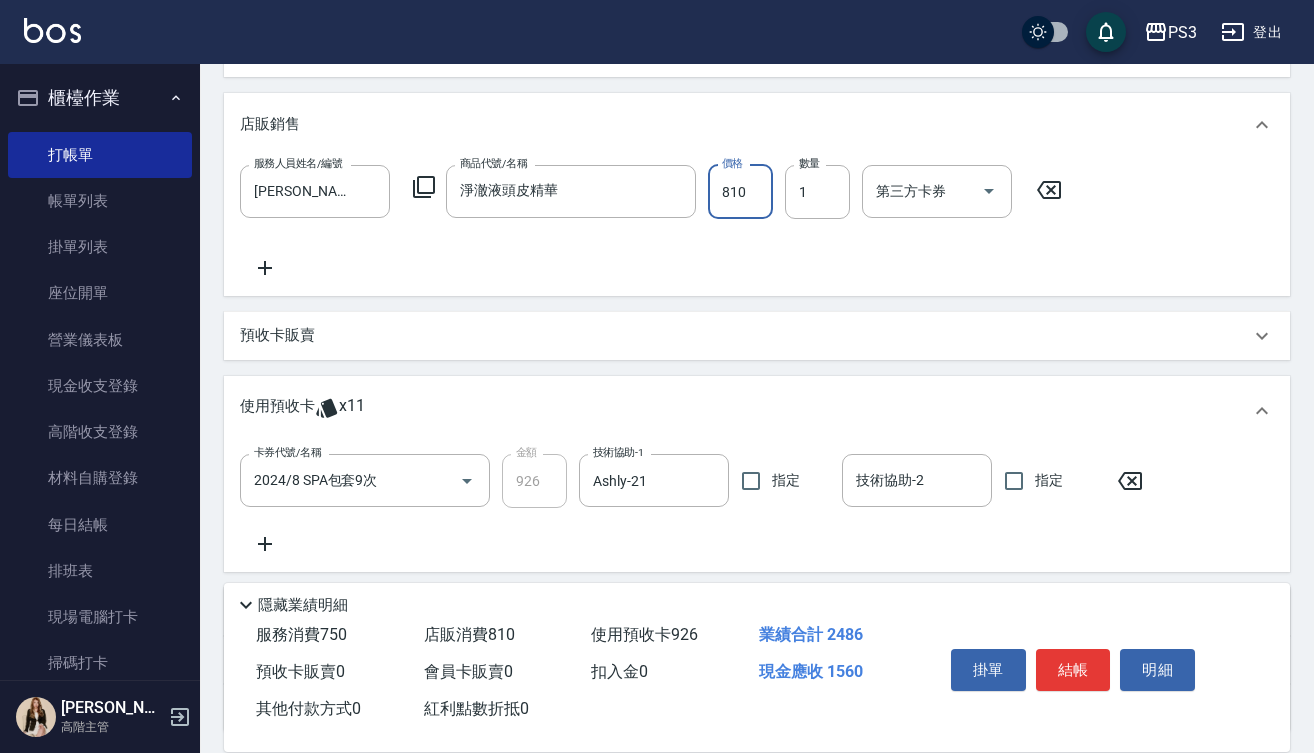 type on "810" 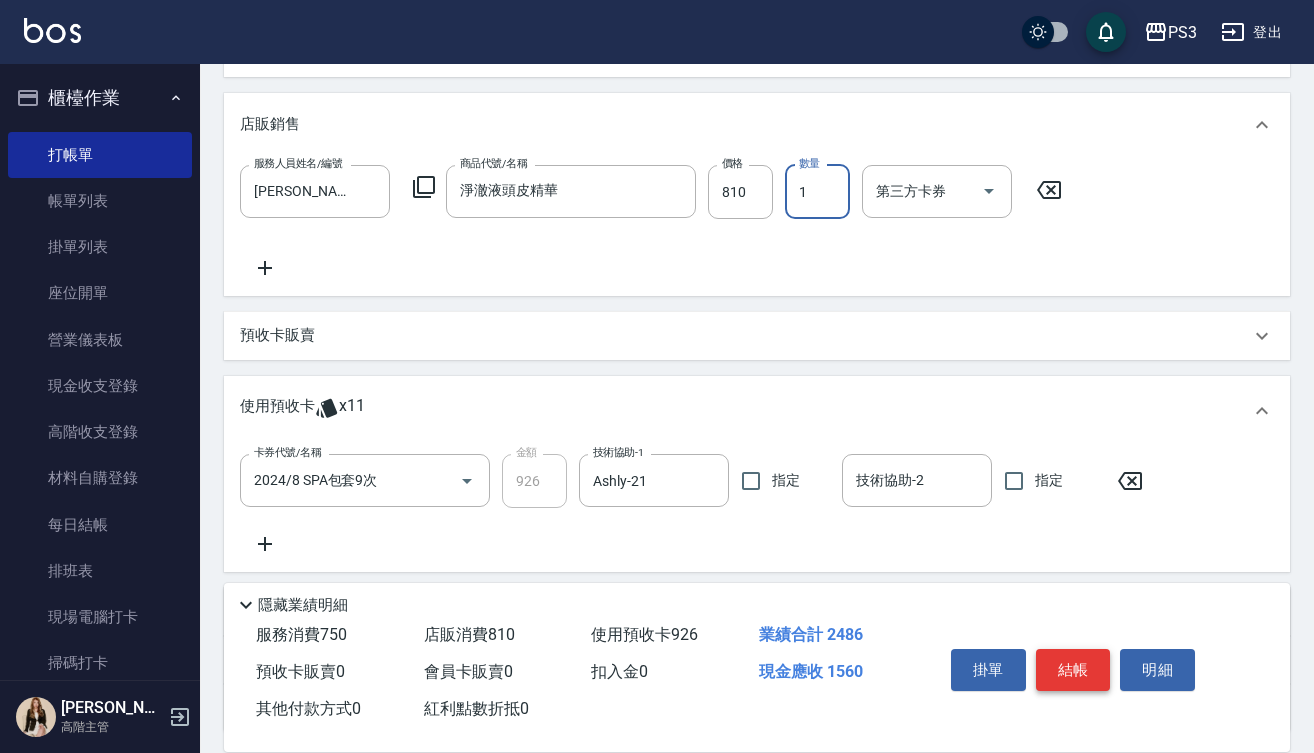 click on "結帳" at bounding box center [1073, 670] 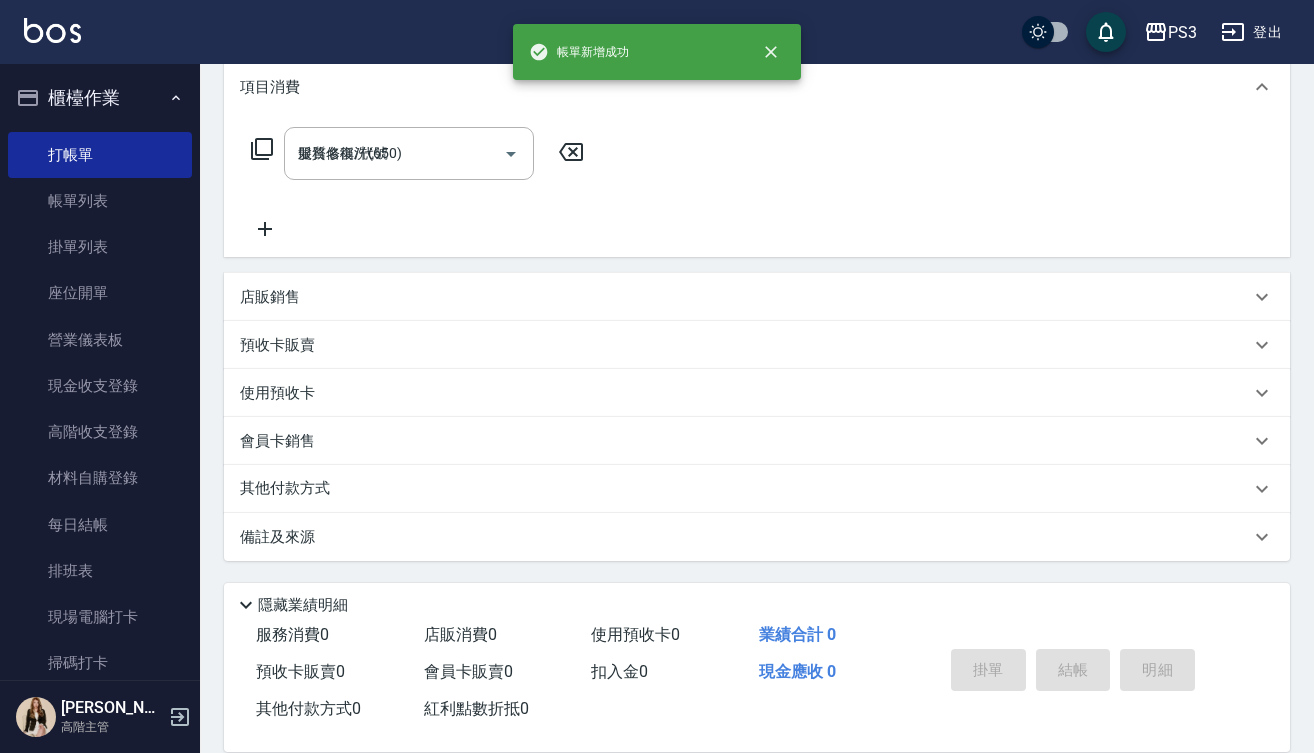 type on "[DATE] 19:28" 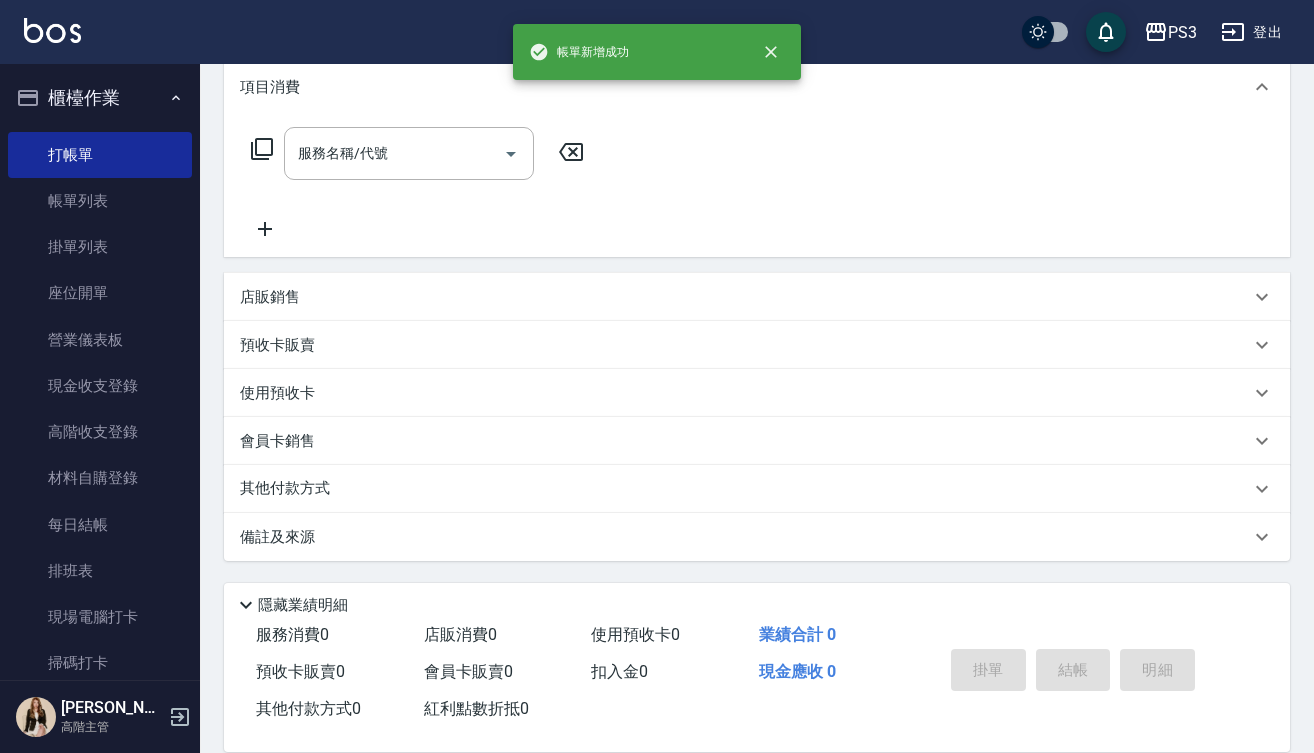 scroll, scrollTop: 0, scrollLeft: 0, axis: both 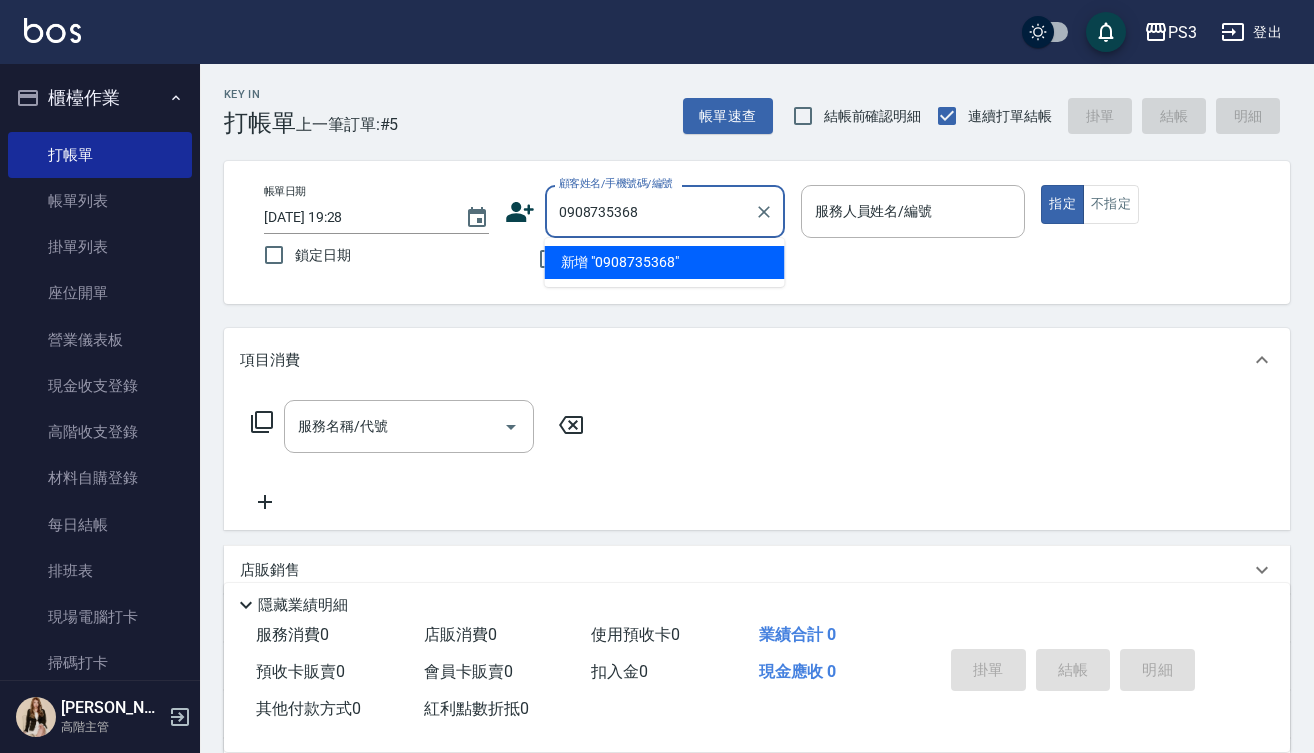 type on "0908735368" 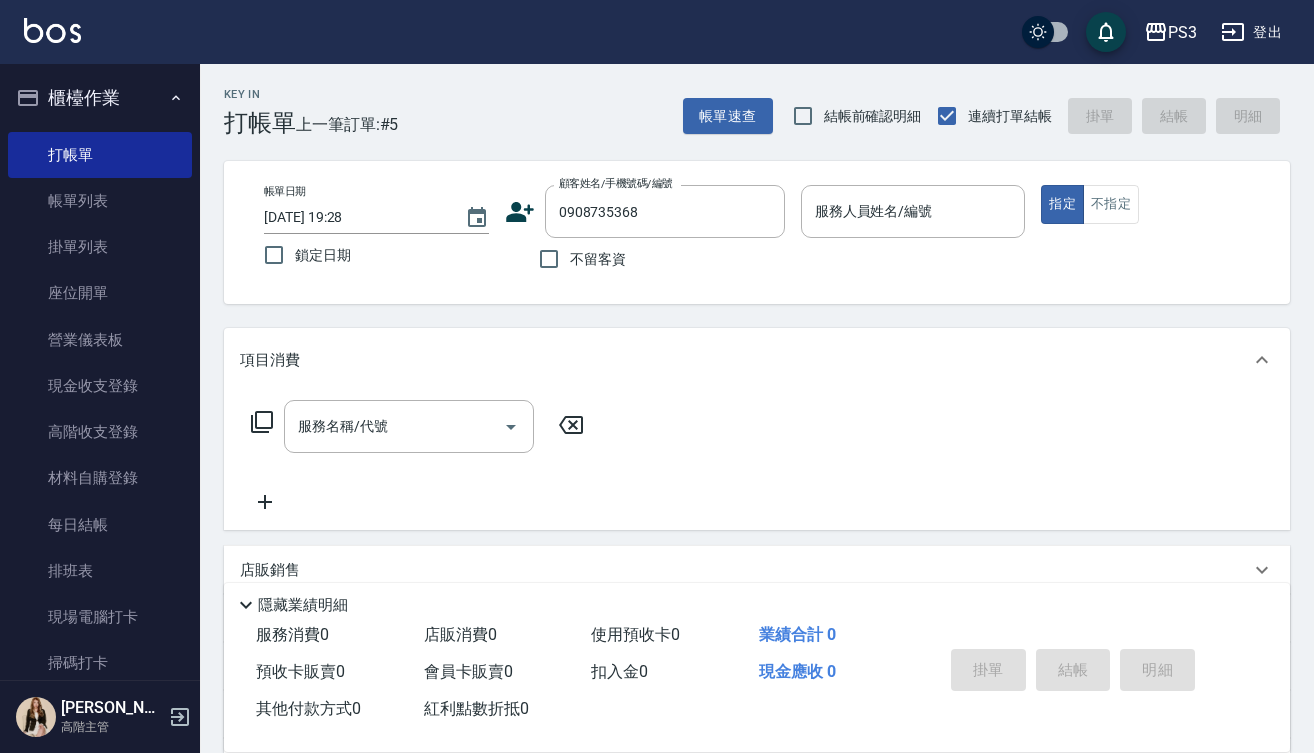 click 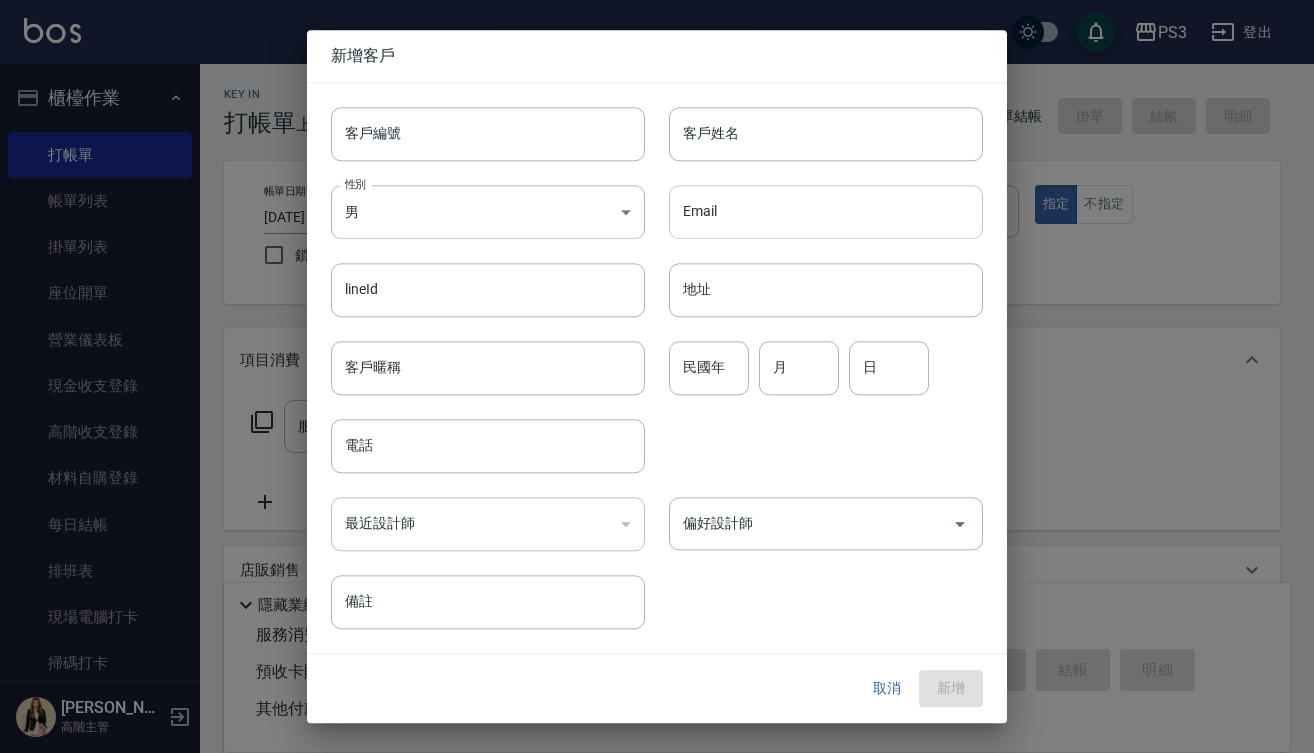 type on "0908735368" 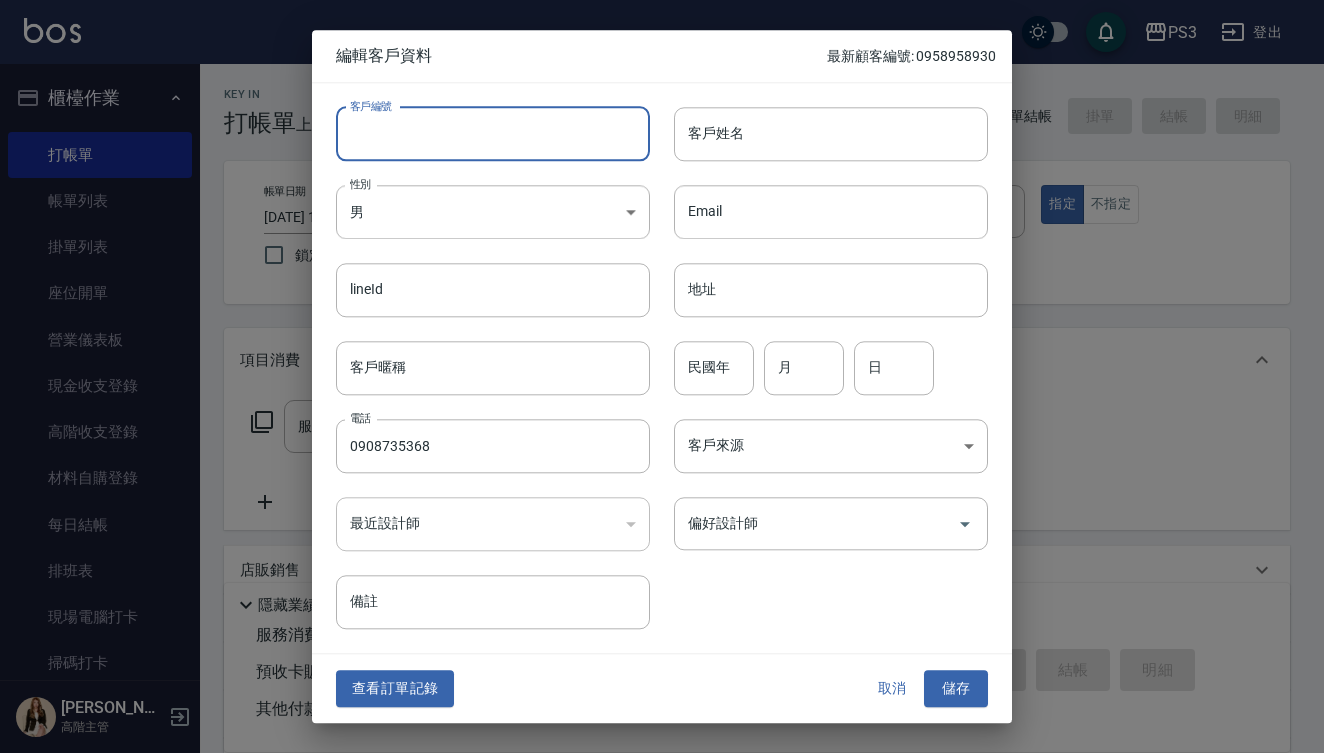 click on "客戶編號" at bounding box center (493, 134) 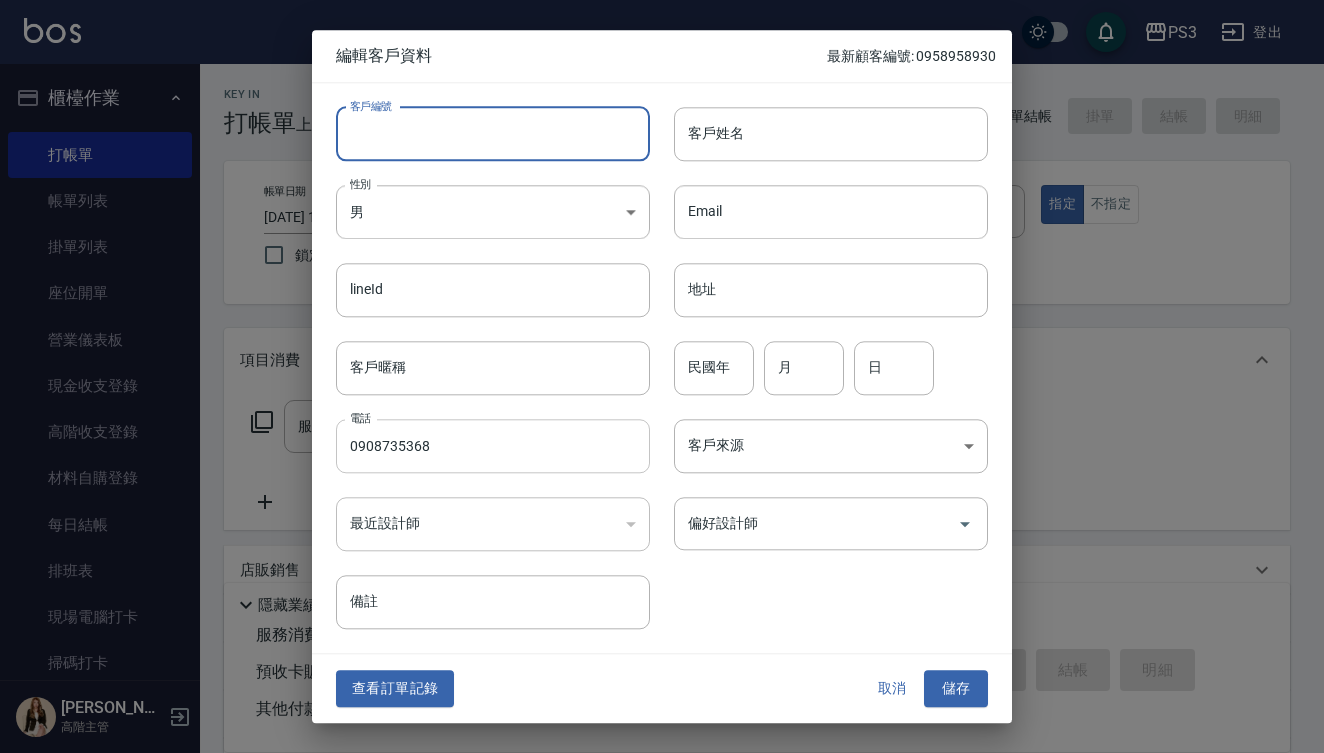 click on "0908735368" at bounding box center (493, 446) 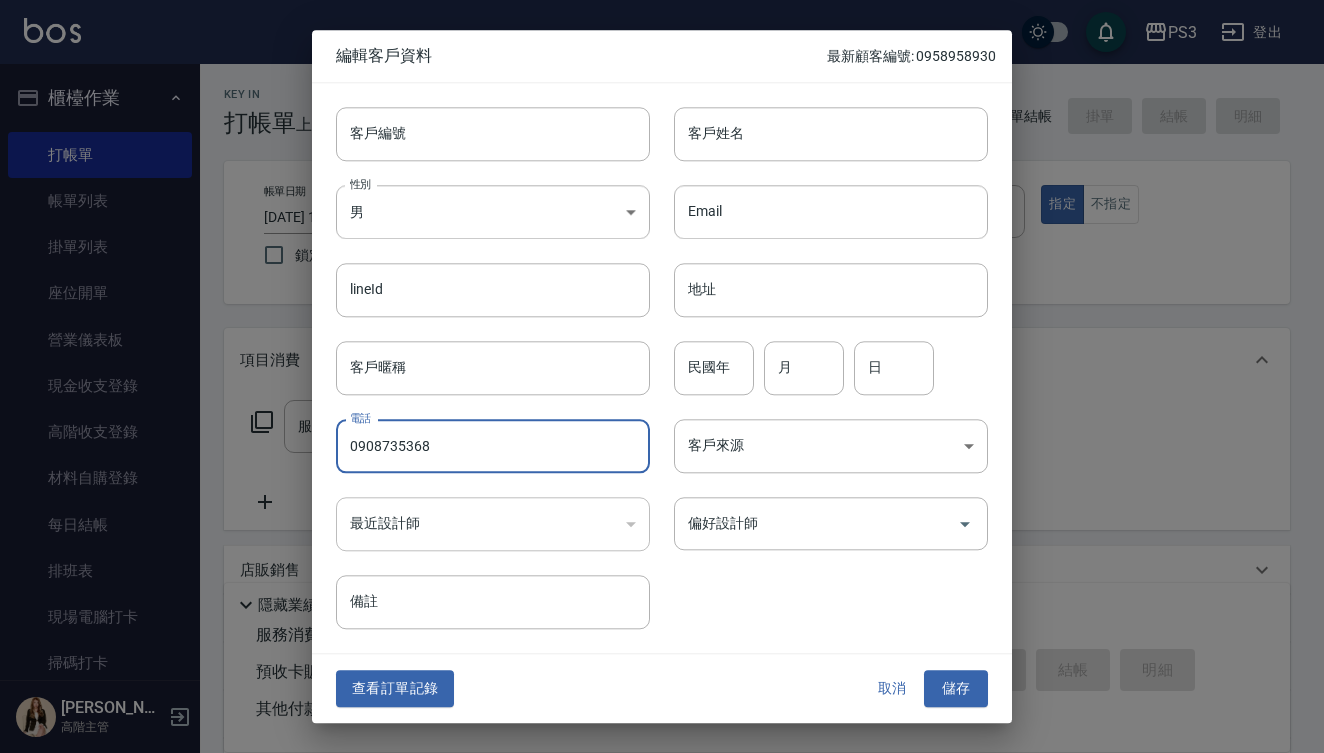 click on "0908735368" at bounding box center (493, 446) 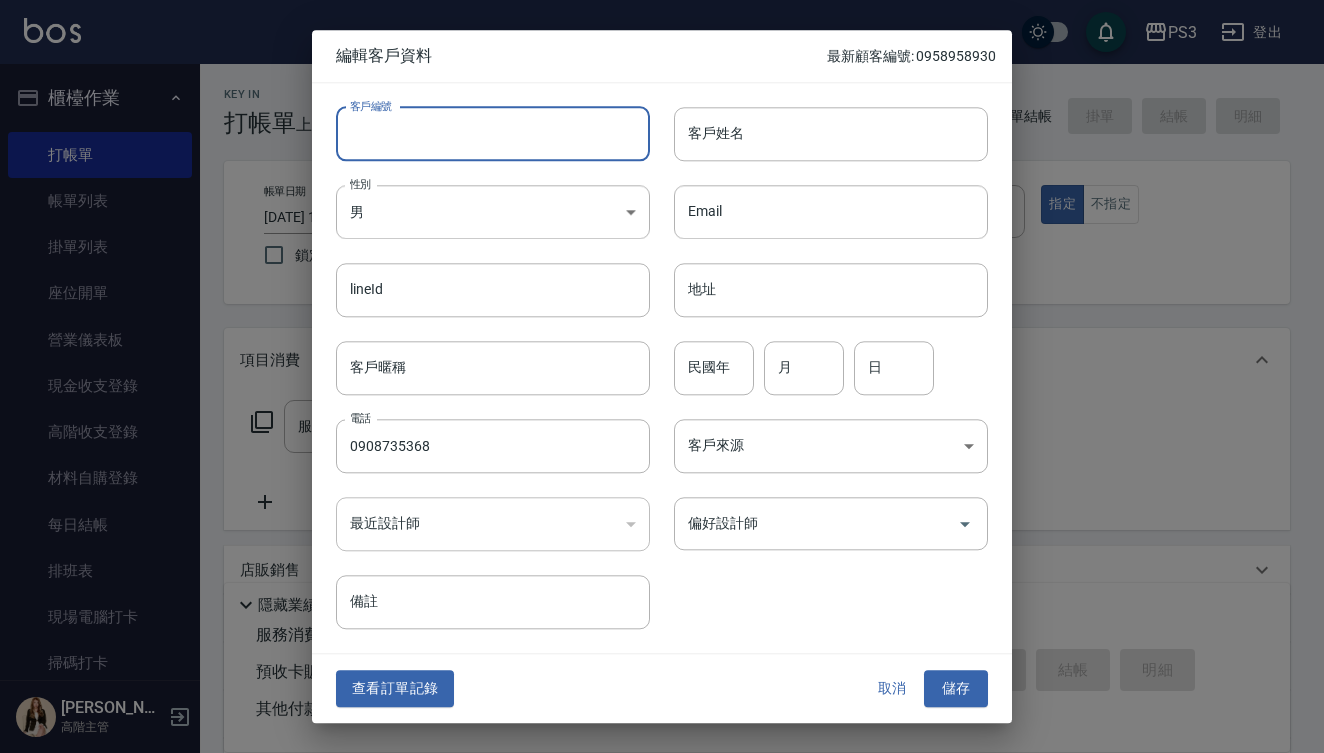 click on "客戶編號" at bounding box center (493, 134) 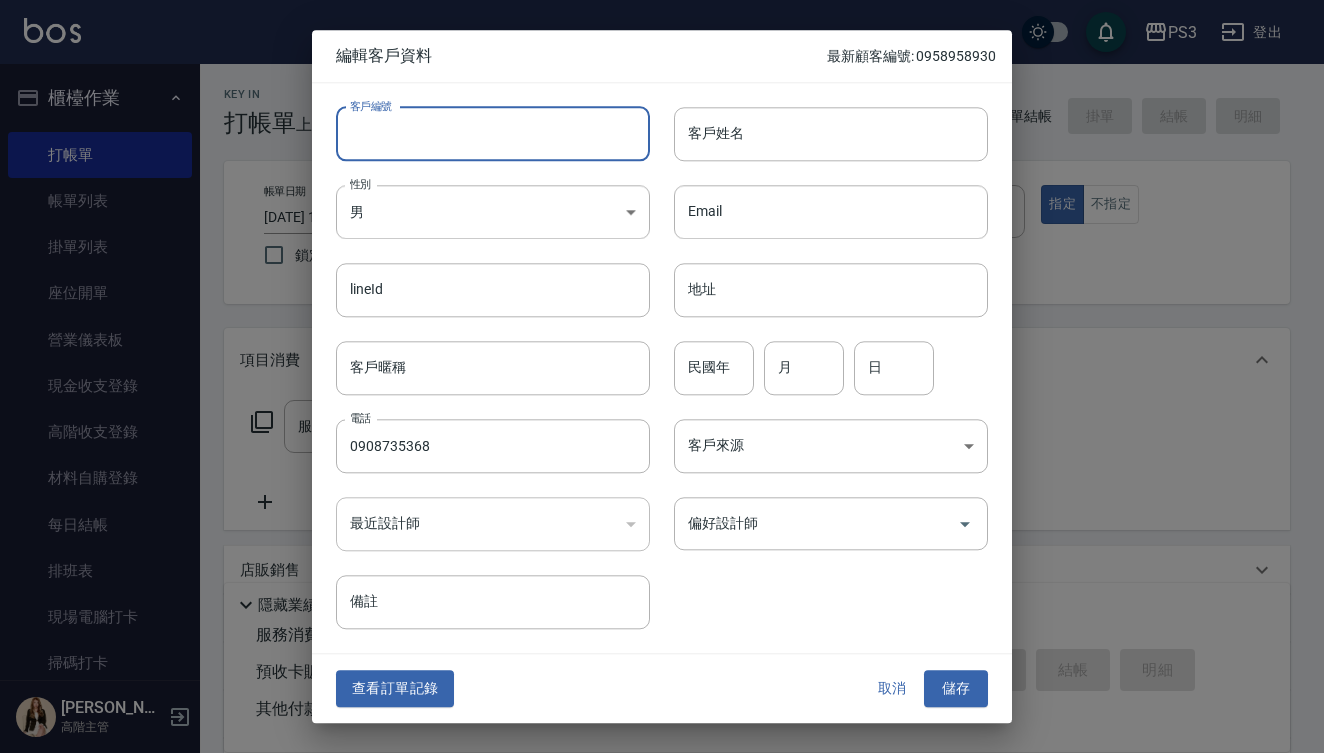 paste on "0908735368" 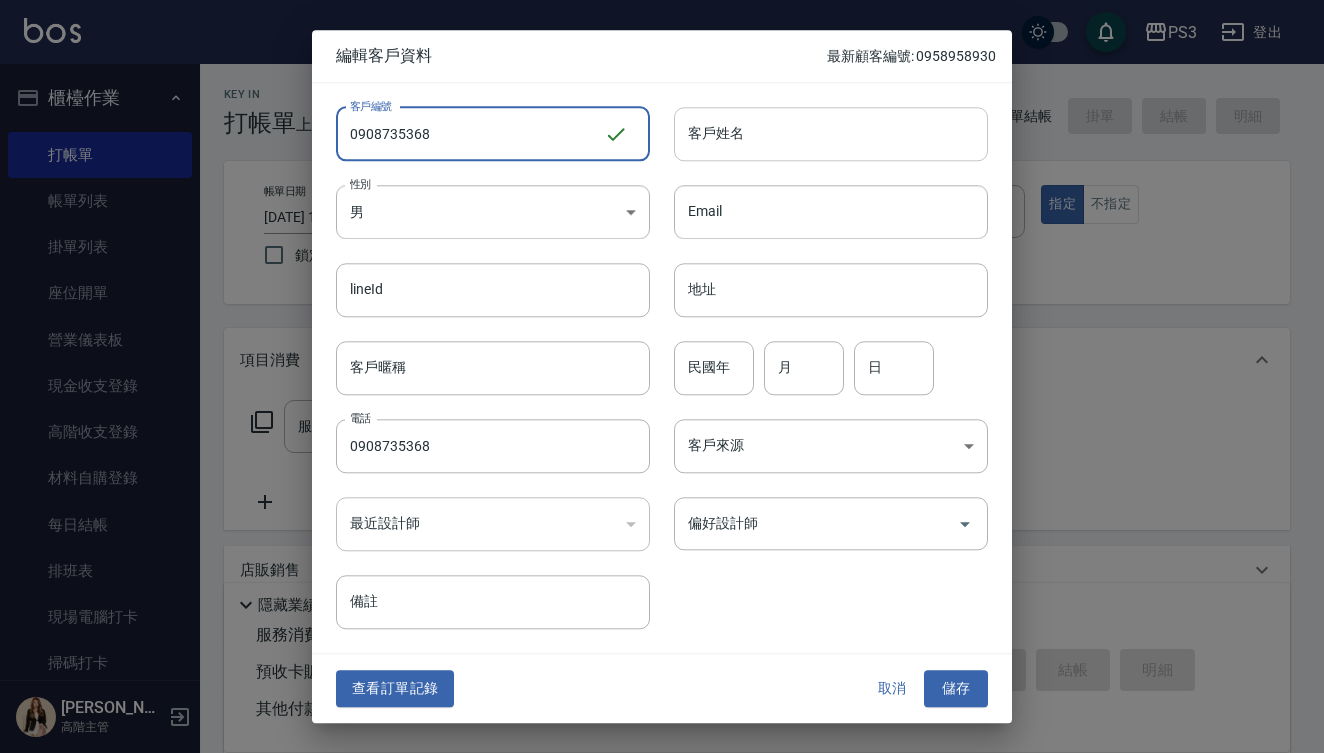 type on "0908735368" 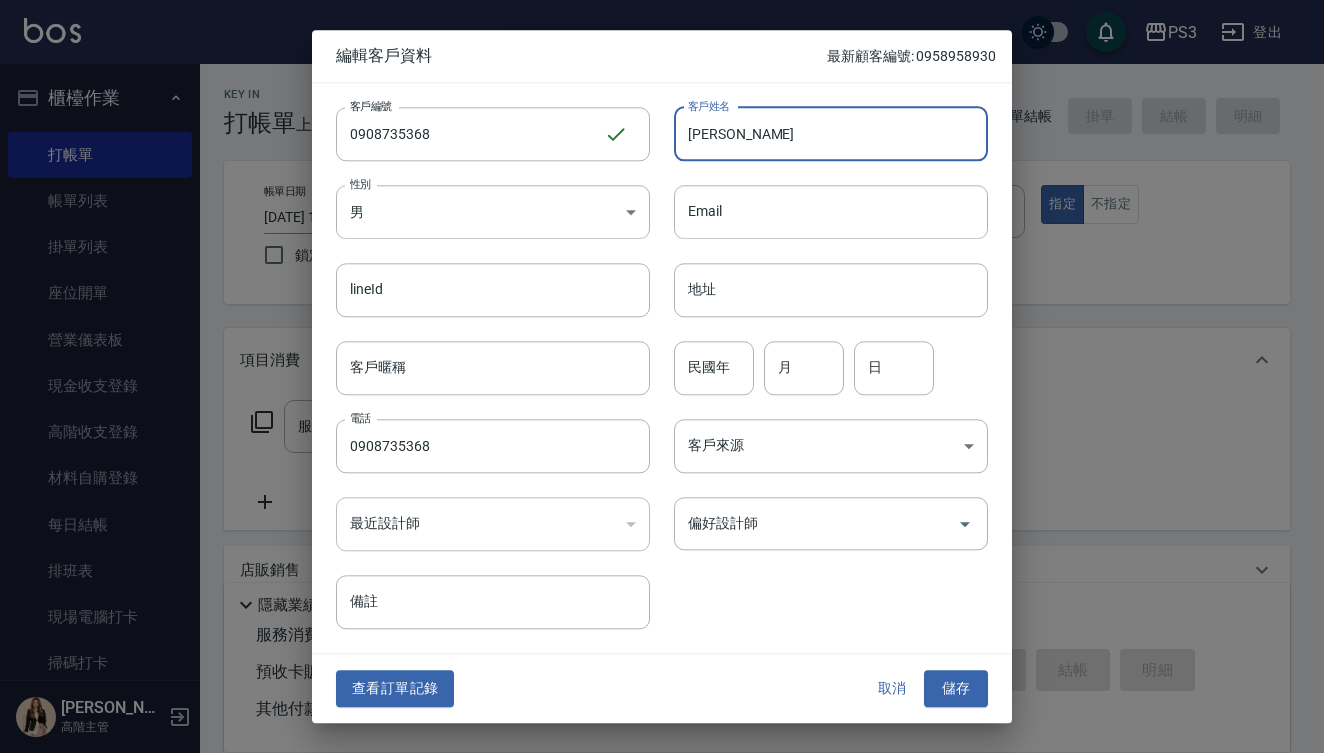 type on "[PERSON_NAME]" 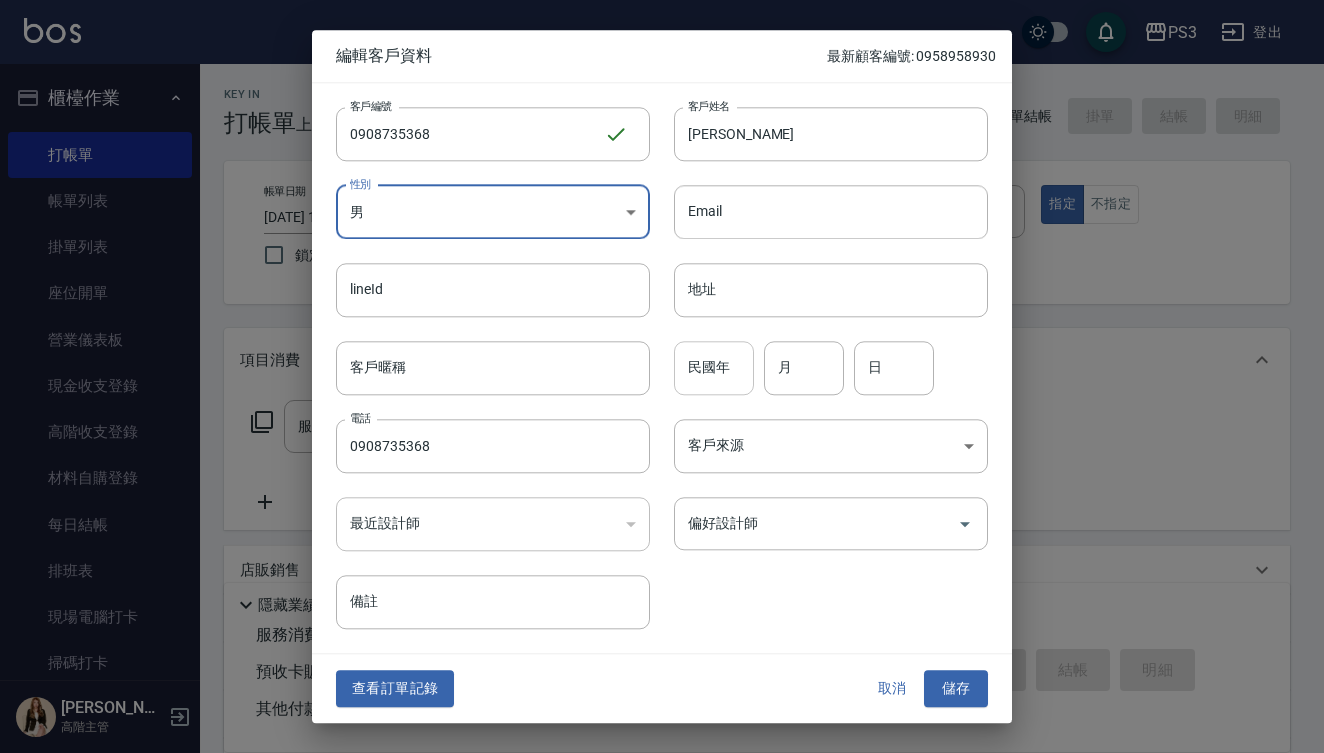 click on "民國年" at bounding box center (714, 368) 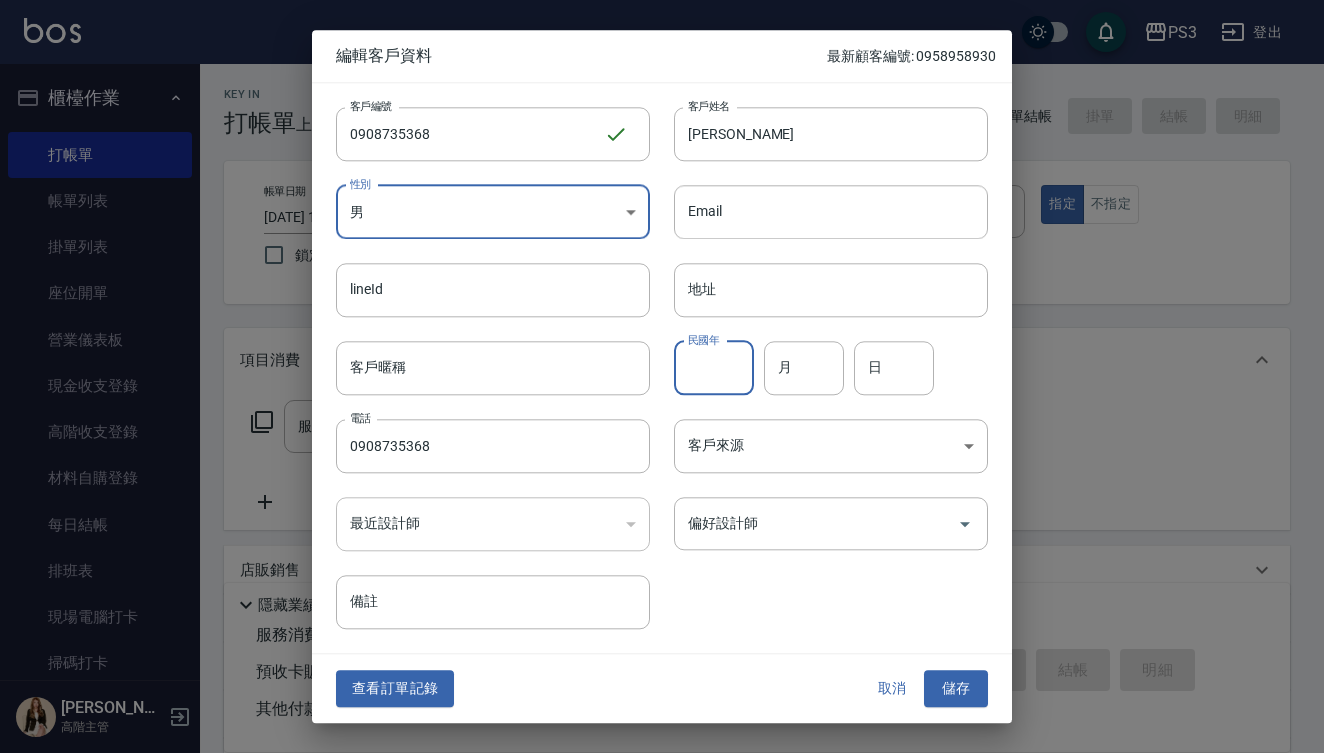 type on "ㄚ" 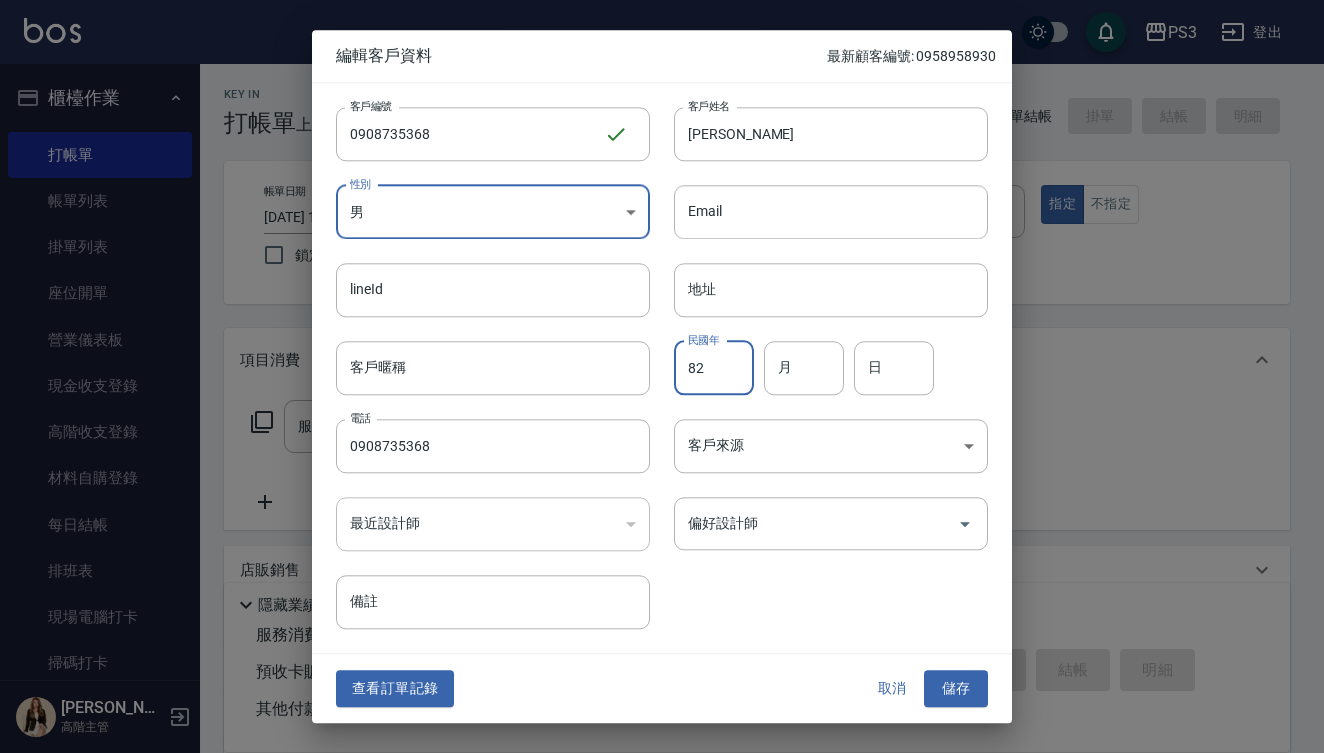 type on "82" 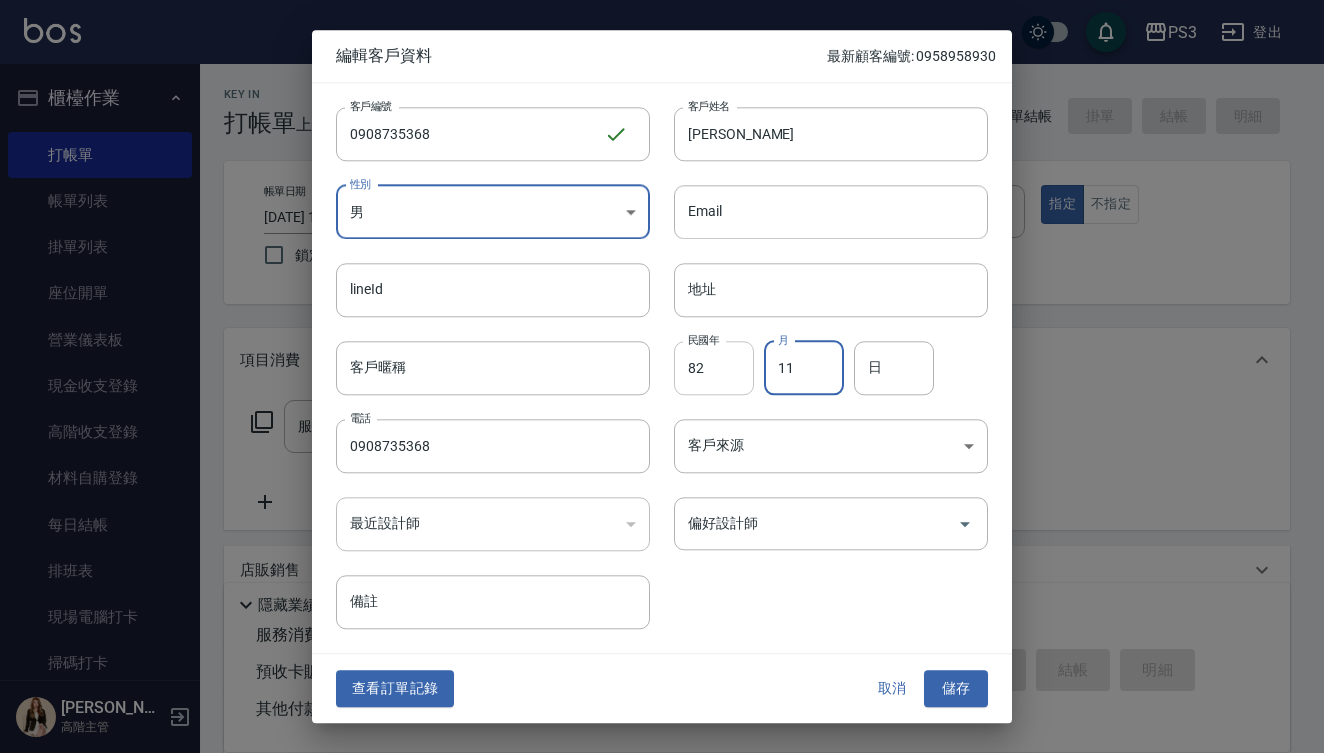 type on "11" 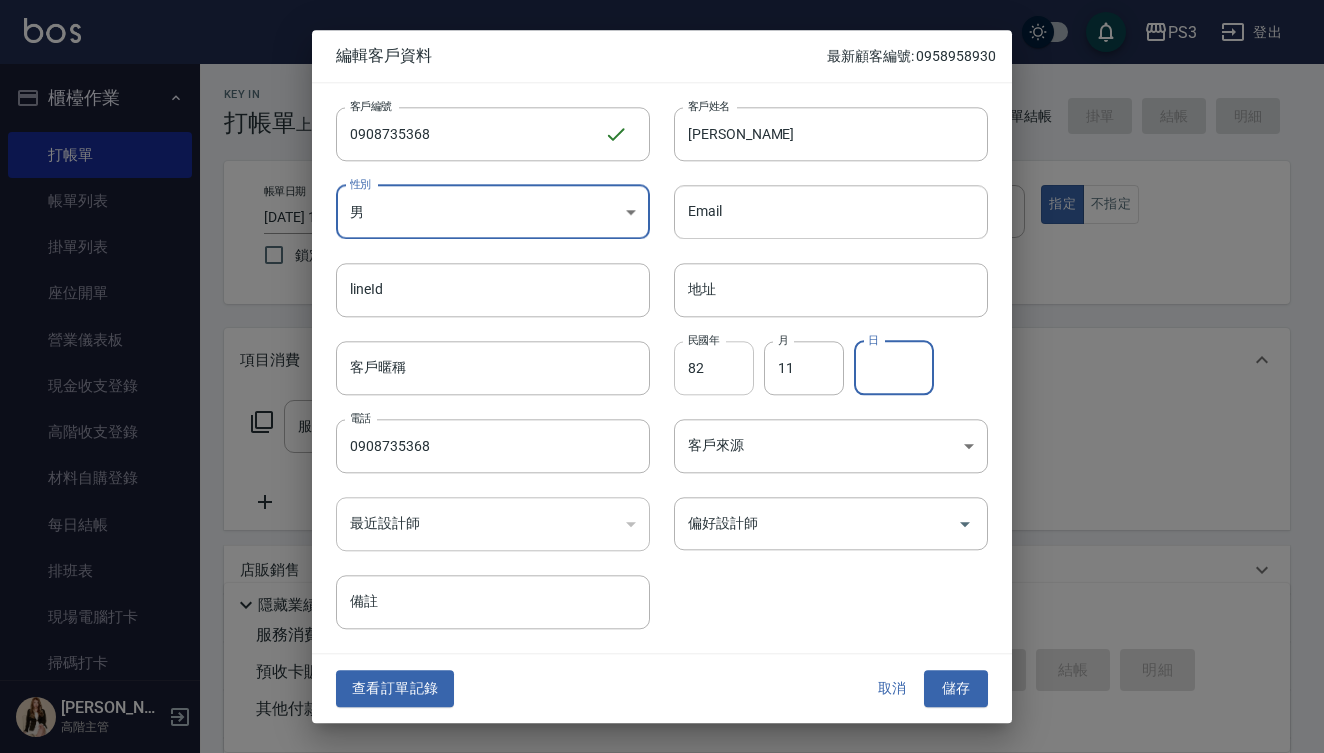 type on "2" 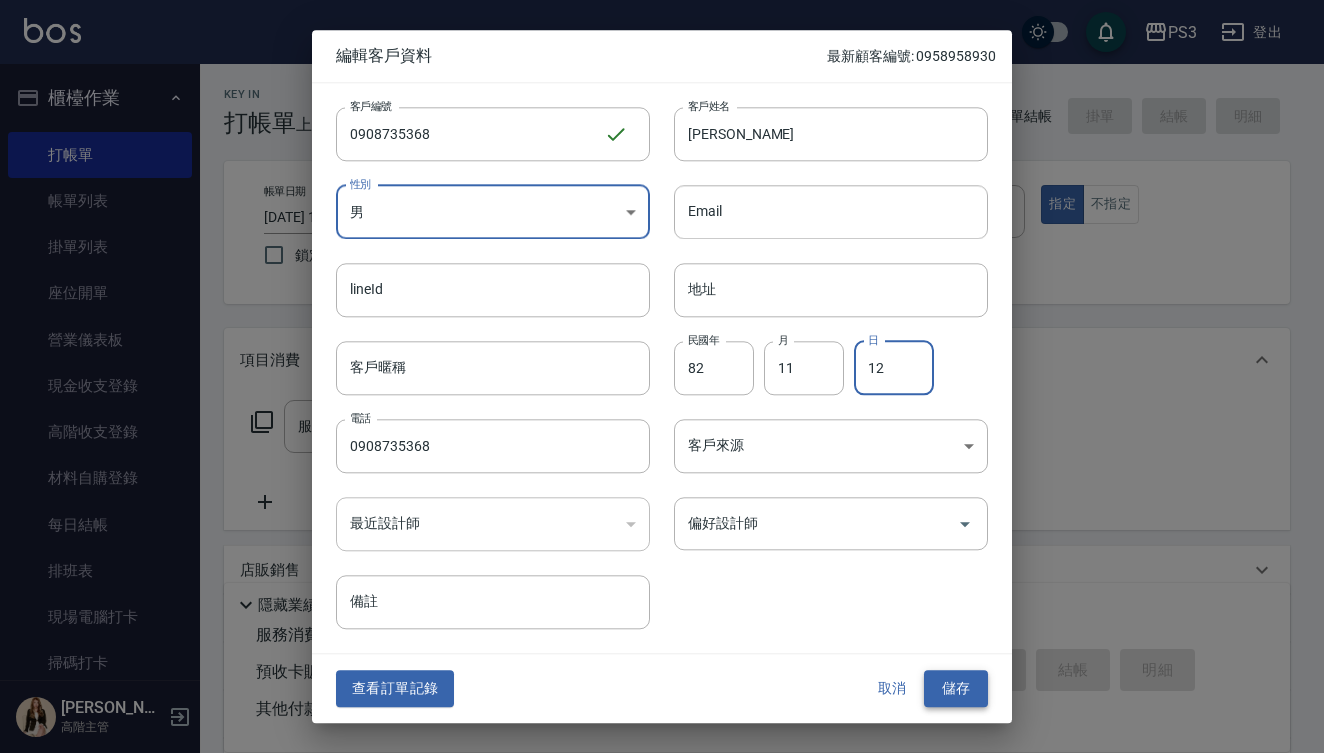 type on "12" 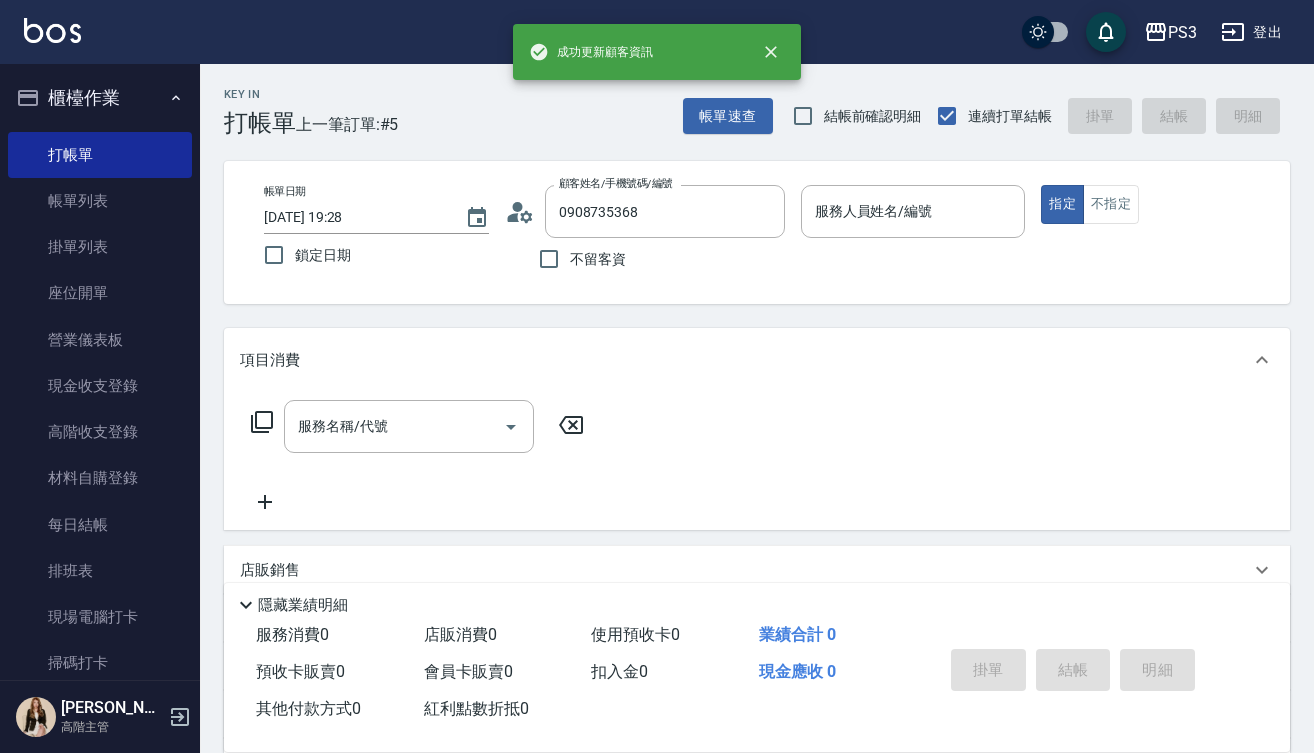 click on "服務人員姓名/編號" at bounding box center [913, 211] 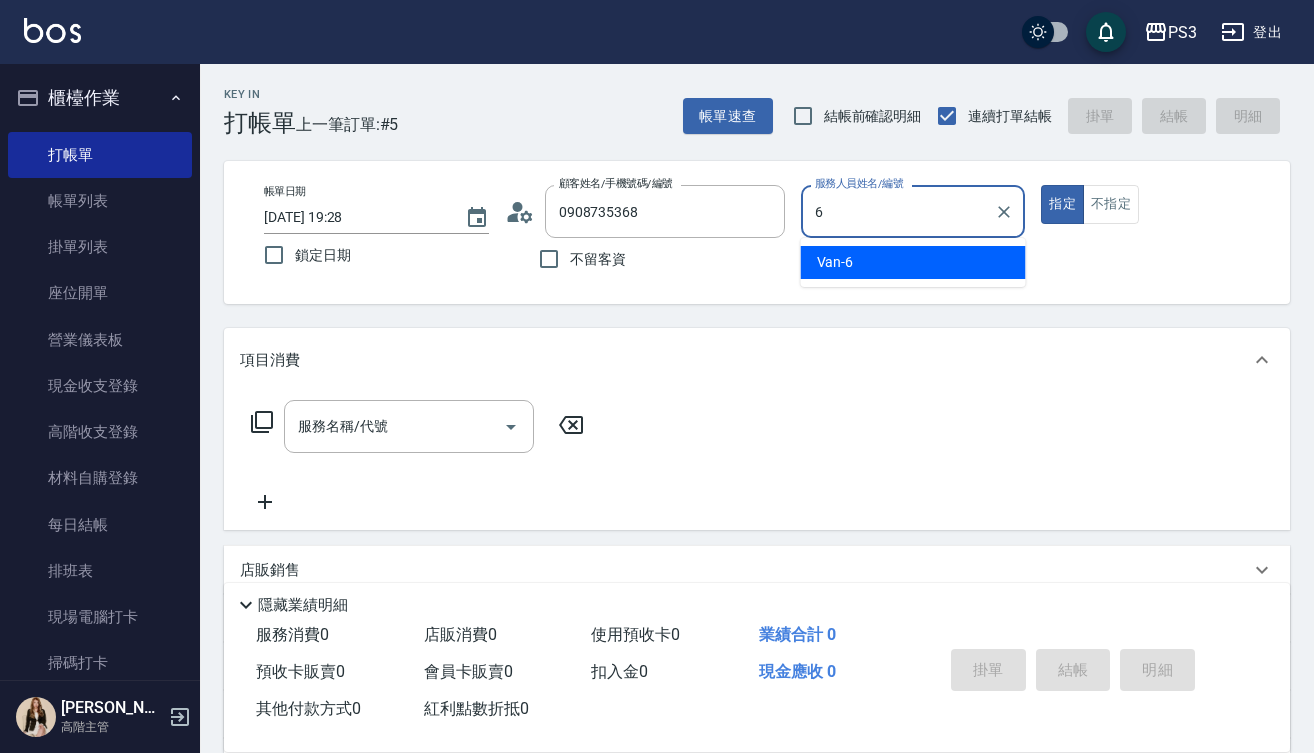 type on "Van-6" 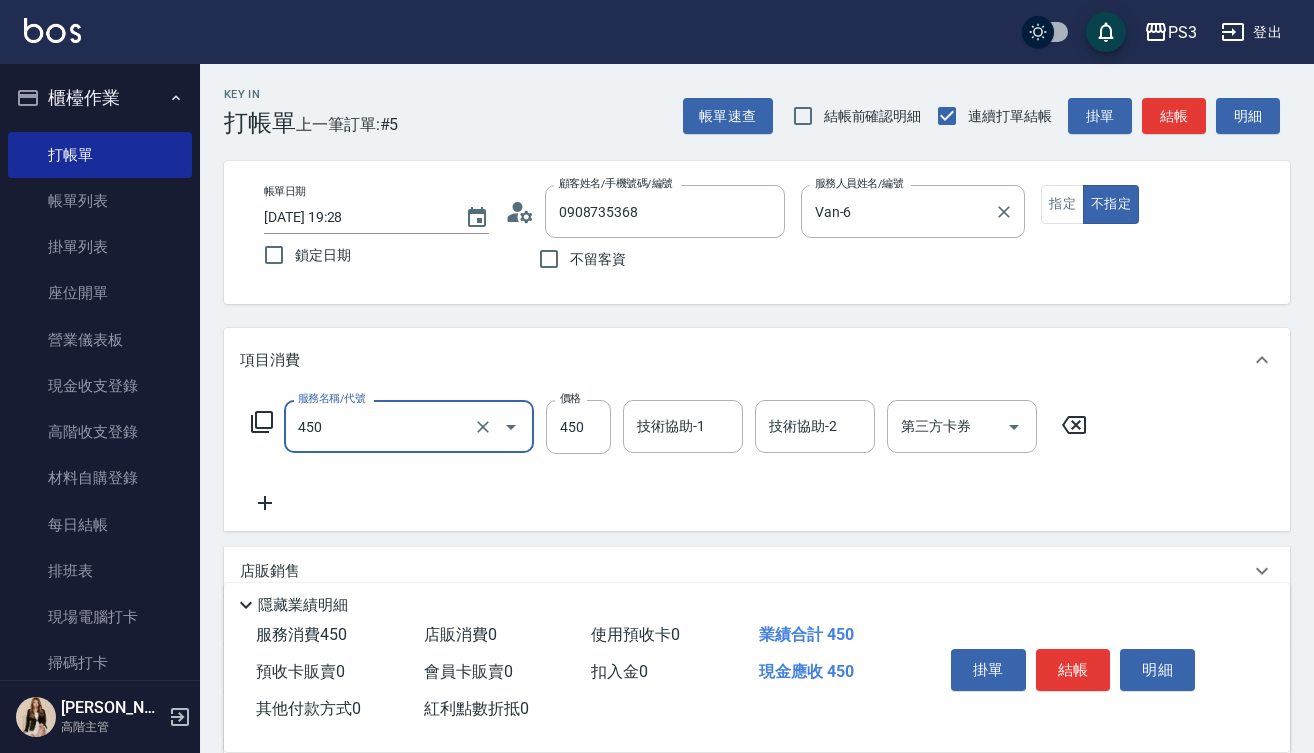 type on "有機洗髮(450)" 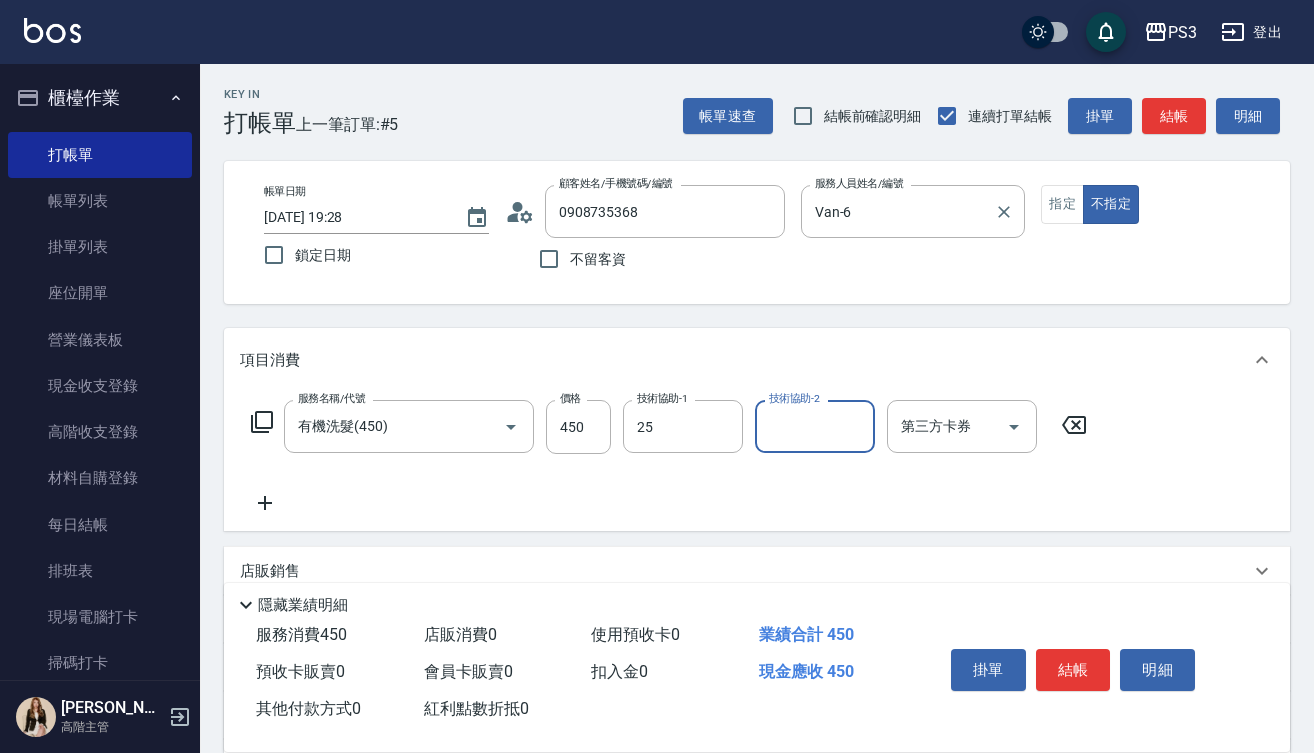 type on "Junson-25" 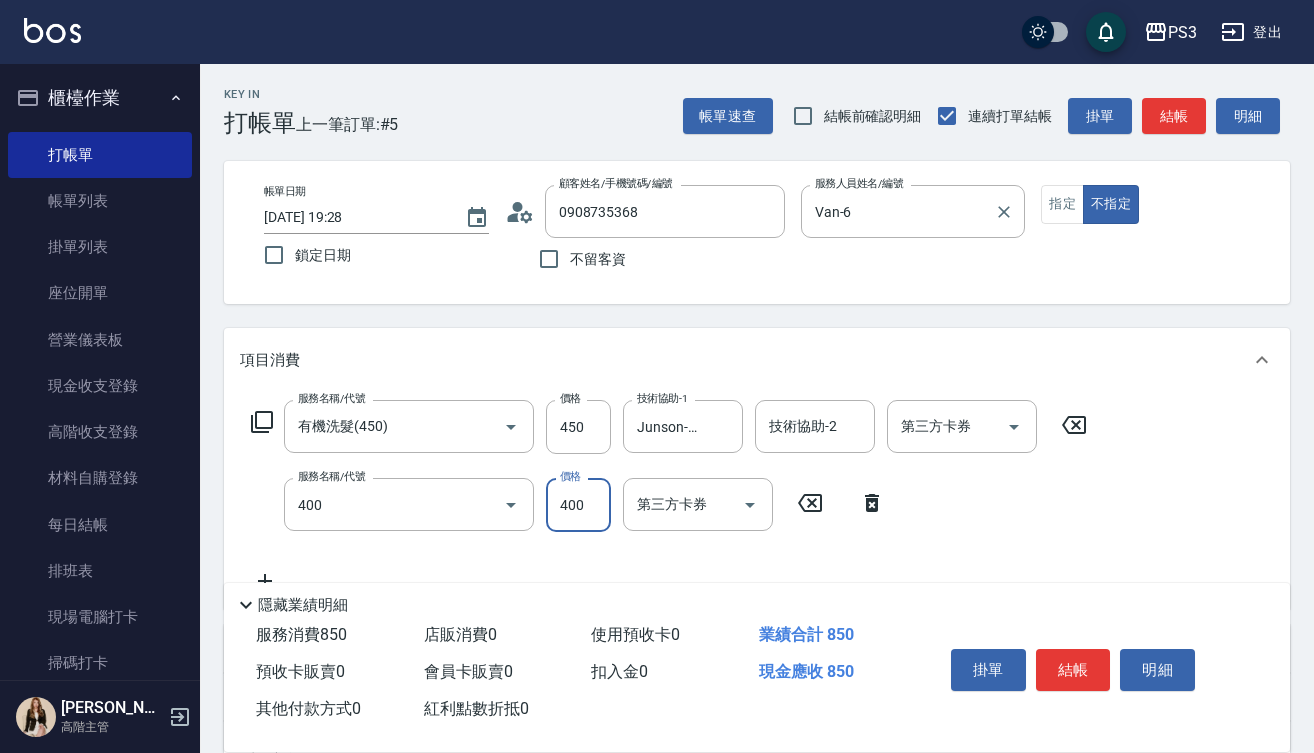 type on "剪(400)" 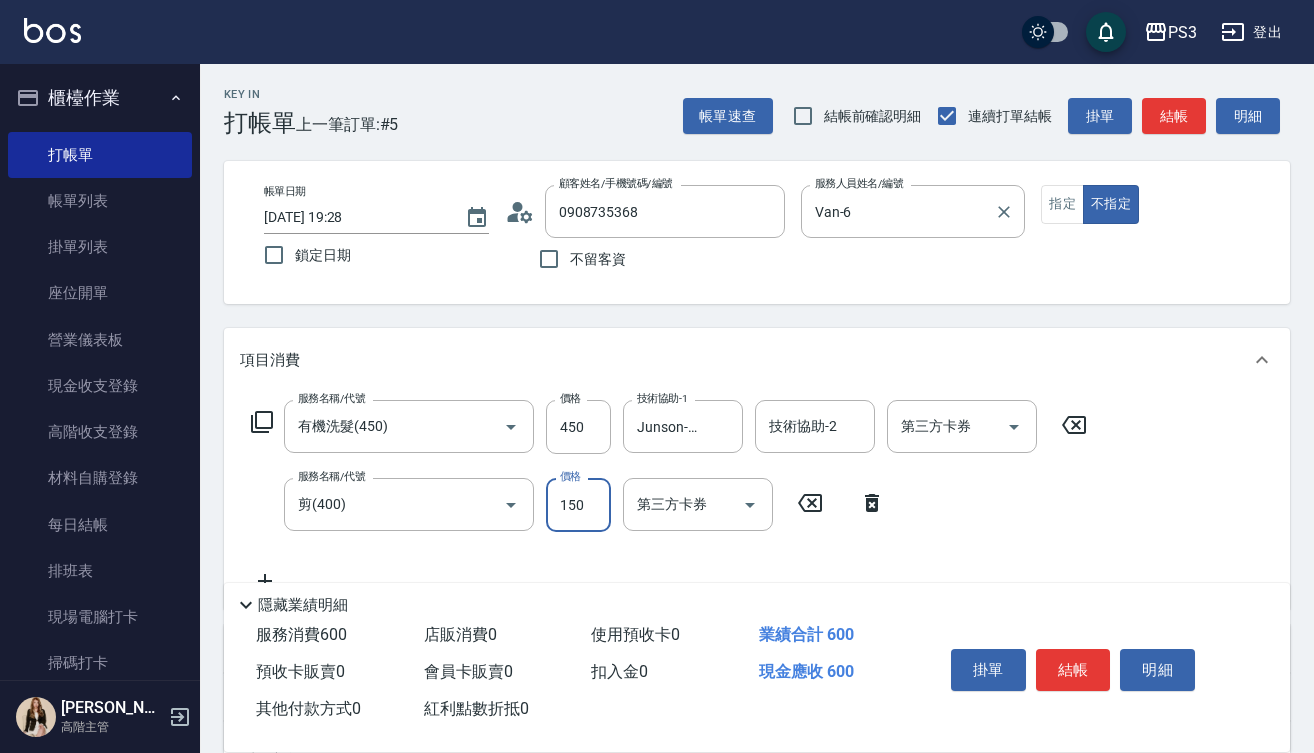 type on "150" 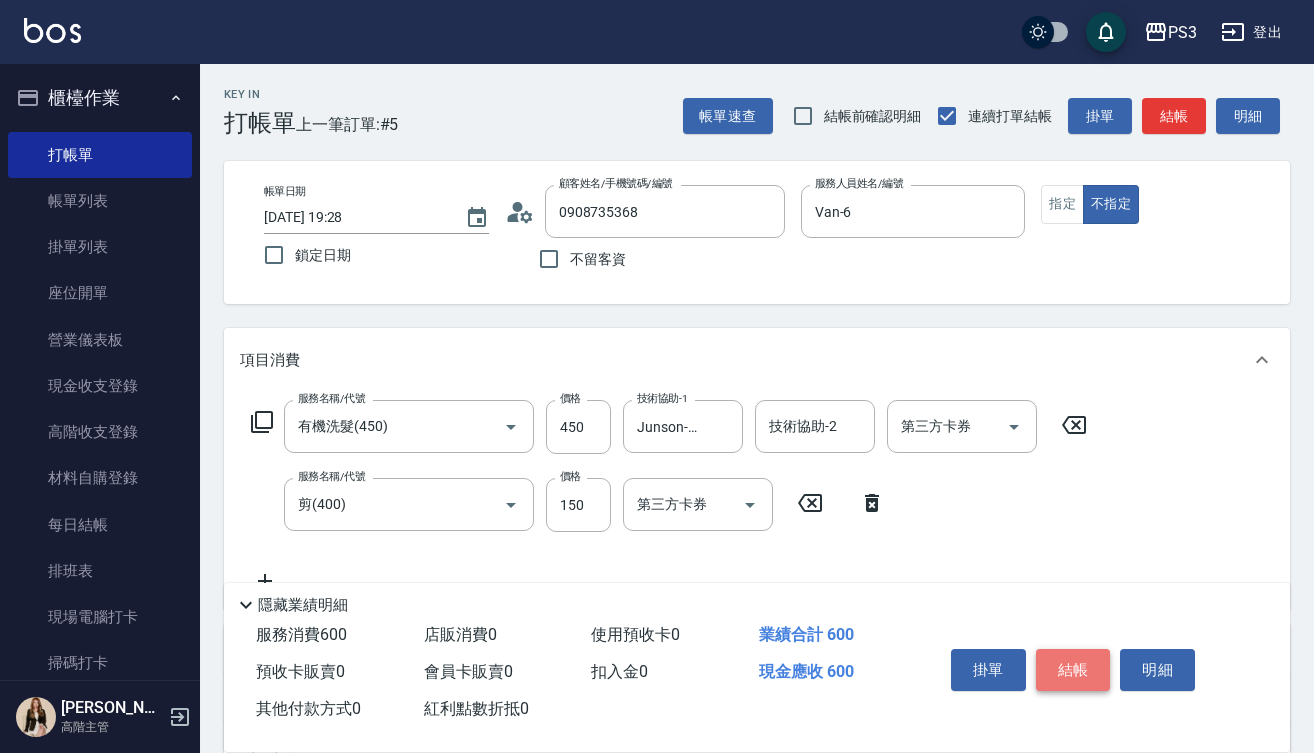 click on "結帳" at bounding box center [1073, 670] 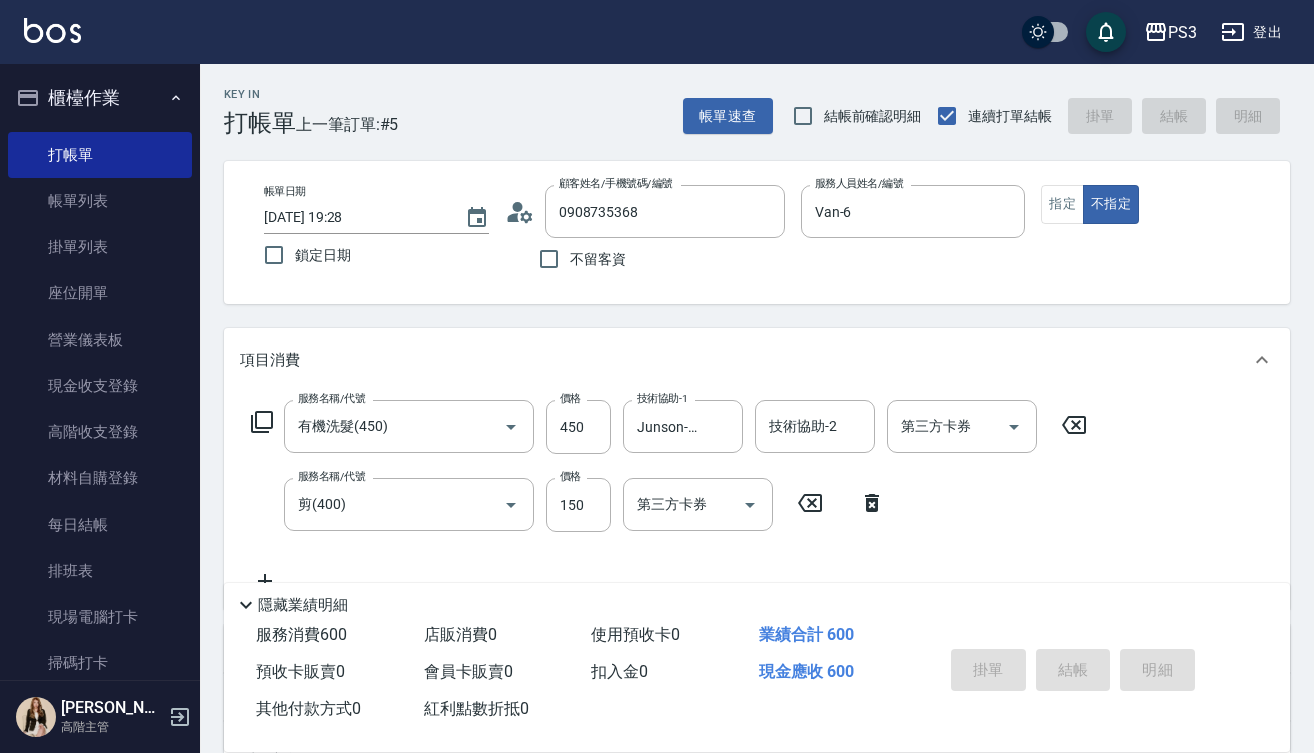 type on "[DATE] 19:30" 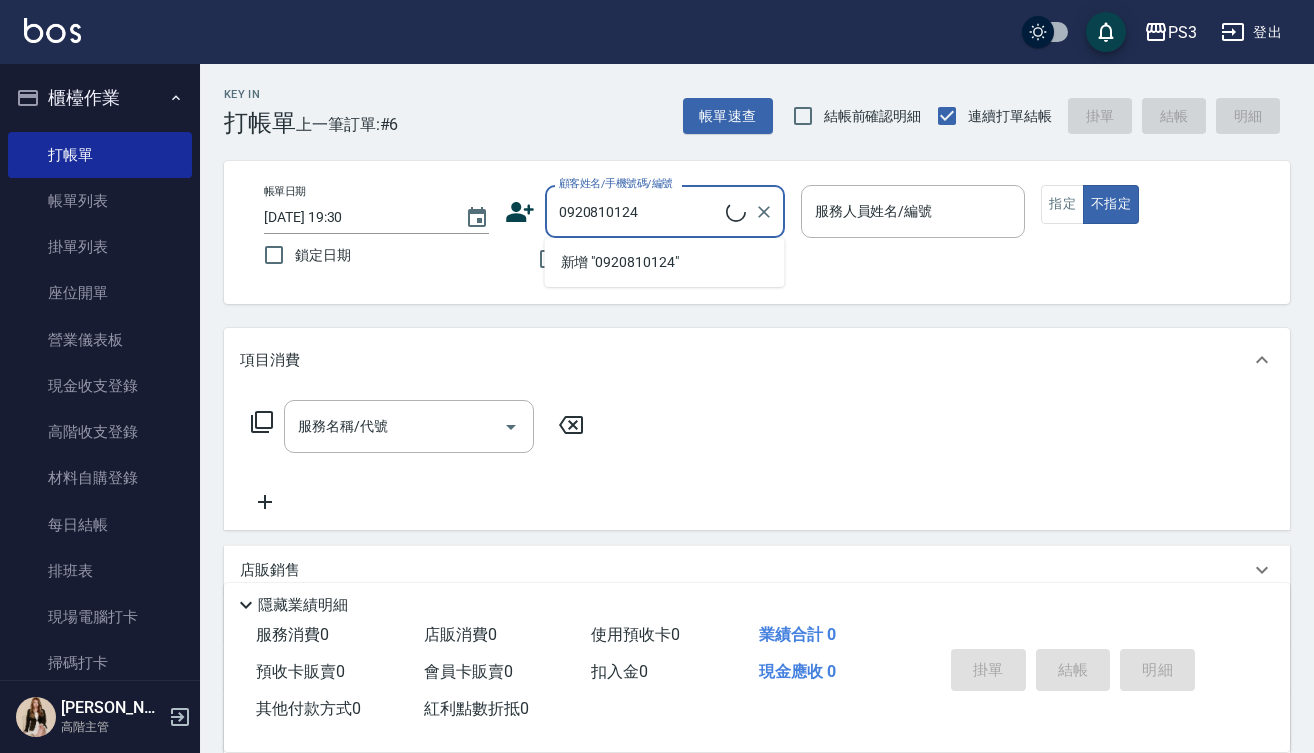 type on "[PERSON_NAME]/0920810124/T90093" 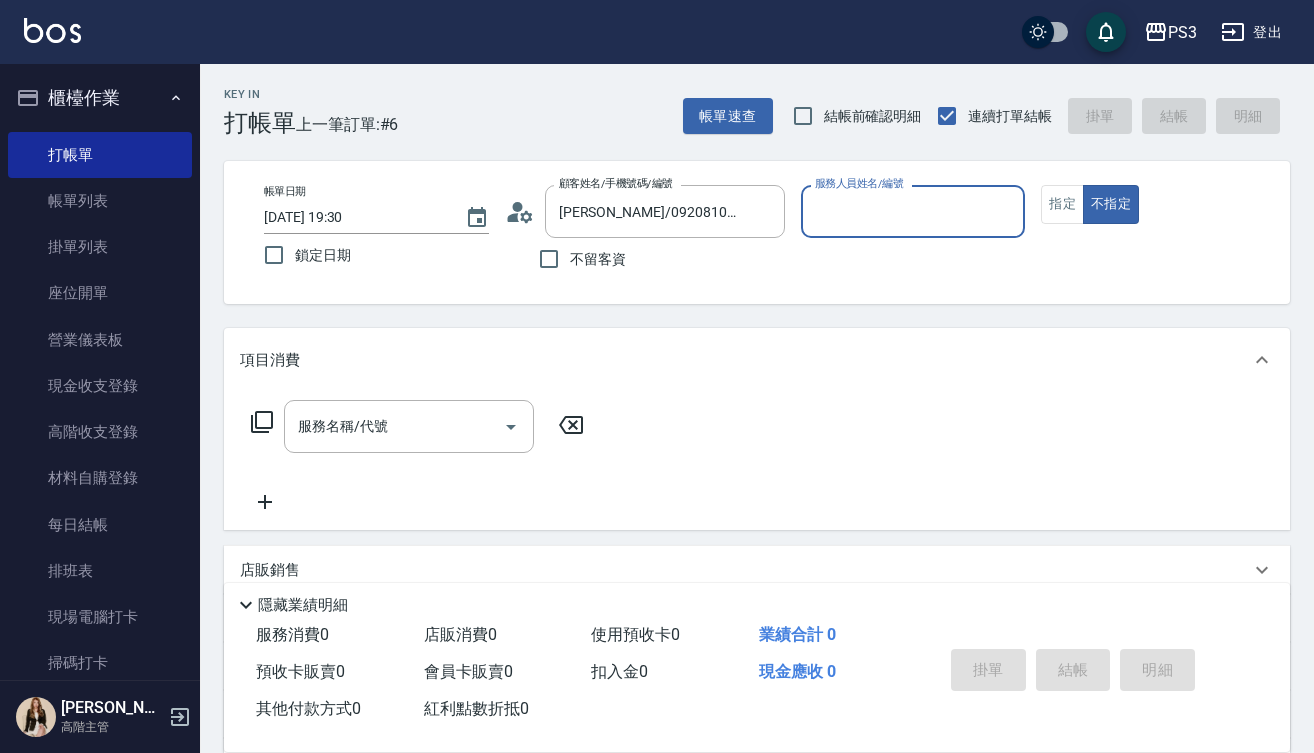 type on "[PERSON_NAME]-1" 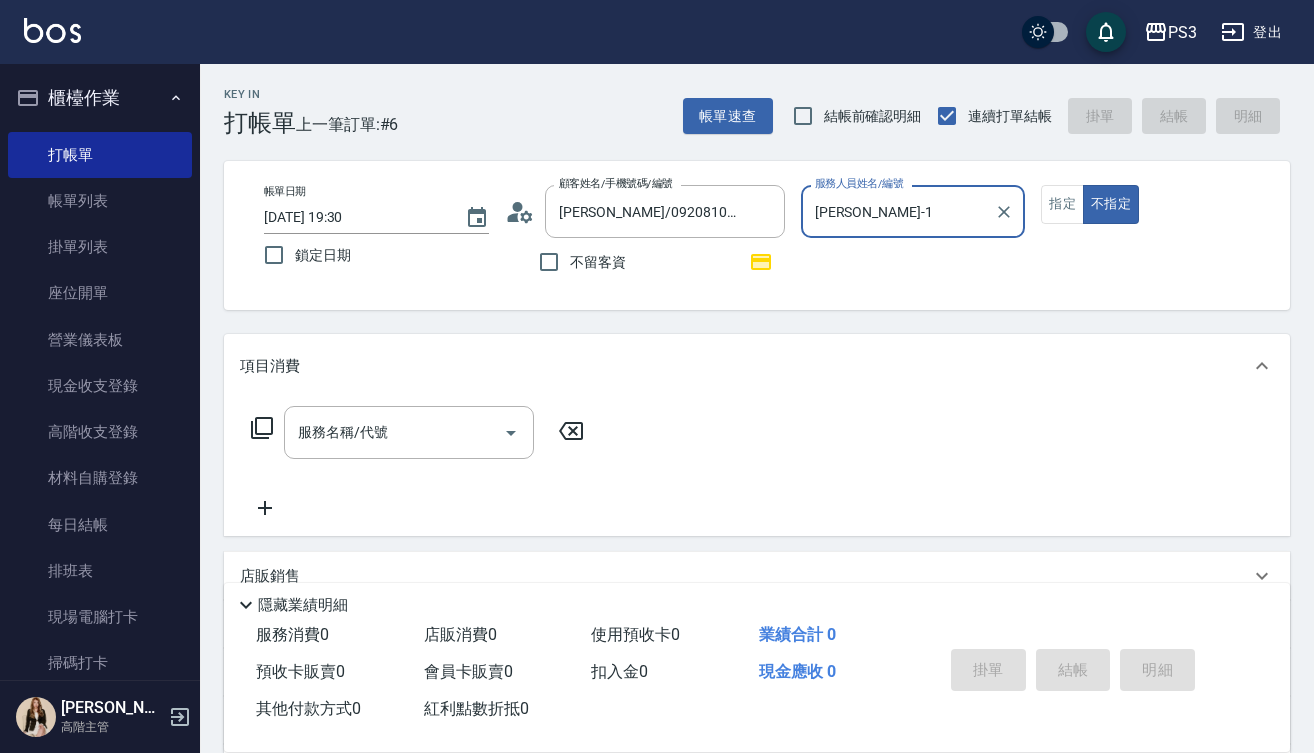 click on "不指定" at bounding box center (1111, 204) 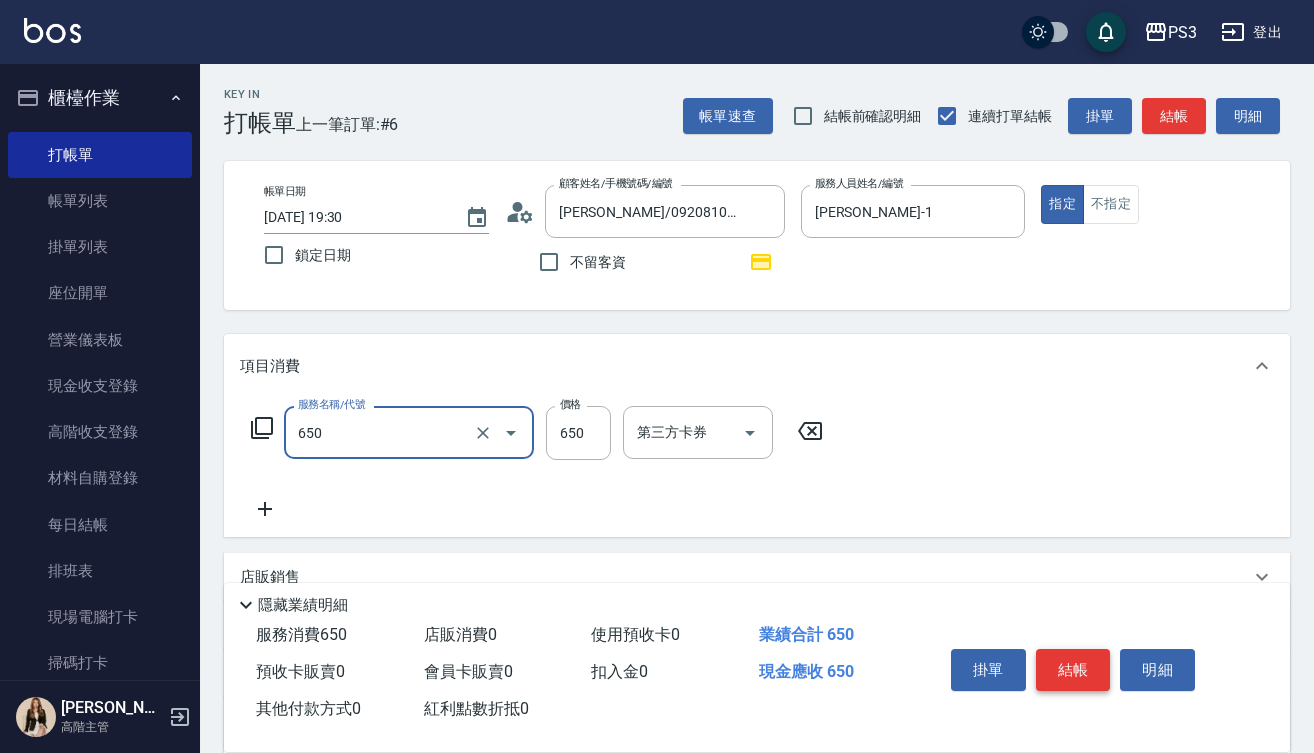 type on "髮質修復洗(650)" 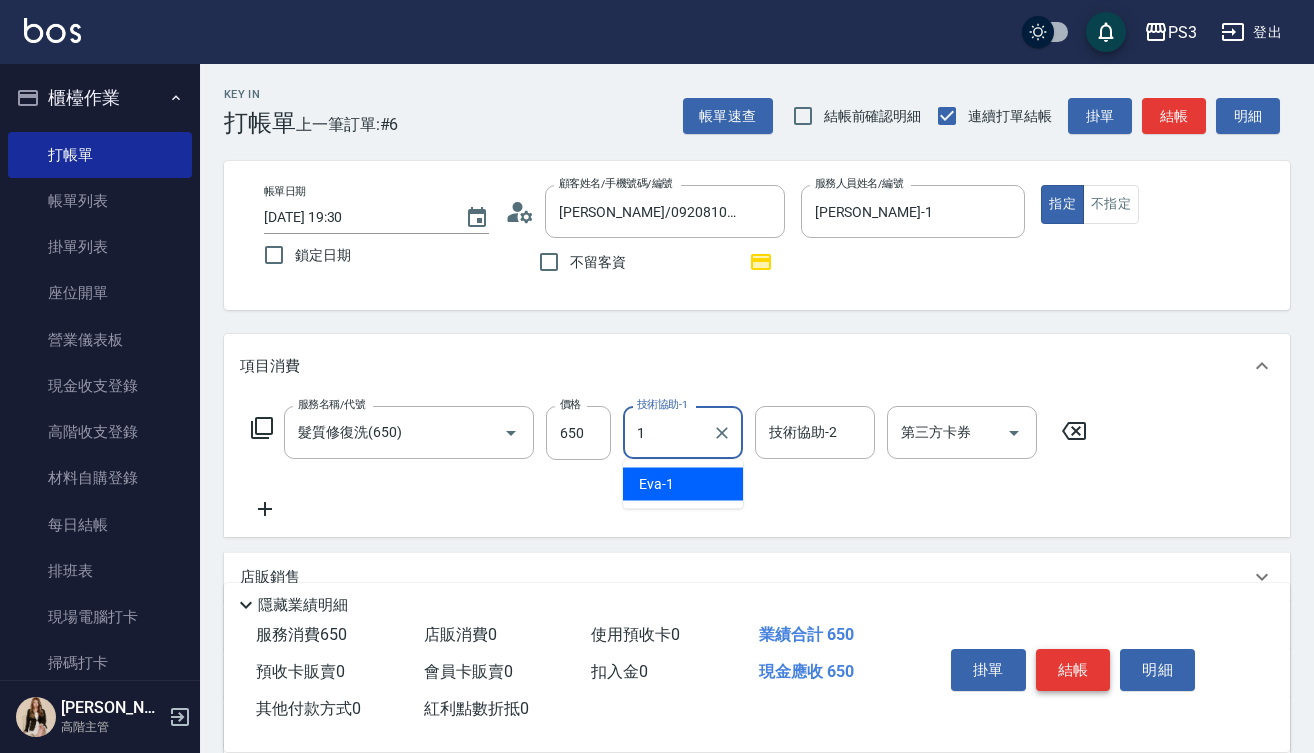 type on "[PERSON_NAME]-1" 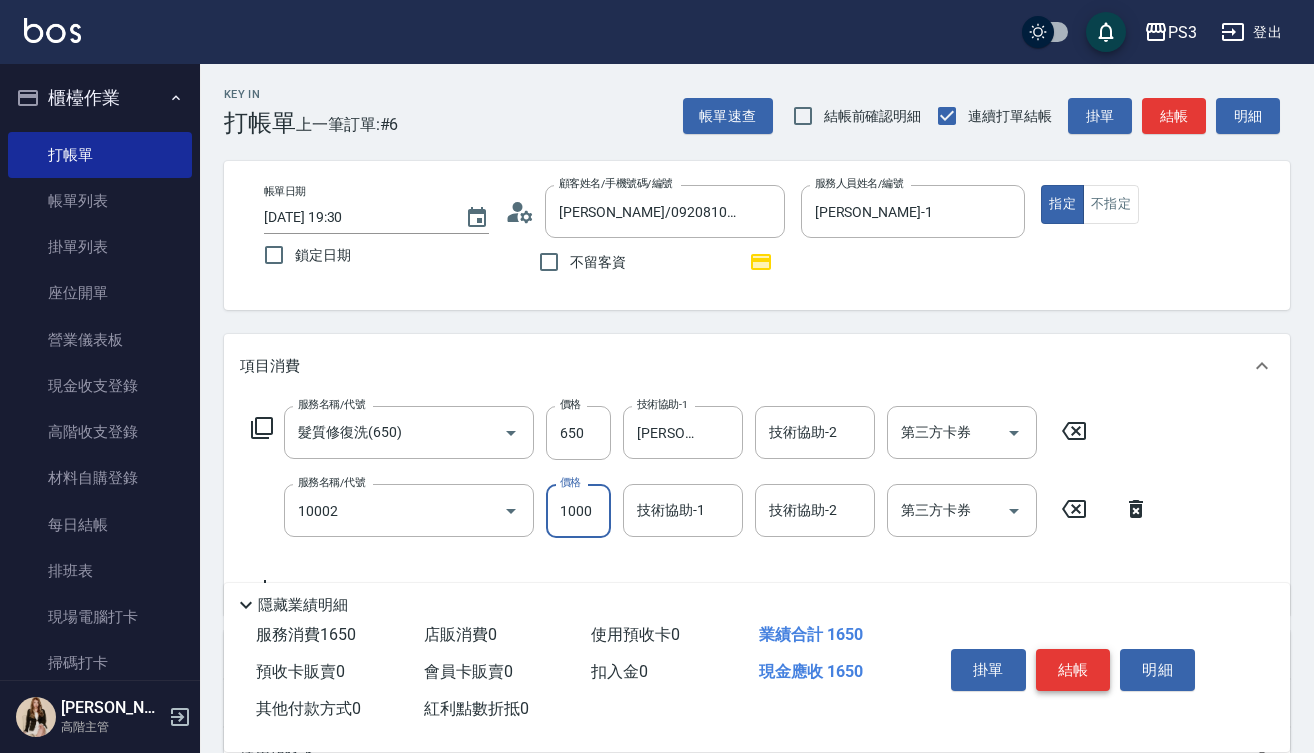 type on "去色中(10002)" 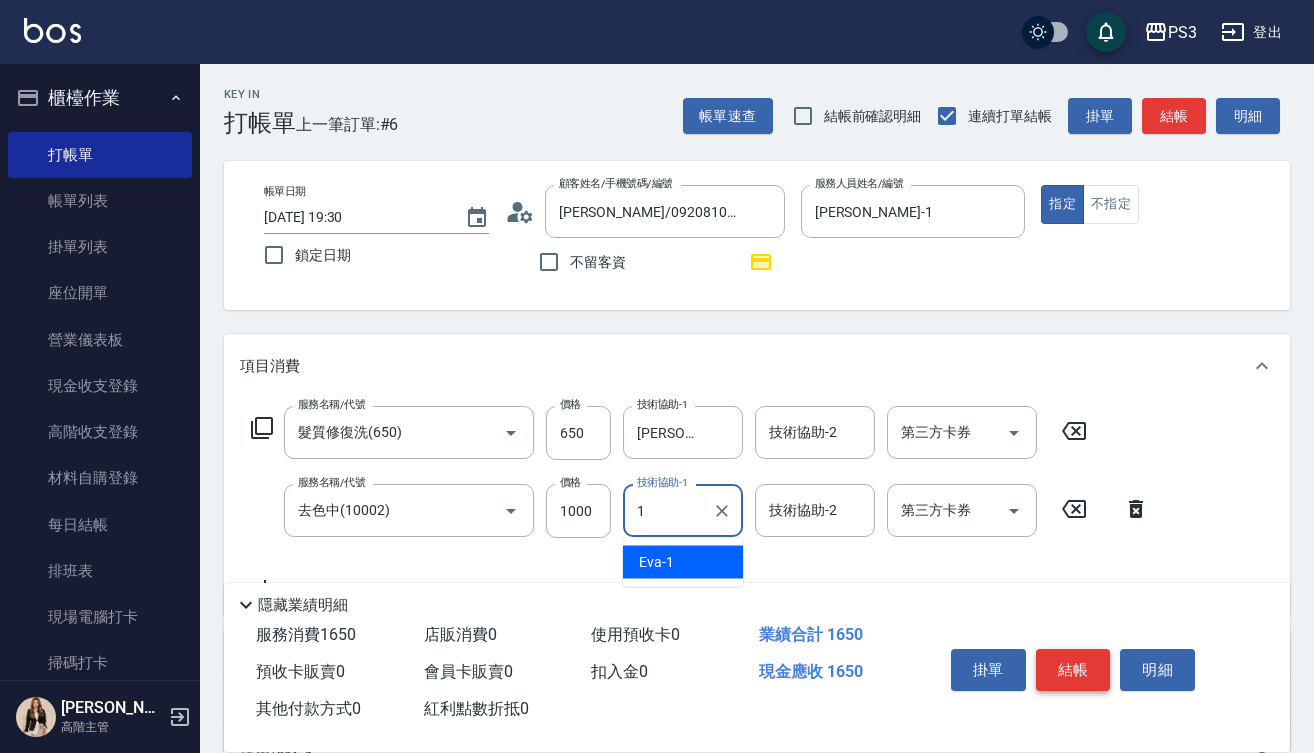 type on "[PERSON_NAME]-1" 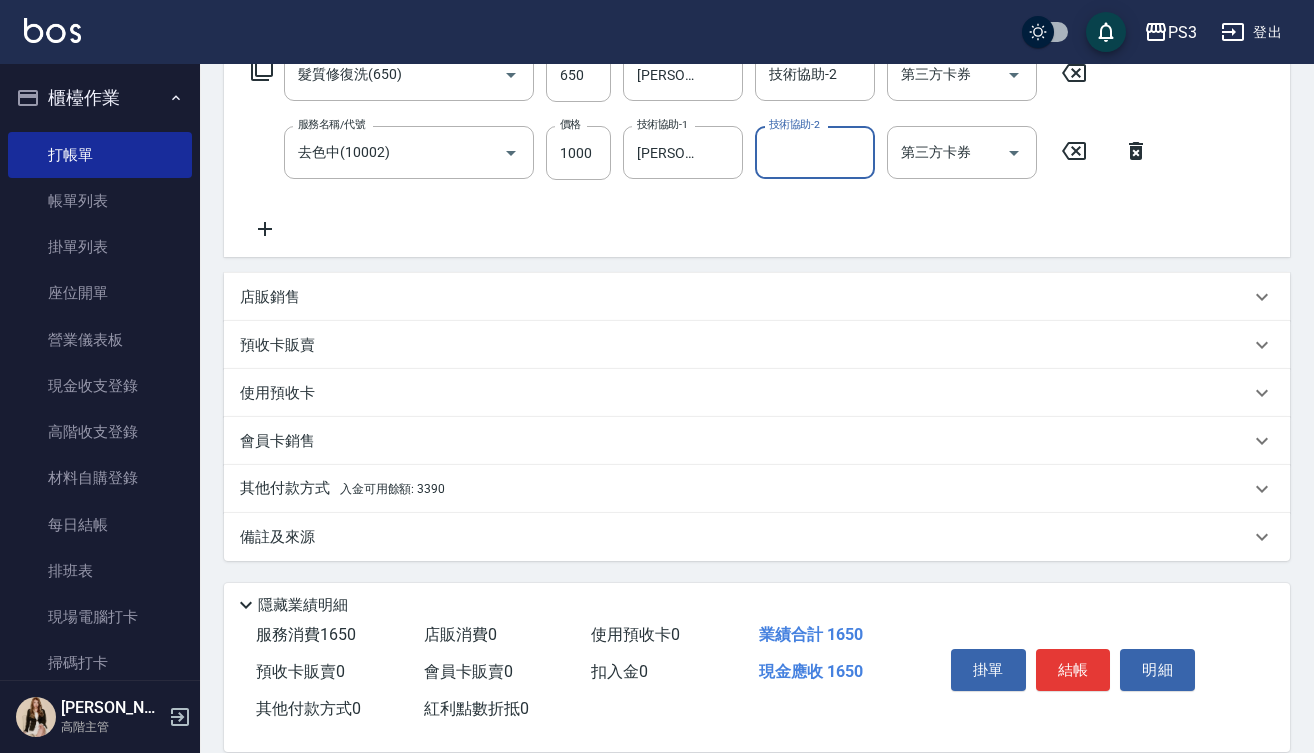 scroll, scrollTop: 358, scrollLeft: 0, axis: vertical 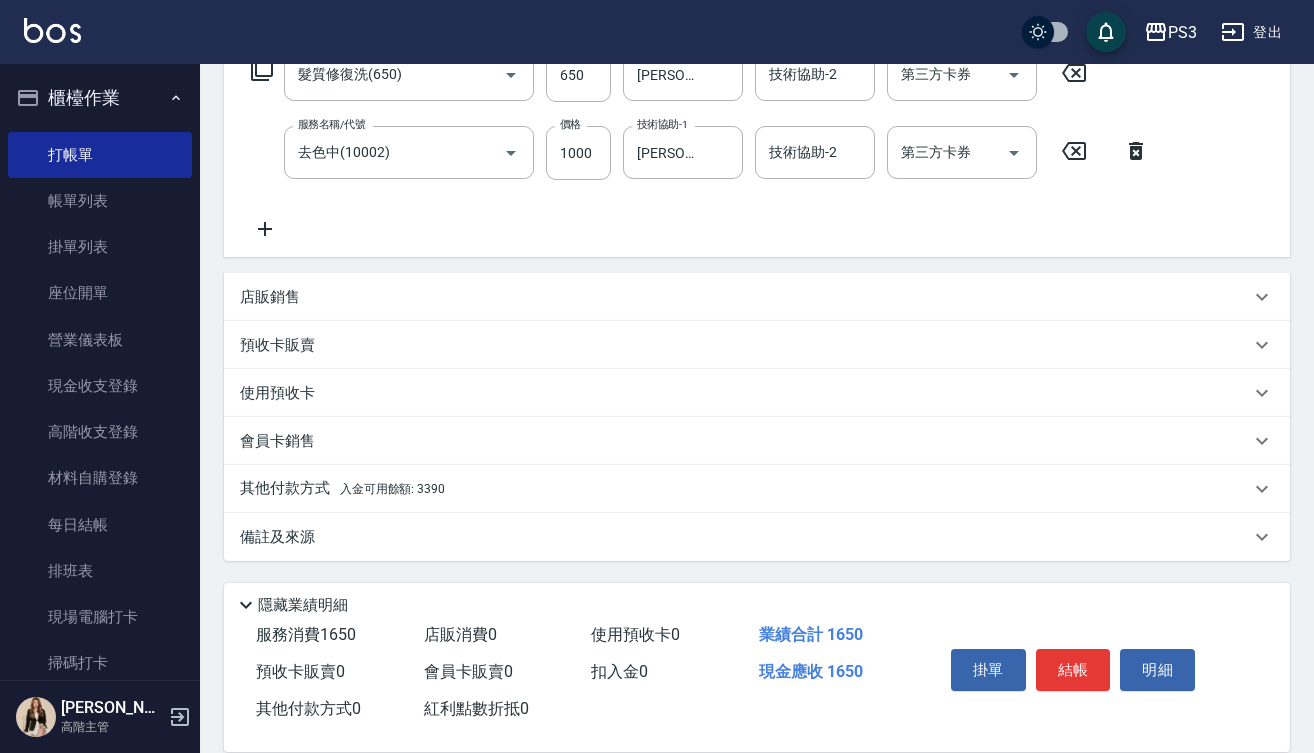 click on "入金可用餘額: 3390" at bounding box center [392, 489] 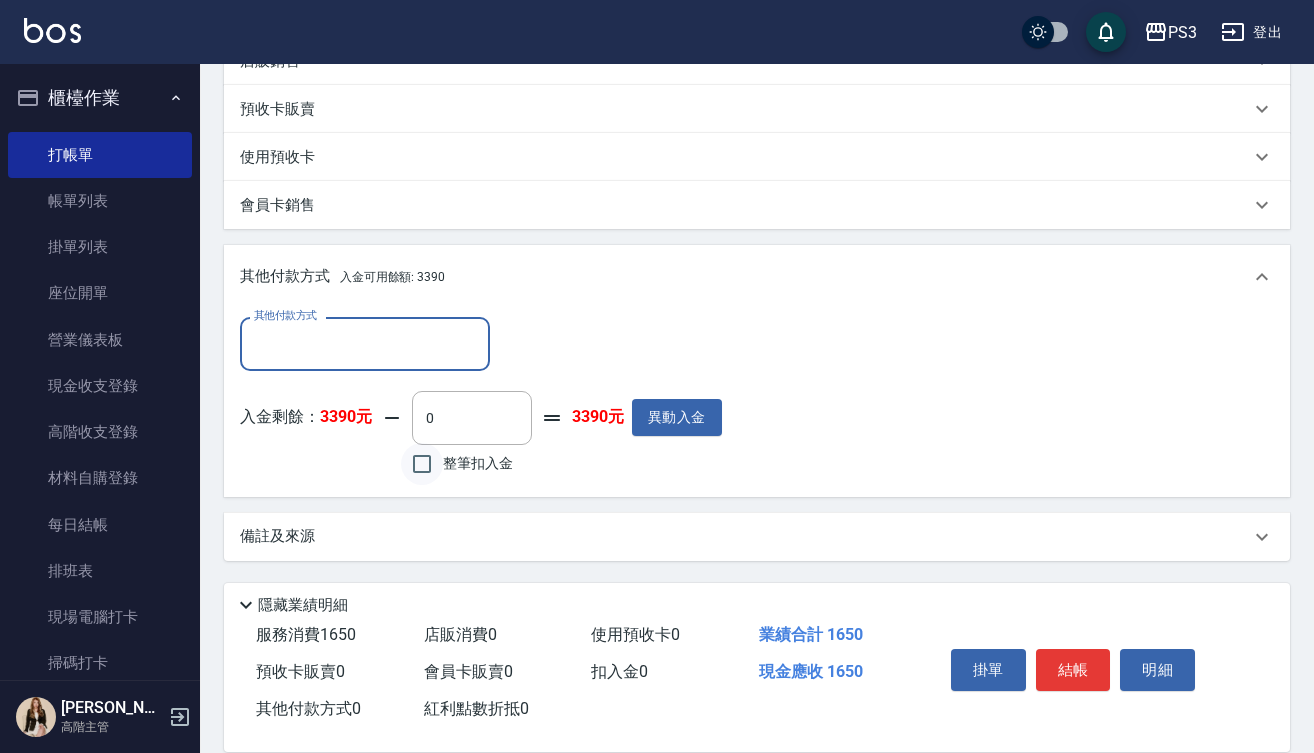 scroll, scrollTop: 594, scrollLeft: 0, axis: vertical 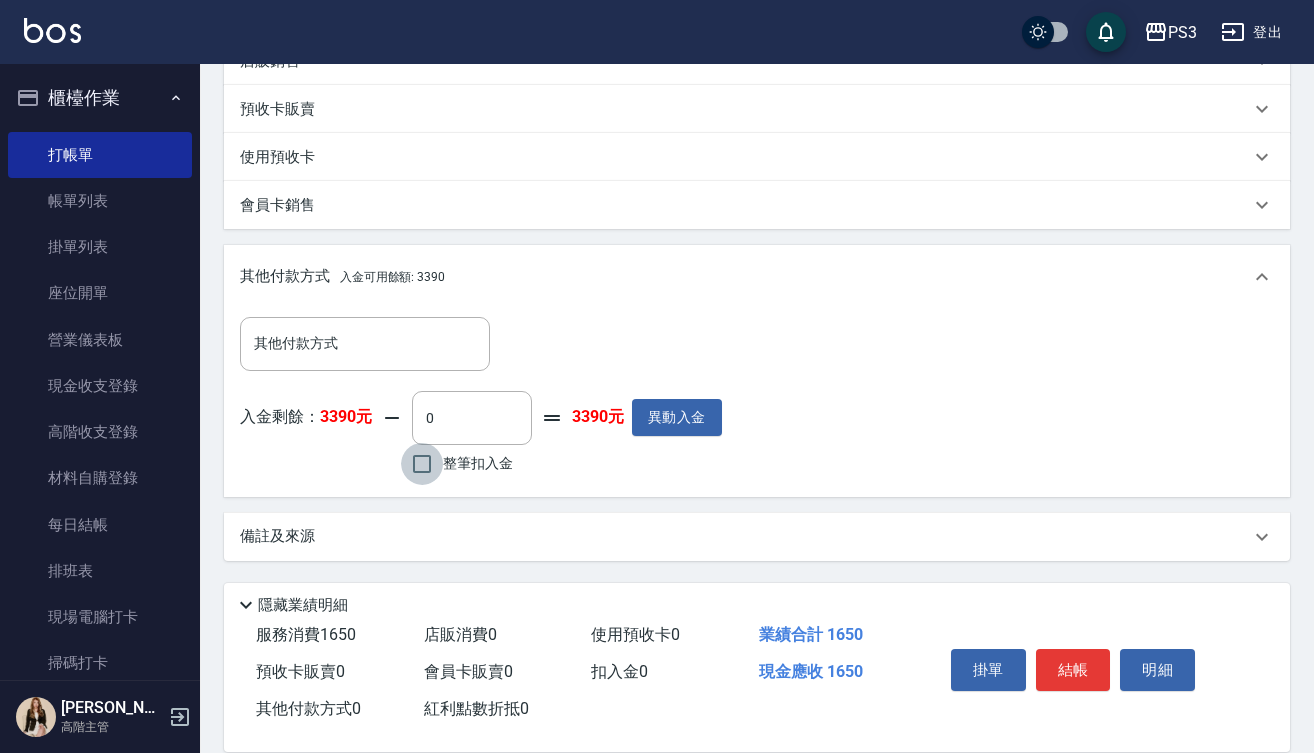 click on "整筆扣入金" at bounding box center [422, 464] 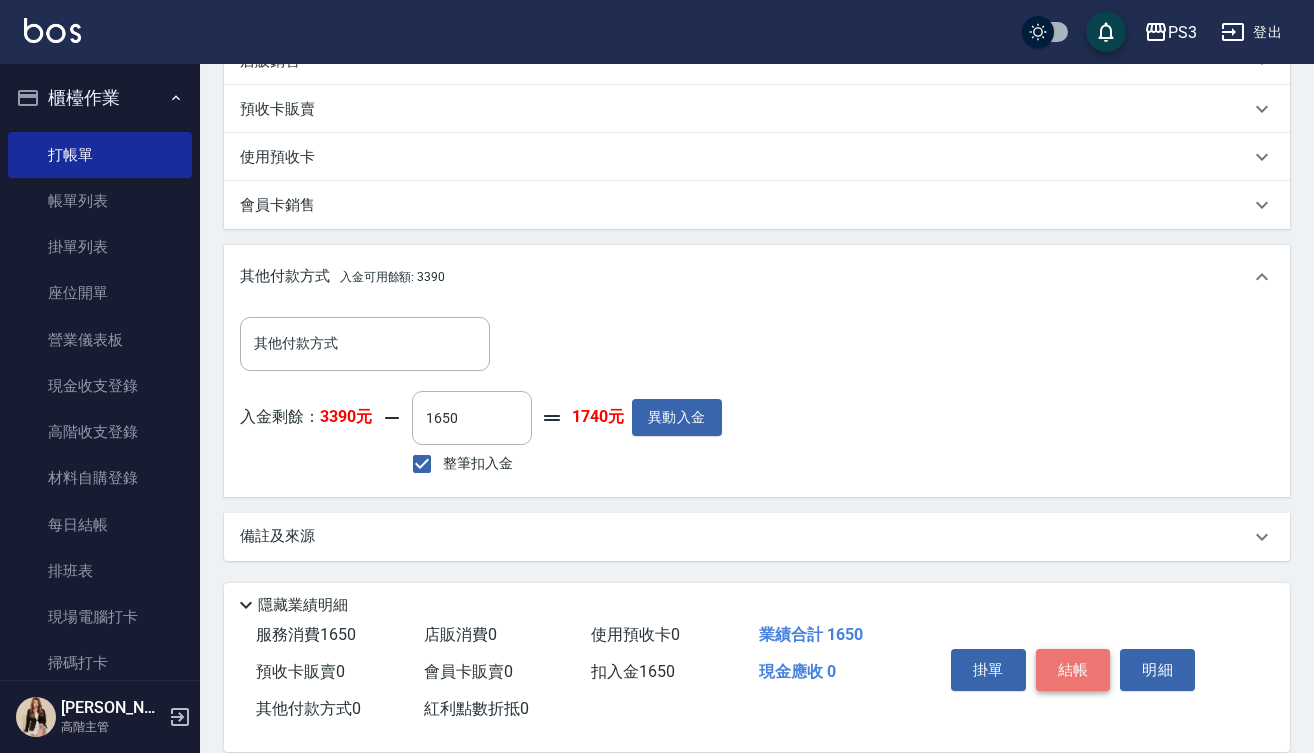 click on "結帳" at bounding box center [1073, 670] 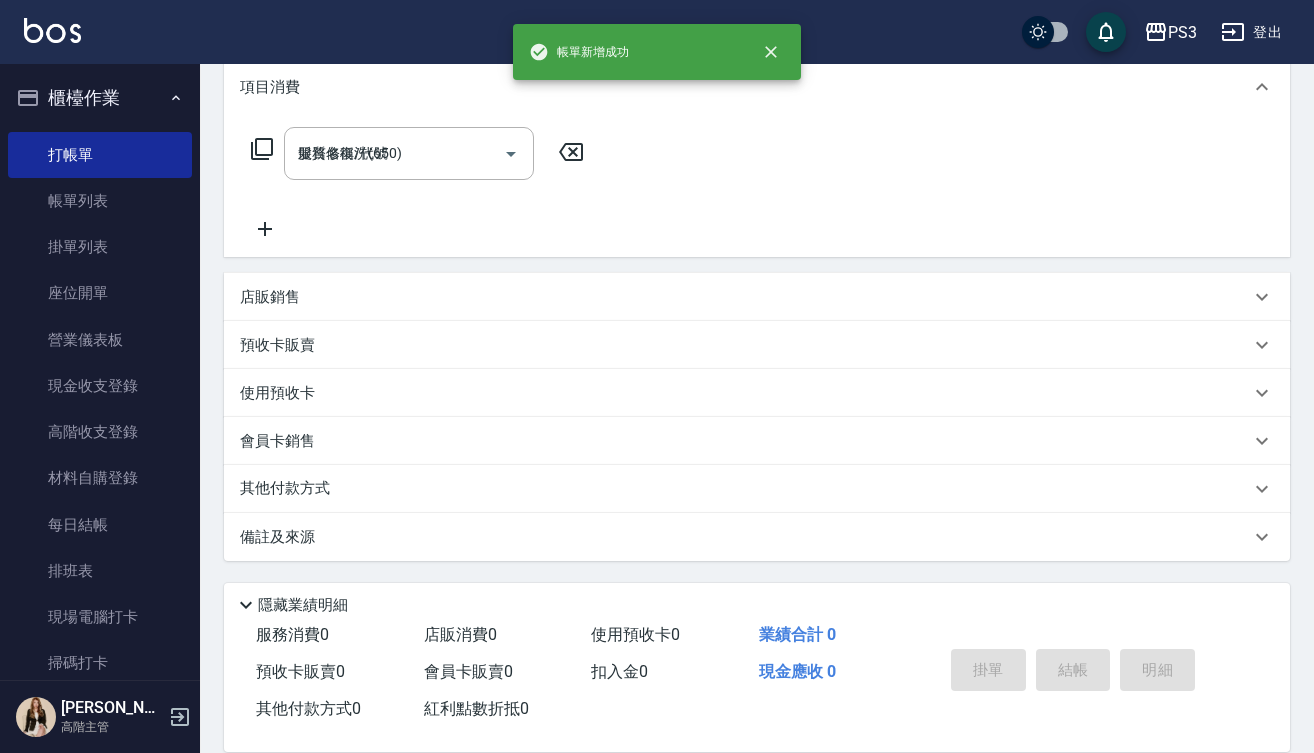 type on "[DATE] 19:31" 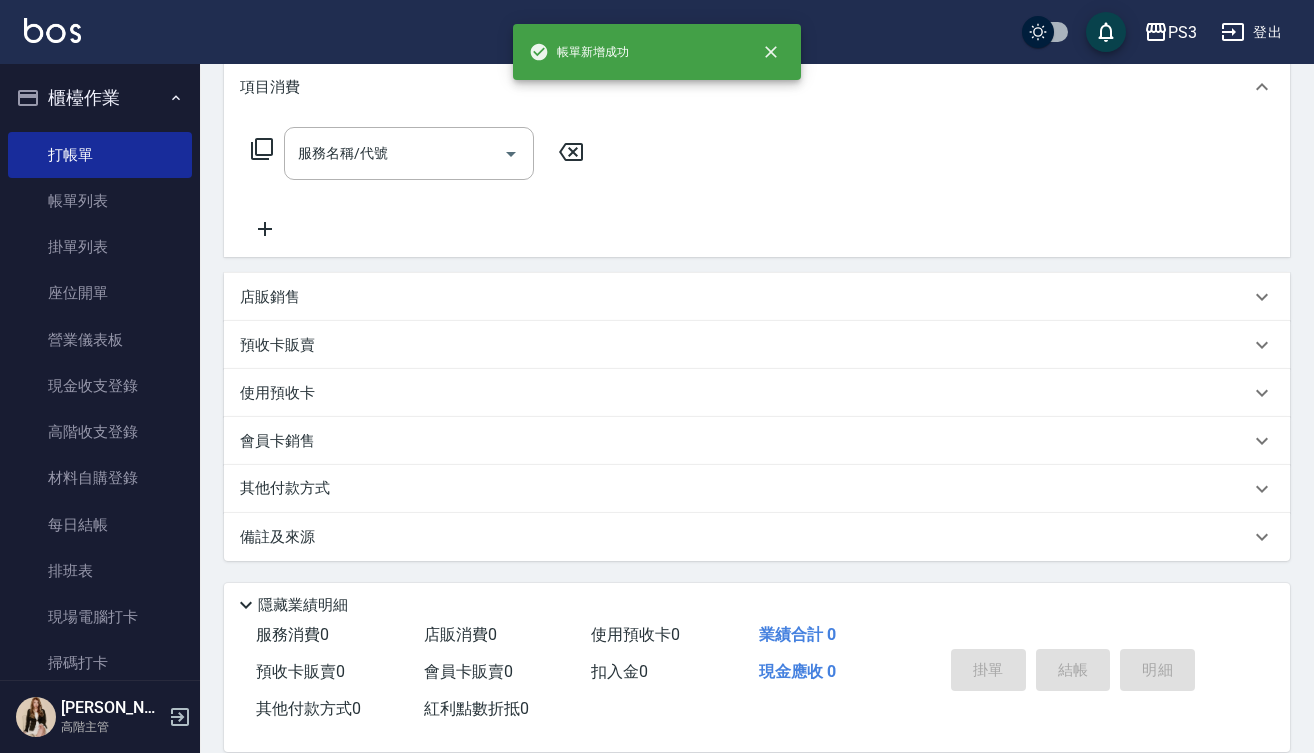 scroll, scrollTop: 0, scrollLeft: 0, axis: both 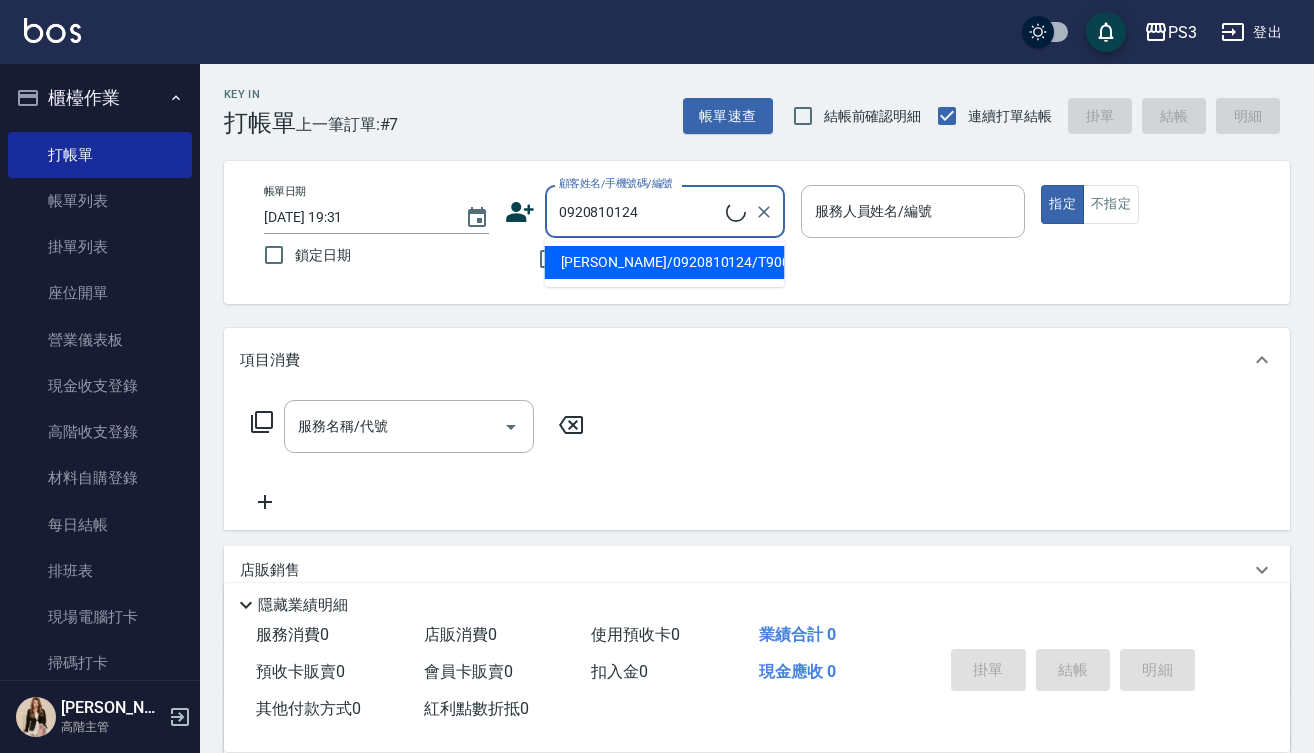 type on "0920810124" 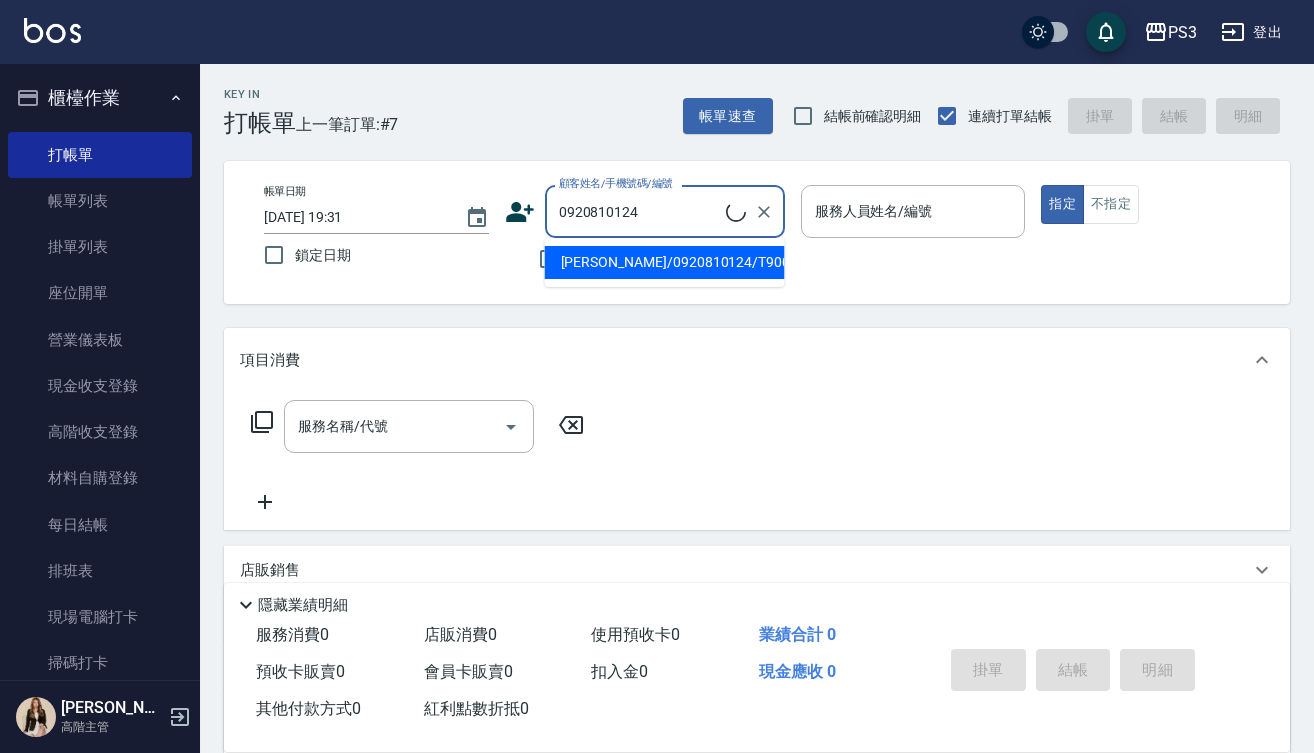 type on "[PERSON_NAME]-1" 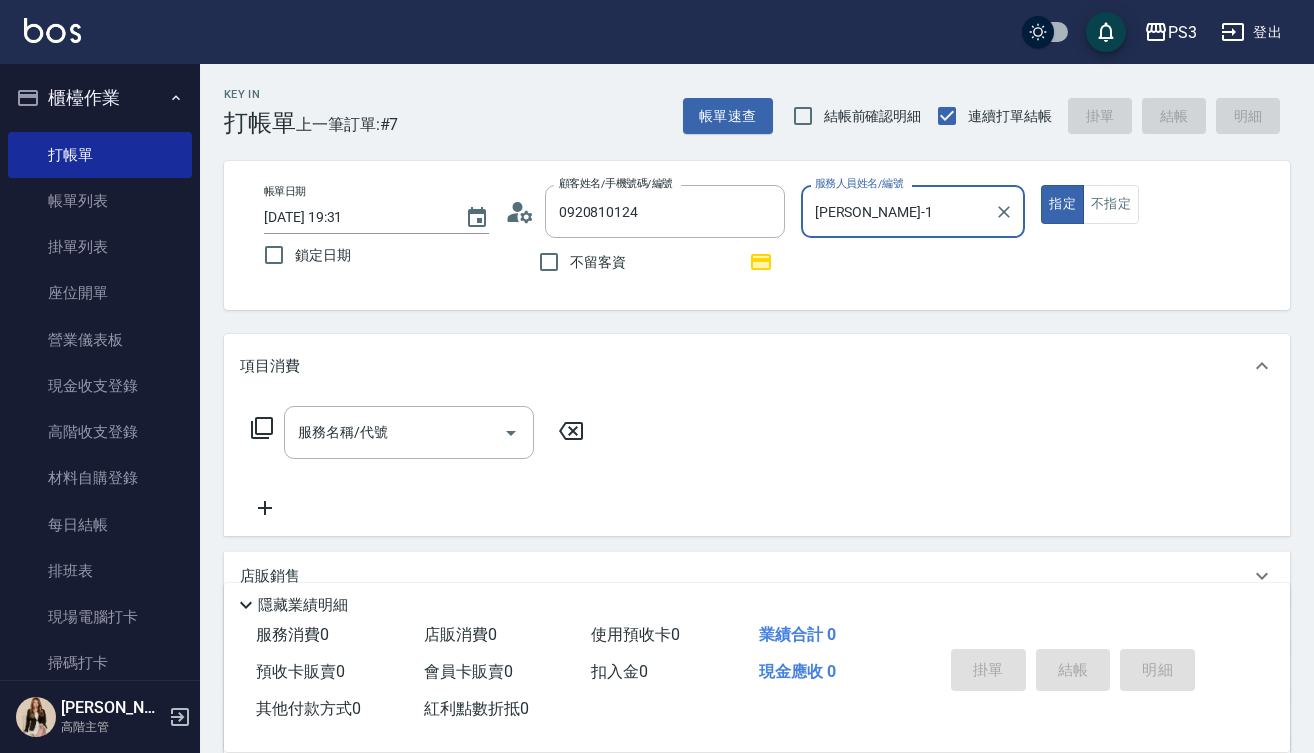 type on "[PERSON_NAME]/0920810124/T90093" 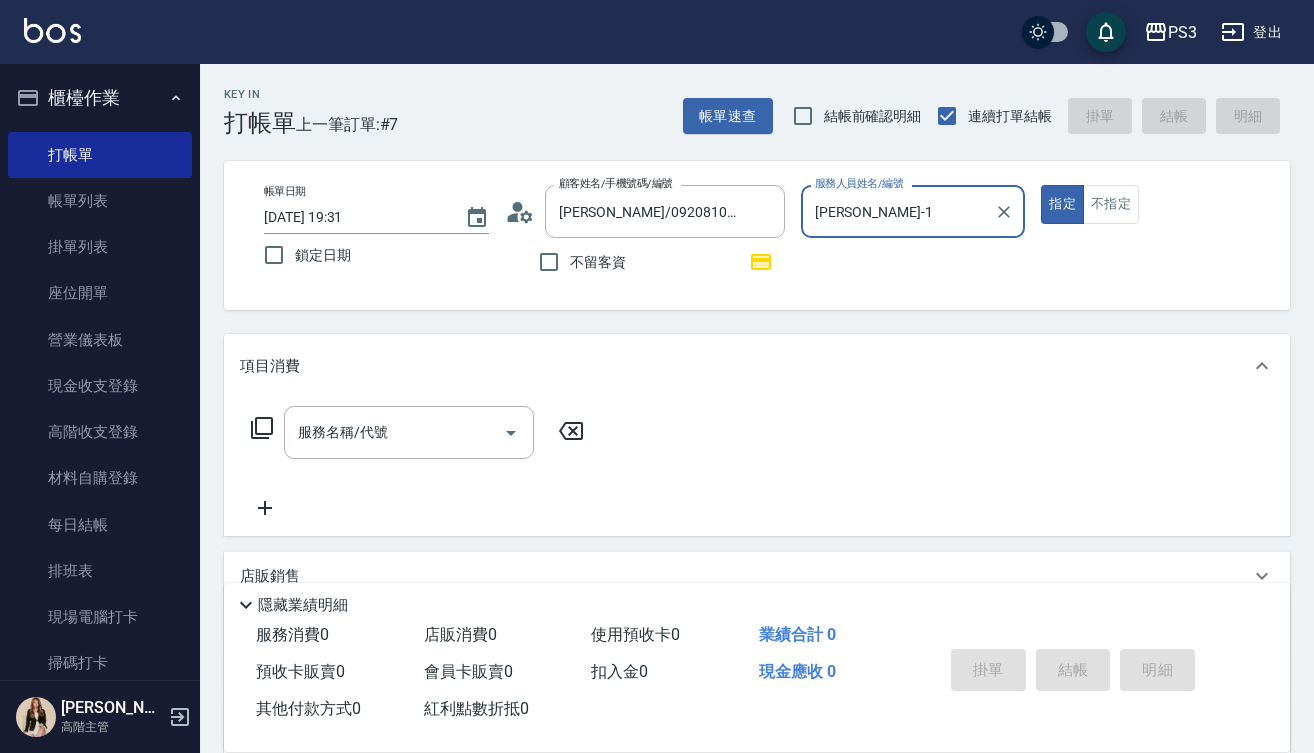 click on "指定" at bounding box center [1062, 204] 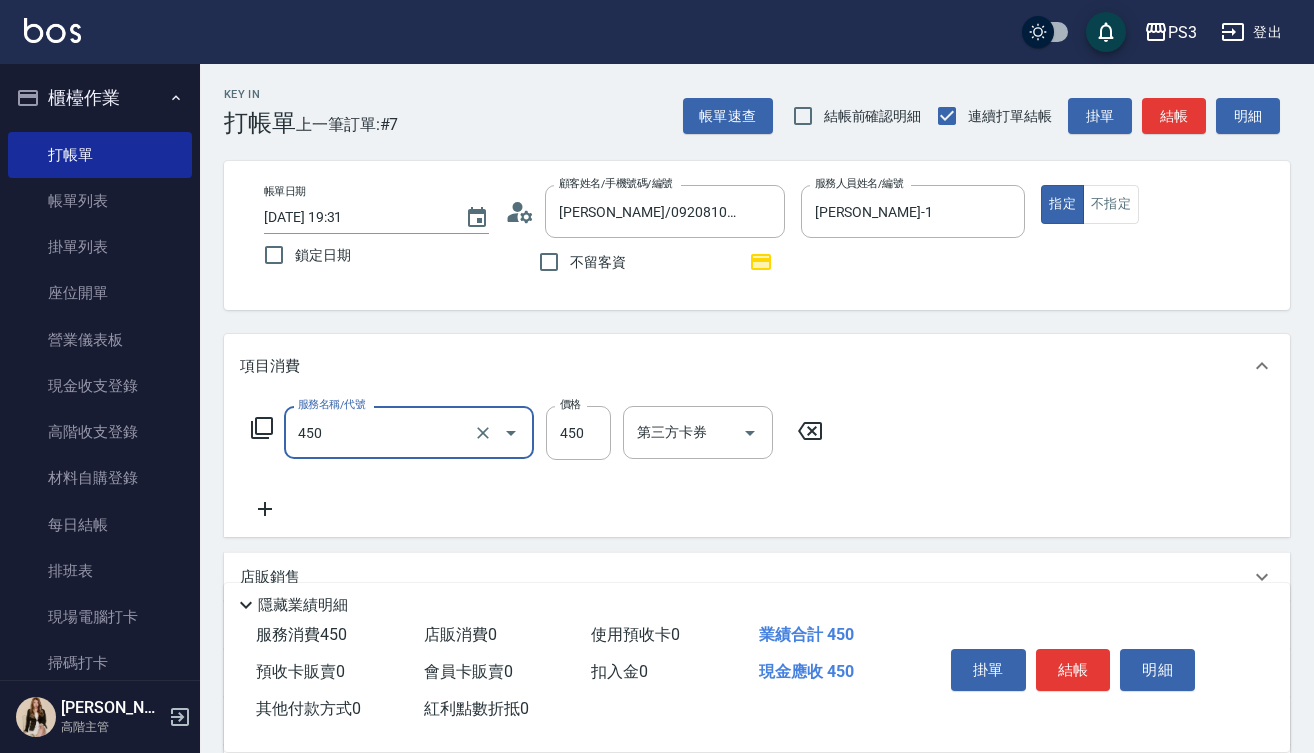 type on "有機洗髮(450)" 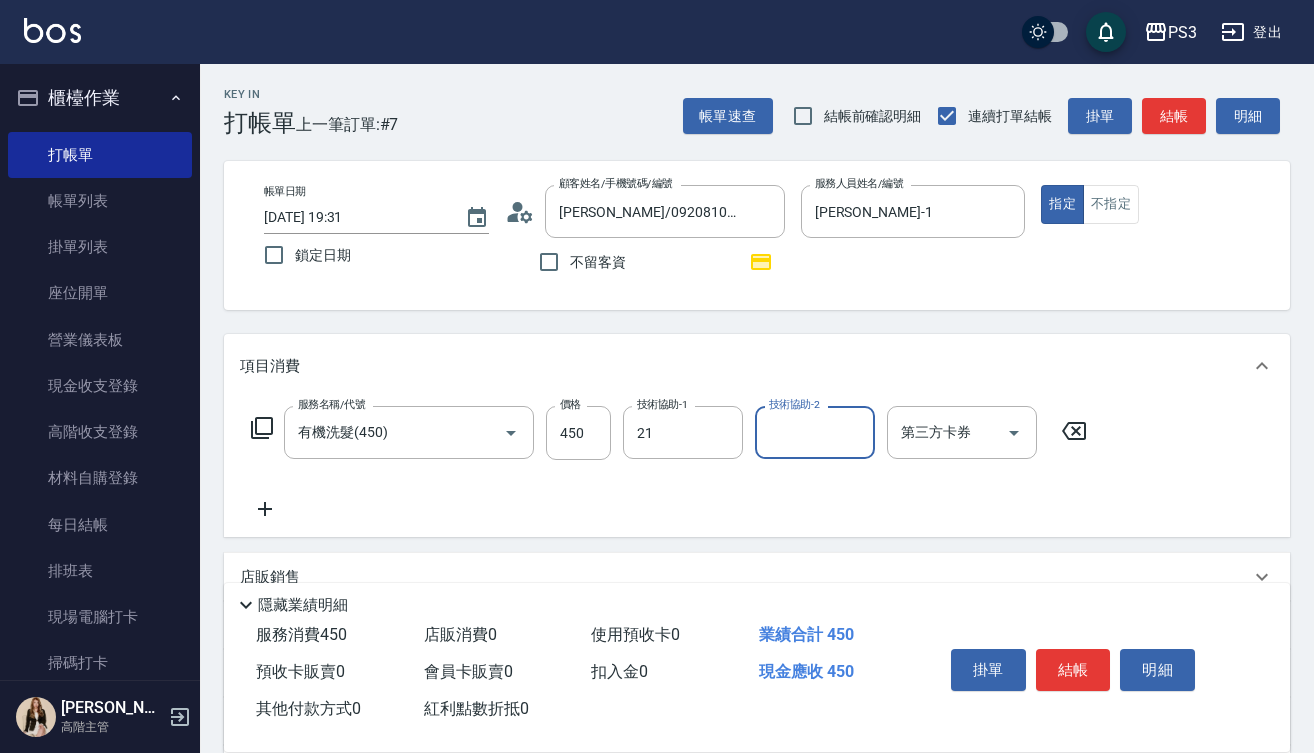 type on "Ashly-21" 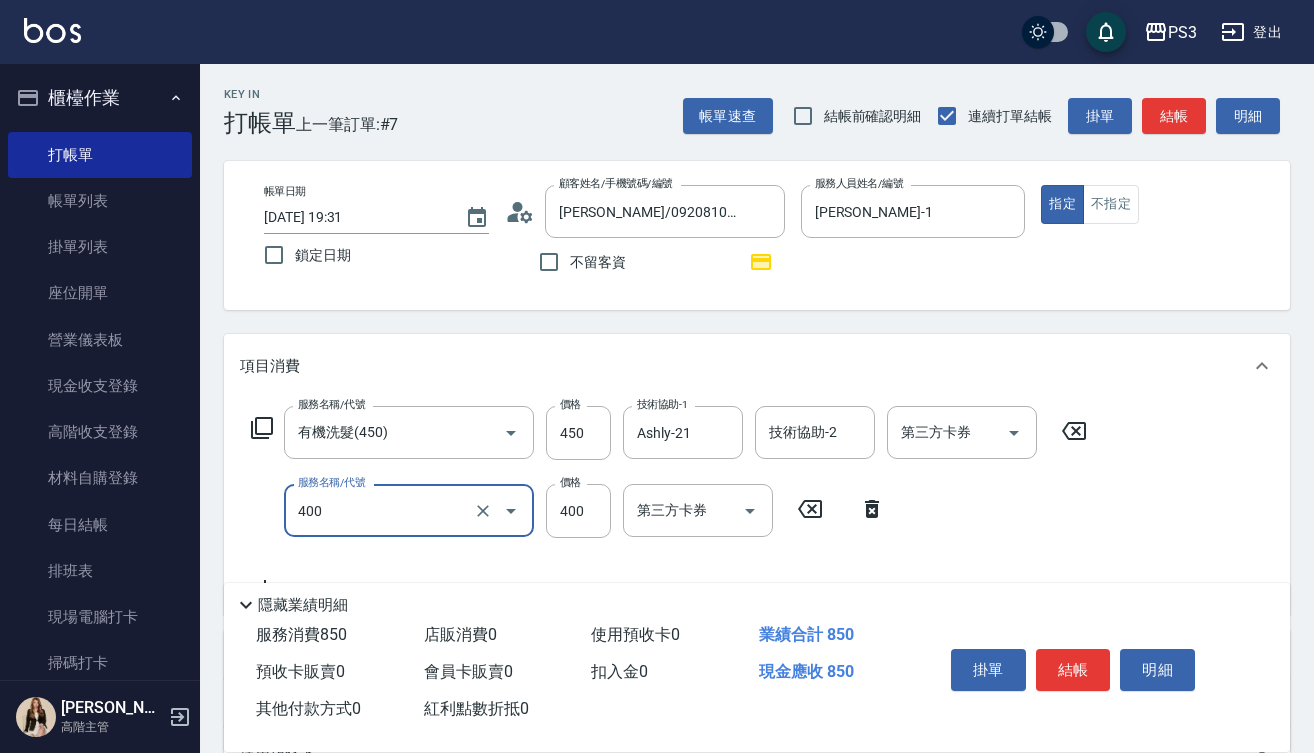 type on "剪(400)" 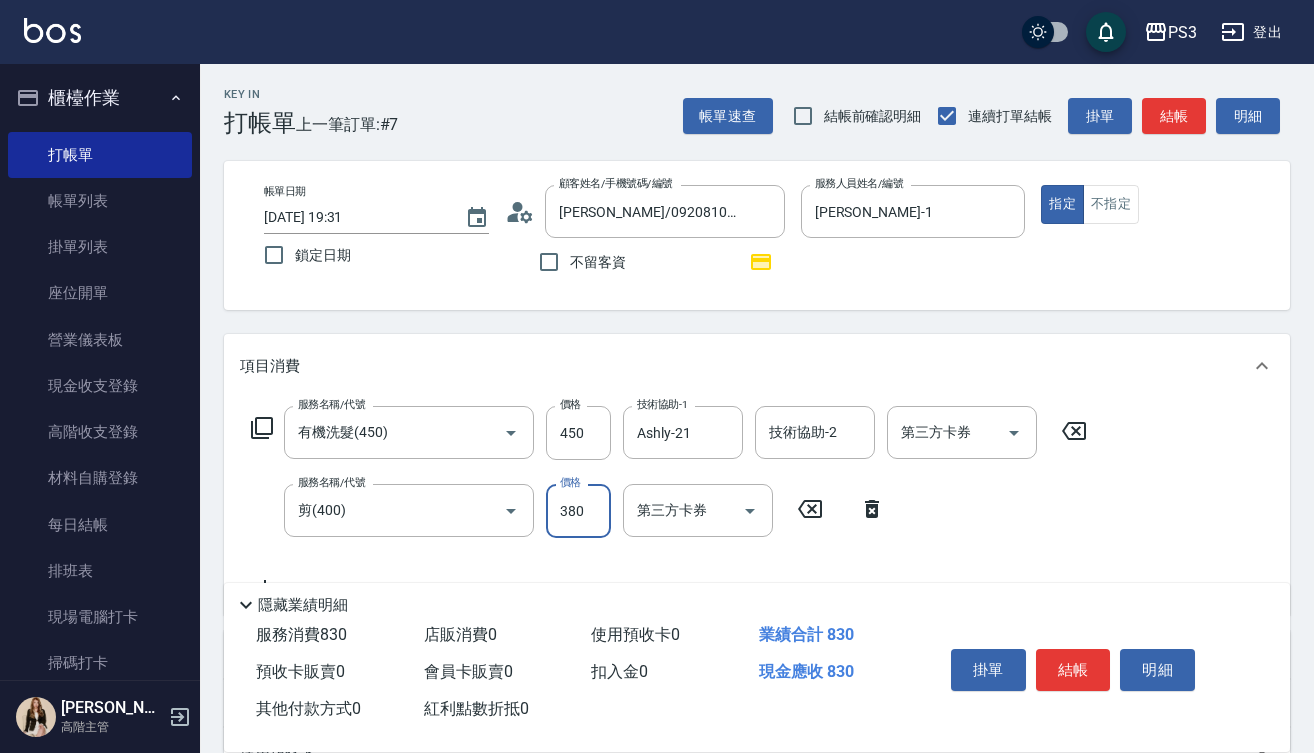 type on "380" 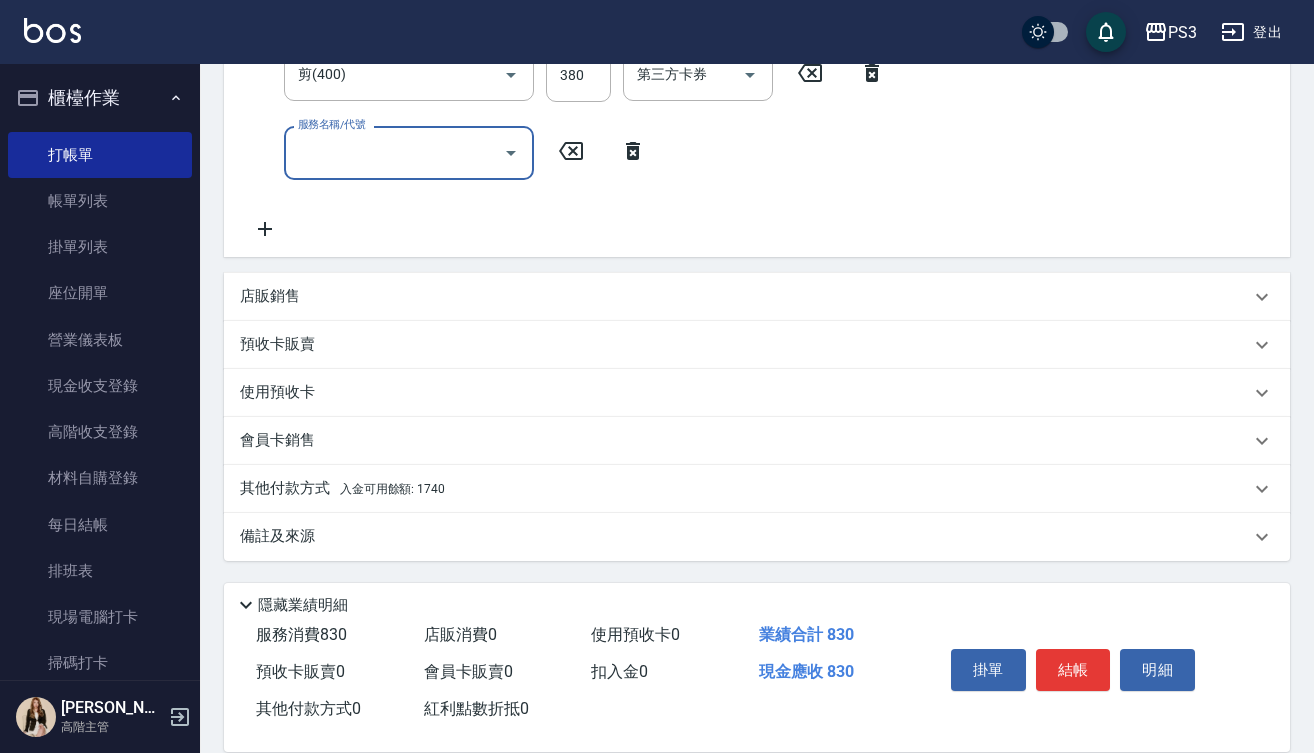 click on "入金可用餘額: 1740" at bounding box center [392, 489] 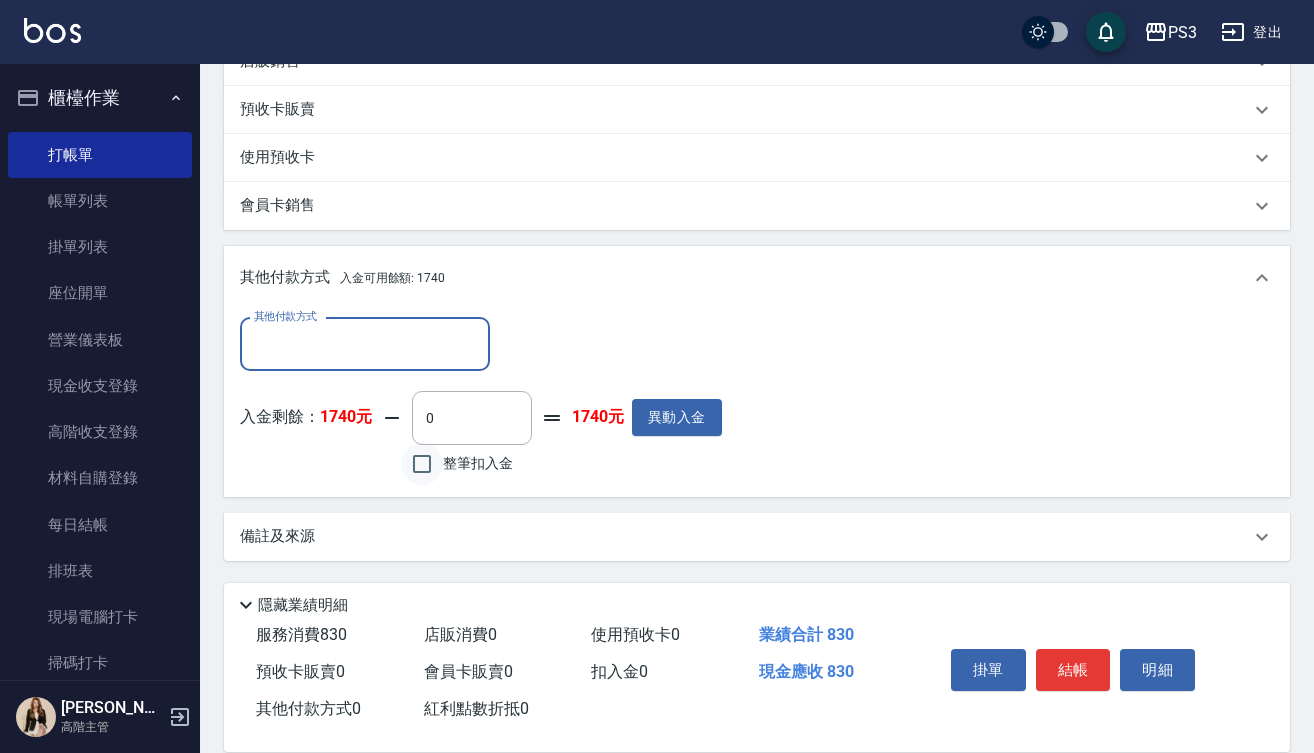 scroll, scrollTop: 671, scrollLeft: 0, axis: vertical 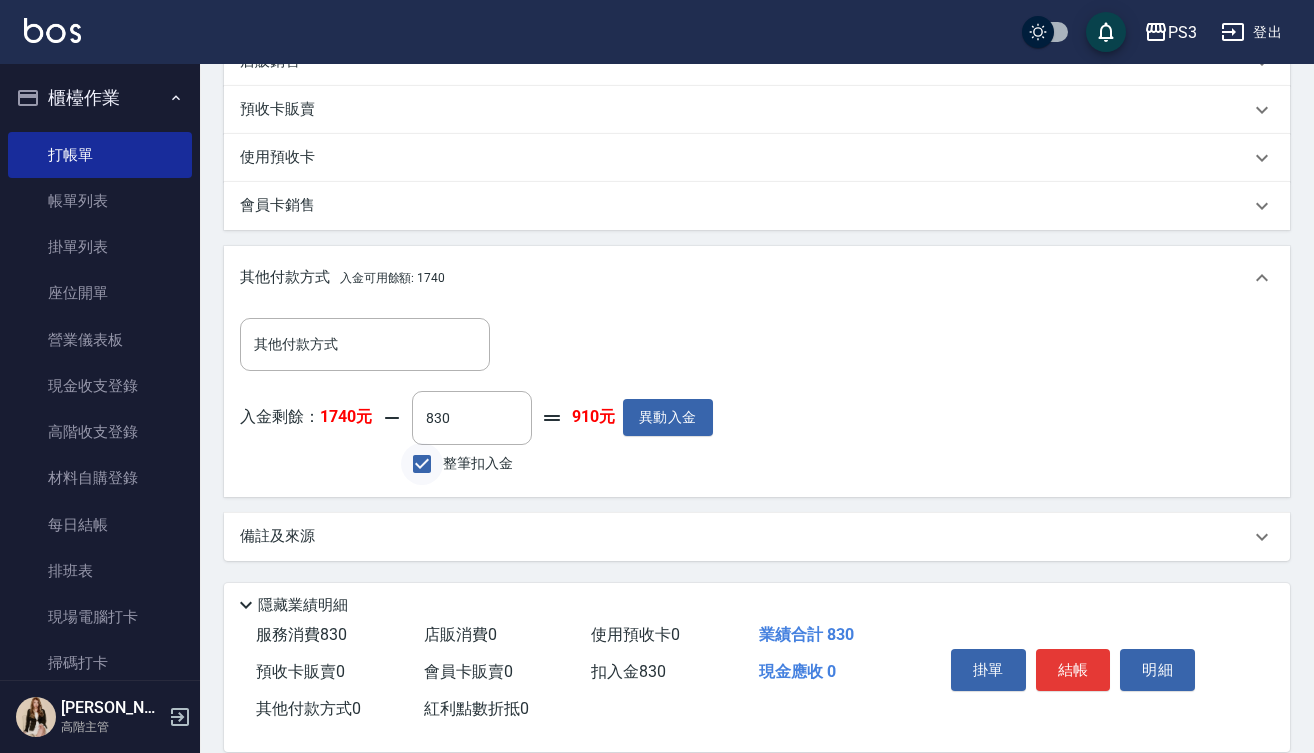 type on "830" 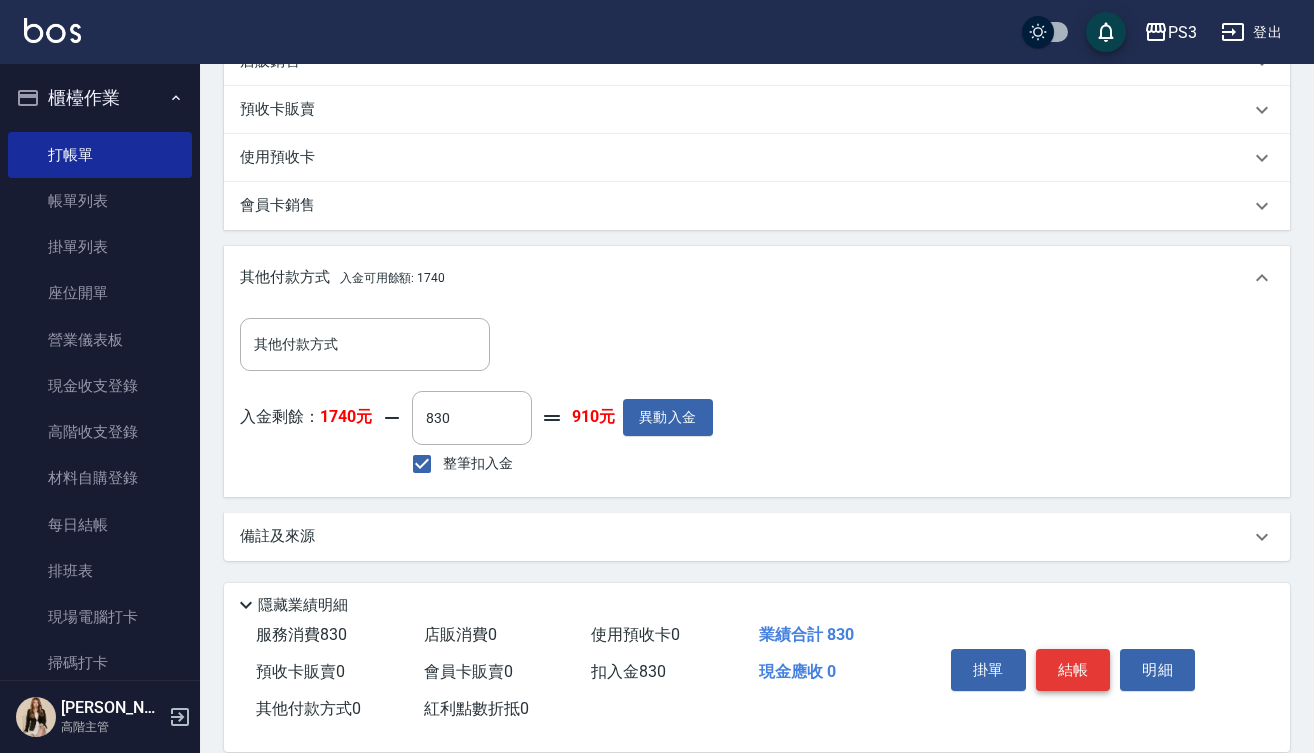 click on "結帳" at bounding box center (1073, 670) 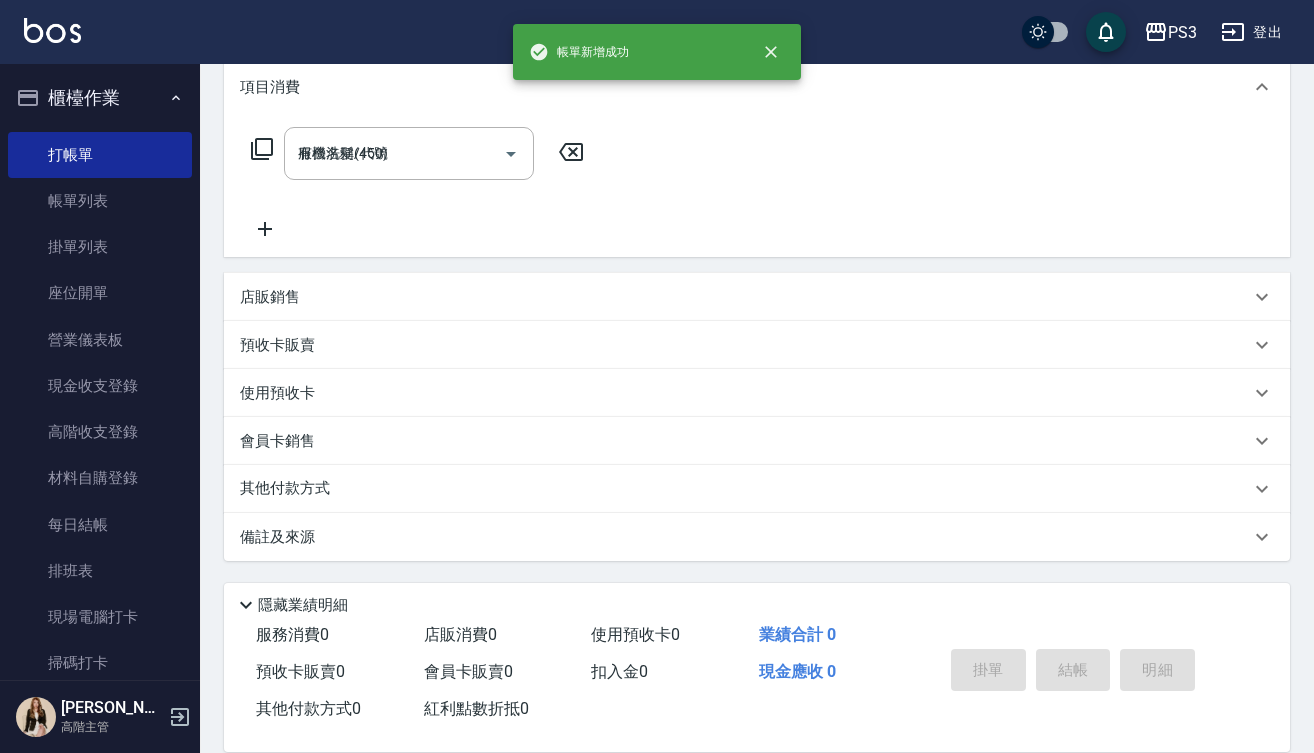 type on "[DATE] 19:32" 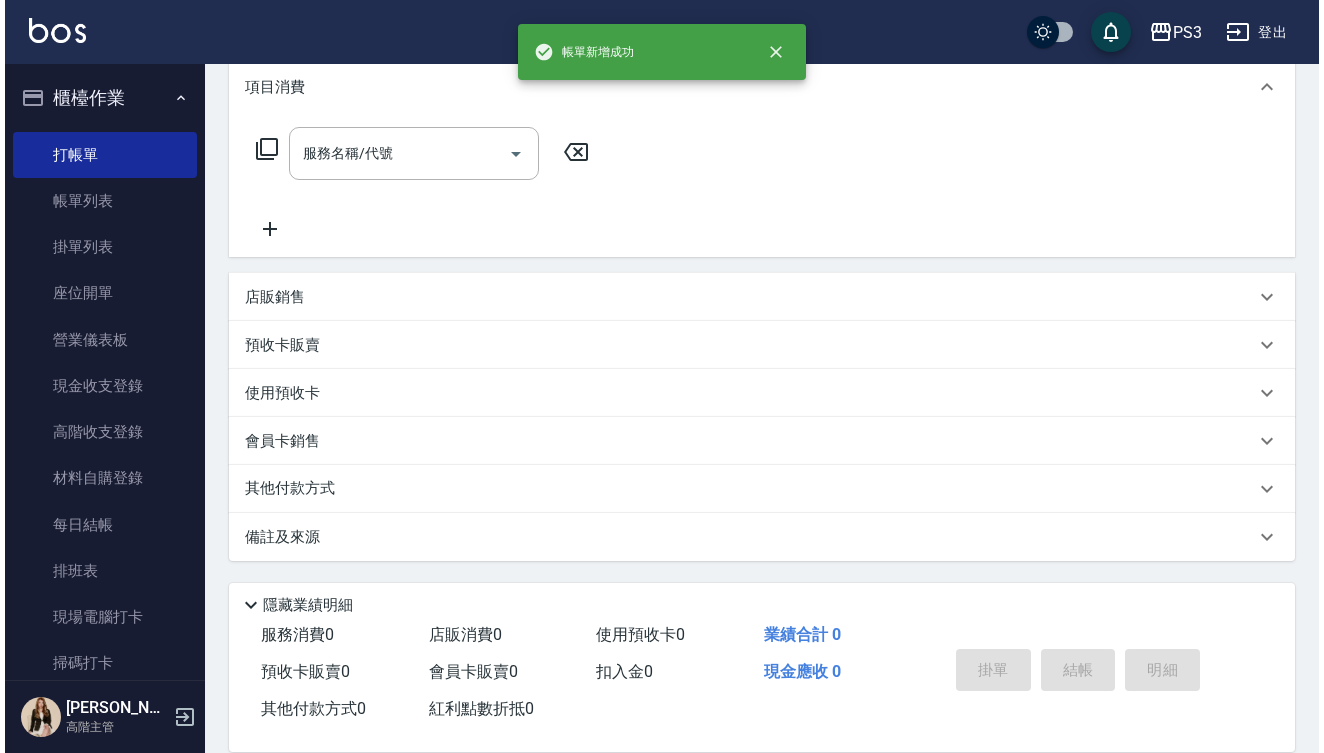 scroll, scrollTop: 0, scrollLeft: 0, axis: both 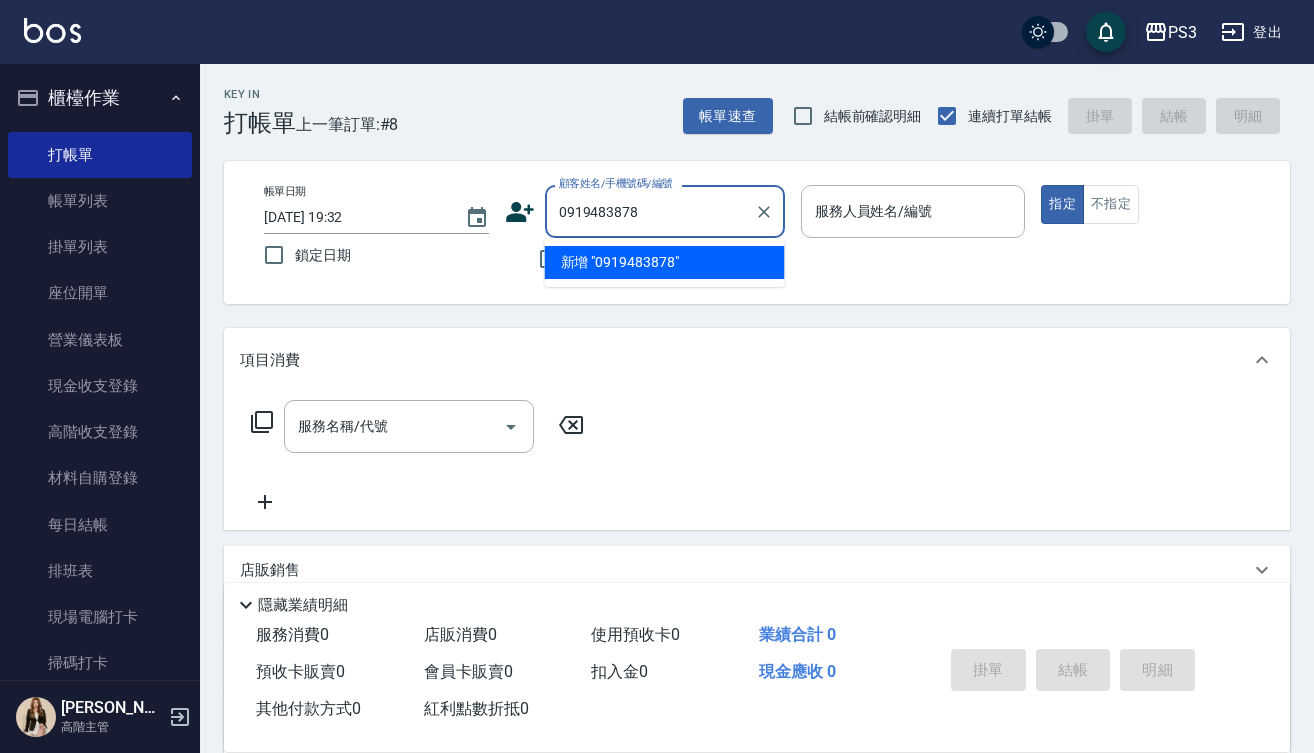 type on "0919483878" 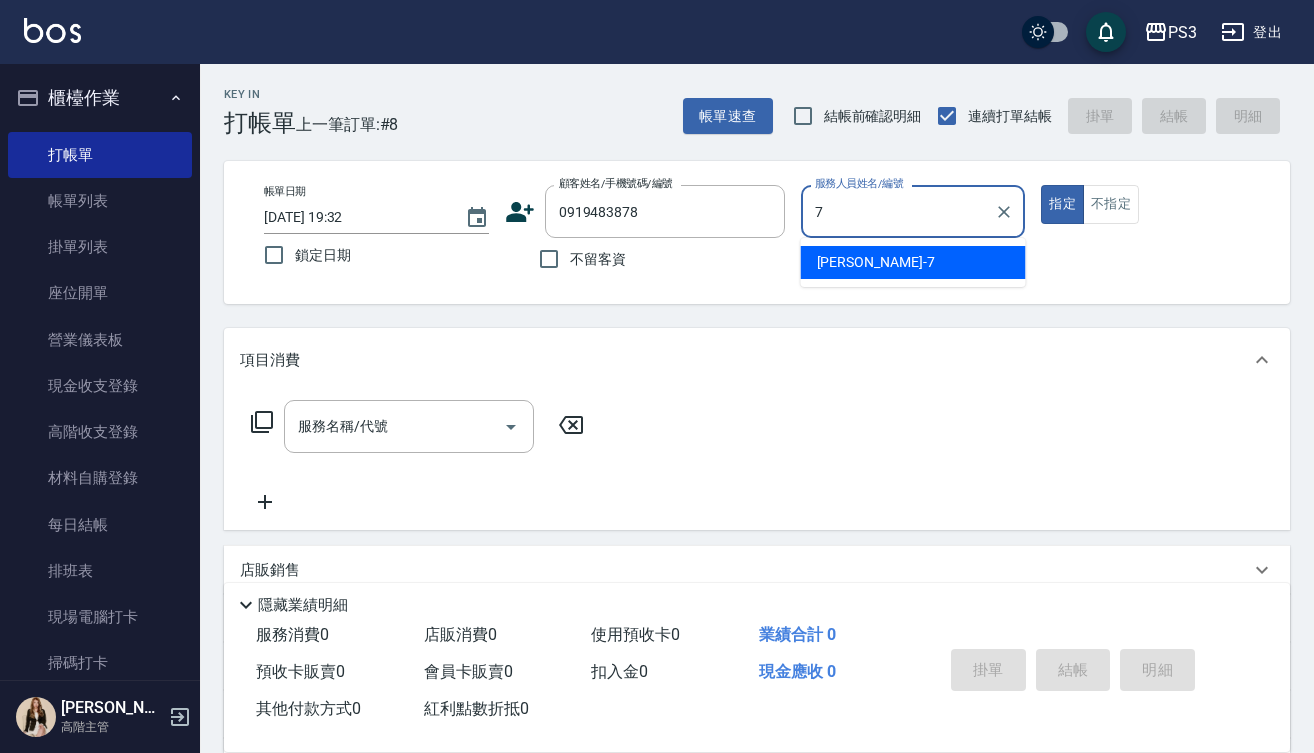 type on "[PERSON_NAME]-7" 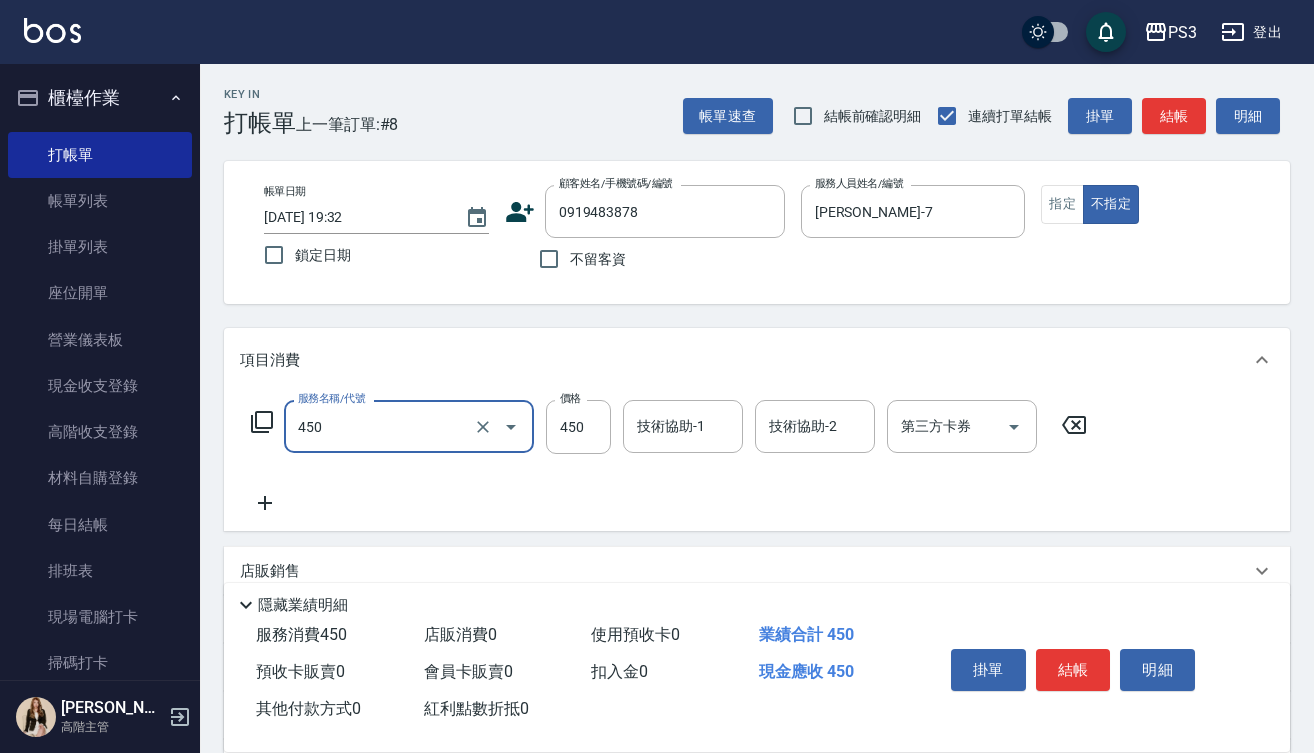 type on "有機洗髮(450)" 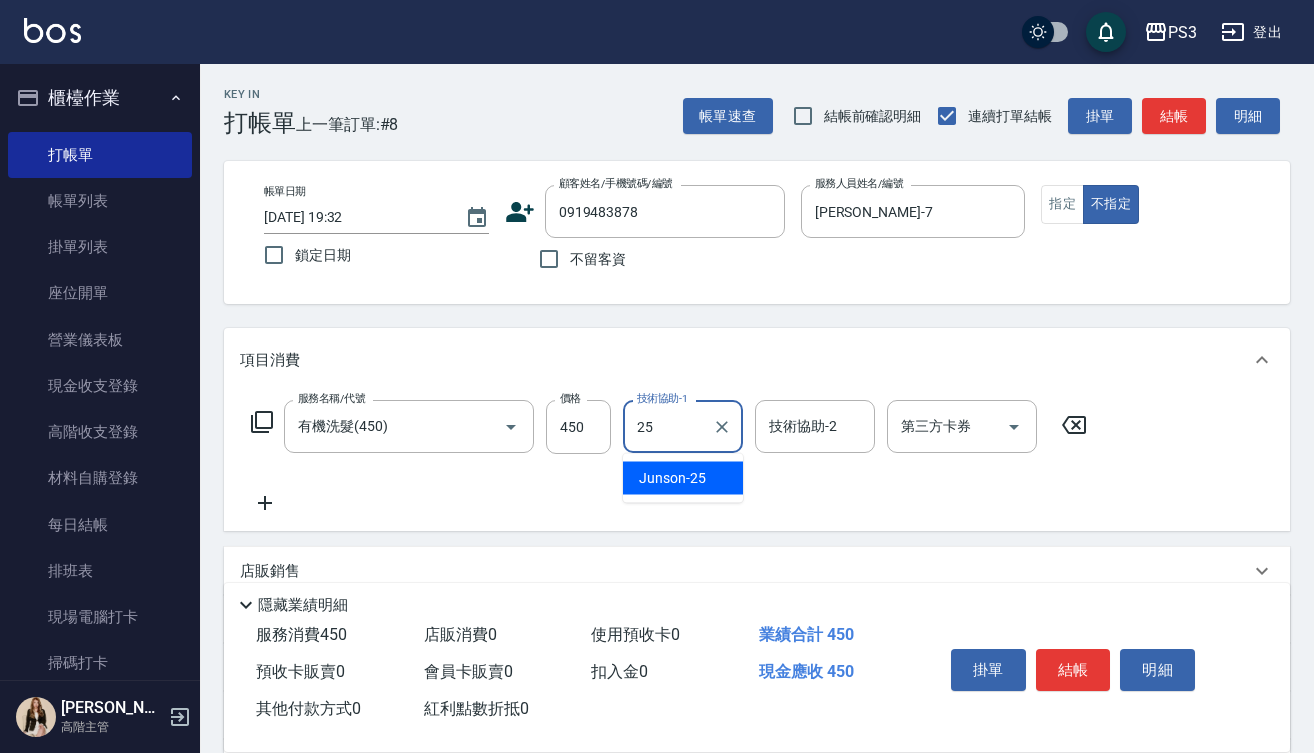 type on "Junson-25" 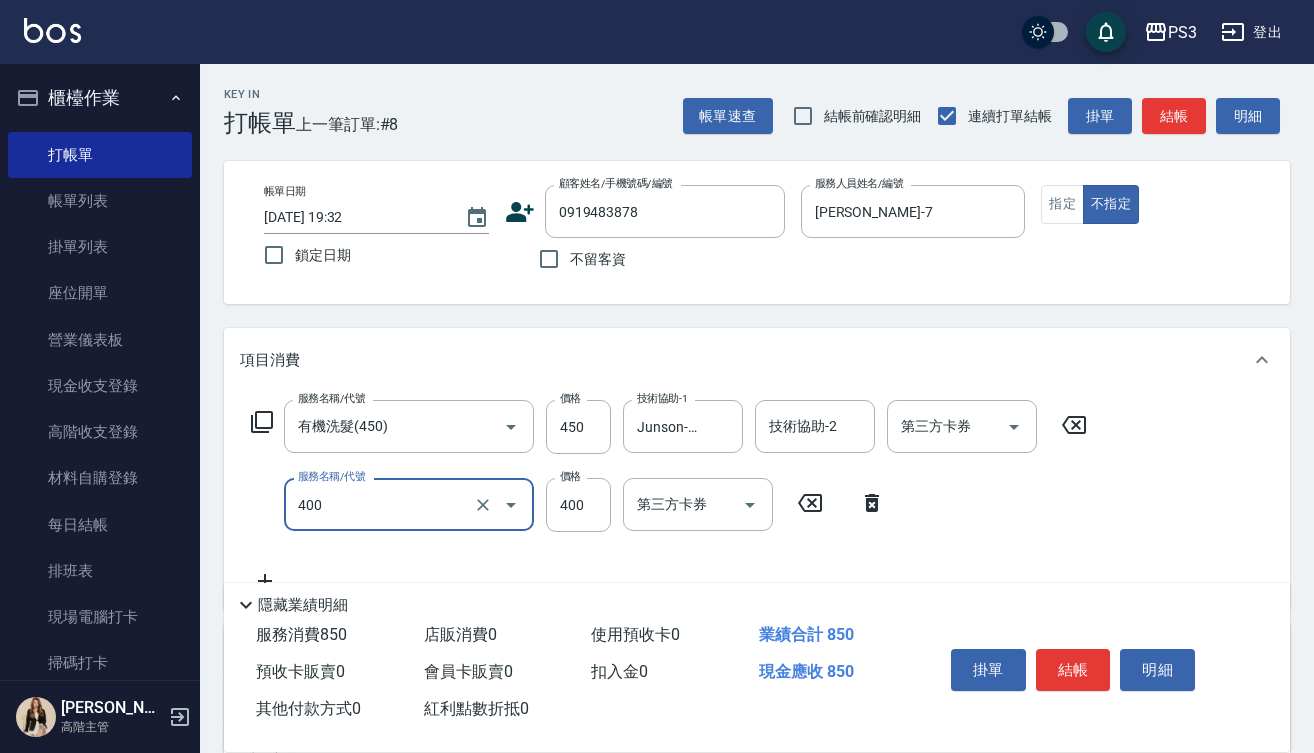 type on "剪(400)" 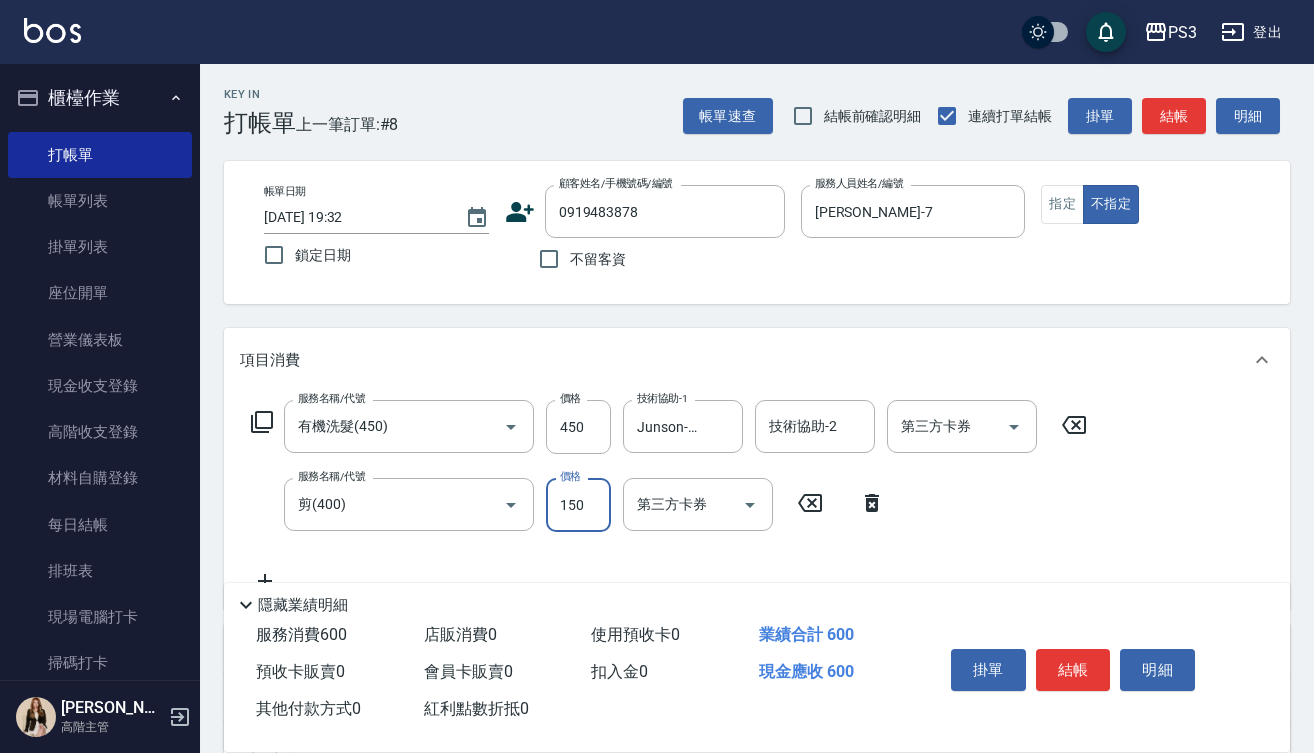 type on "150" 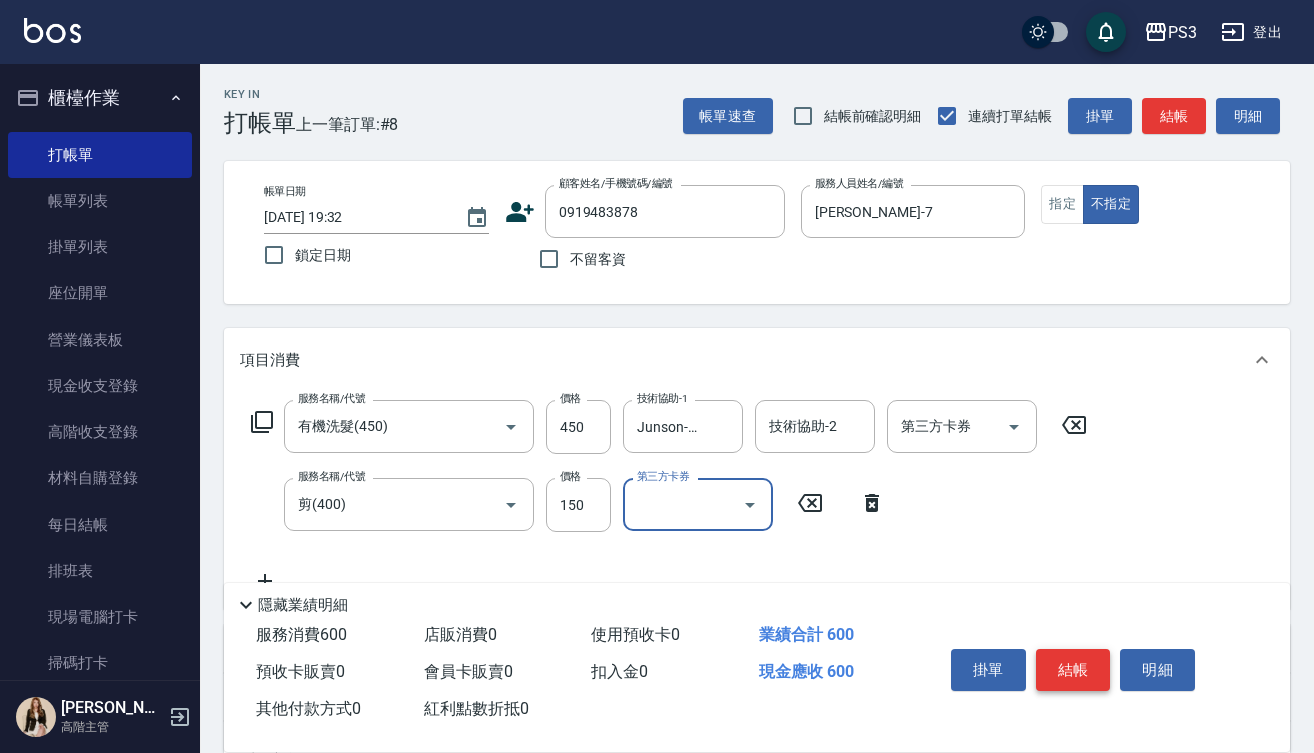 click on "結帳" at bounding box center (1073, 670) 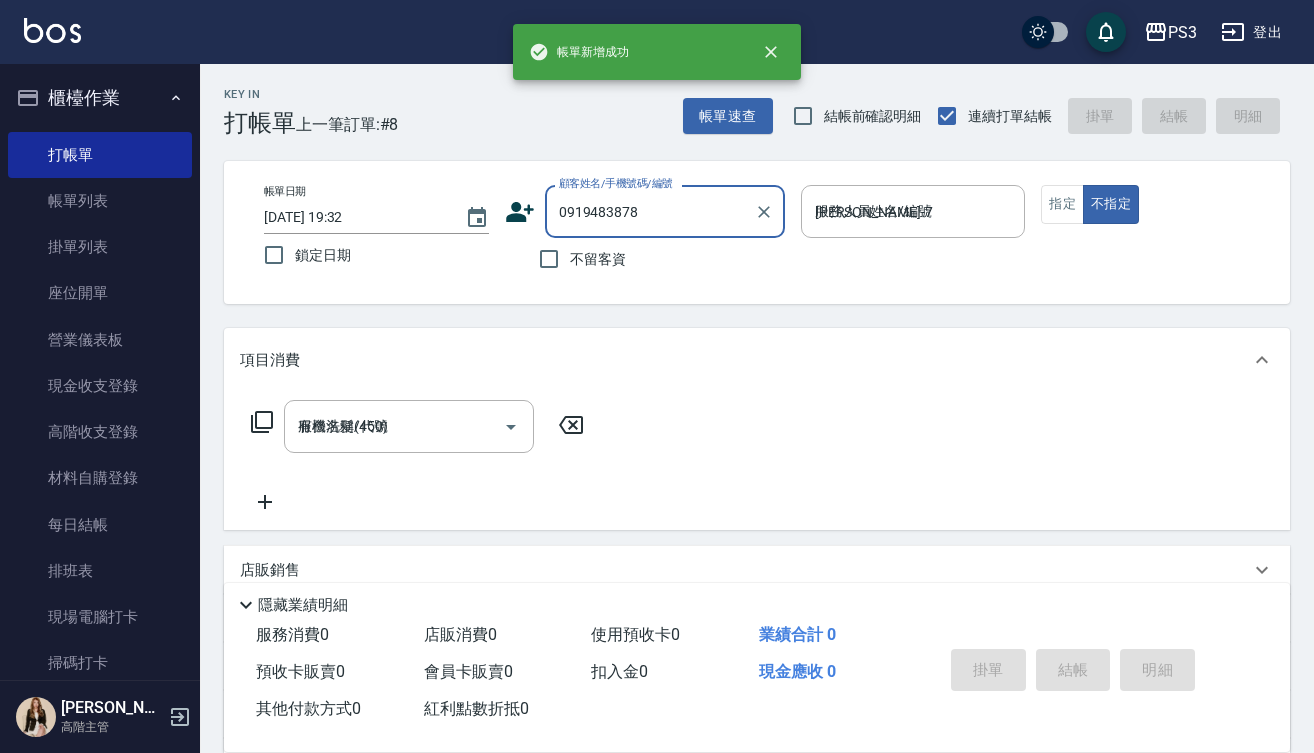 type on "[DATE] 19:33" 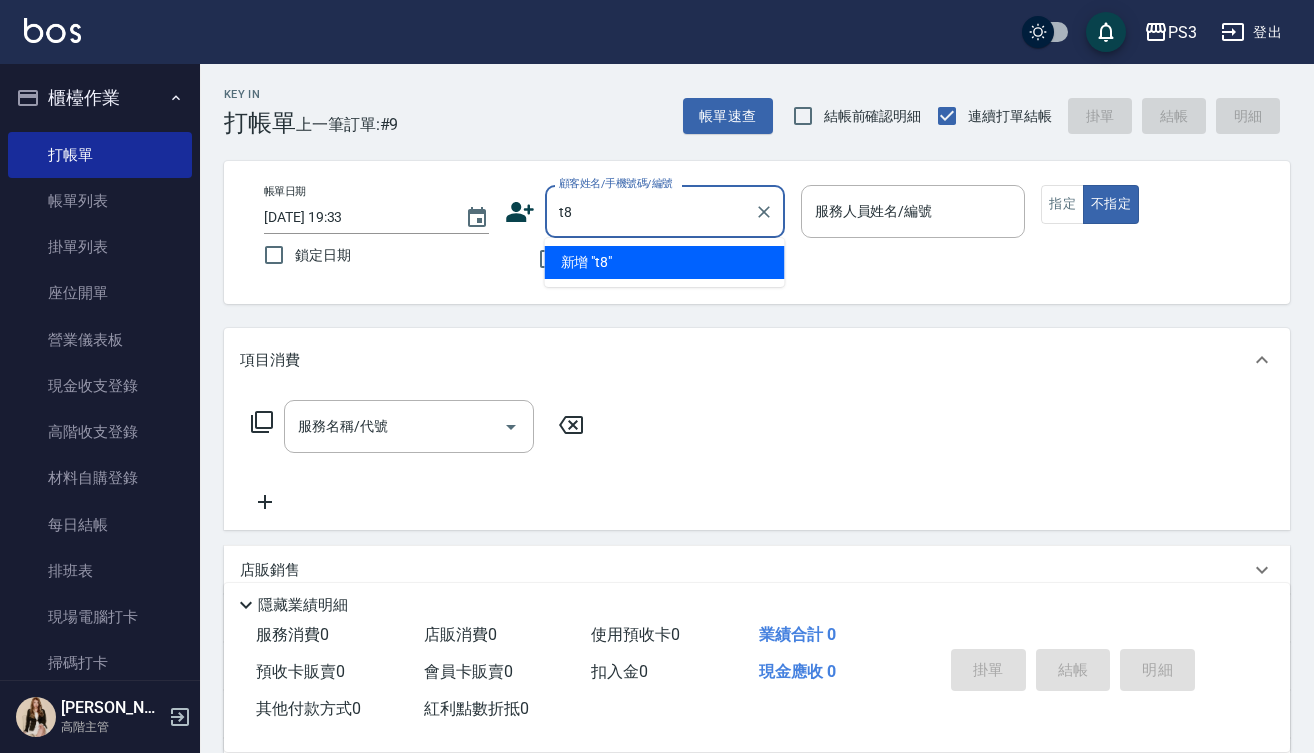 type on "t" 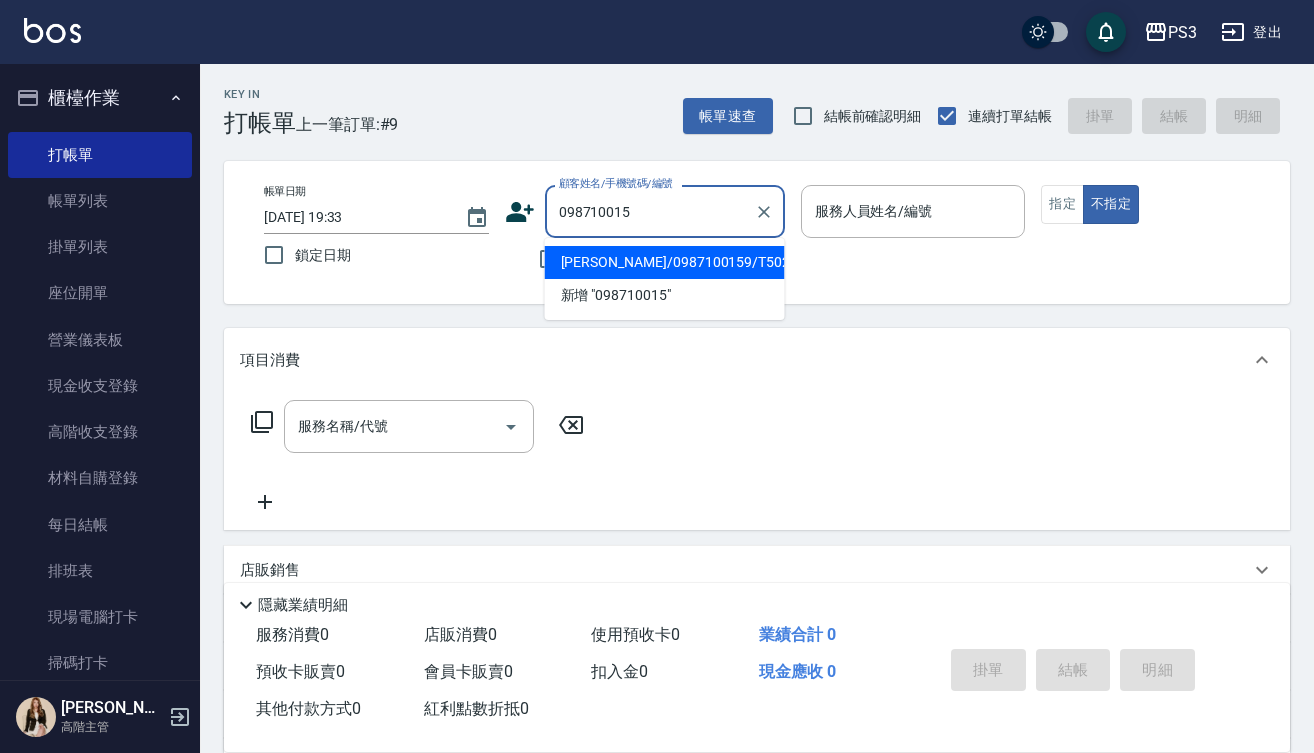 type on "0987100159" 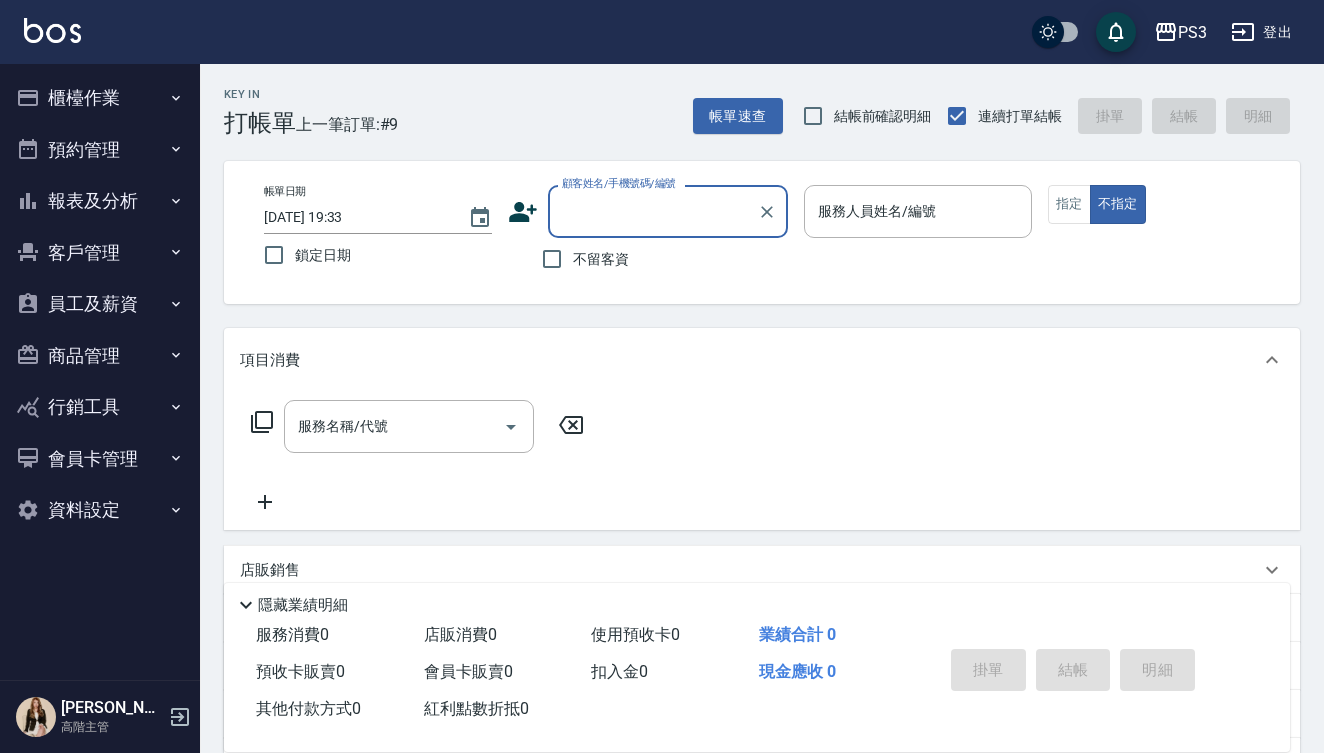 scroll, scrollTop: 0, scrollLeft: 0, axis: both 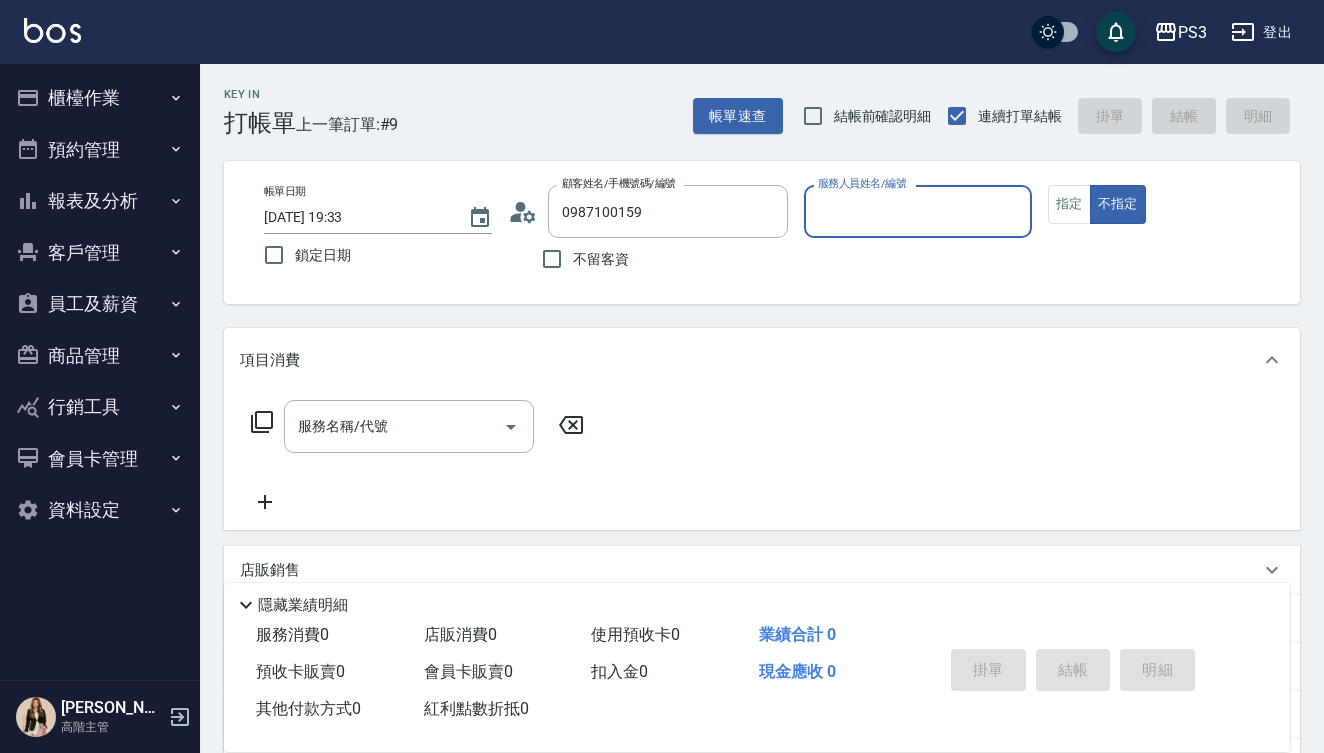 type on "[PERSON_NAME]/0987100159/T50258" 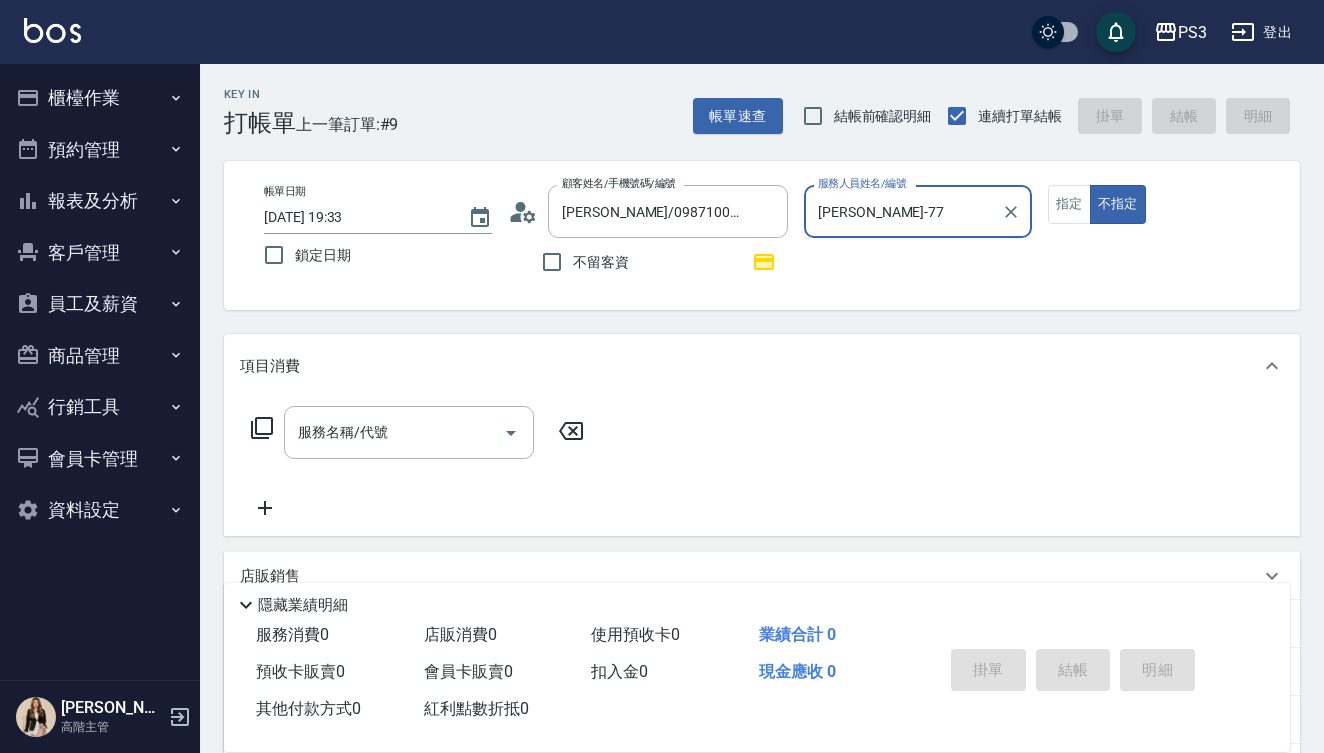 click on "不指定" at bounding box center [1118, 204] 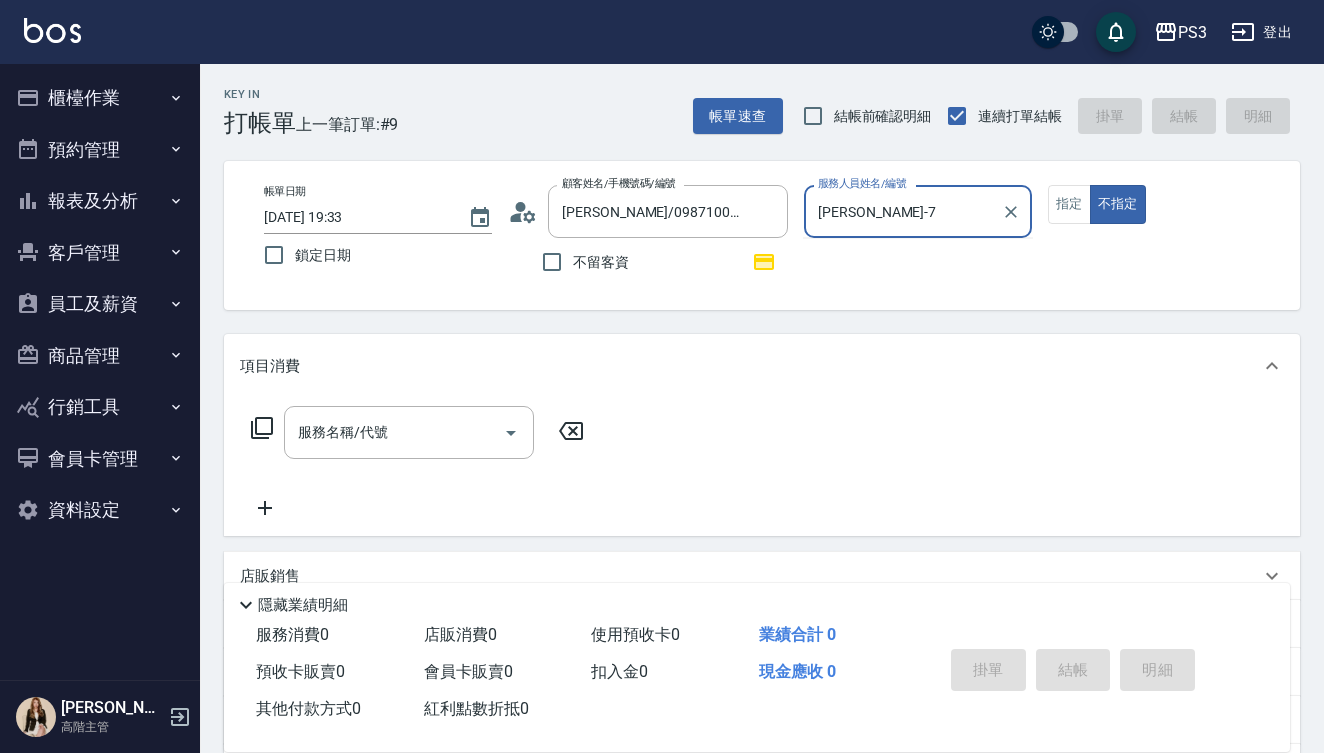 type on "false" 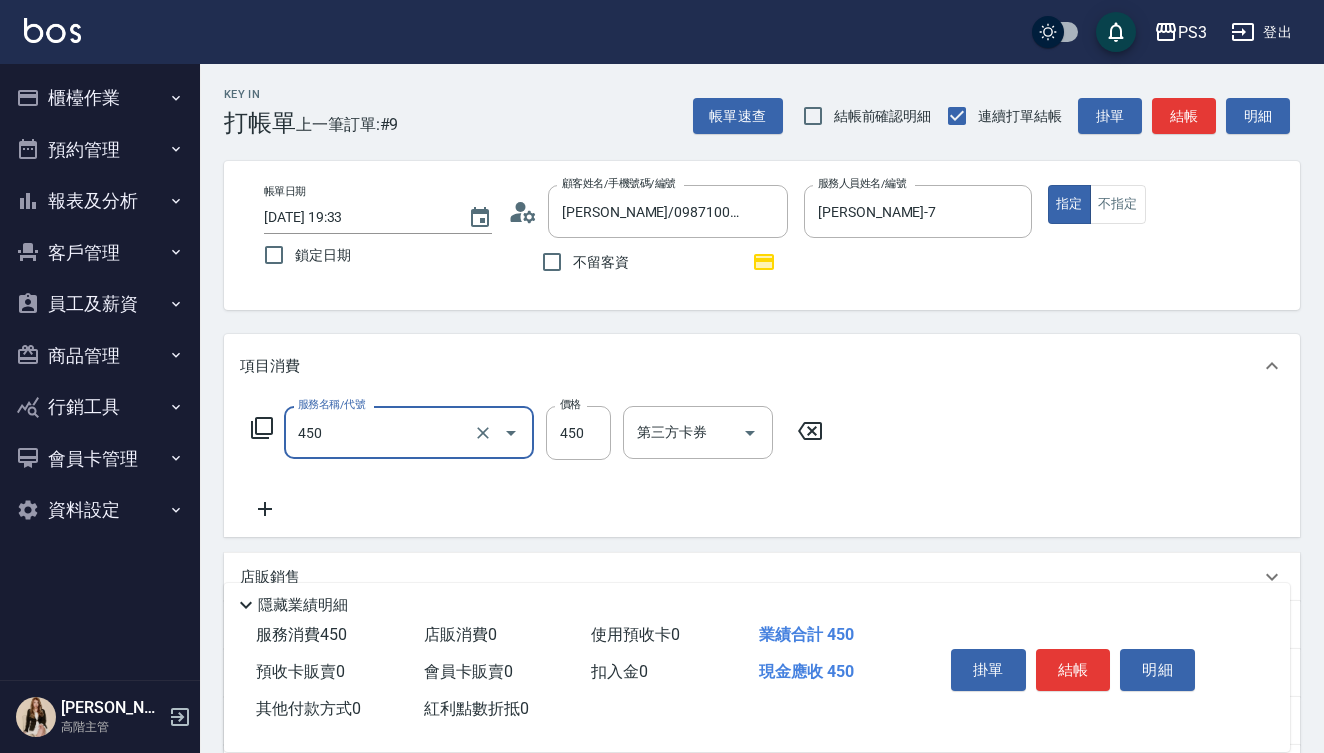 type on "有機洗髮(450)" 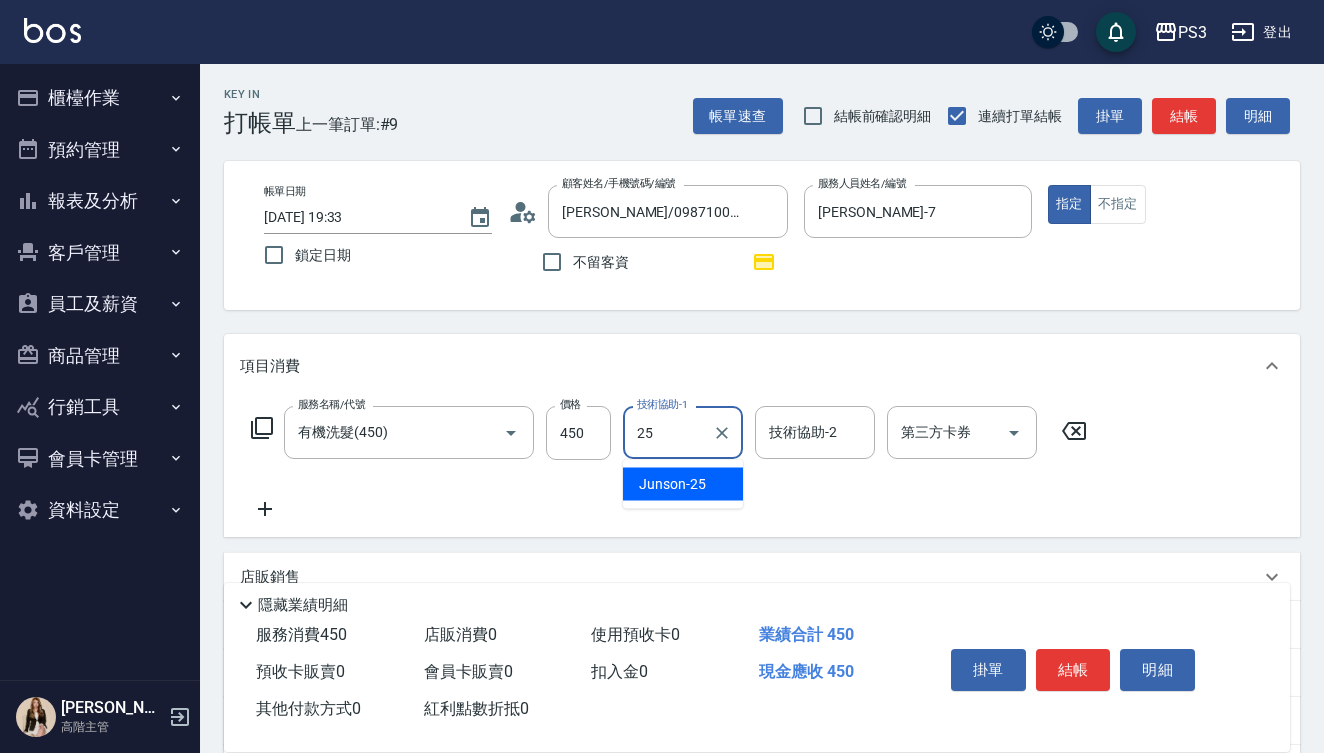 type on "Junson-25" 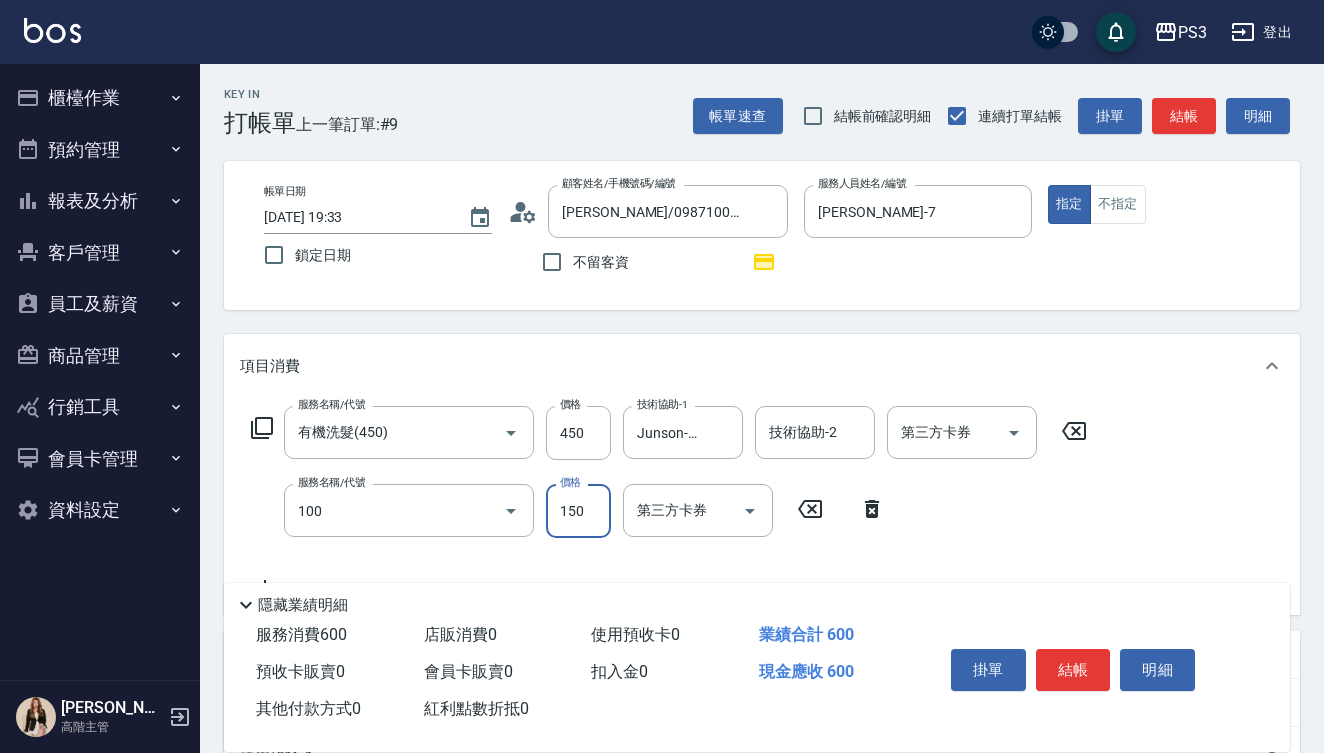 type on "修瀏海(100)" 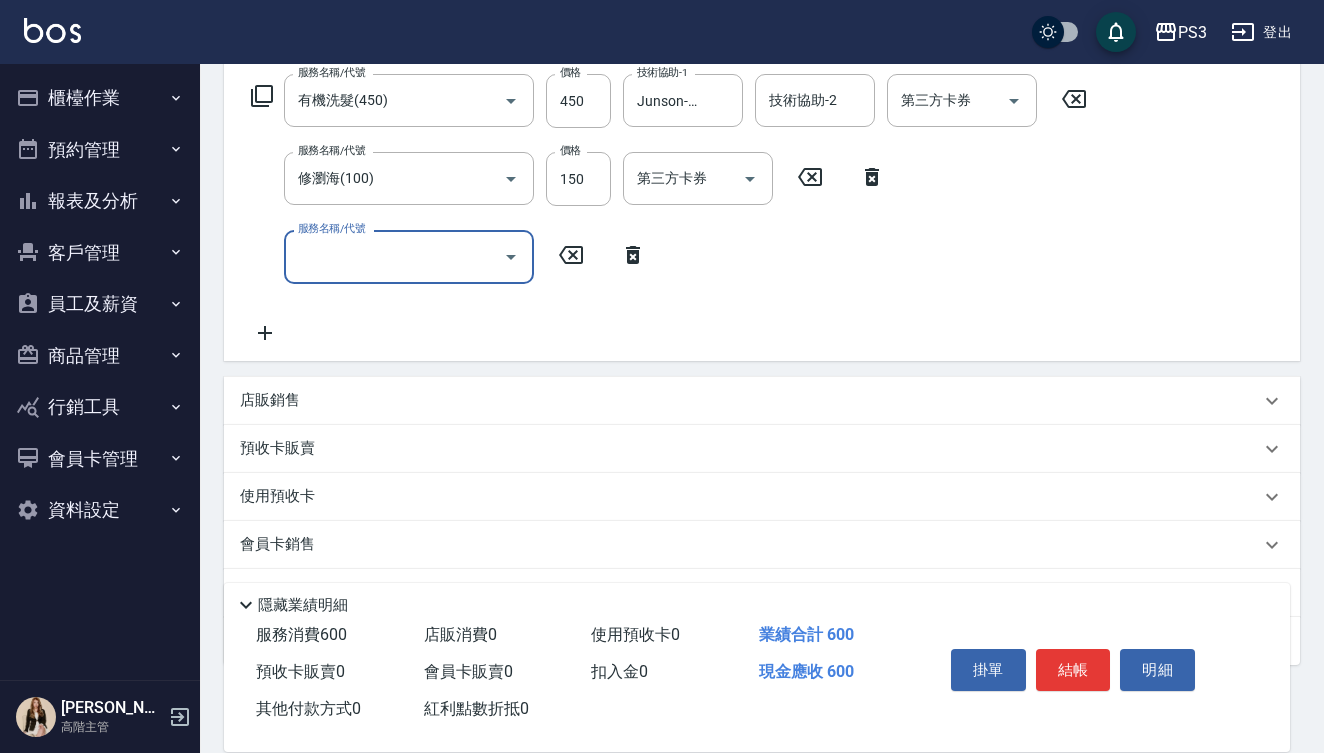scroll, scrollTop: 333, scrollLeft: 0, axis: vertical 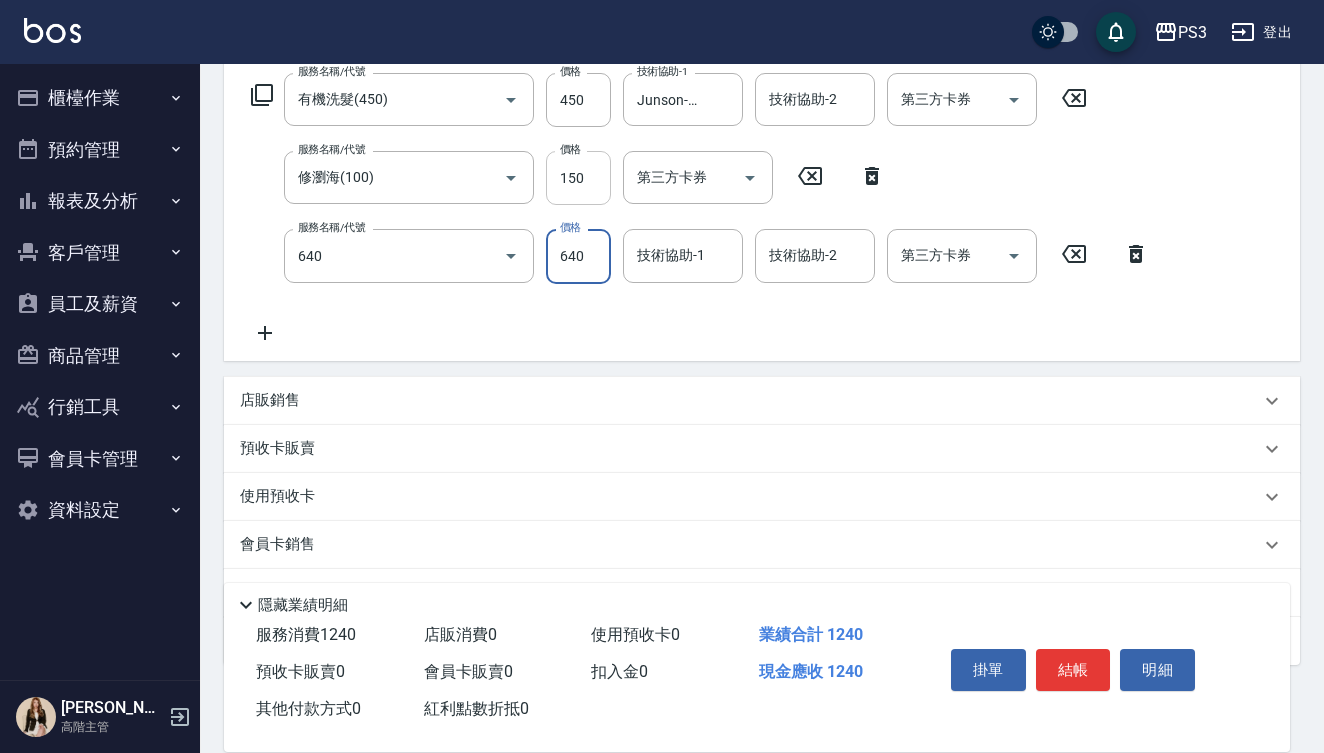 type on "潤澤中(640)" 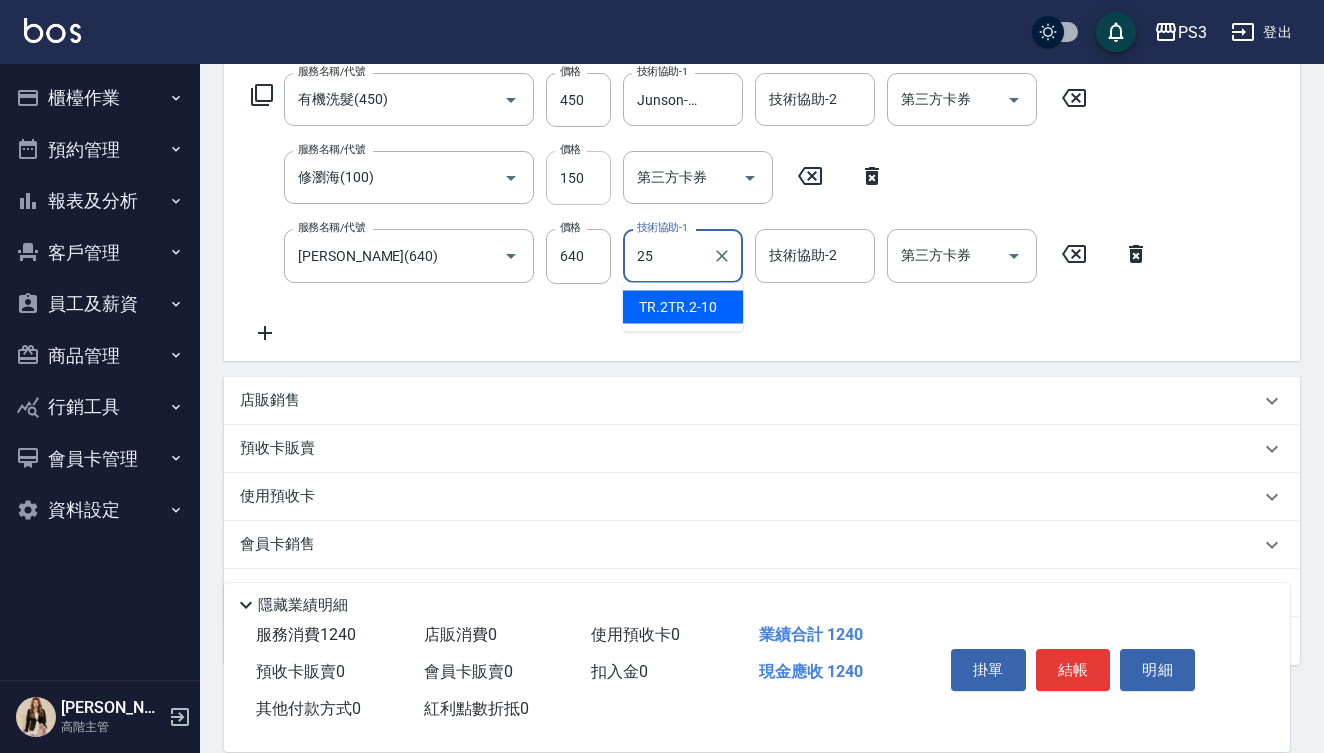 type on "Junson-25" 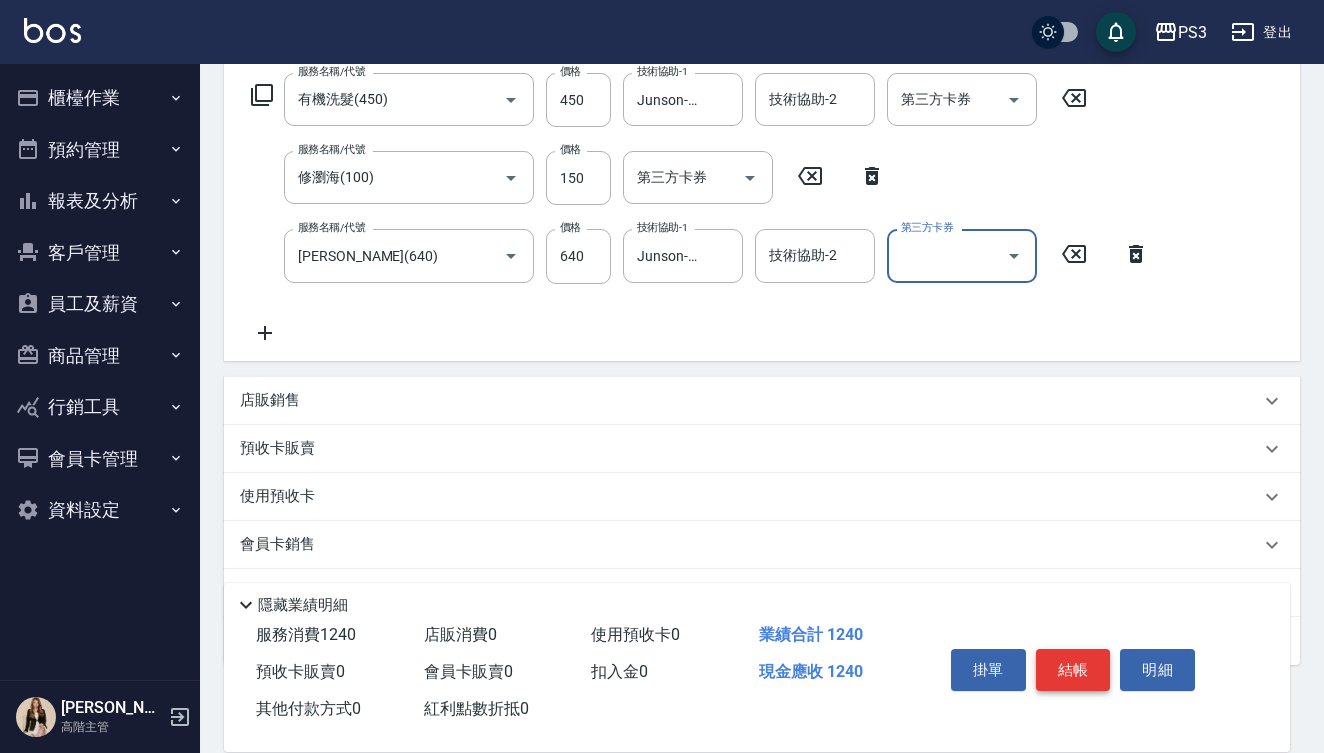 click on "結帳" at bounding box center (1073, 670) 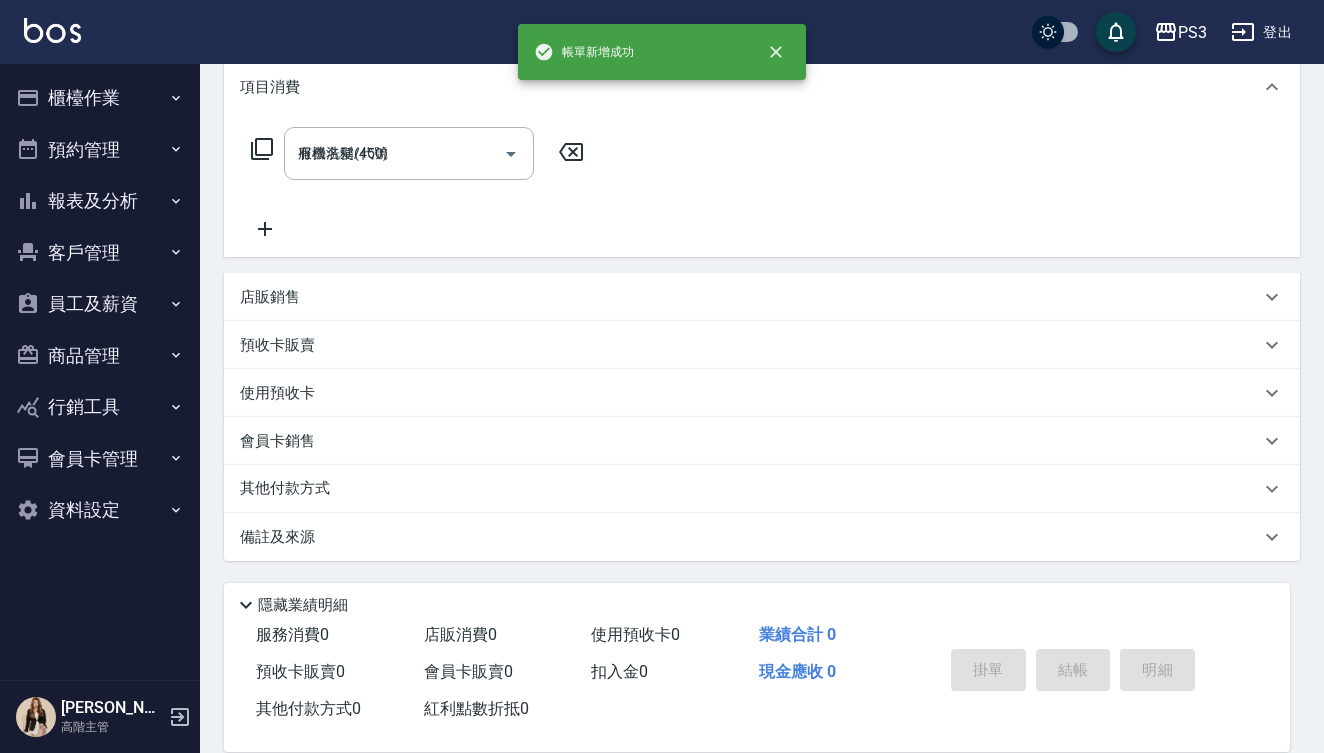 type on "2025/07/16 19:34" 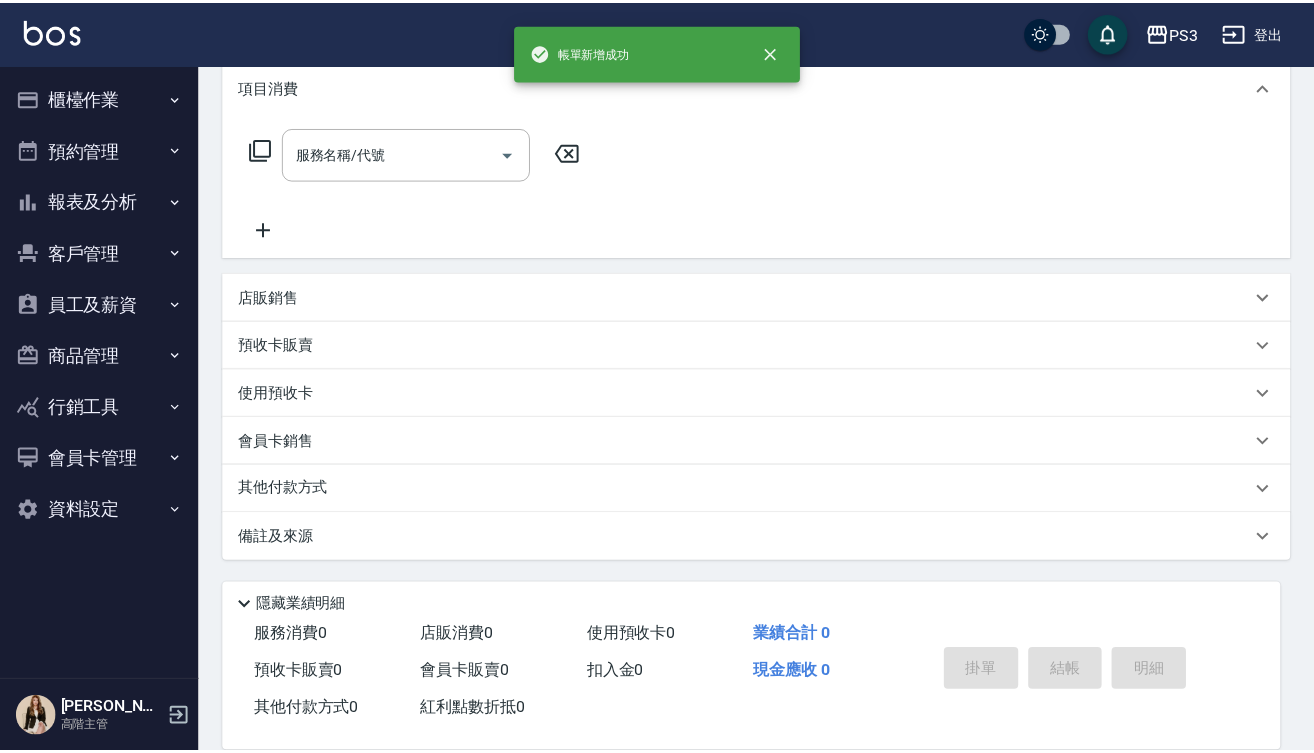 scroll, scrollTop: 0, scrollLeft: 0, axis: both 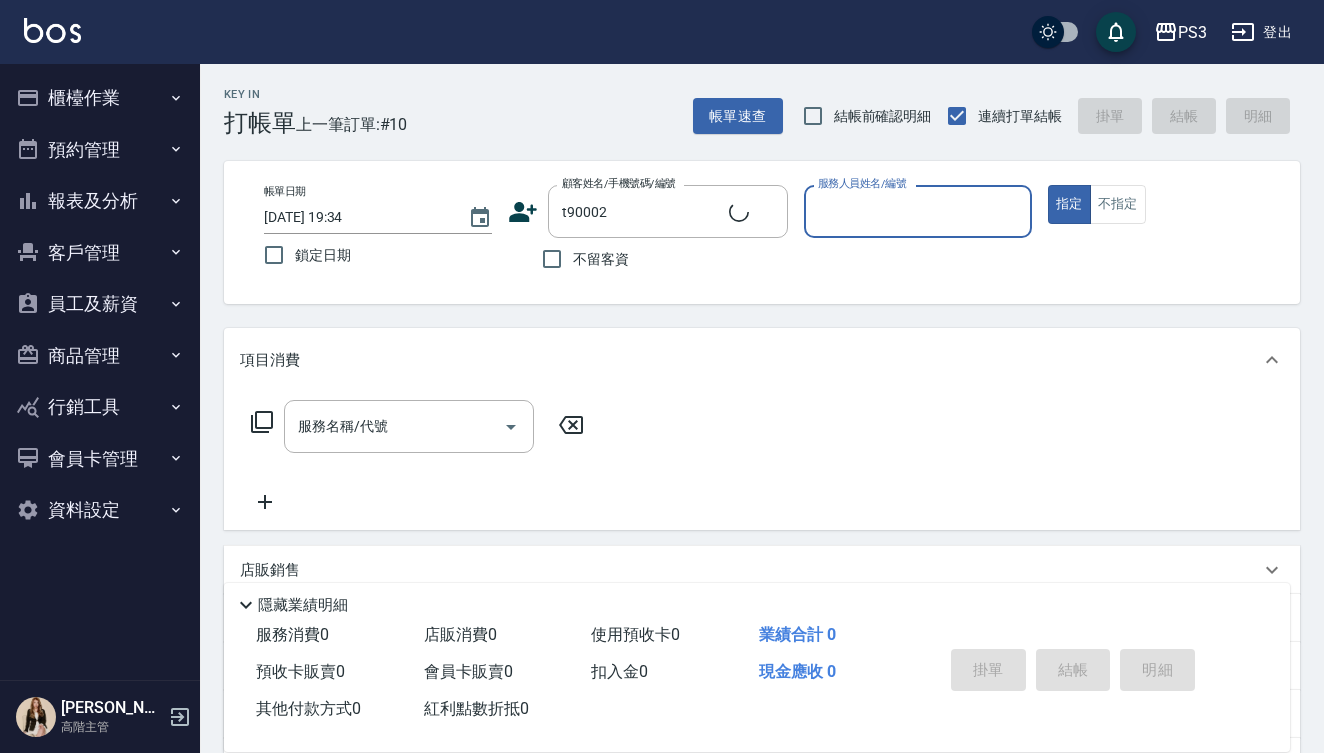 type on "t90002" 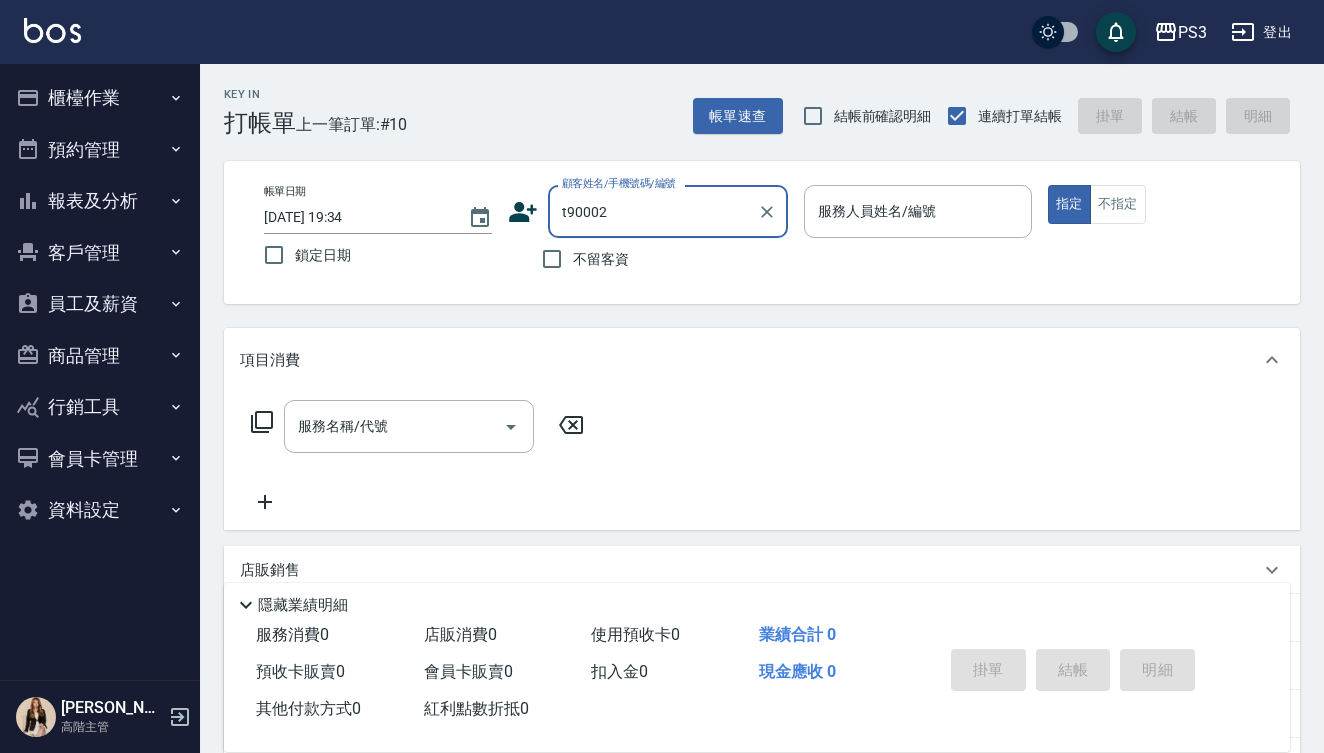 click on "t90002" at bounding box center (653, 211) 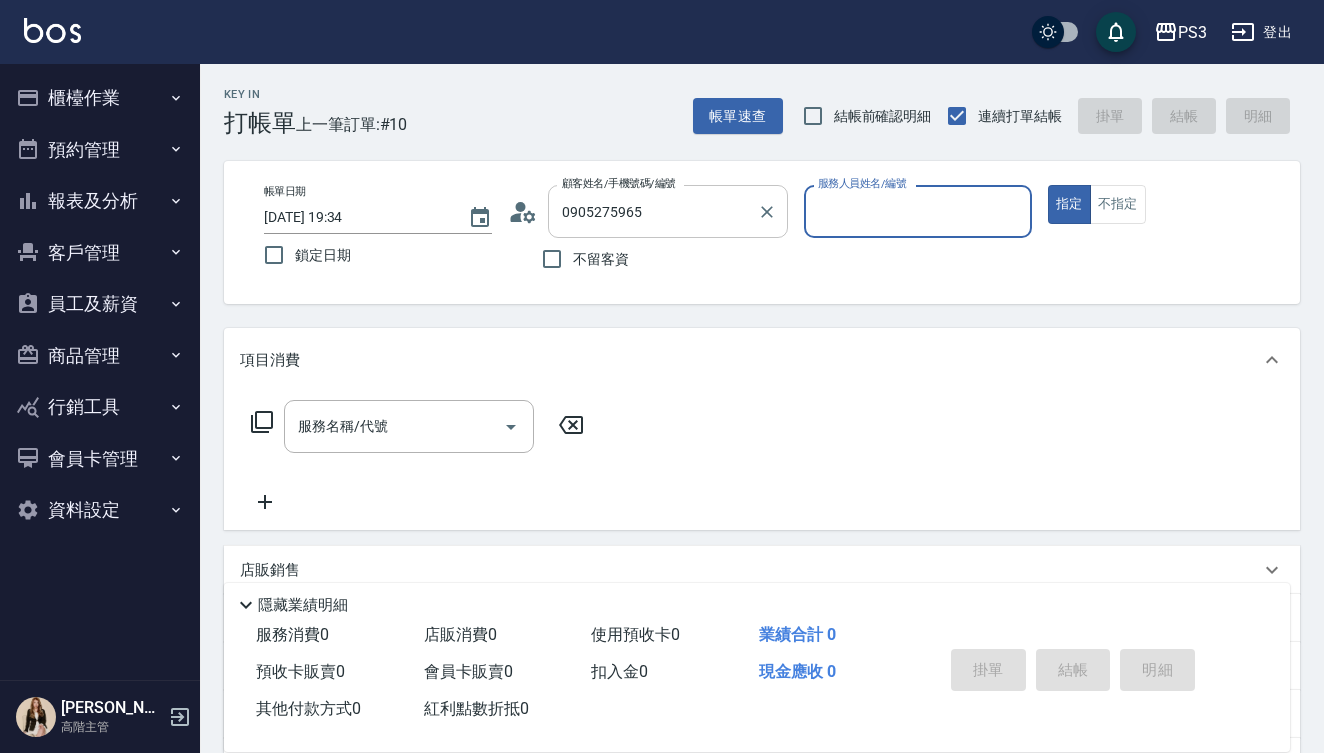 type on "鄭力中/0905275965/0905275965" 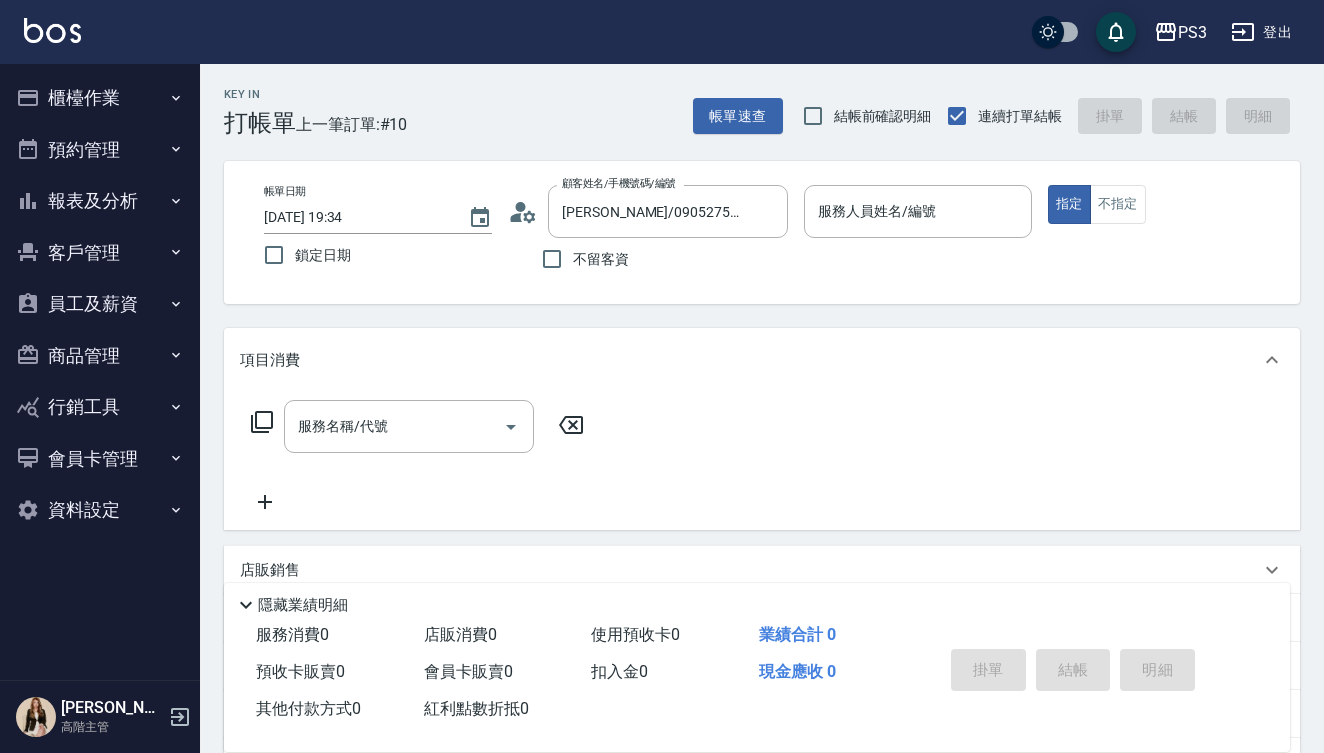 click 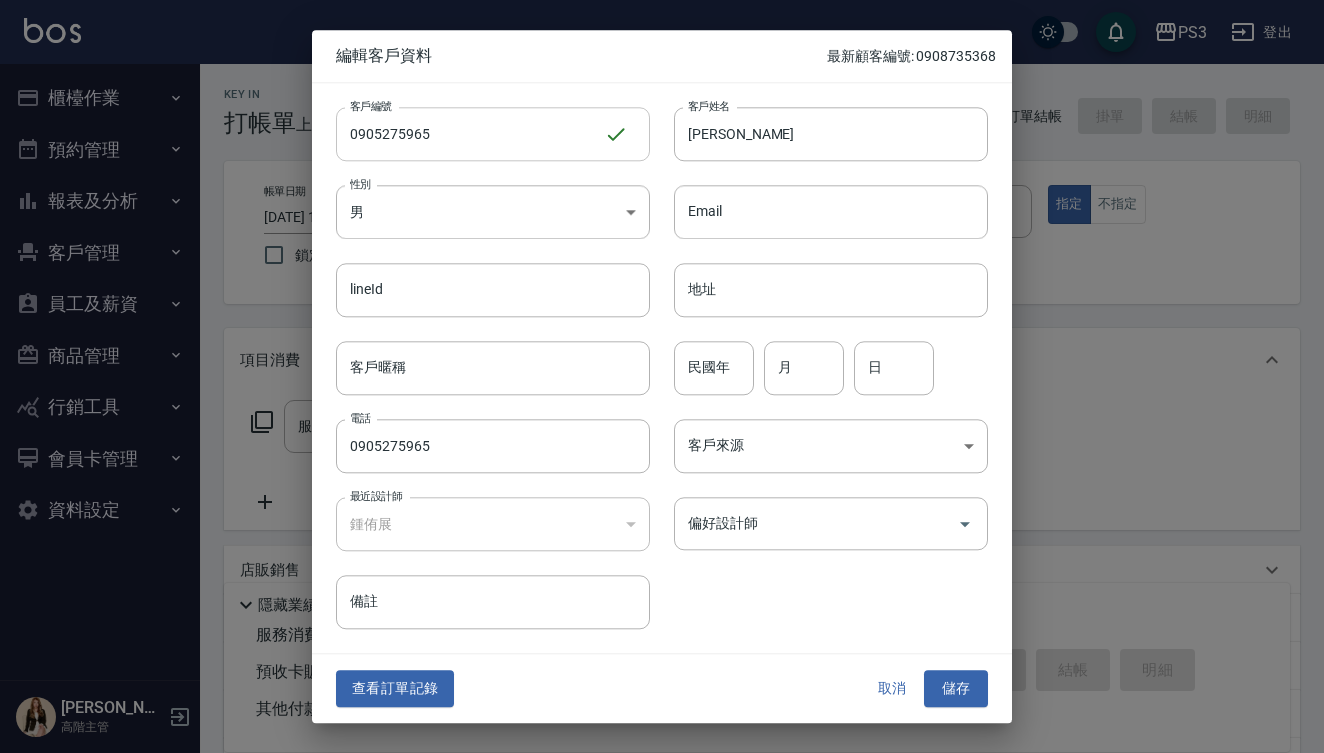 click on "0905275965" at bounding box center [470, 134] 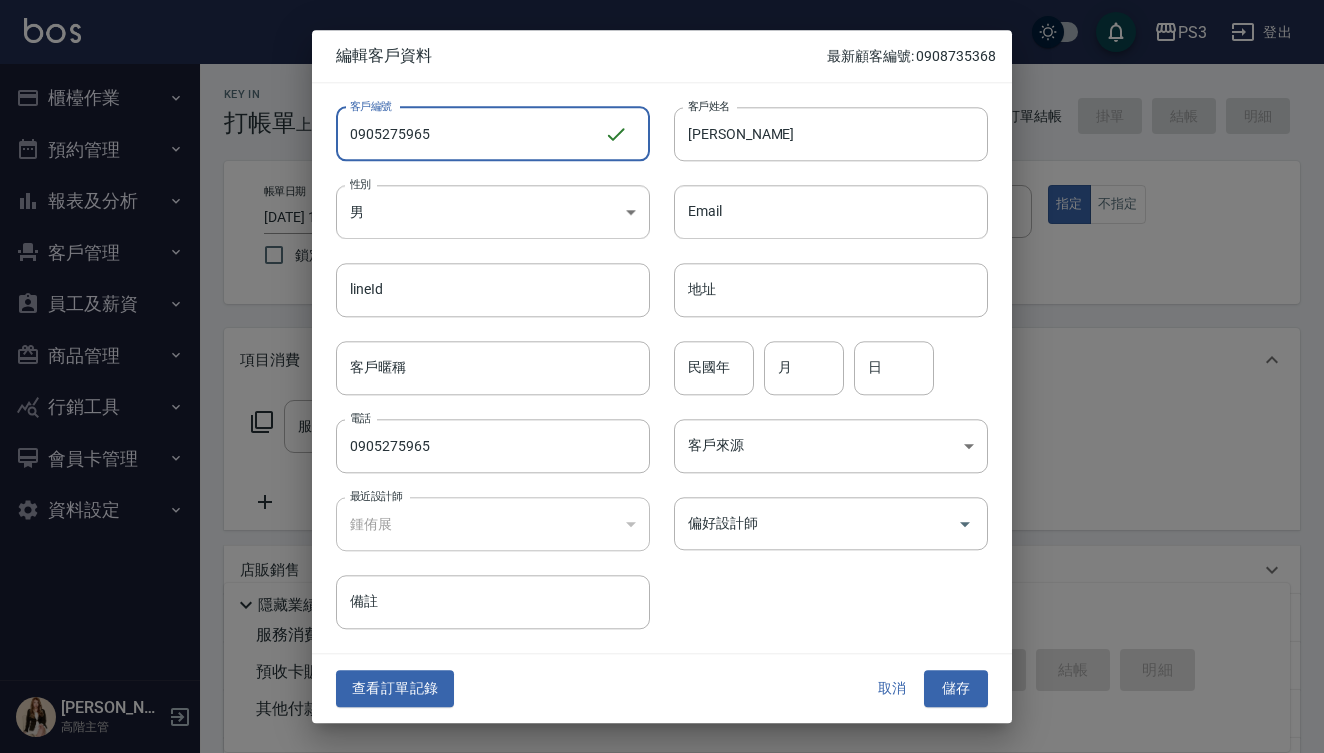 click on "0905275965" at bounding box center [470, 134] 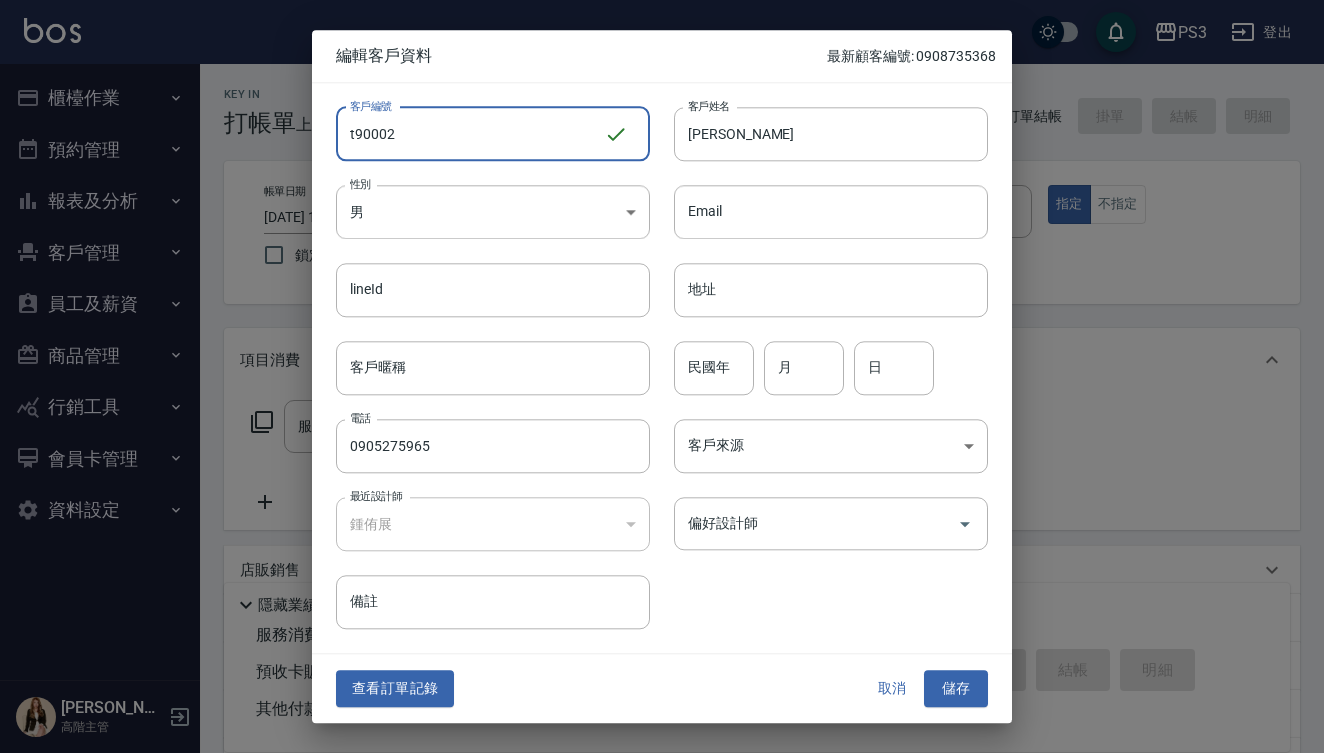 type on "t90002" 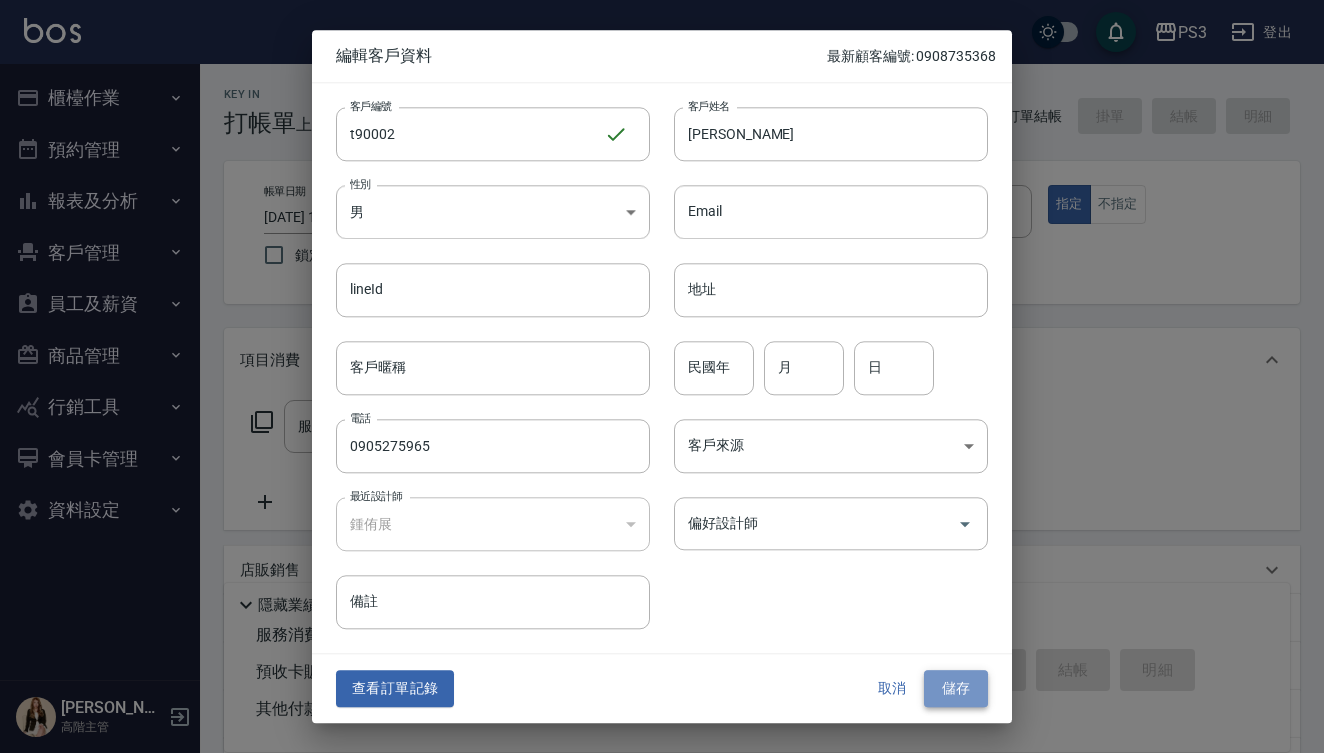 click on "儲存" at bounding box center (956, 689) 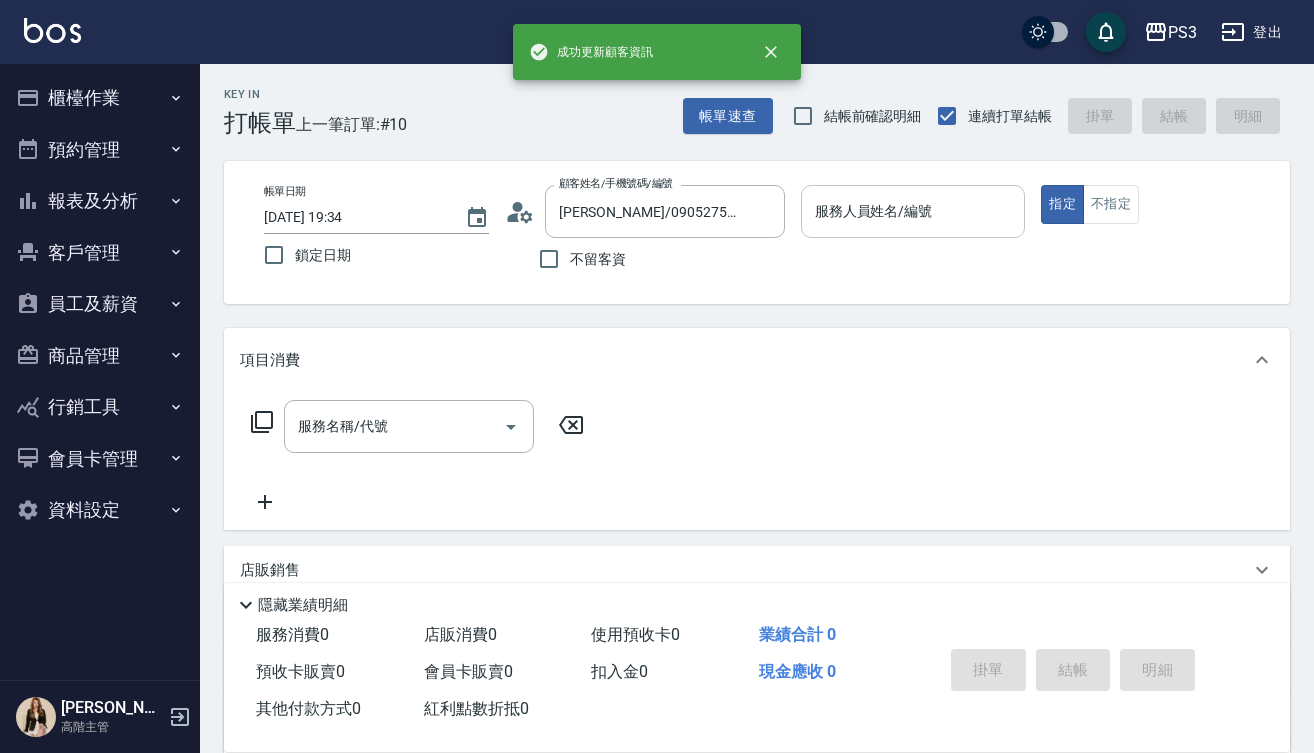 click on "服務人員姓名/編號" at bounding box center (913, 211) 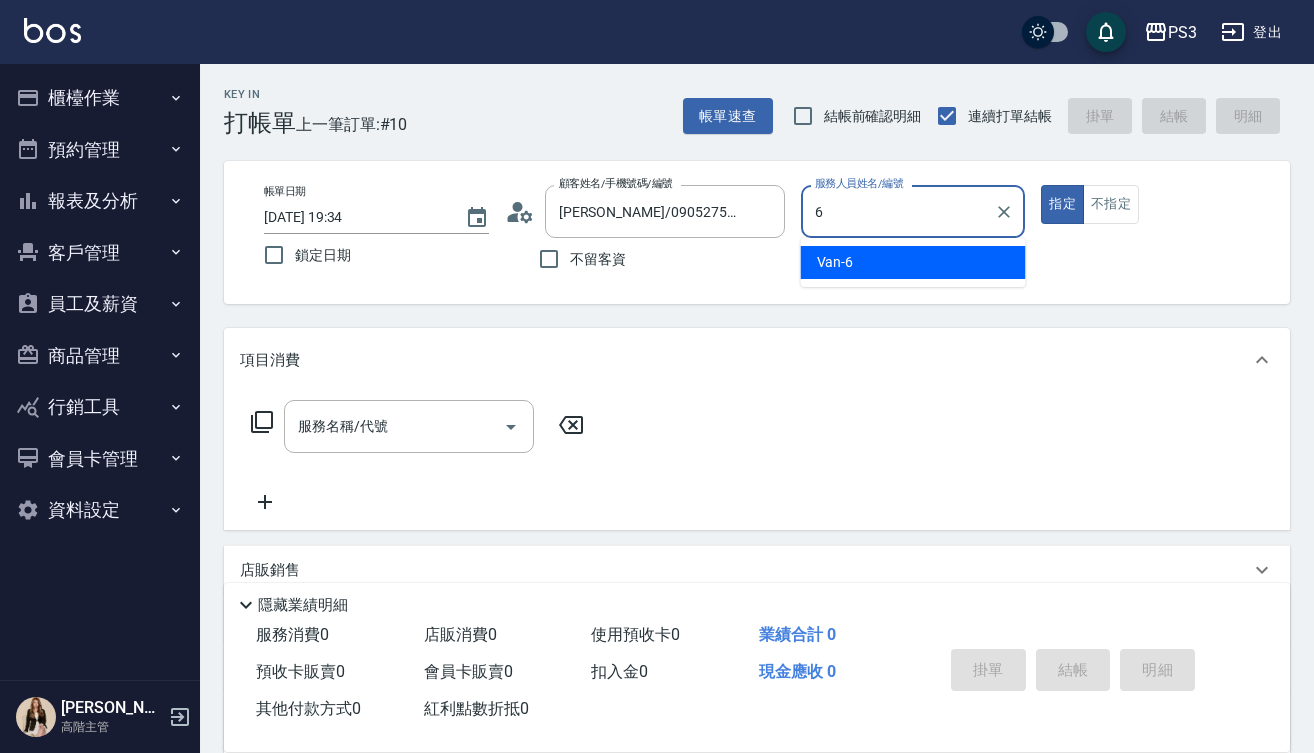 type on "6" 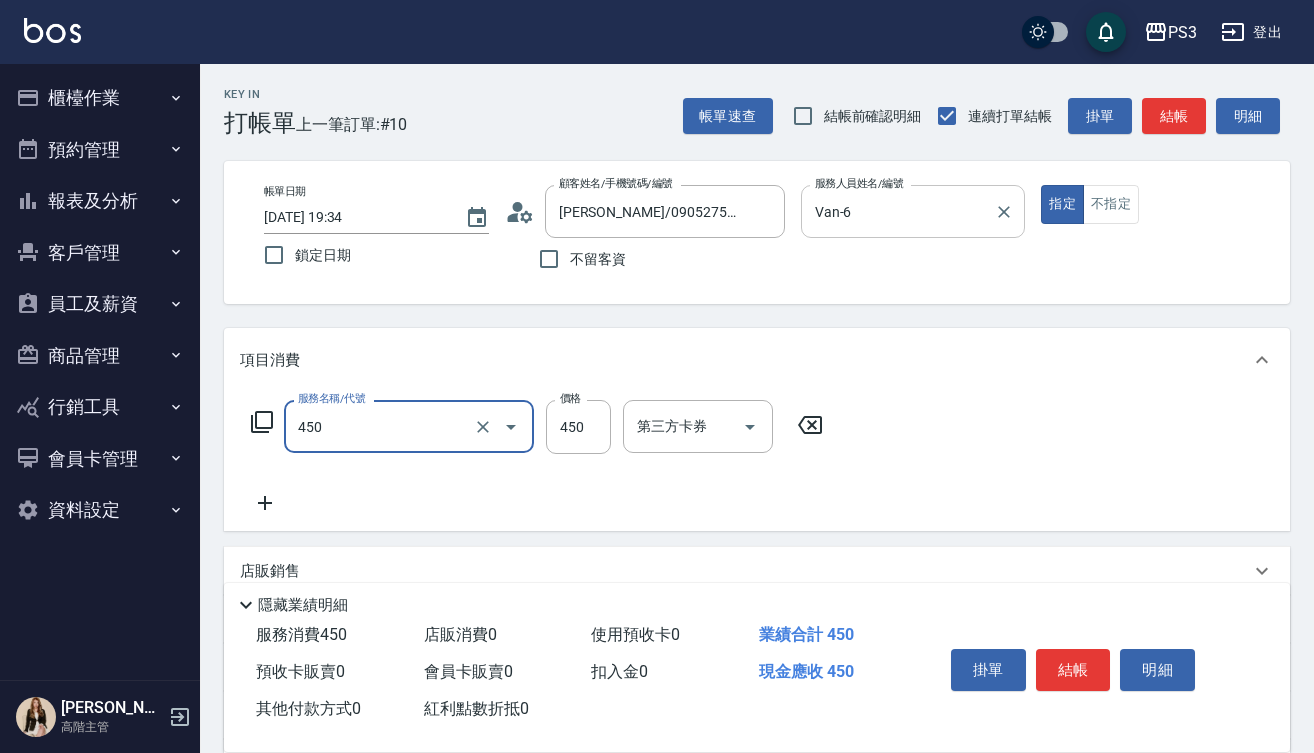 type on "有機洗髮(450)" 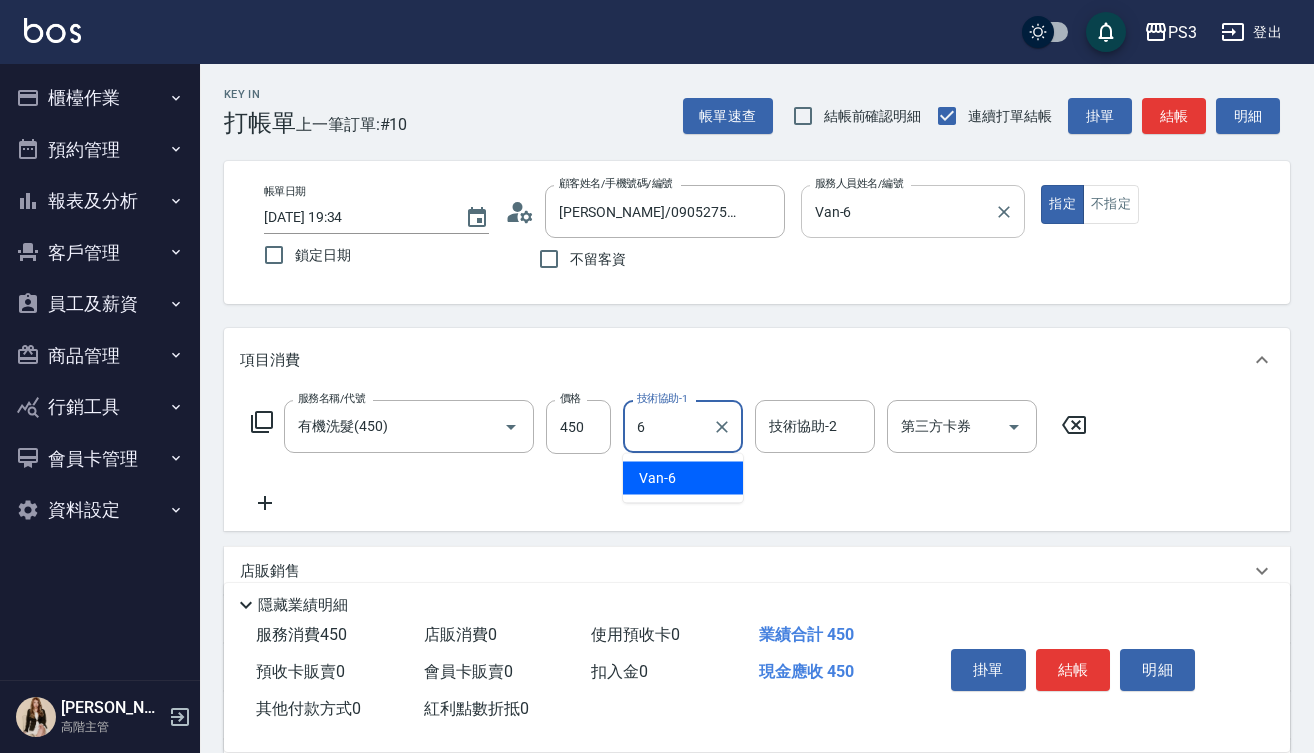 type on "Van-6" 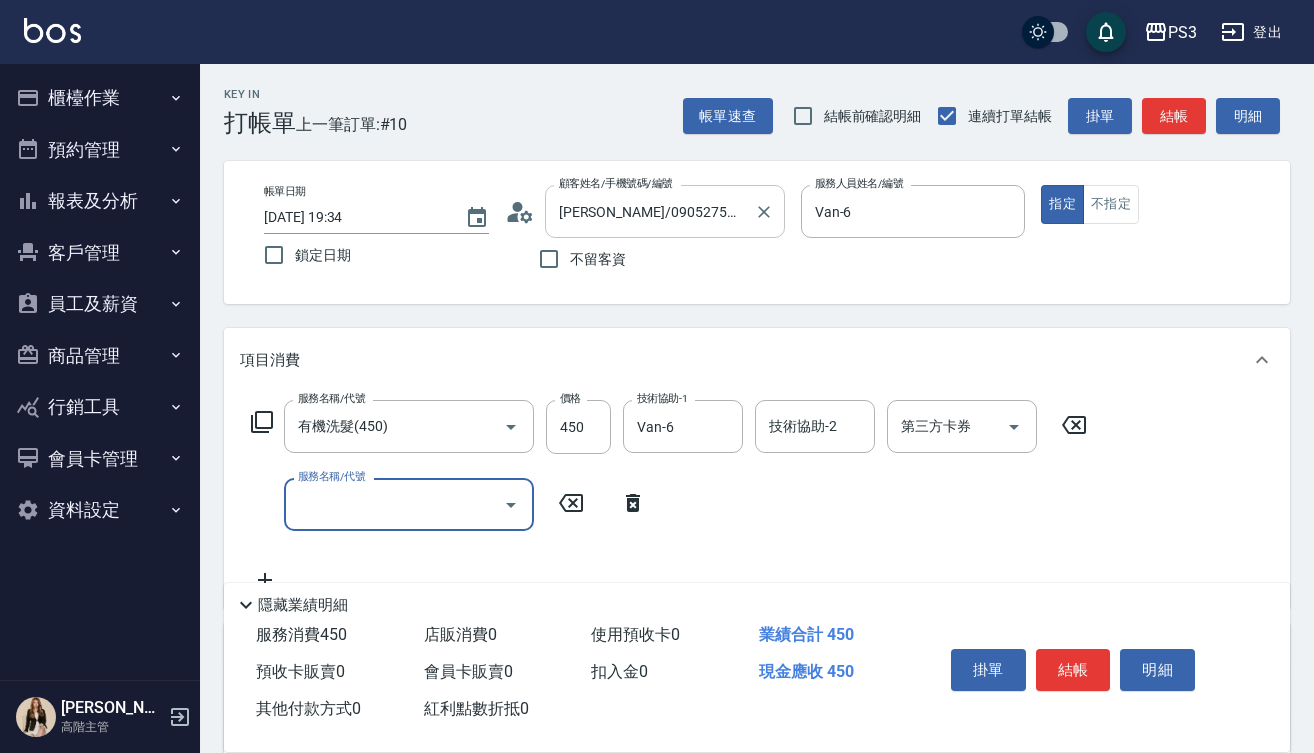 click on "鄭力中/0905275965/0905275965 顧客姓名/手機號碼/編號" at bounding box center [665, 211] 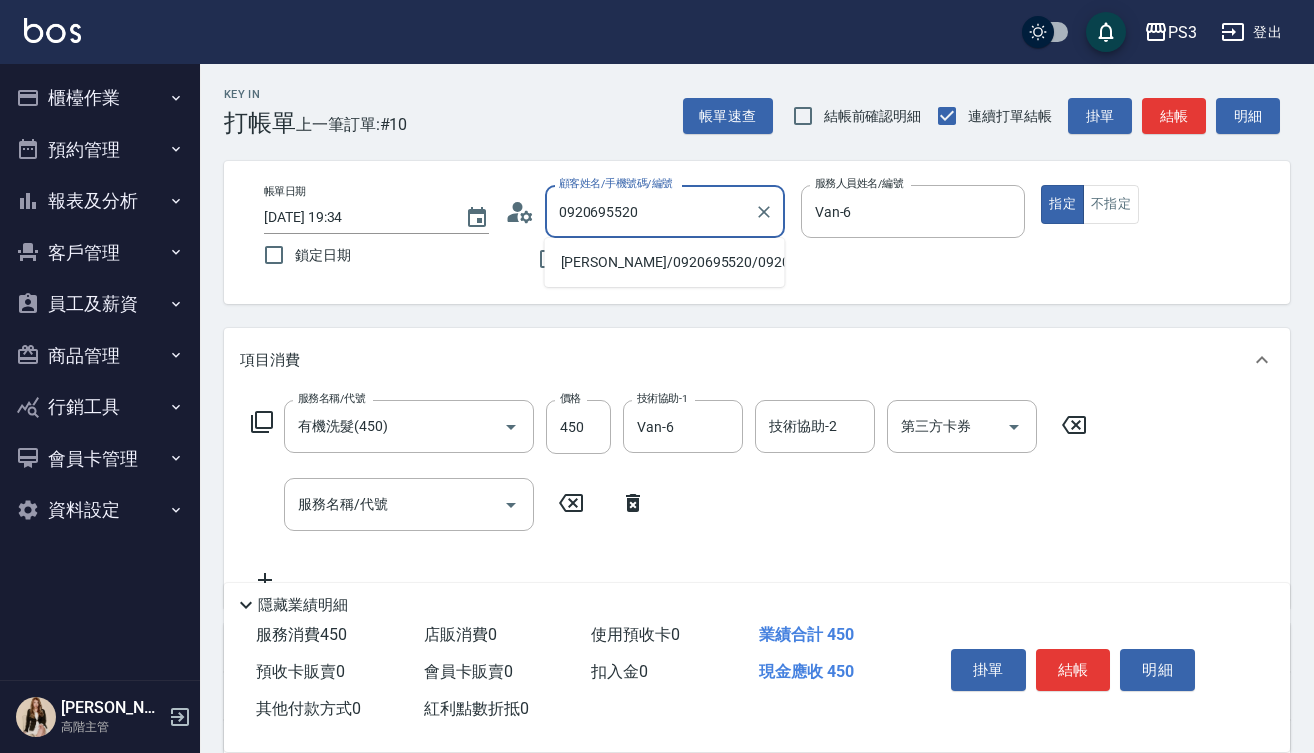 type on "[PERSON_NAME]/0920695520/0920695520" 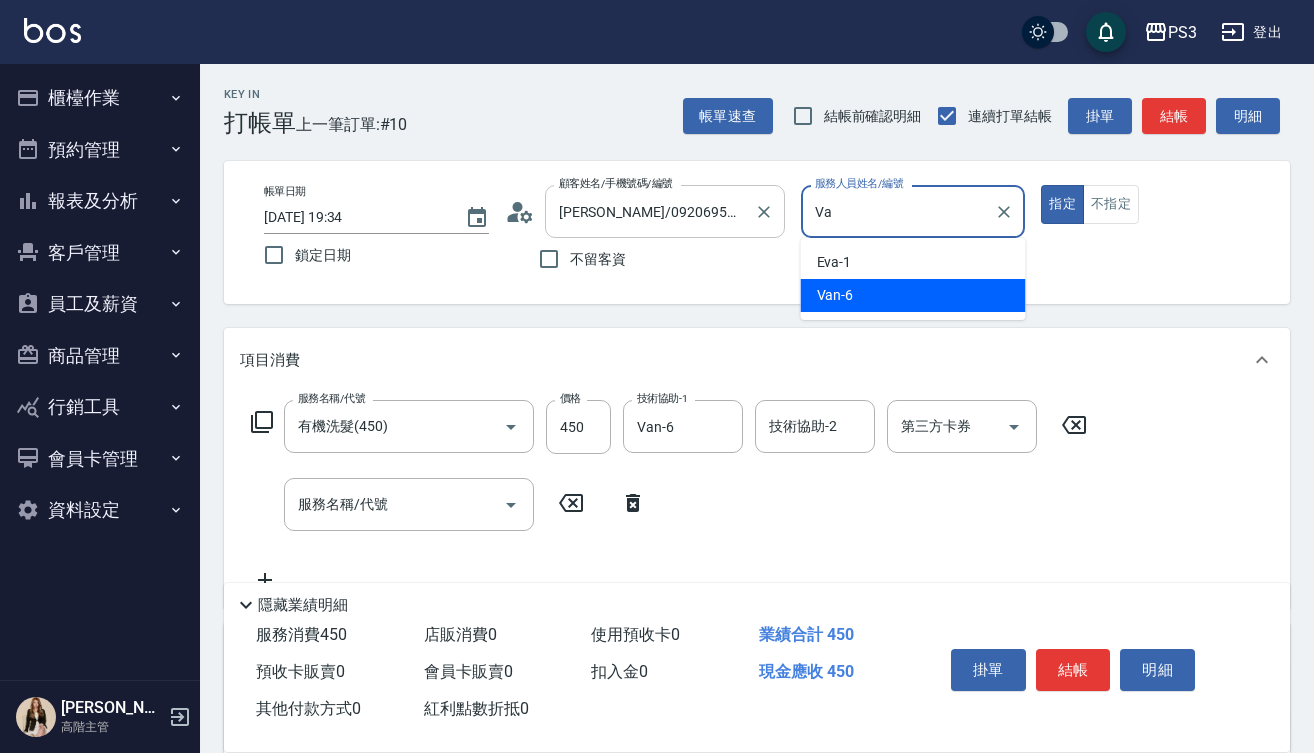type on "V" 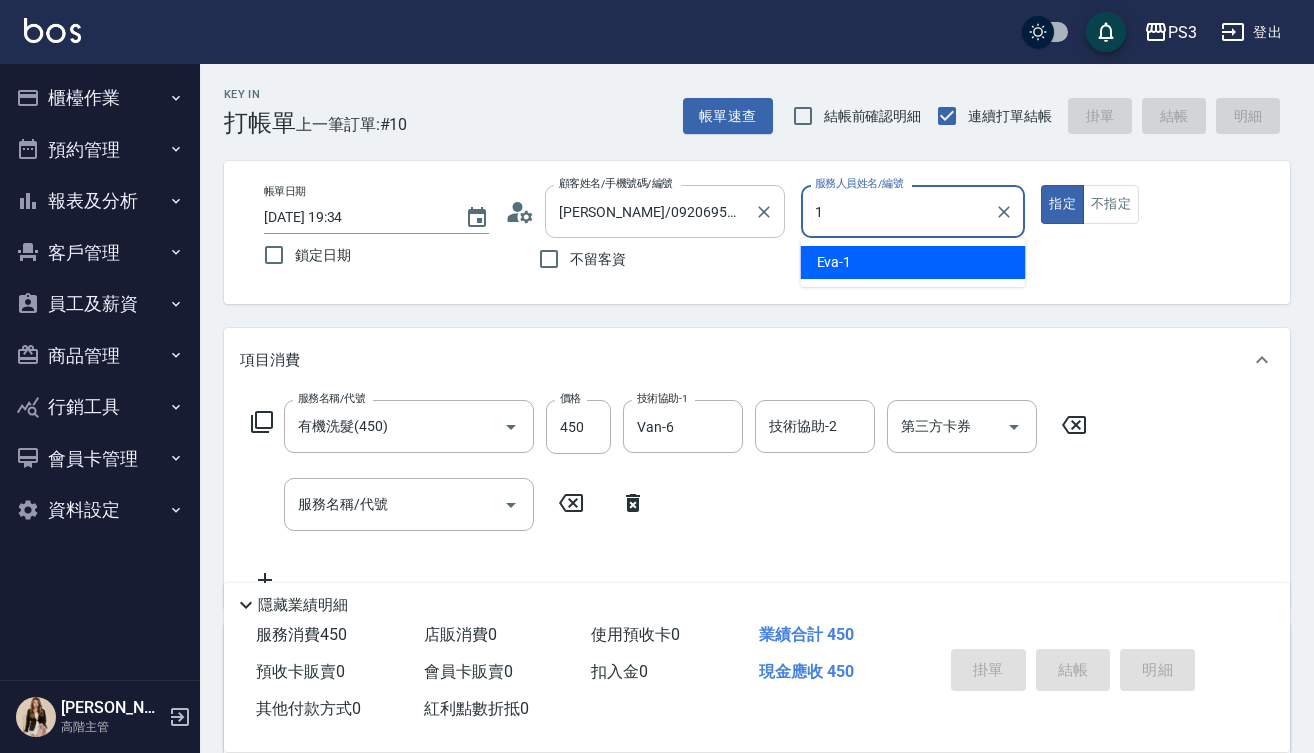 type on "[PERSON_NAME]-1" 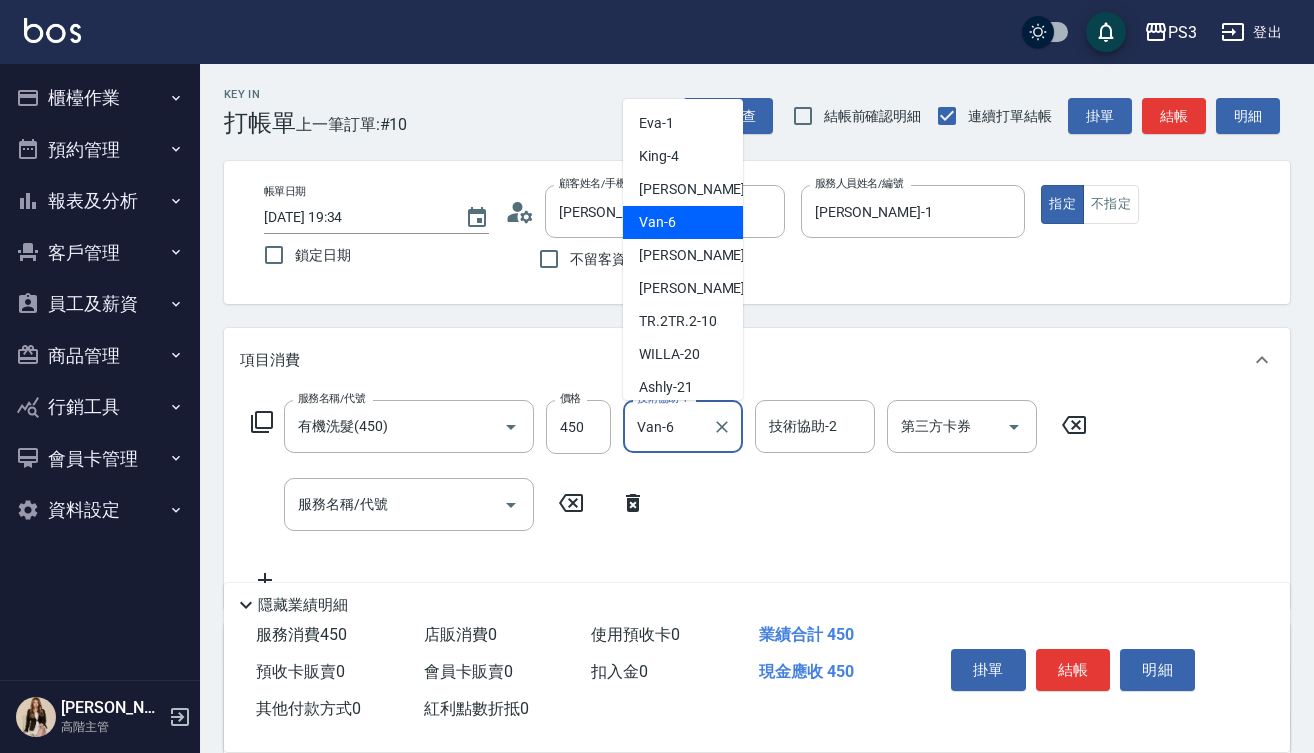 click on "Van-6" at bounding box center [668, 426] 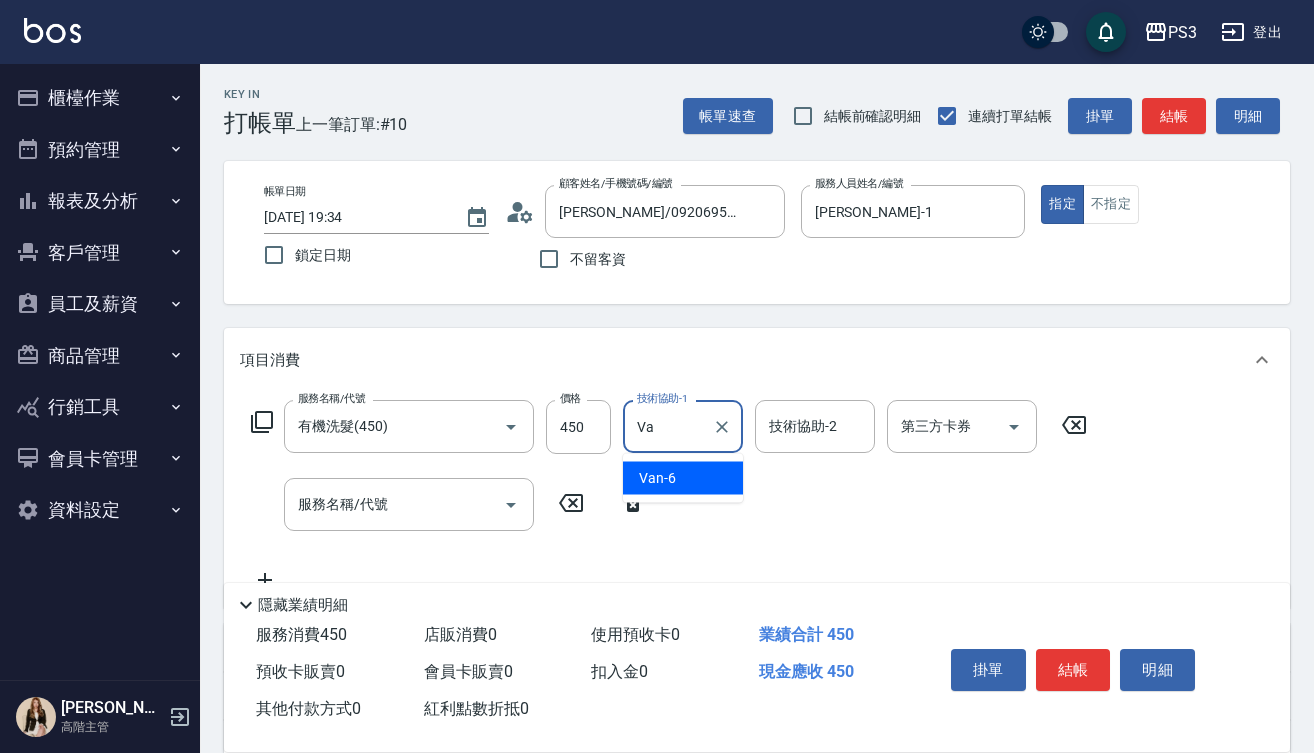 type on "V" 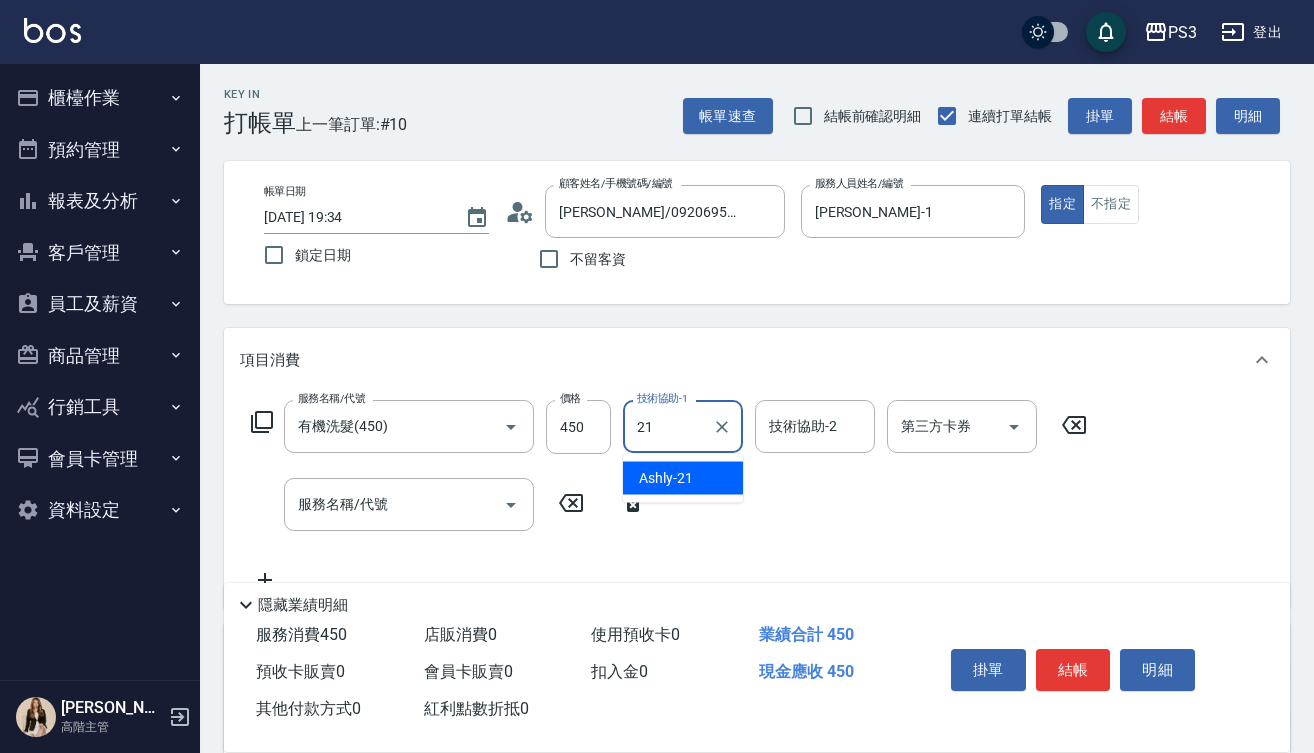 type on "Ashly-21" 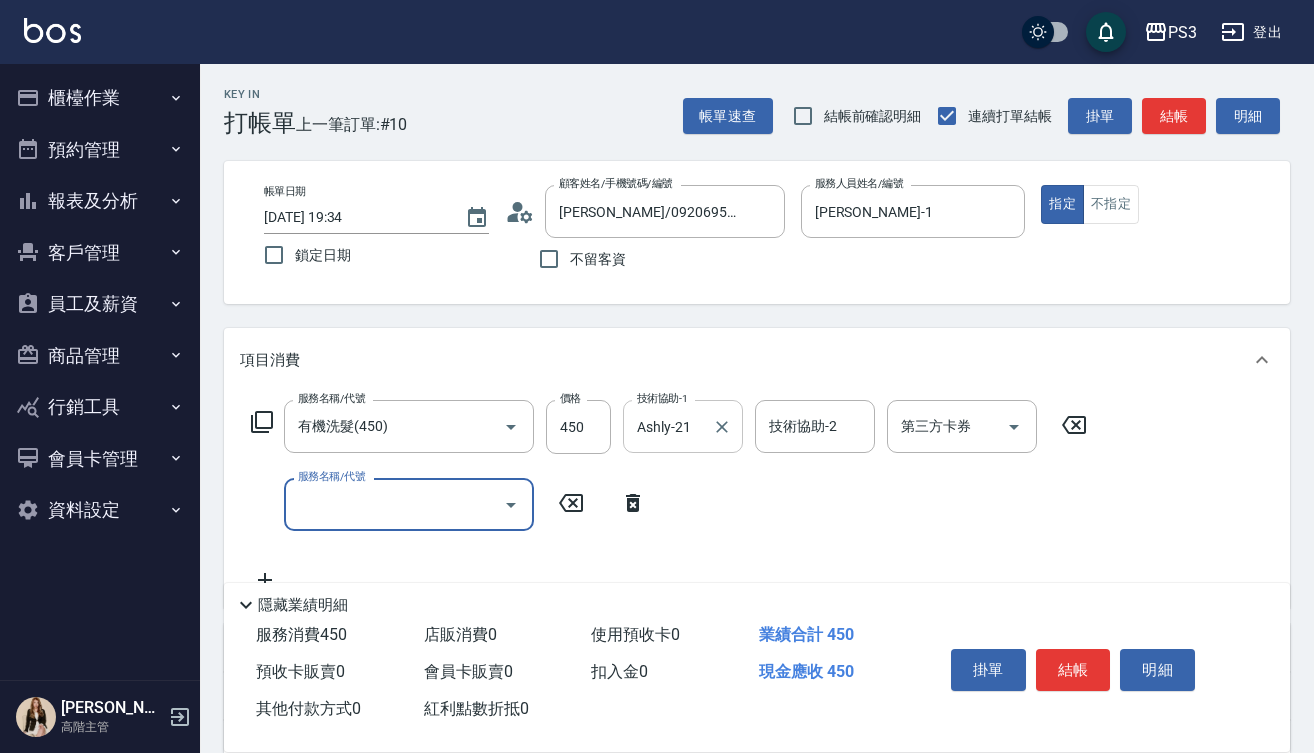 type on "3" 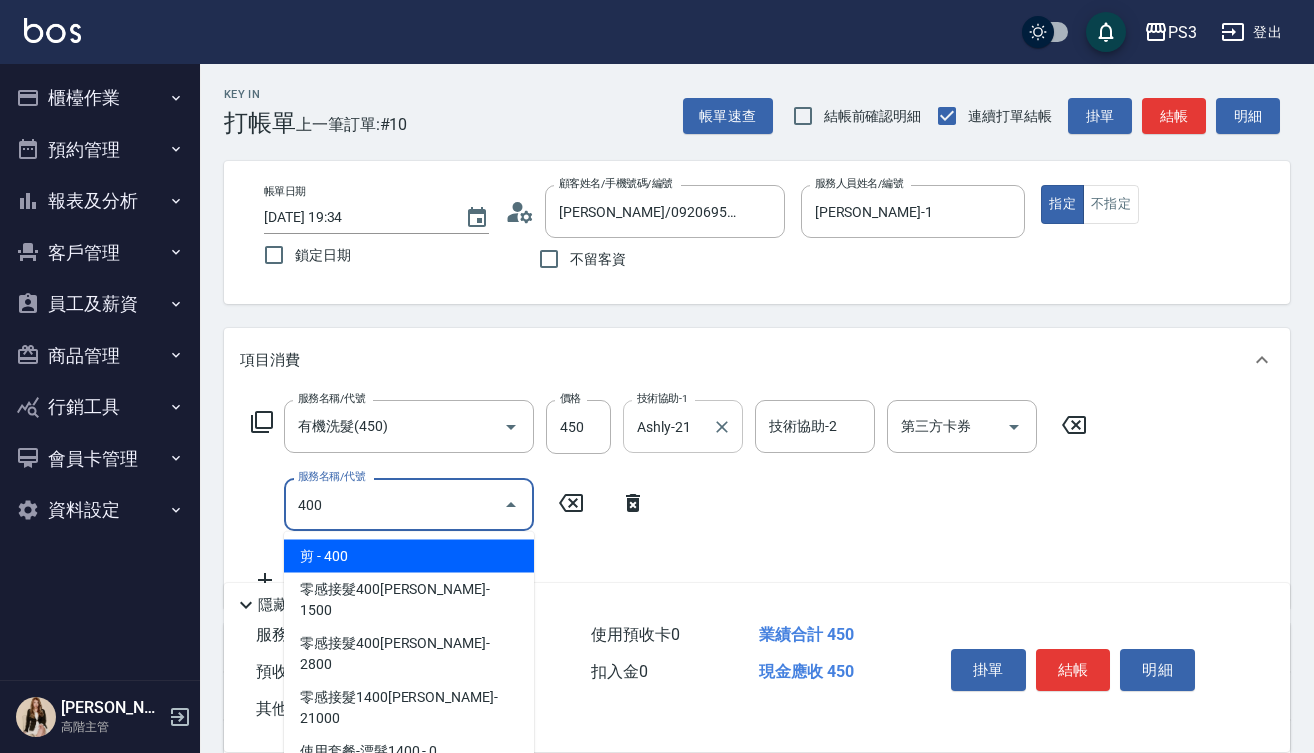 type on "剪(400)" 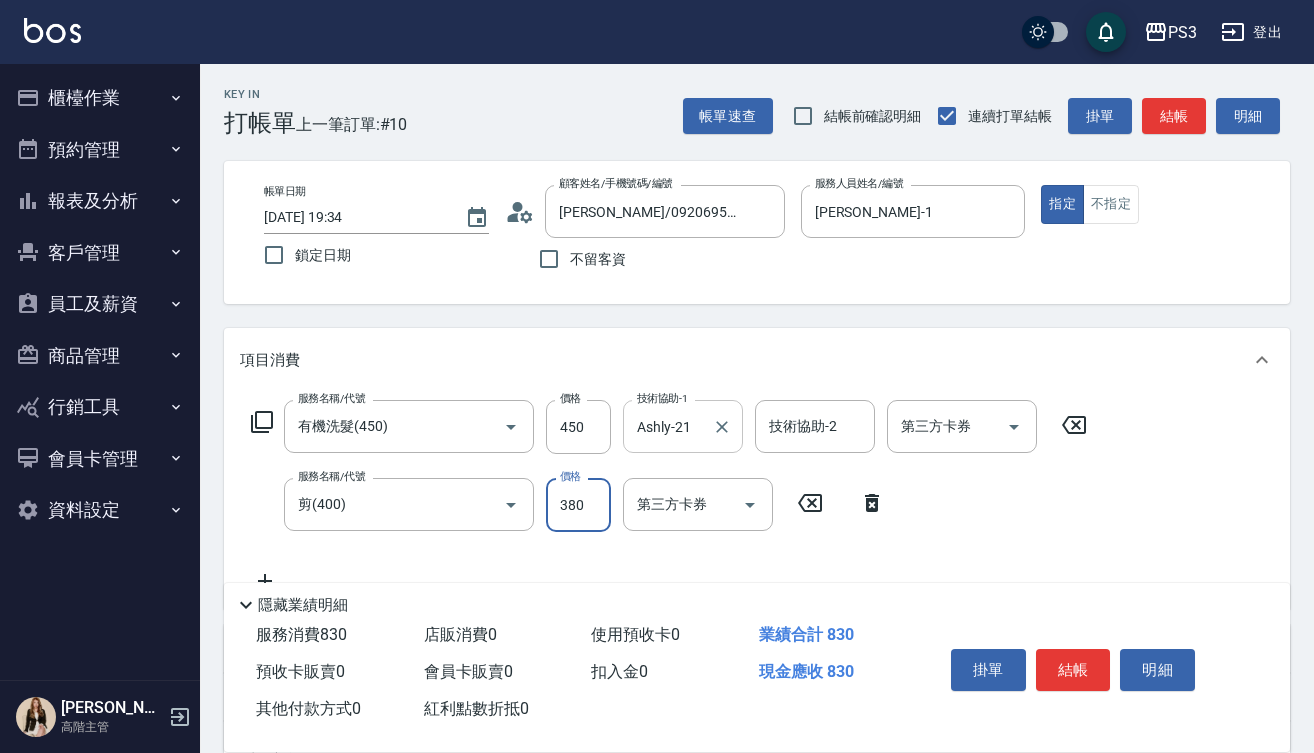 type on "380" 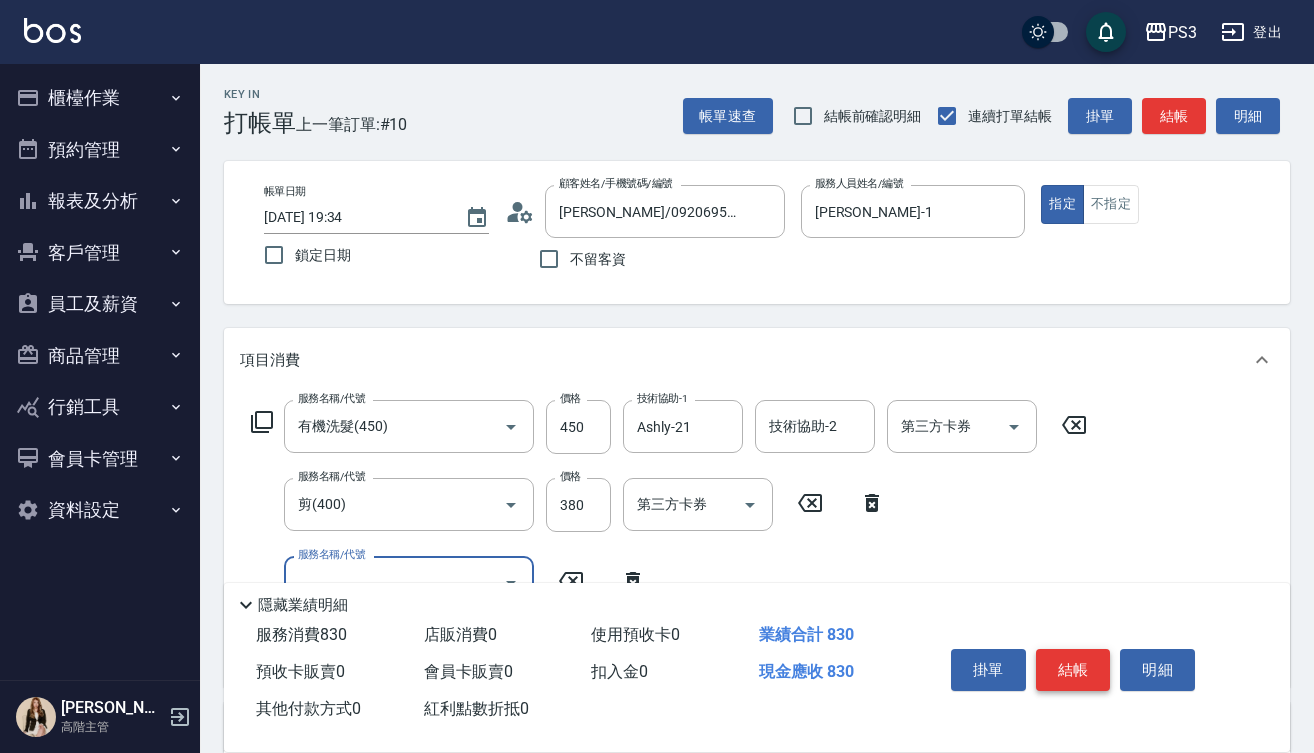 click on "結帳" at bounding box center (1073, 670) 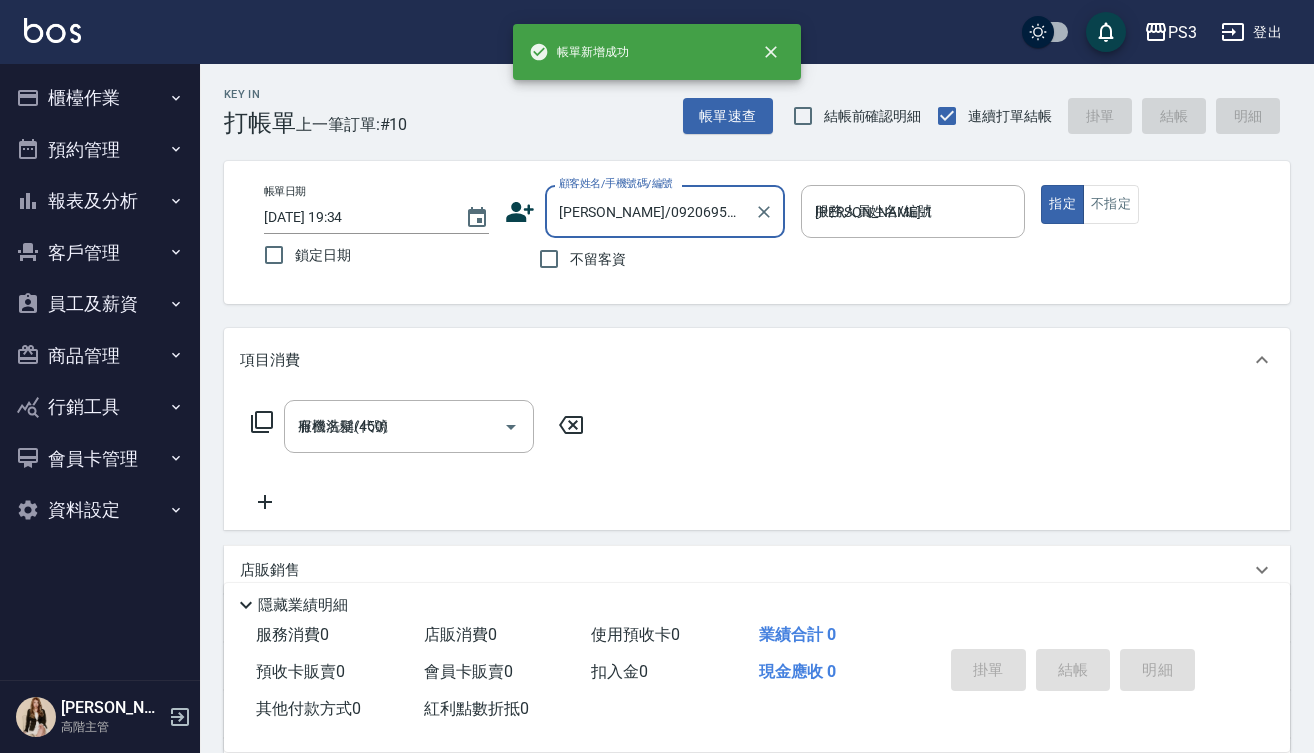 type on "2025/07/16 19:35" 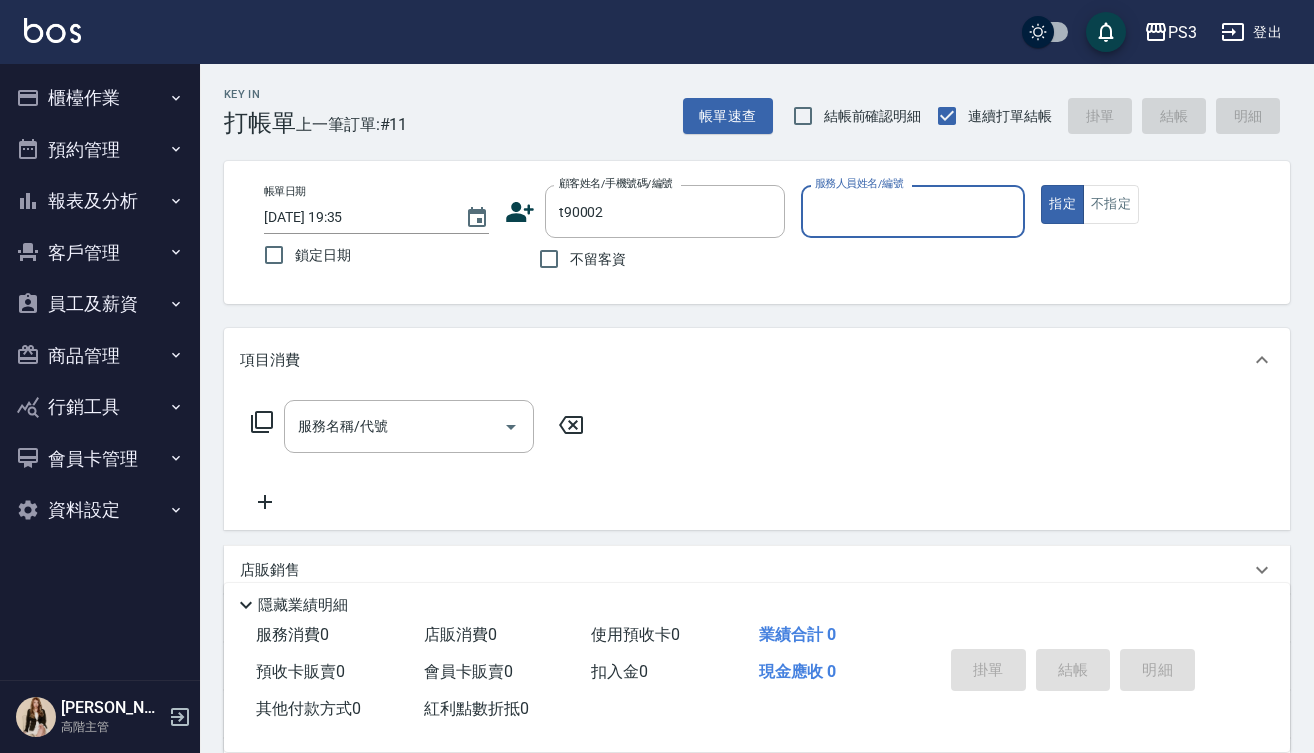 type on "t90002" 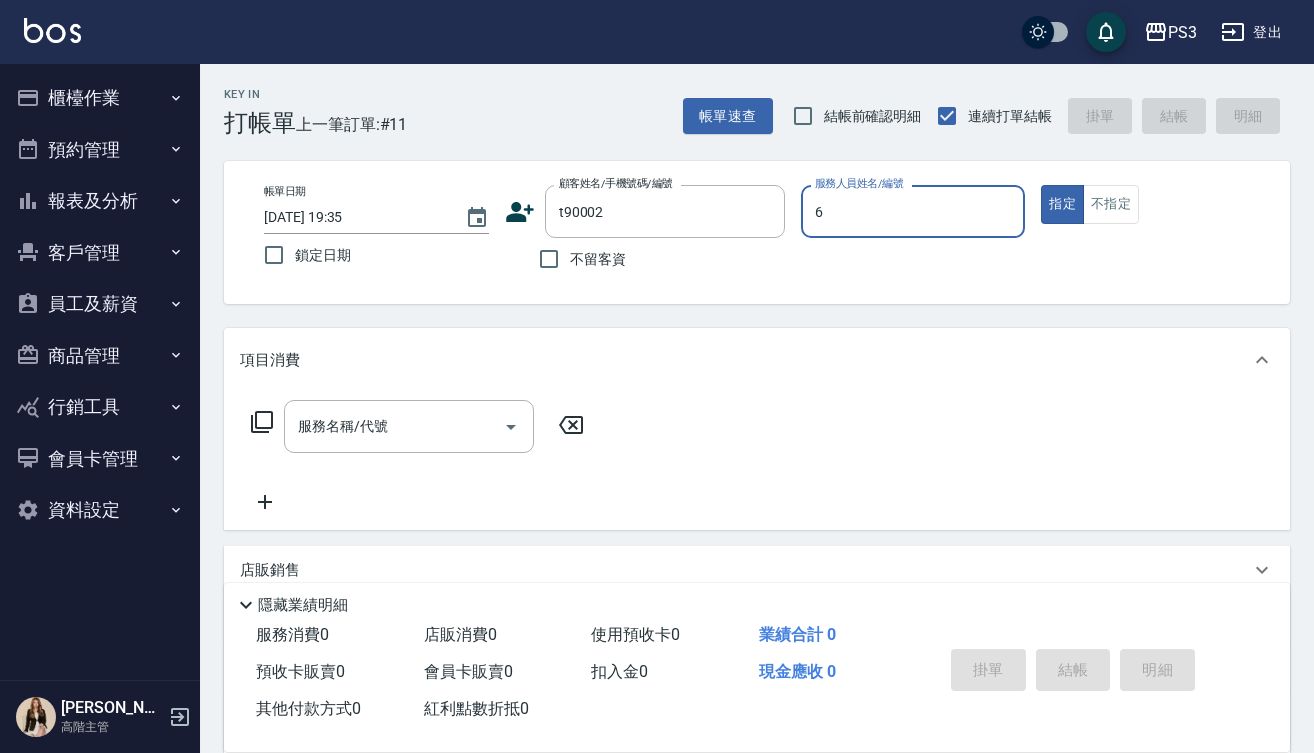 type on "鄭力中/0905275965/t90002" 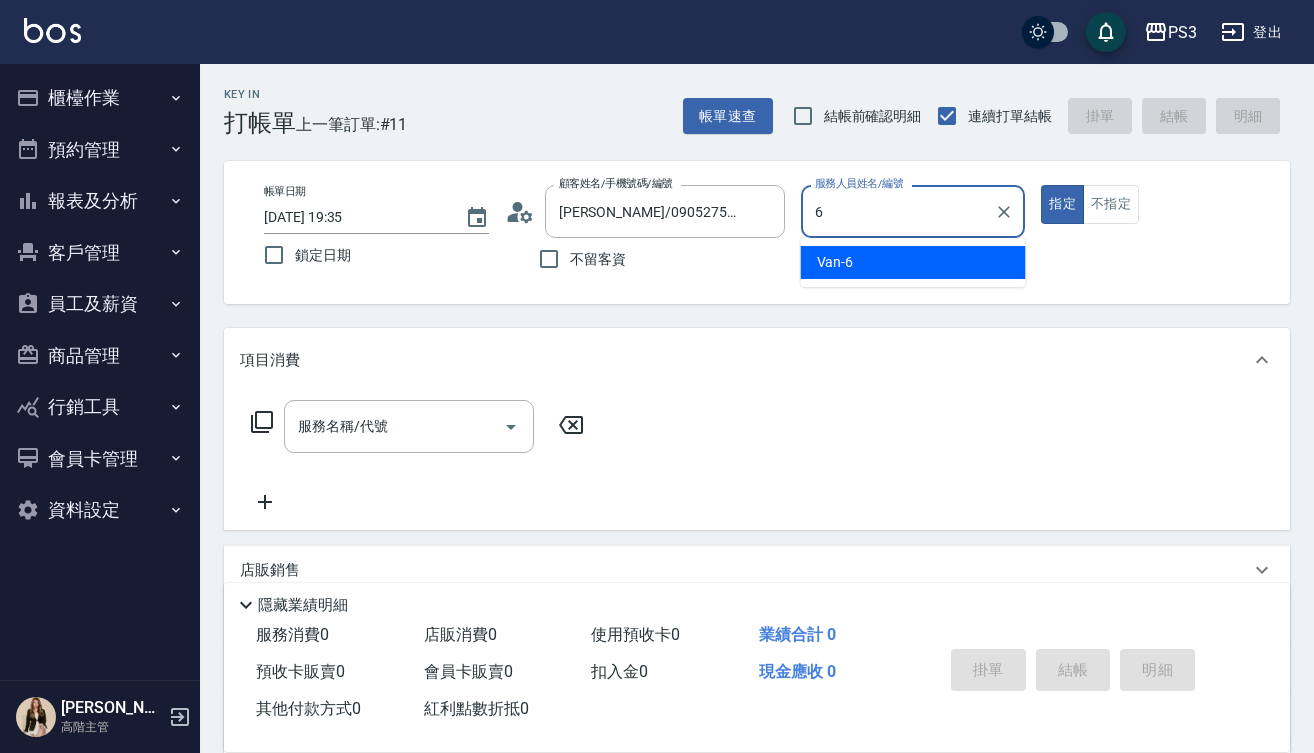 type on "Van-6" 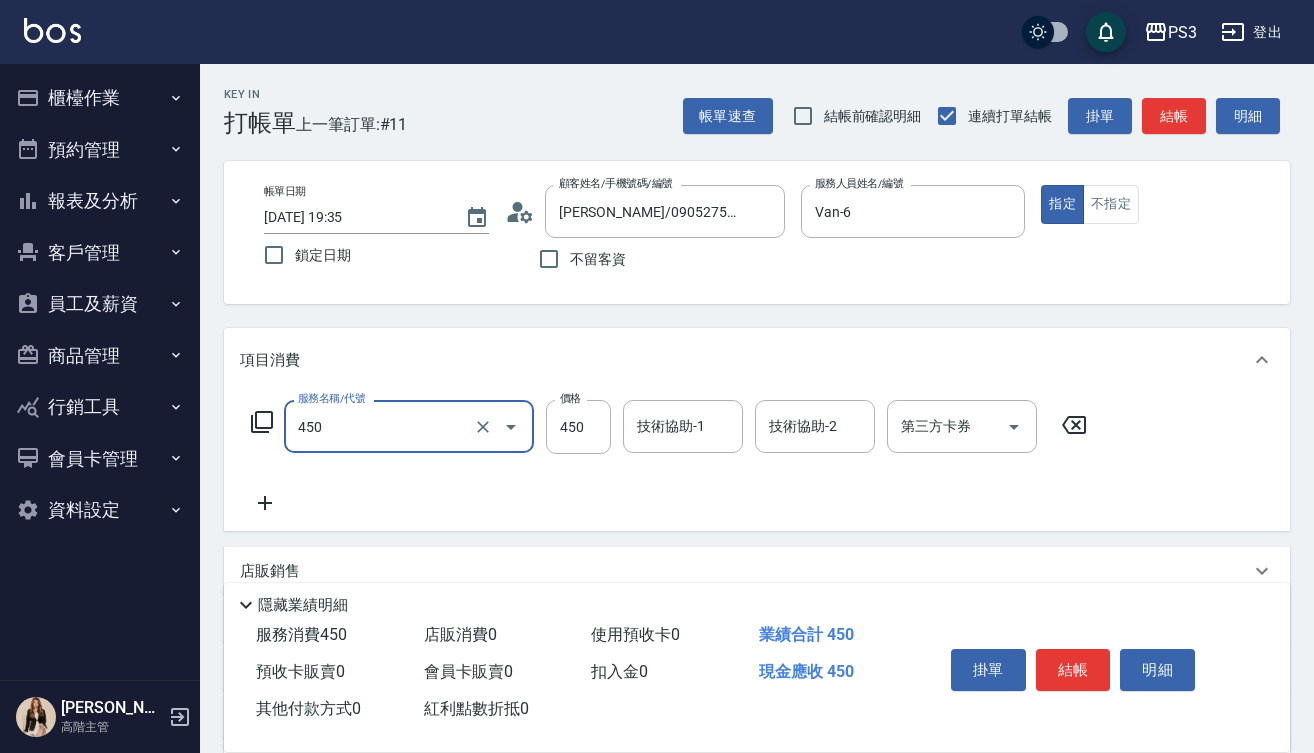 type on "有機洗髮(450)" 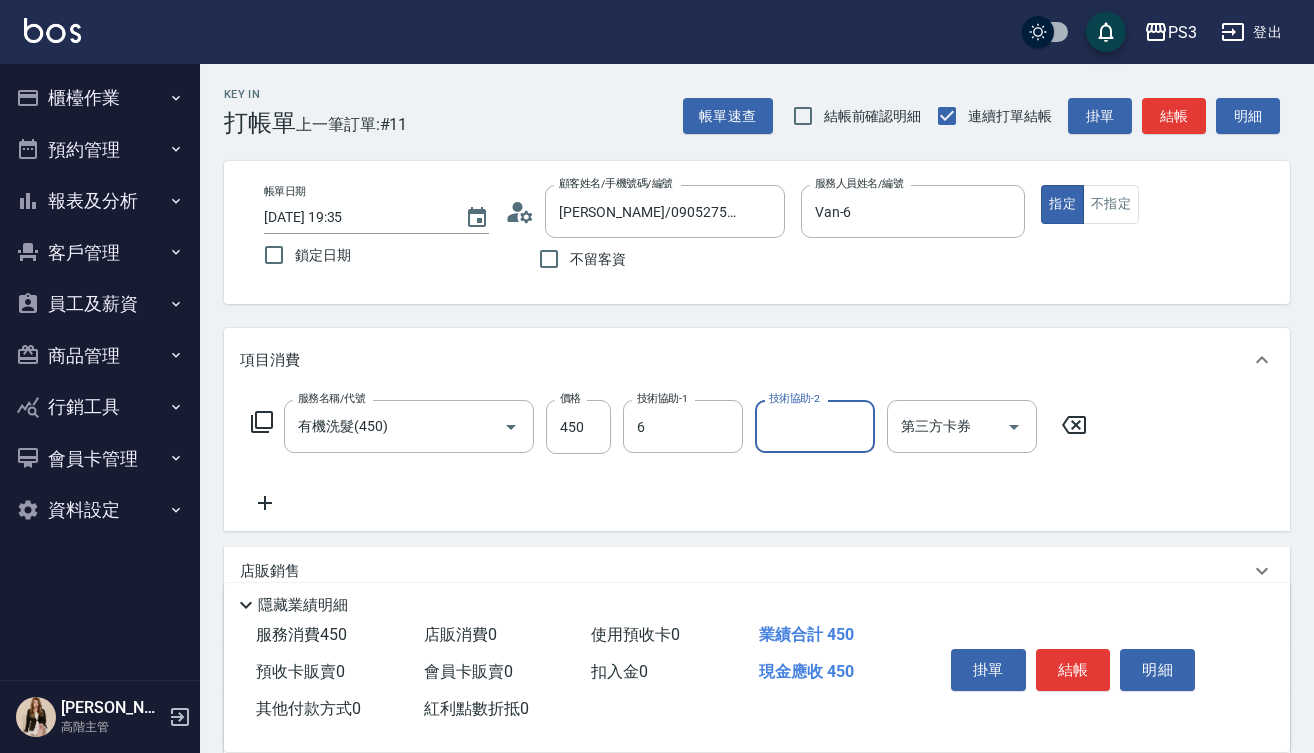 type on "Van-6" 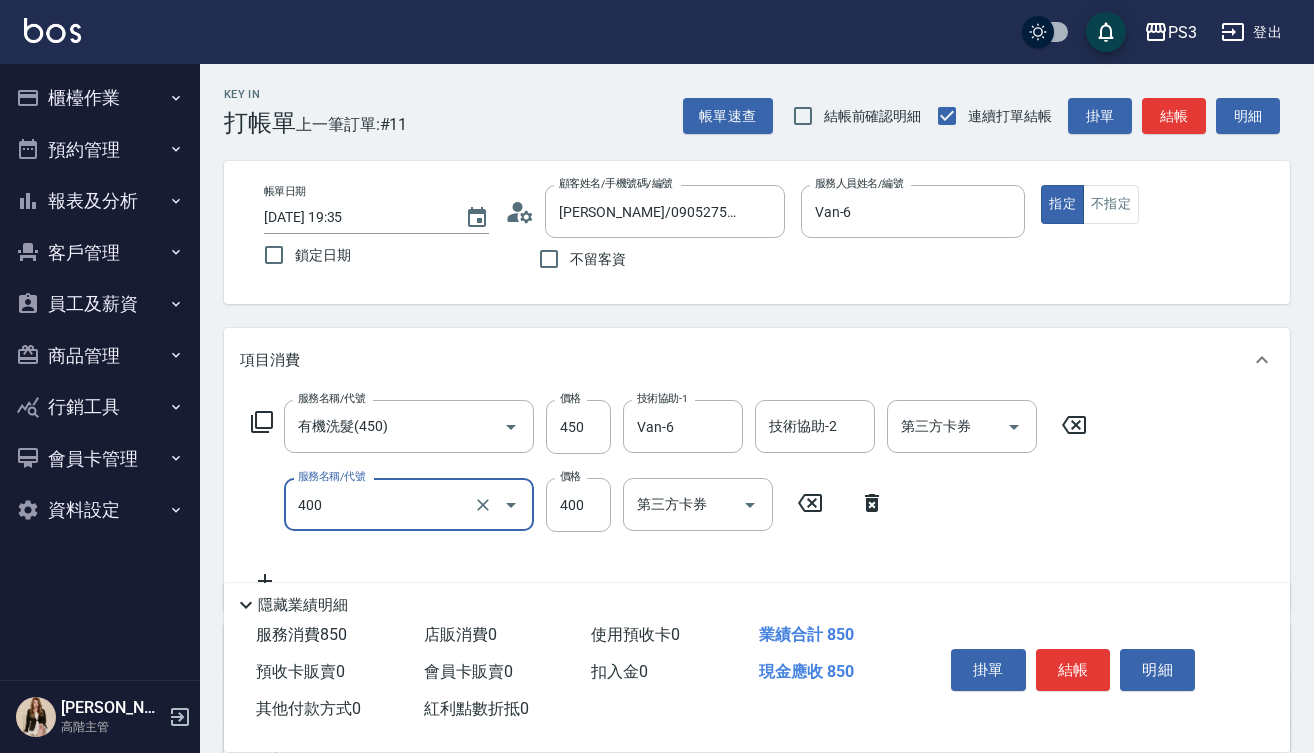 type on "剪(400)" 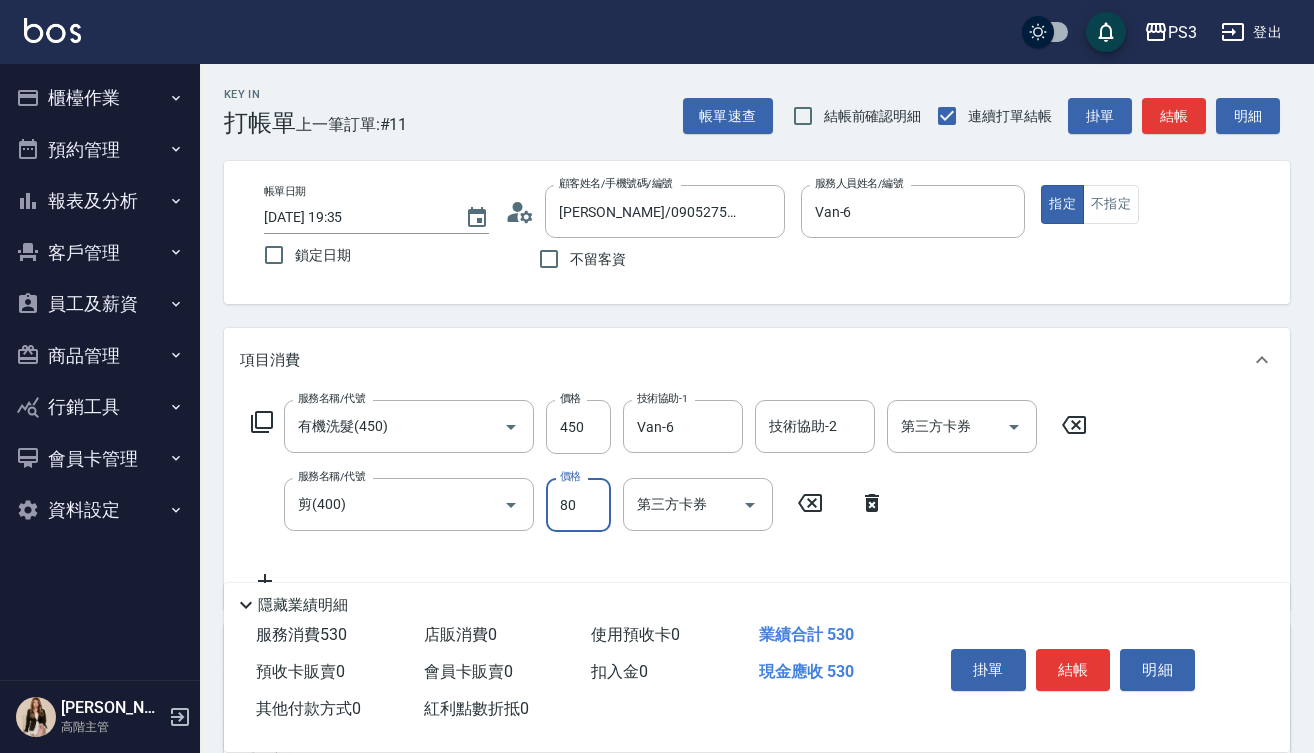 type on "80" 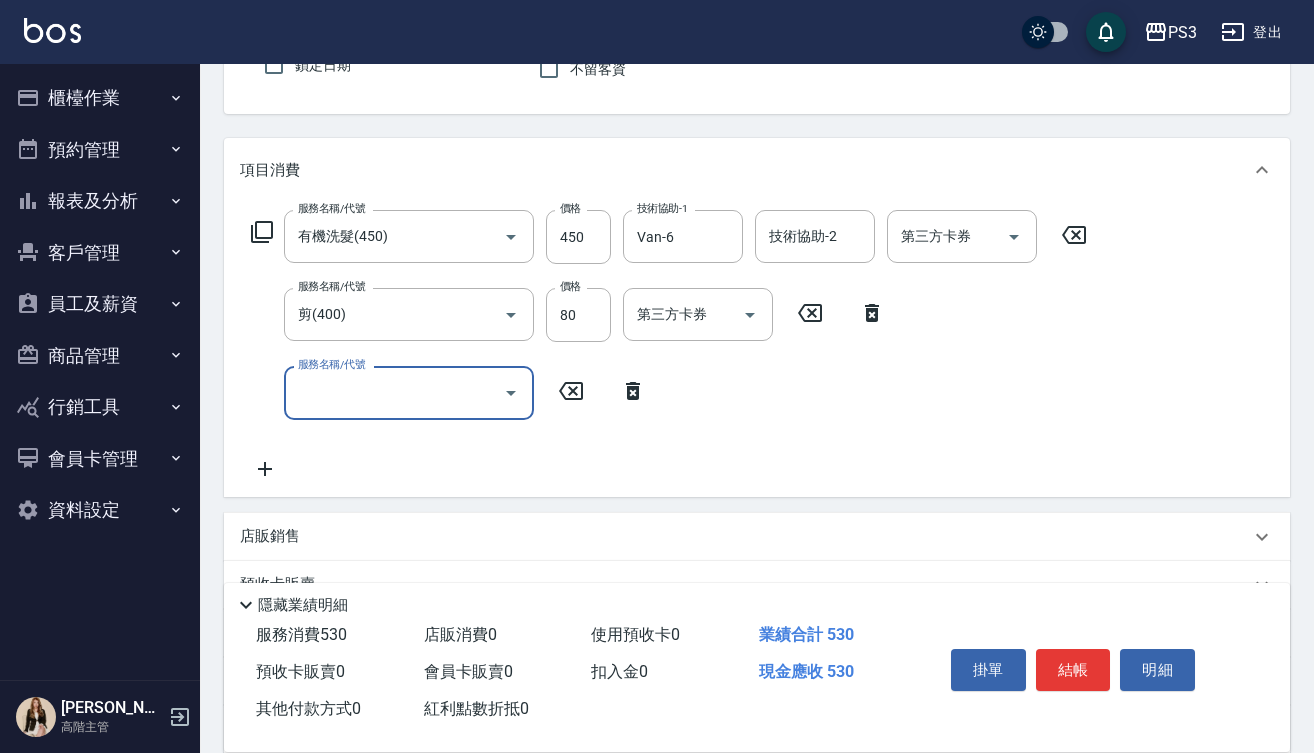 scroll, scrollTop: 191, scrollLeft: 0, axis: vertical 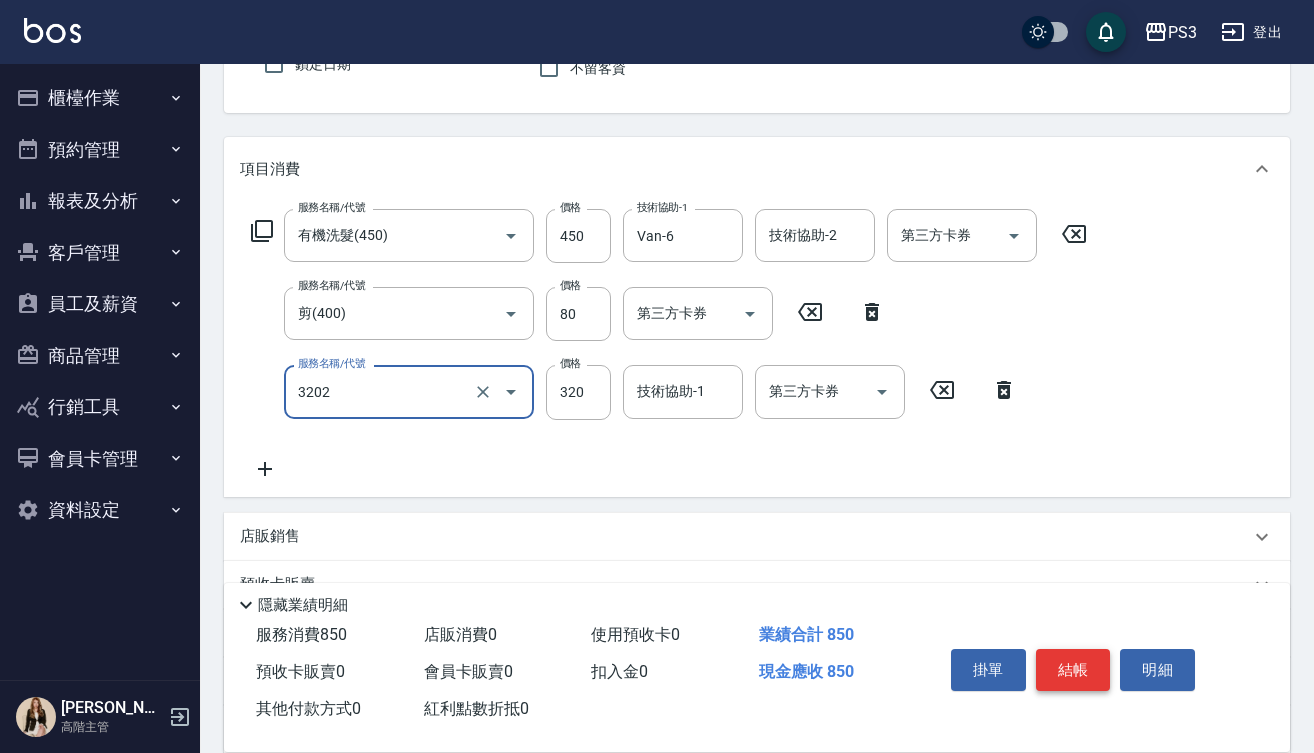type on "頭皮隔離(3202)" 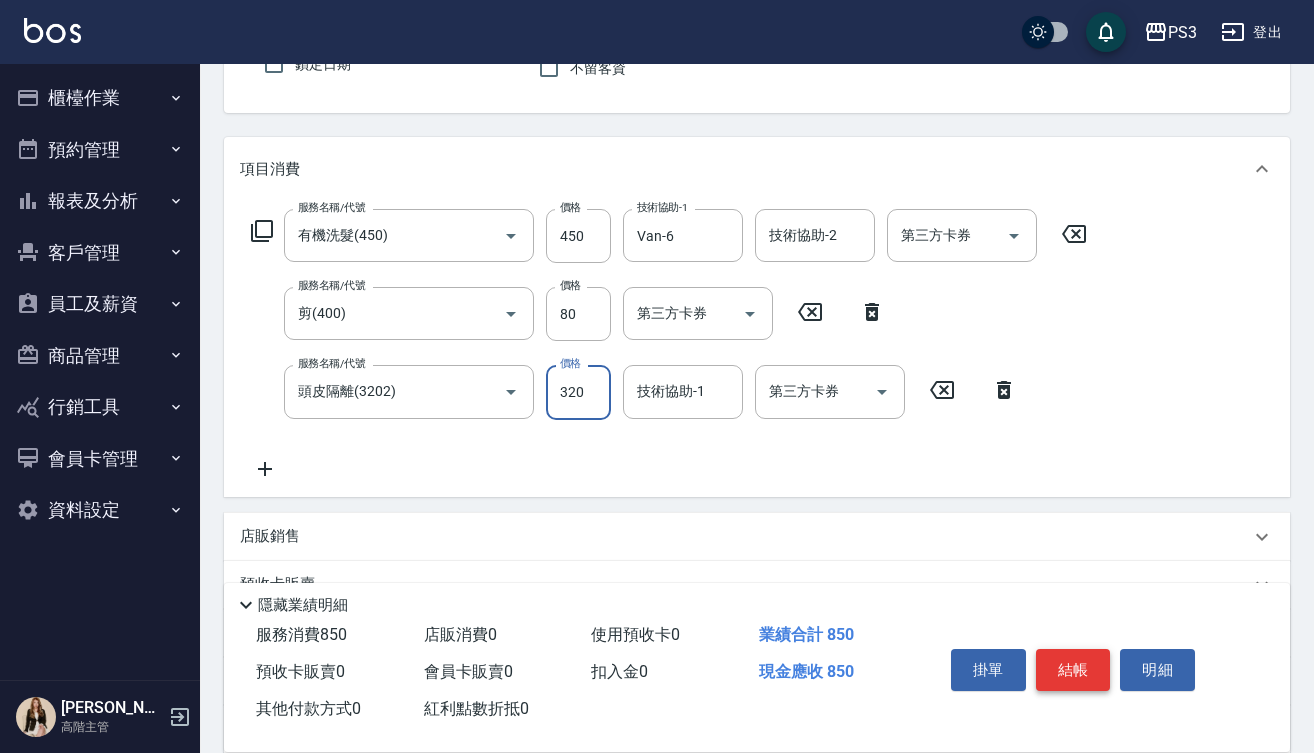 type on "0" 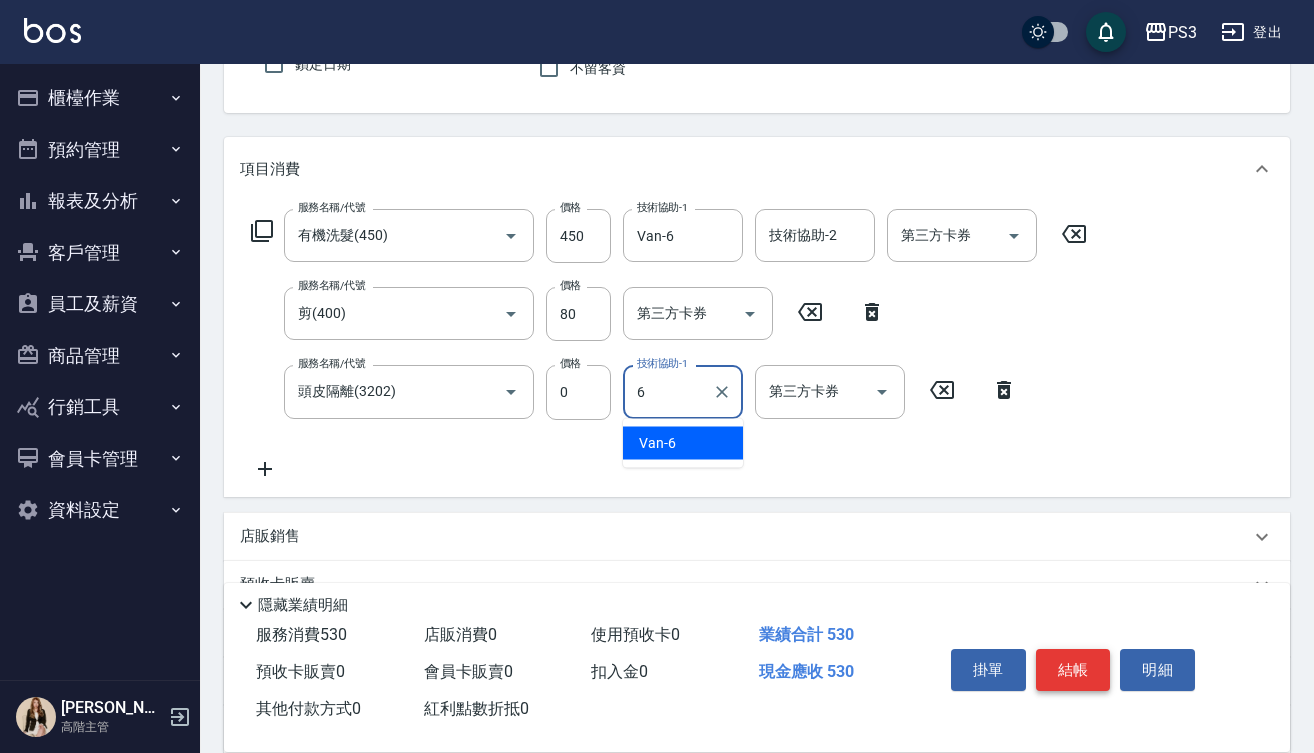 type on "Van-6" 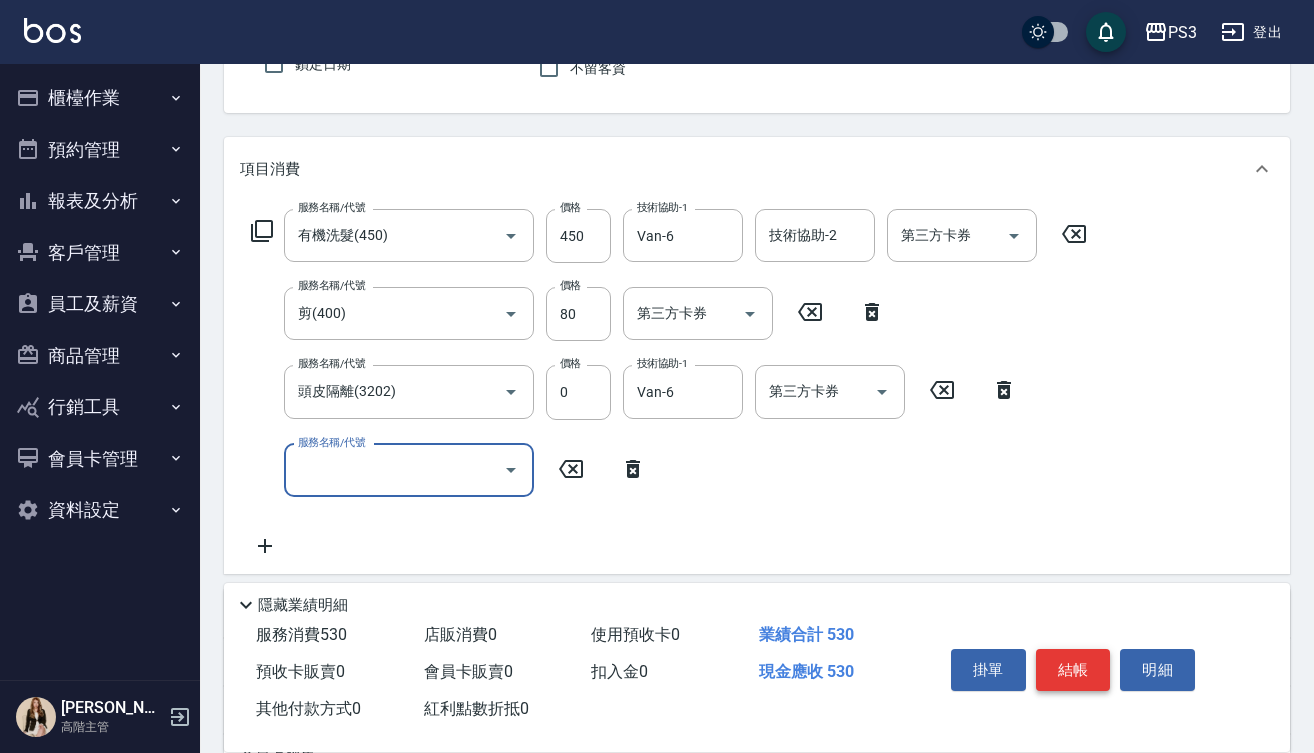 type on "4" 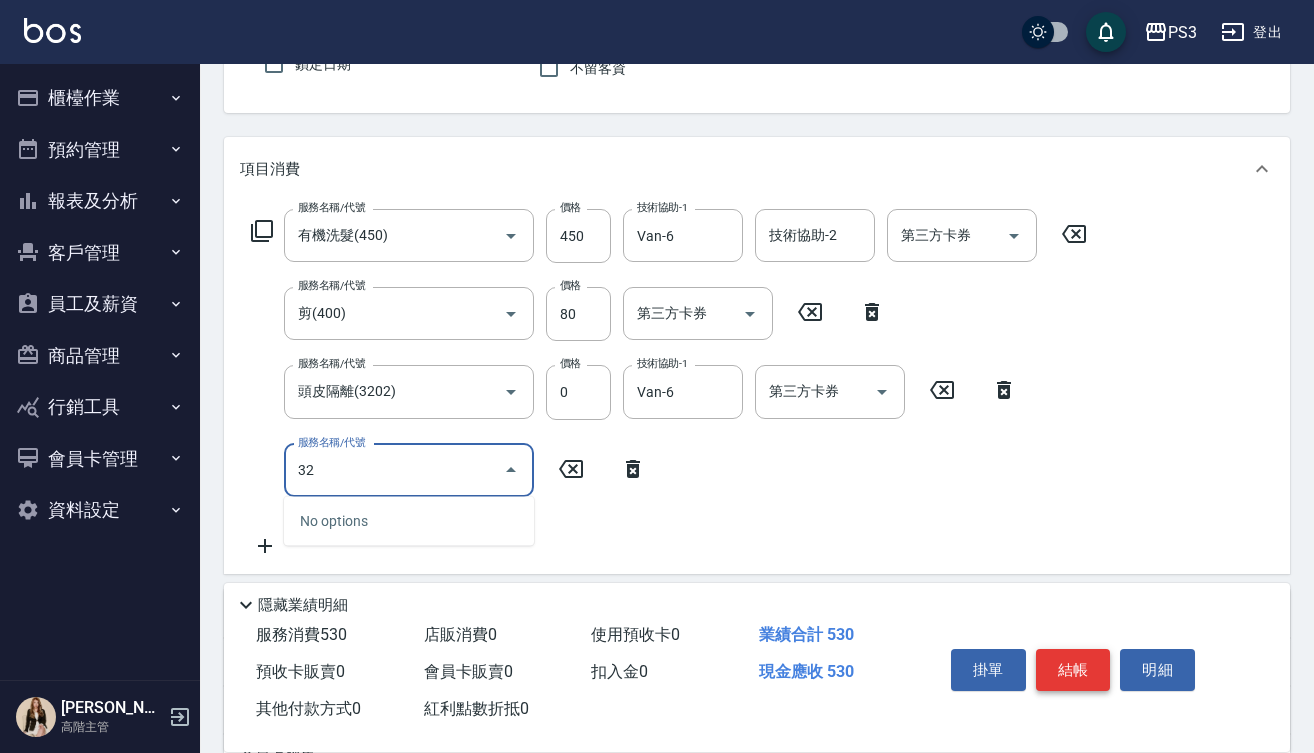 type on "3" 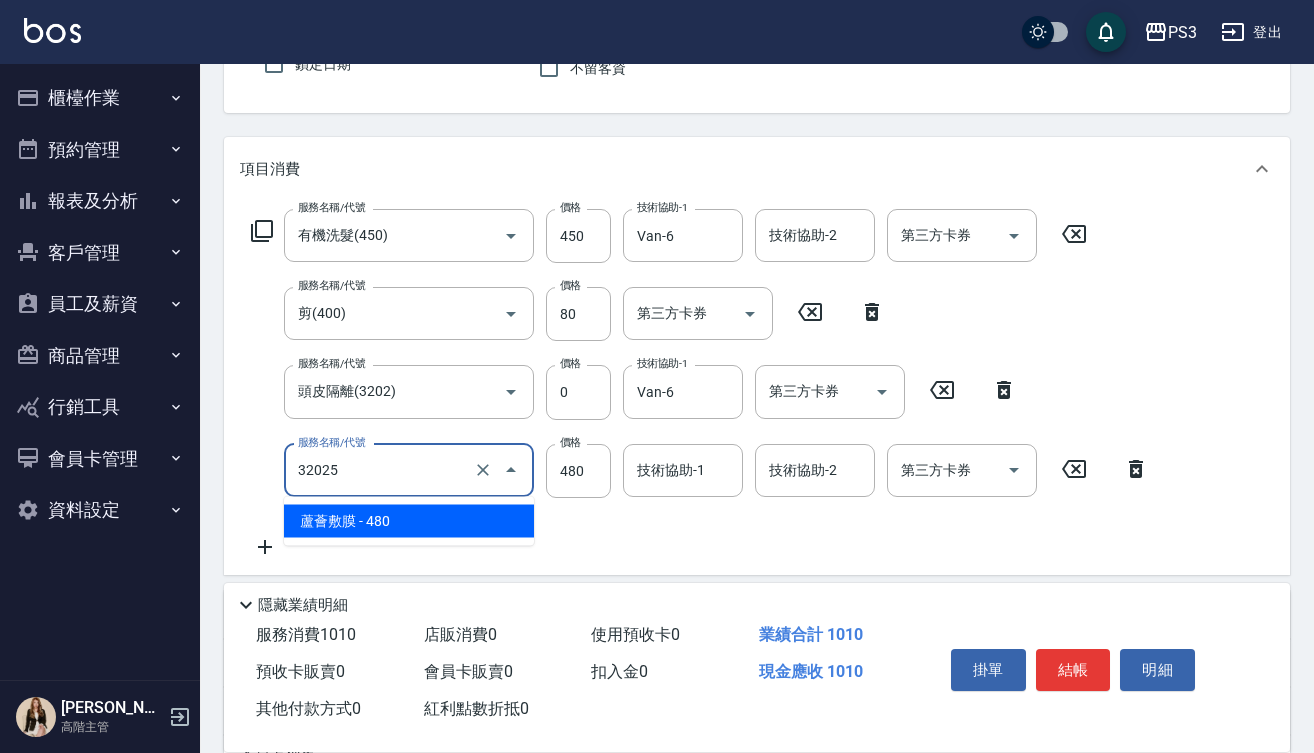 click on "32025" at bounding box center [381, 470] 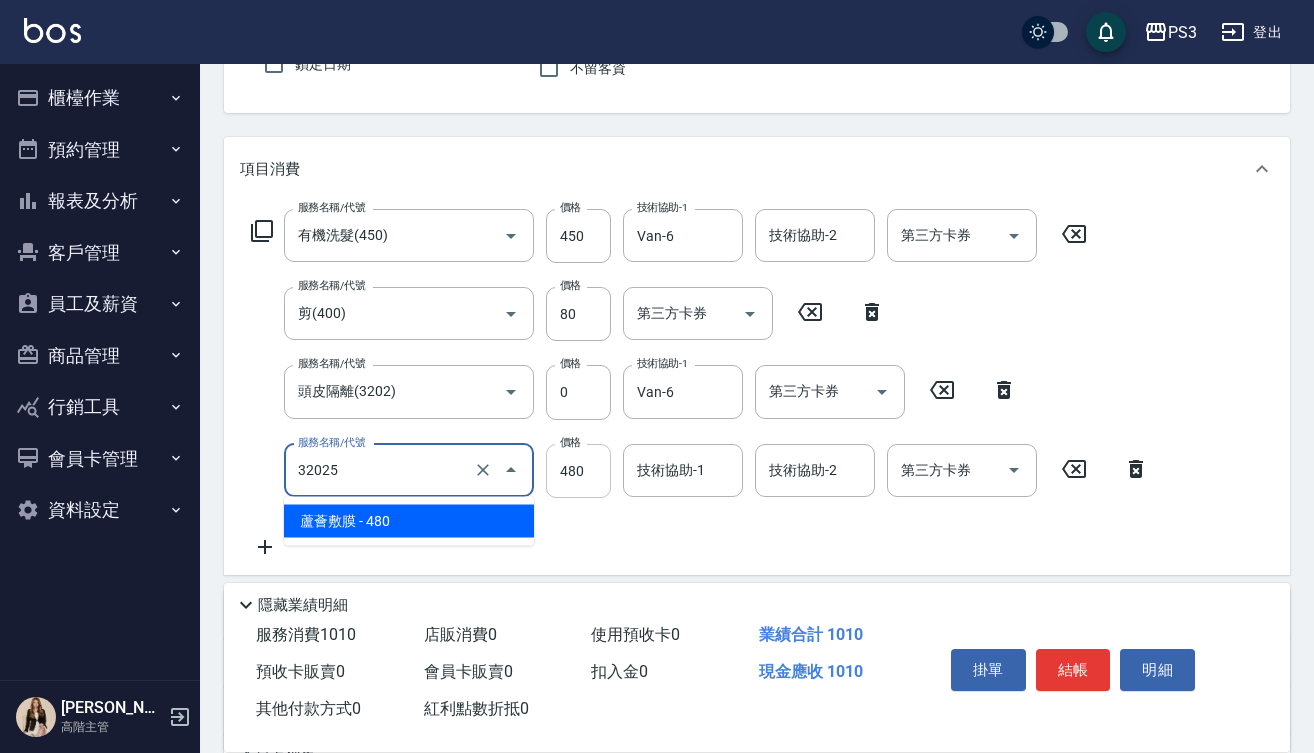 type on "蘆薈敷膜(32025)" 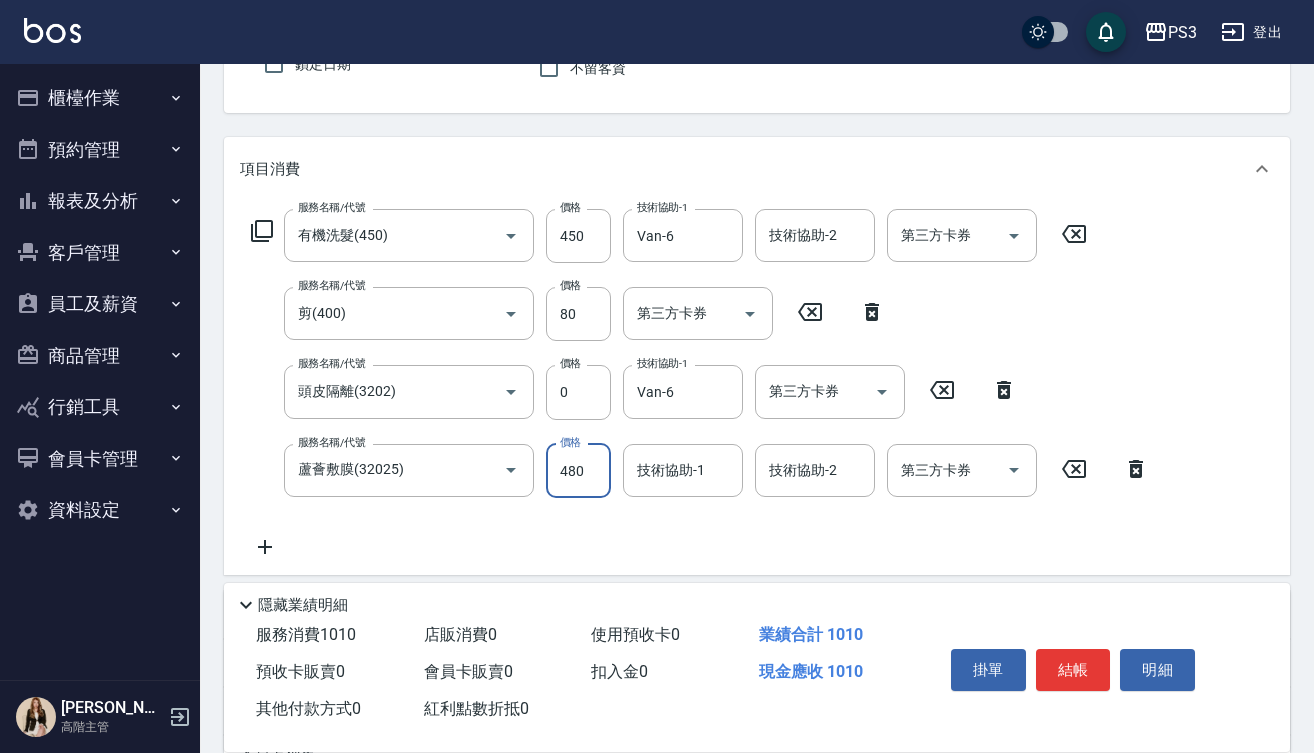 click on "480" at bounding box center [578, 471] 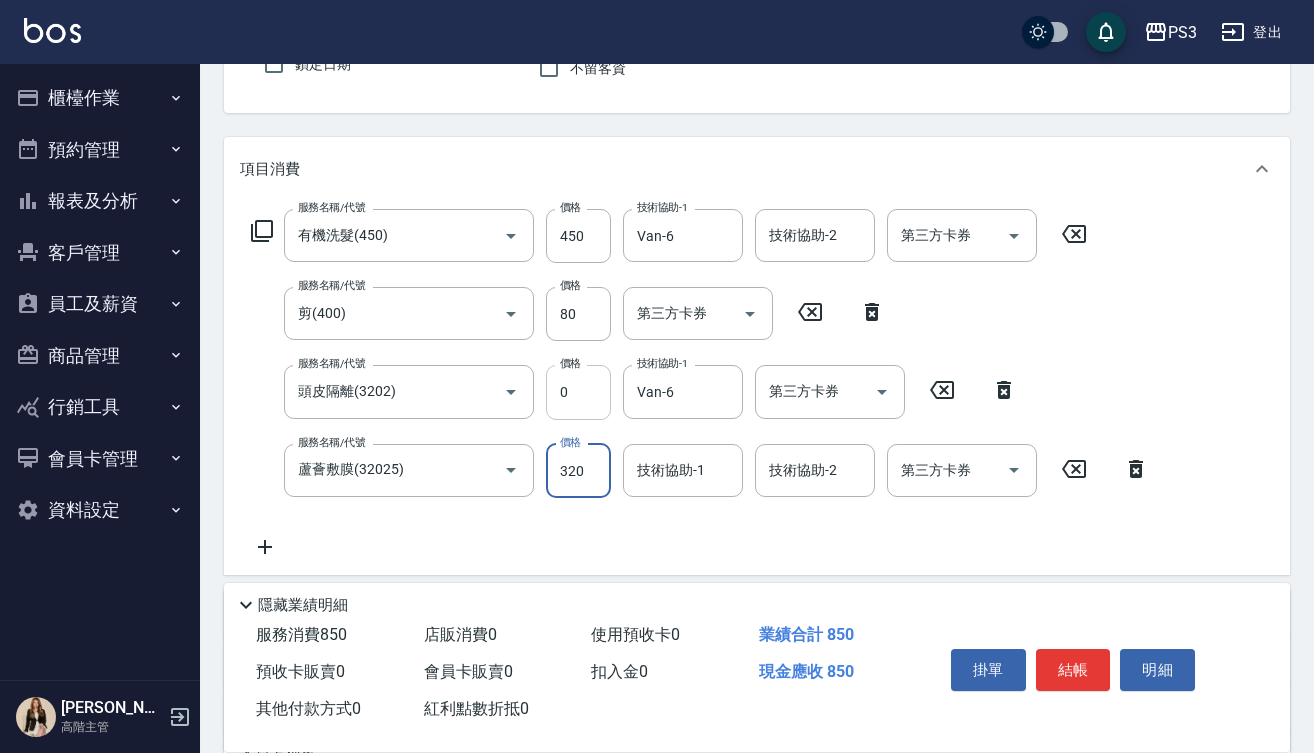 type on "320" 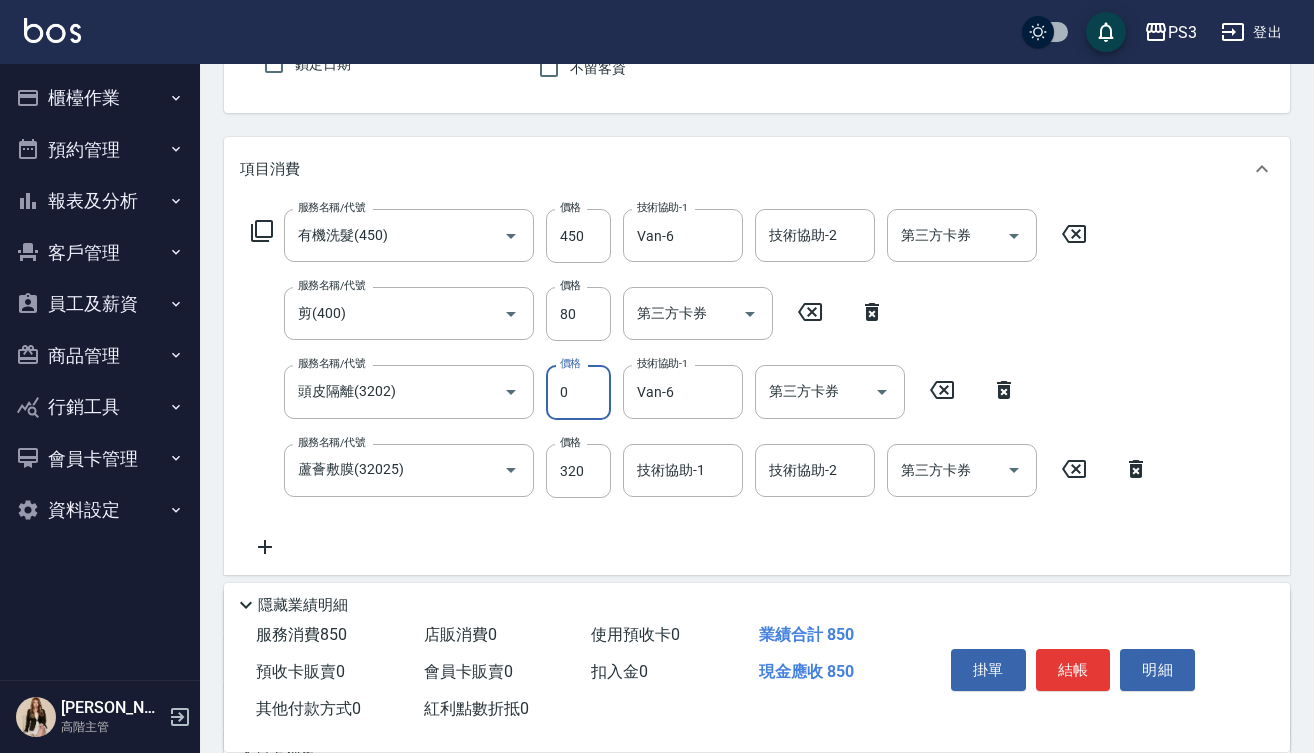 click on "0" at bounding box center (578, 392) 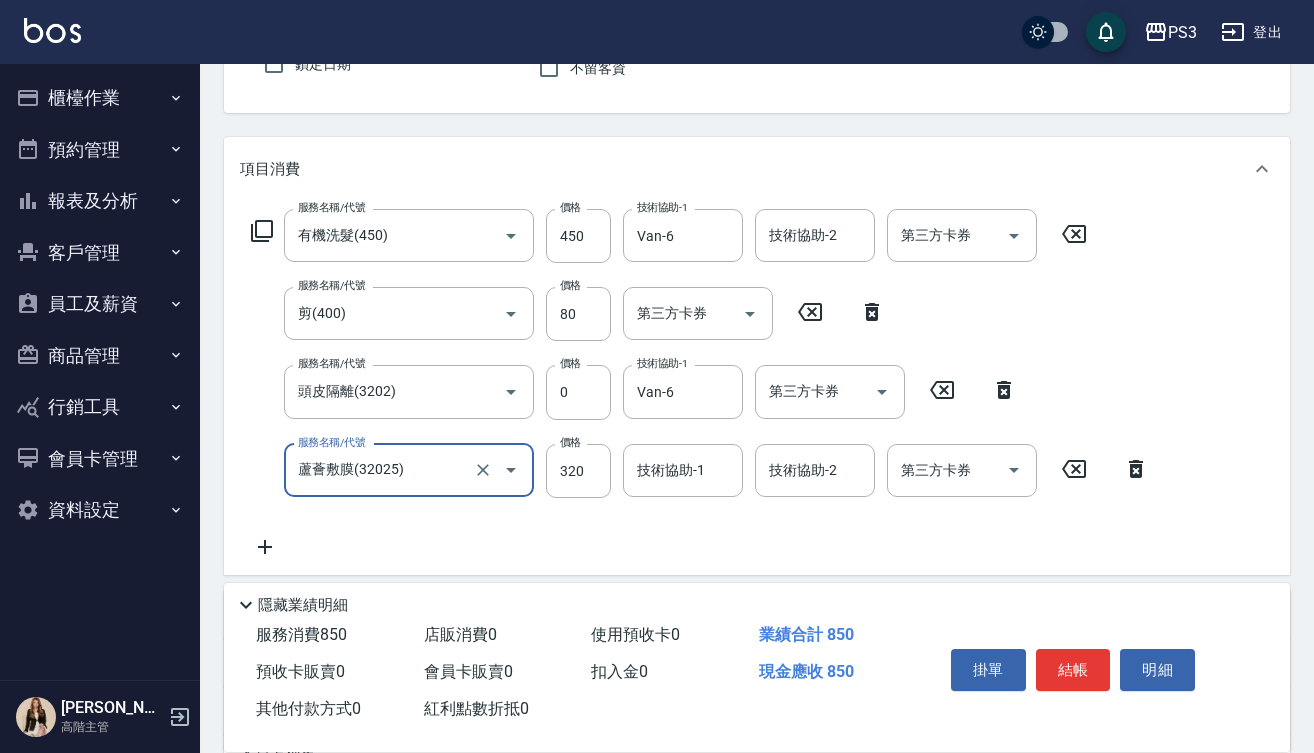 click on "蘆薈敷膜(32025)" at bounding box center (381, 470) 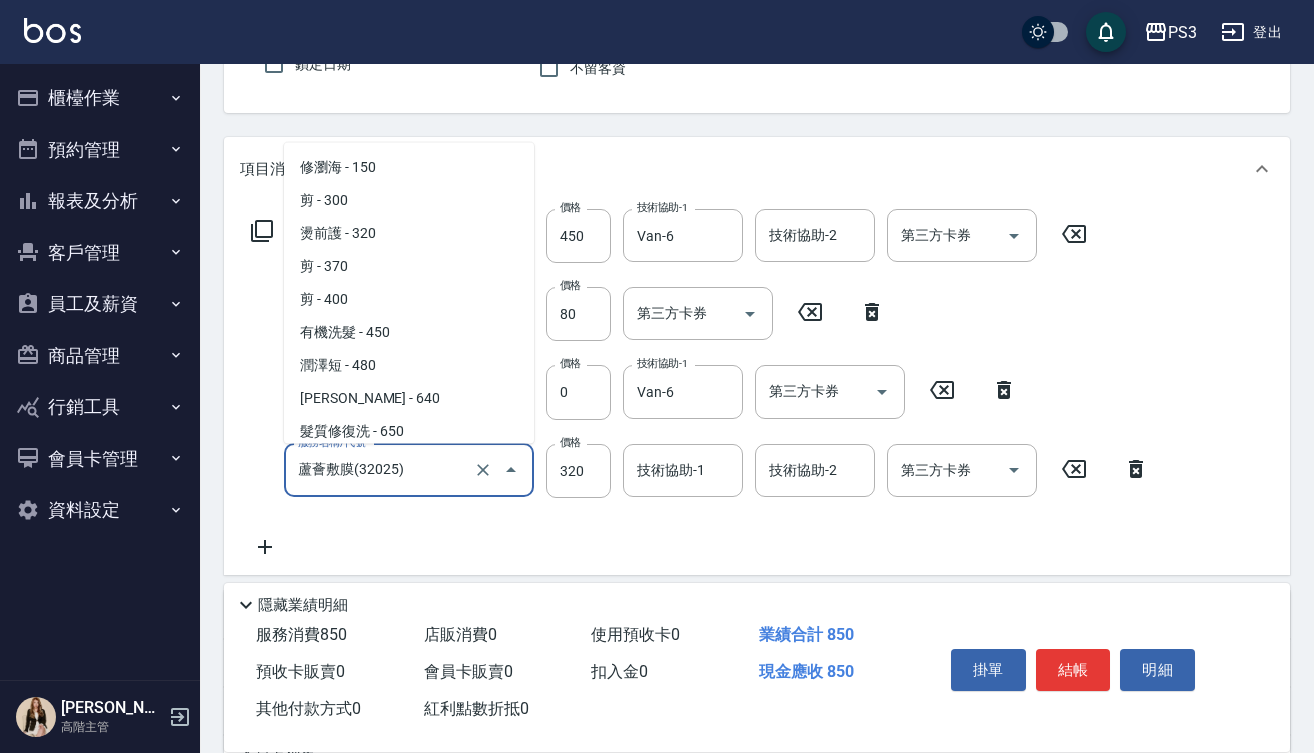 click on "蘆薈敷膜(32025)" at bounding box center [381, 470] 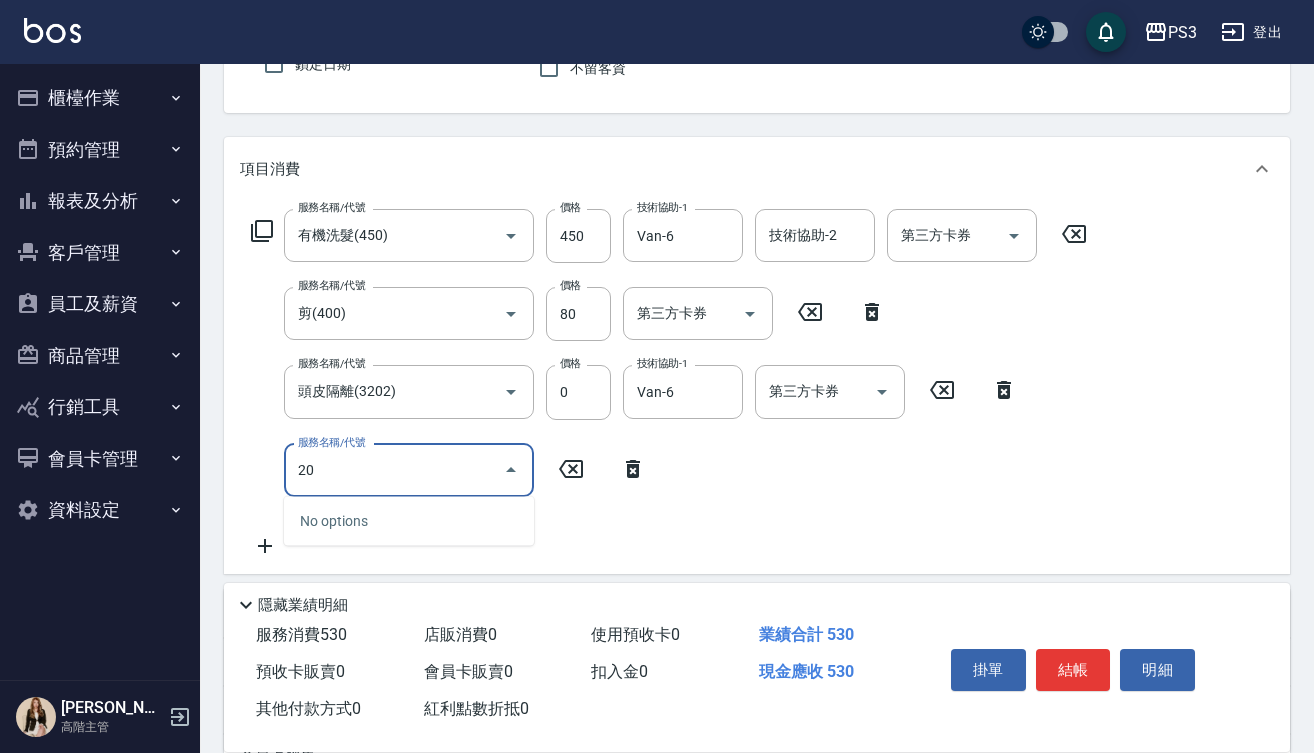 type on "2" 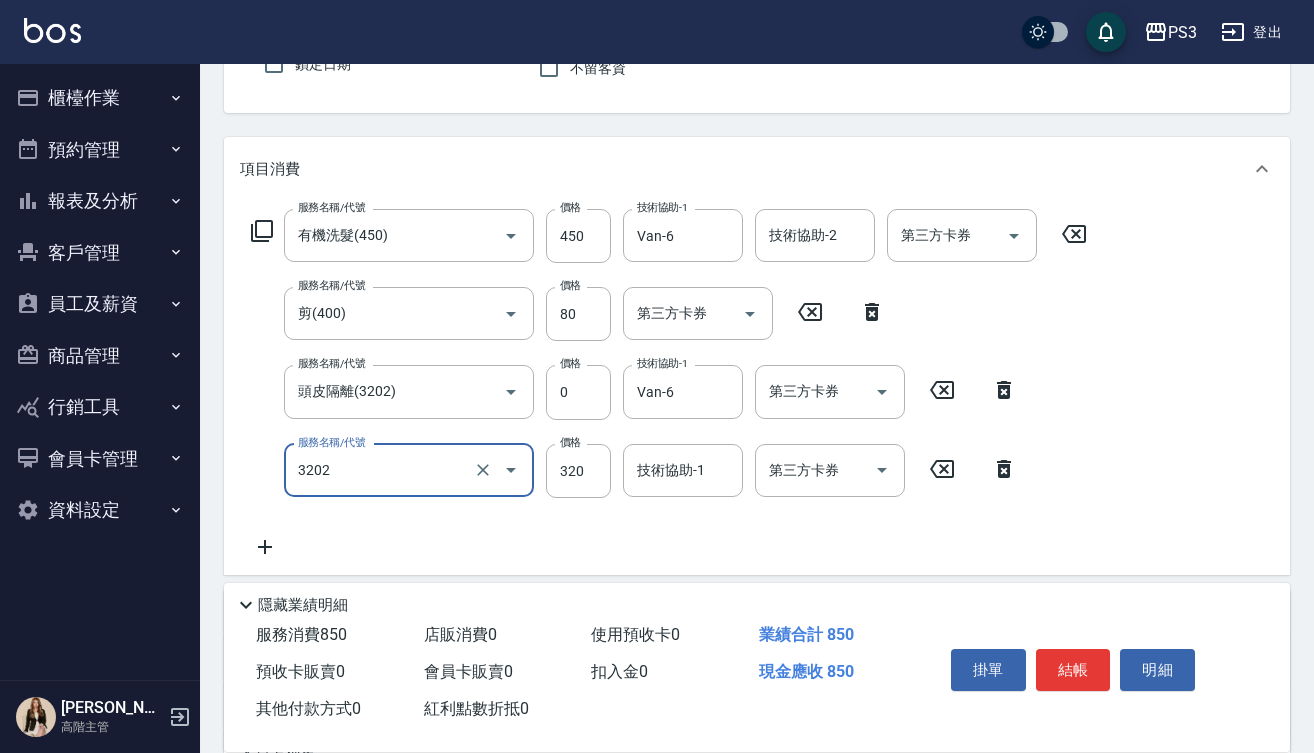 type on "頭皮隔離(3202)" 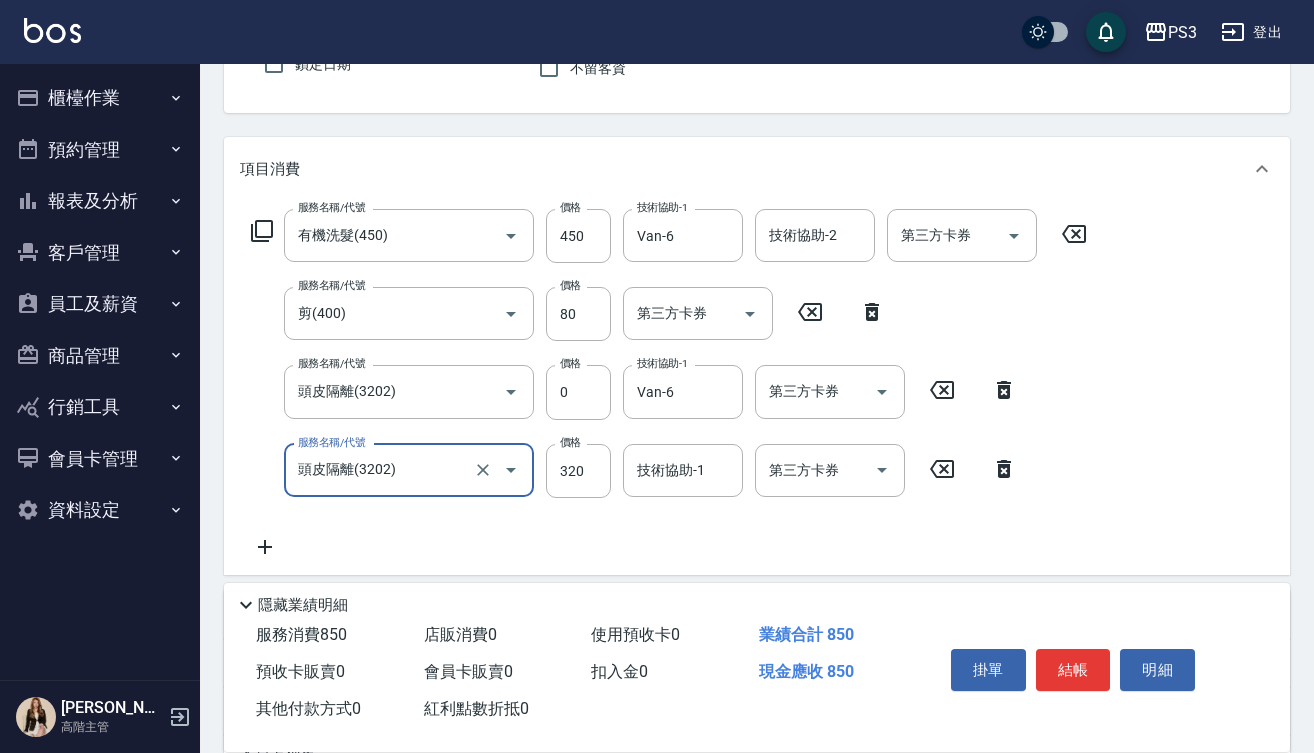 click on "服務名稱/代號 頭皮隔離(3202) 服務名稱/代號 價格 0 價格 技術協助-1 Van-6 技術協助-1 第三方卡券 第三方卡券" at bounding box center [634, 392] 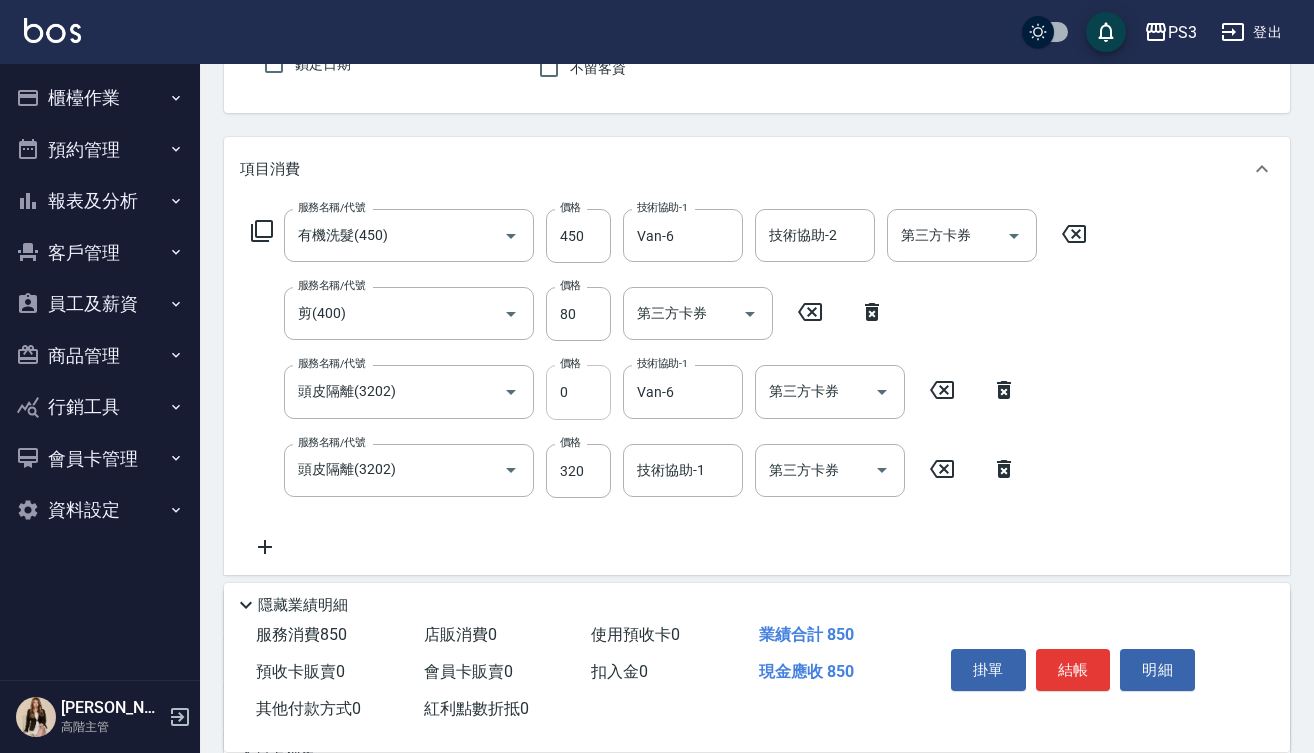 click on "0" at bounding box center (578, 392) 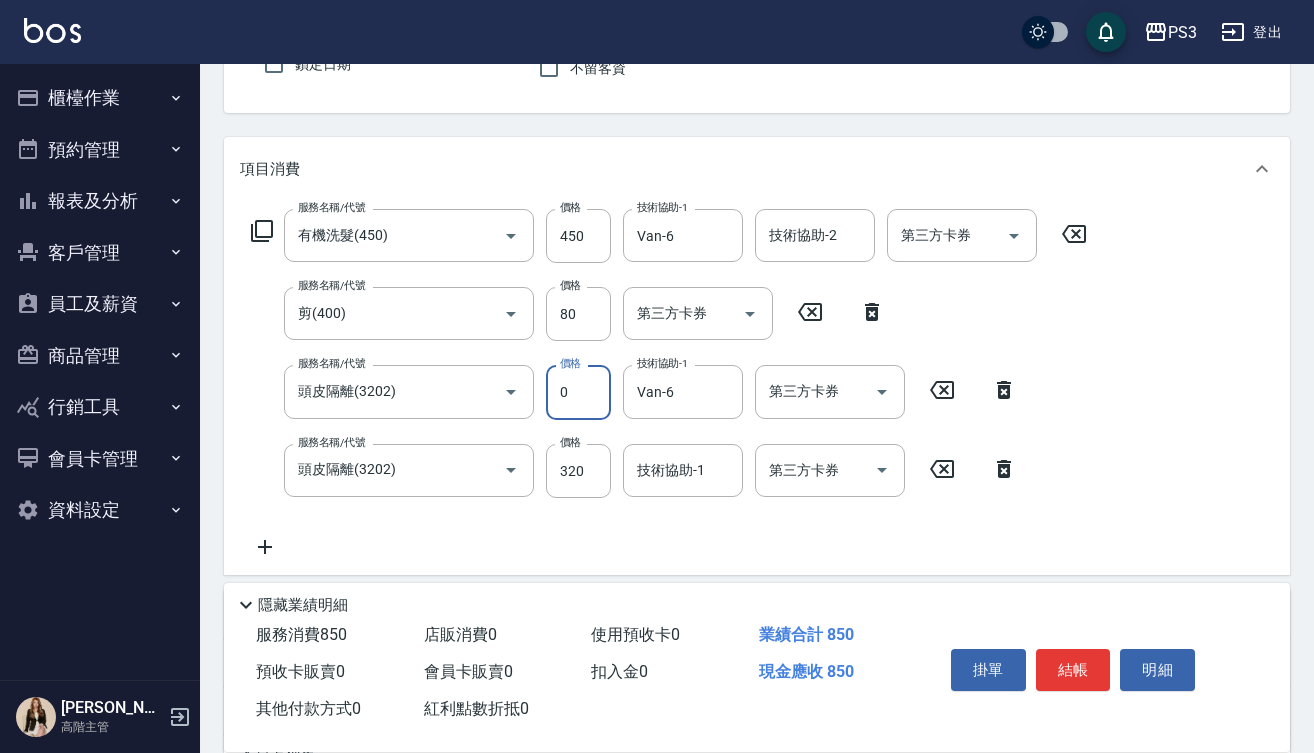 click on "0" at bounding box center (578, 392) 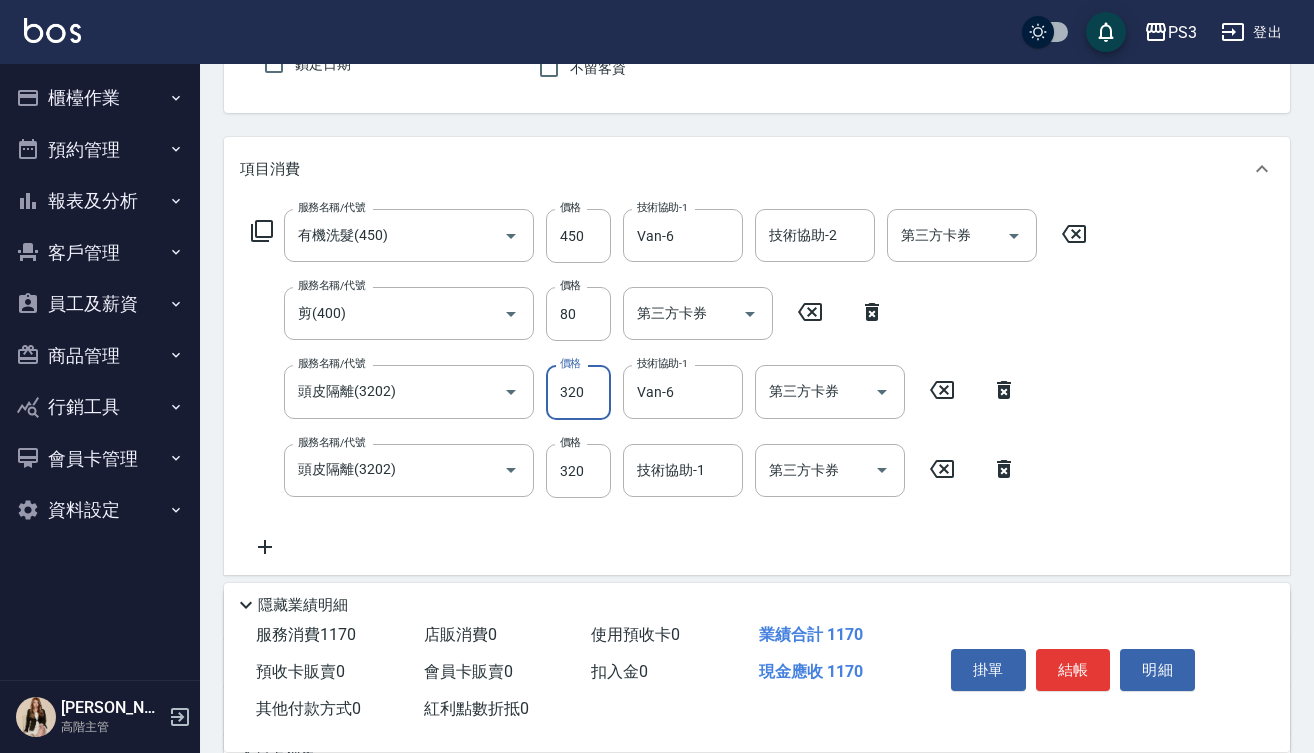 type on "320" 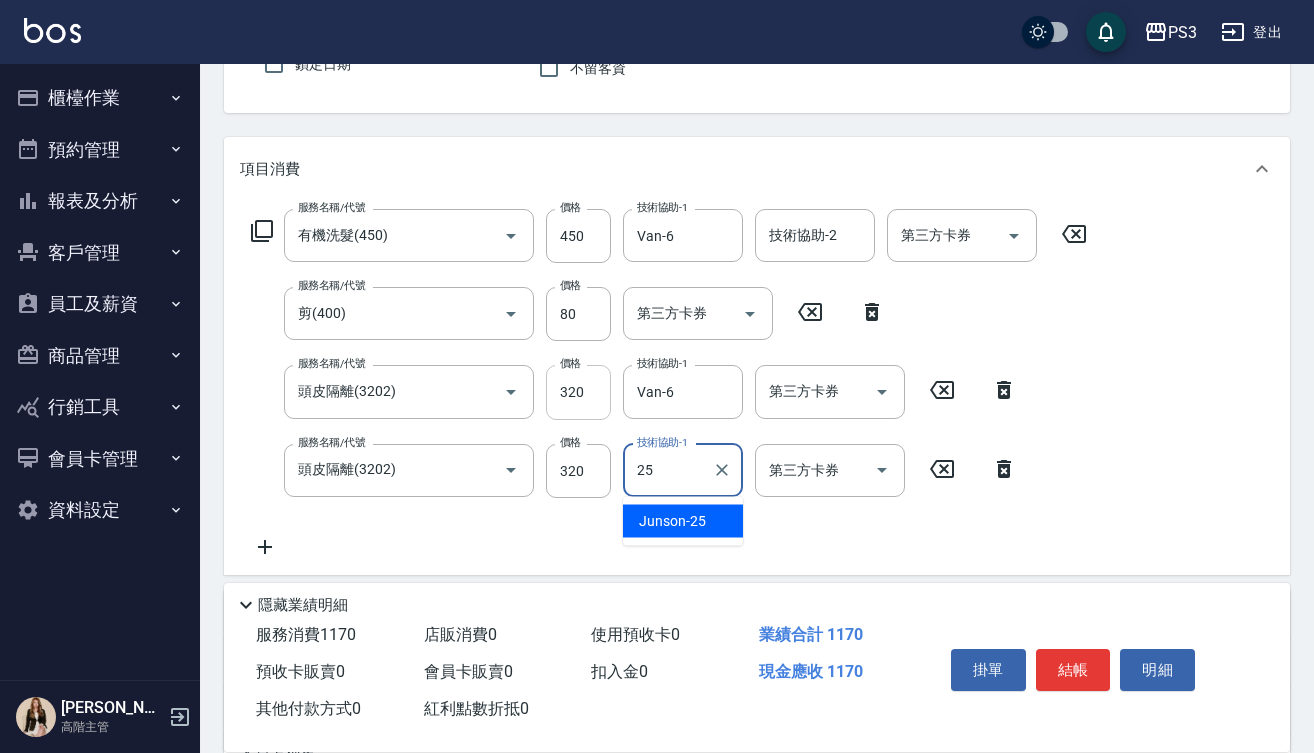 type on "Junson-25" 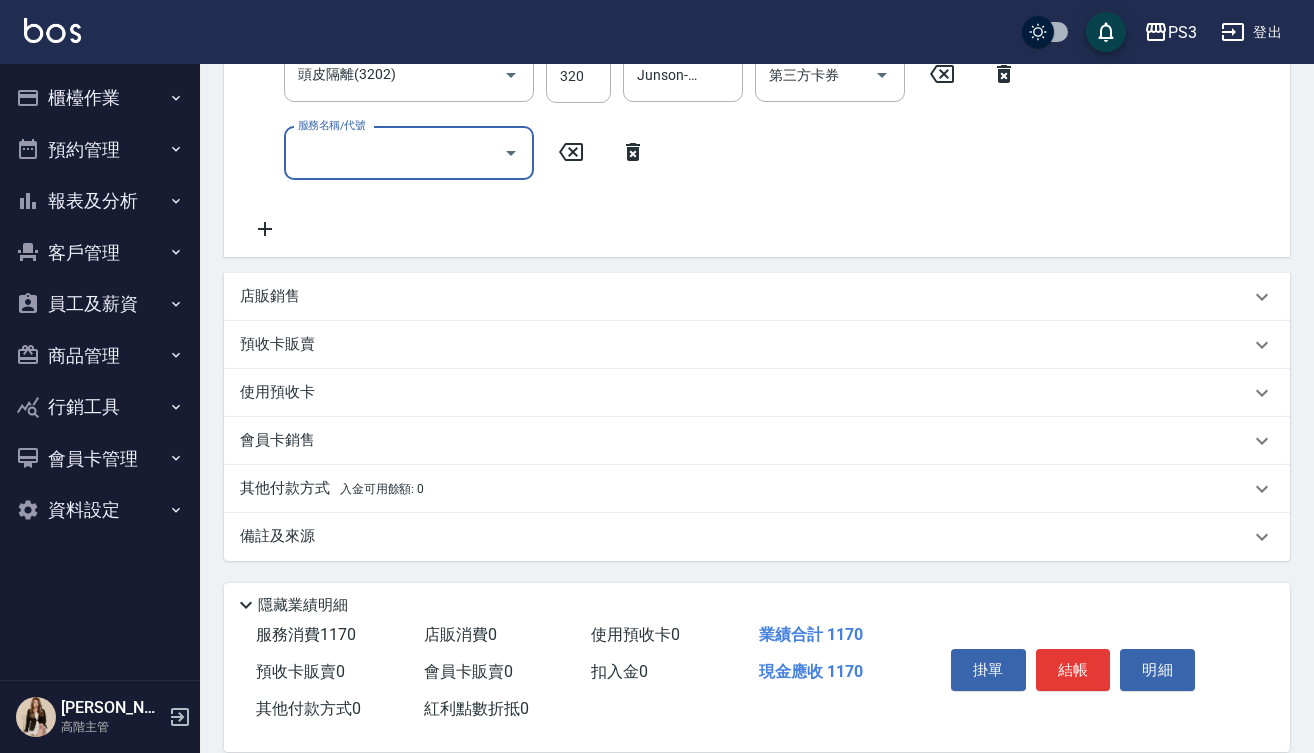scroll, scrollTop: 586, scrollLeft: 0, axis: vertical 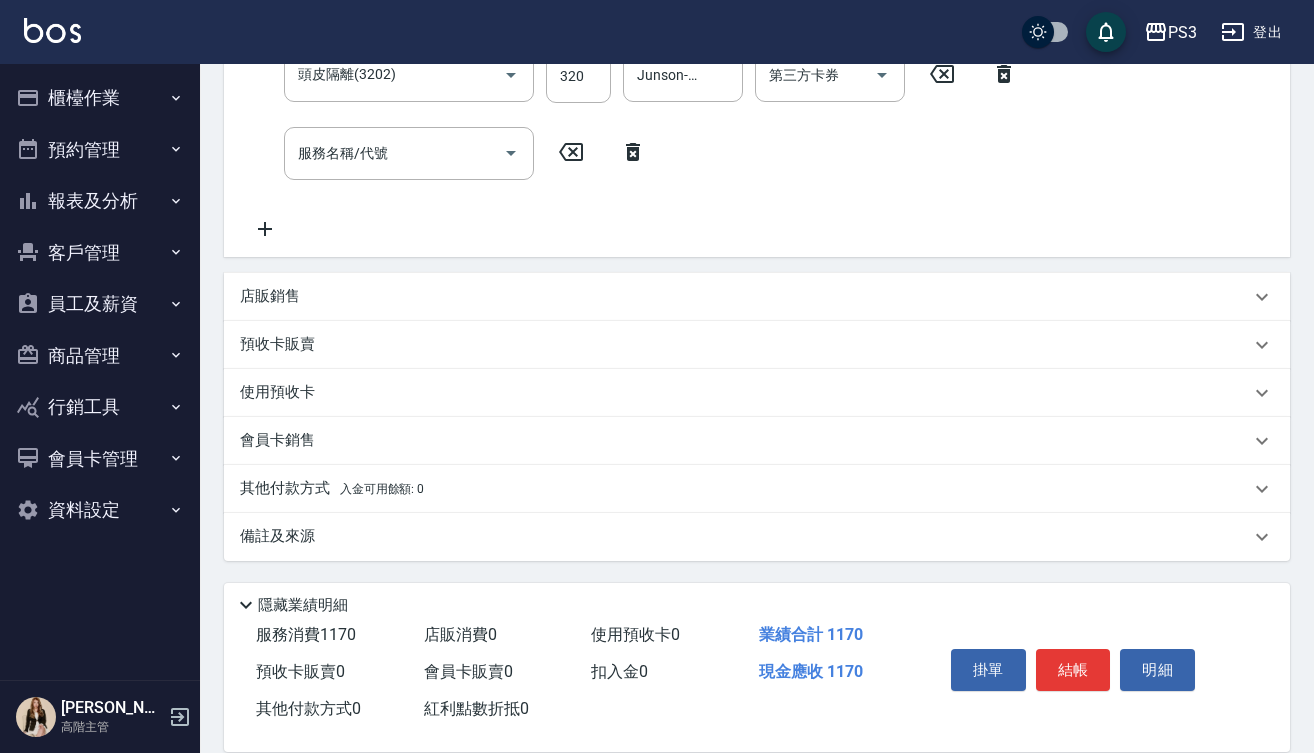 click on "店販銷售" at bounding box center [757, 297] 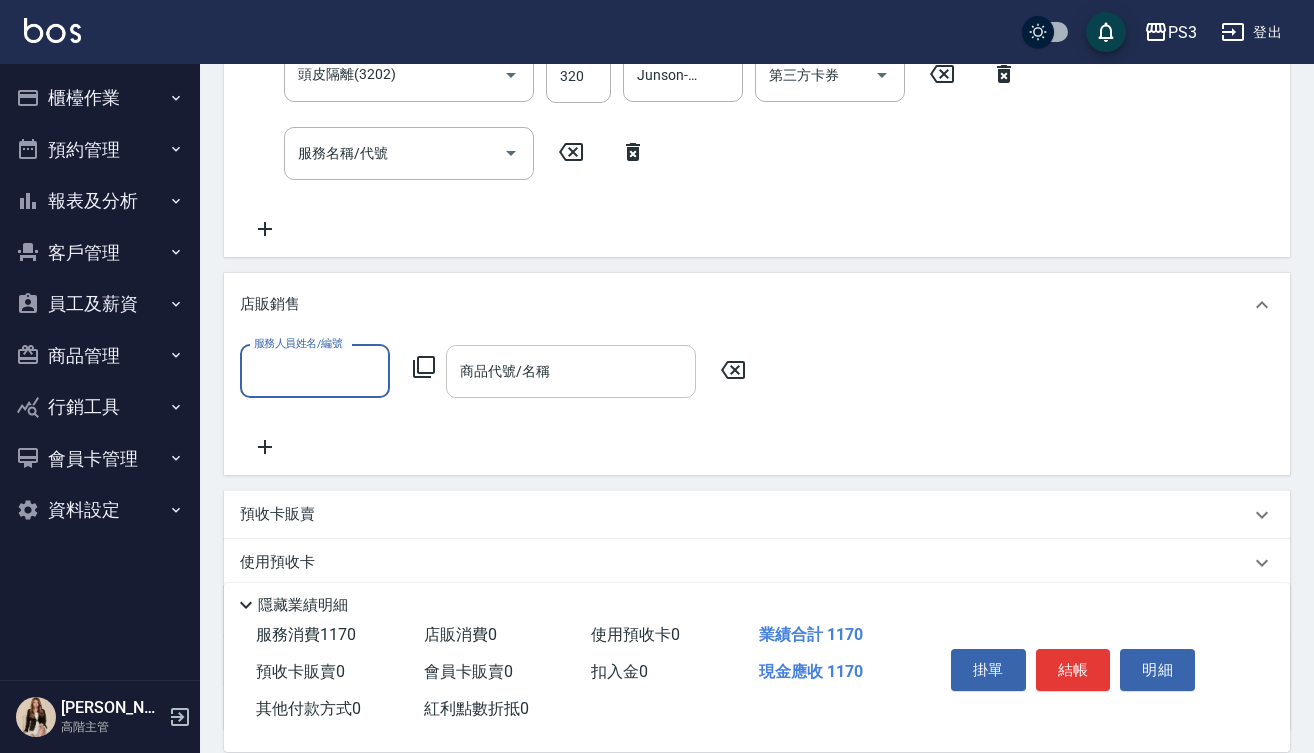 type on "1" 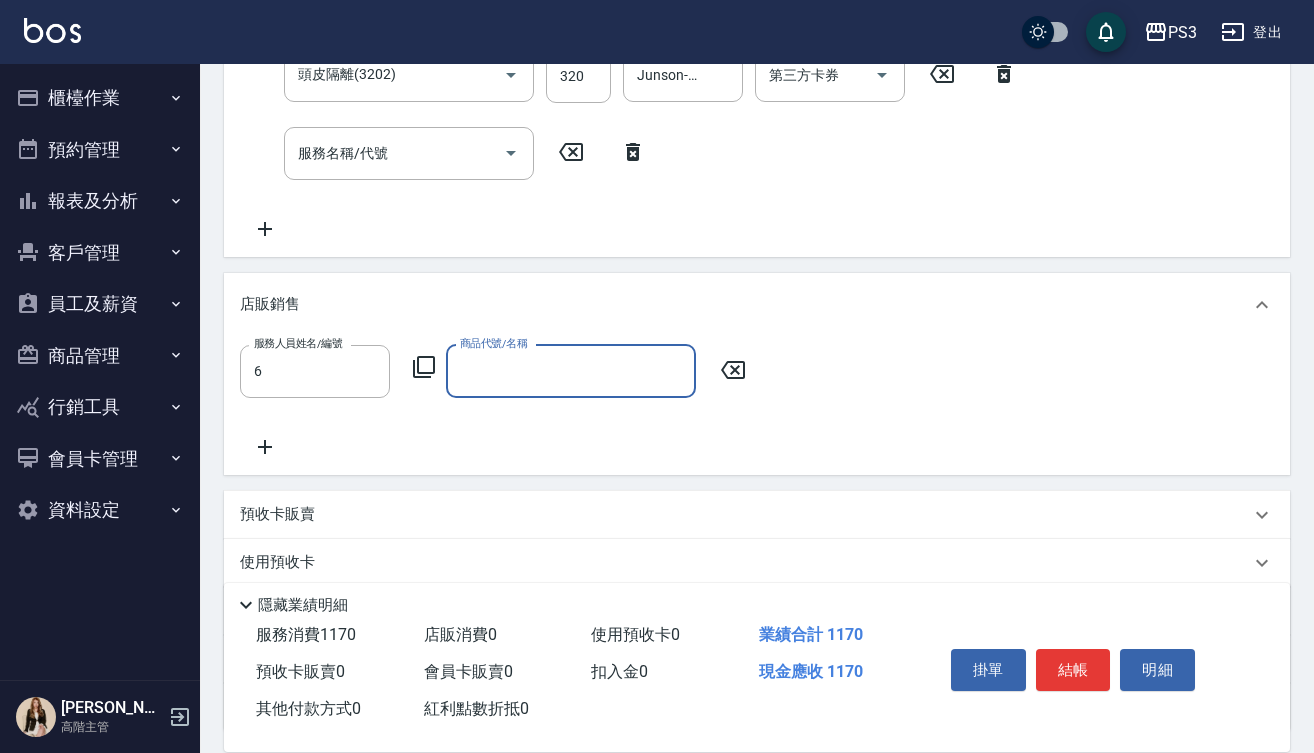 type on "Van-6" 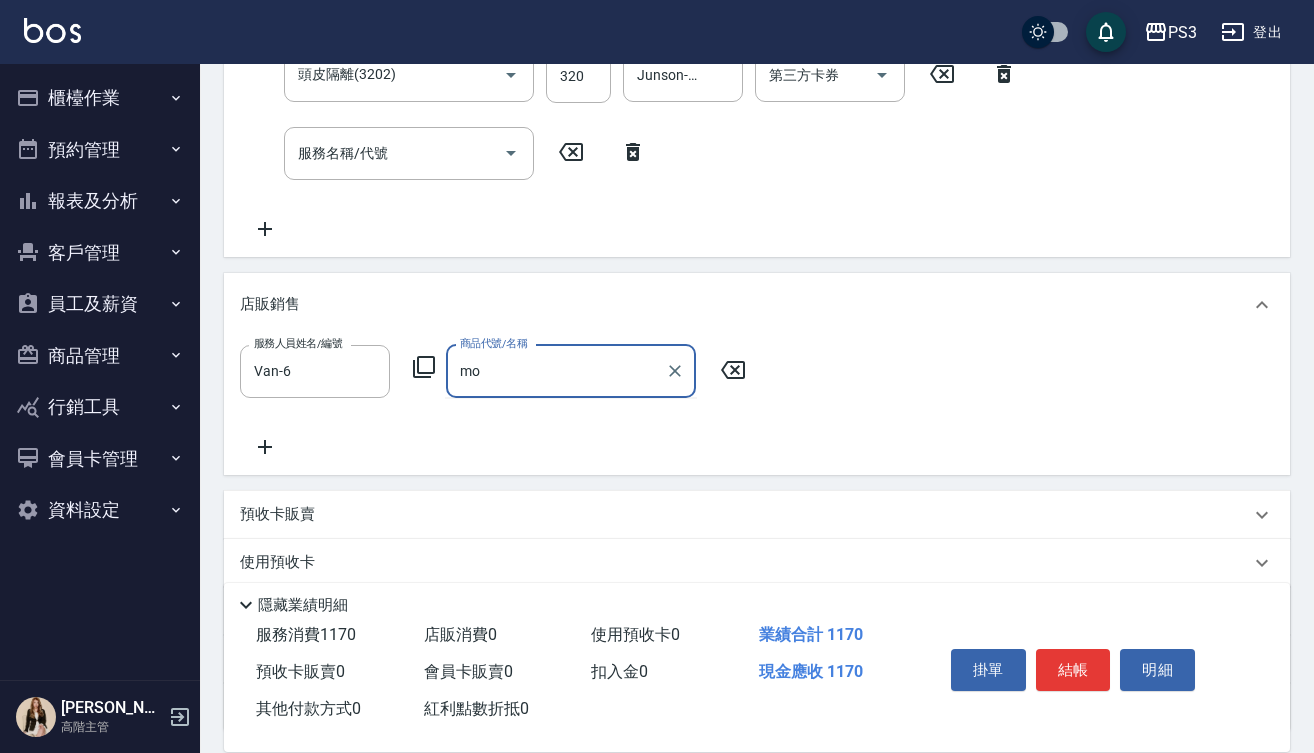 type on "m" 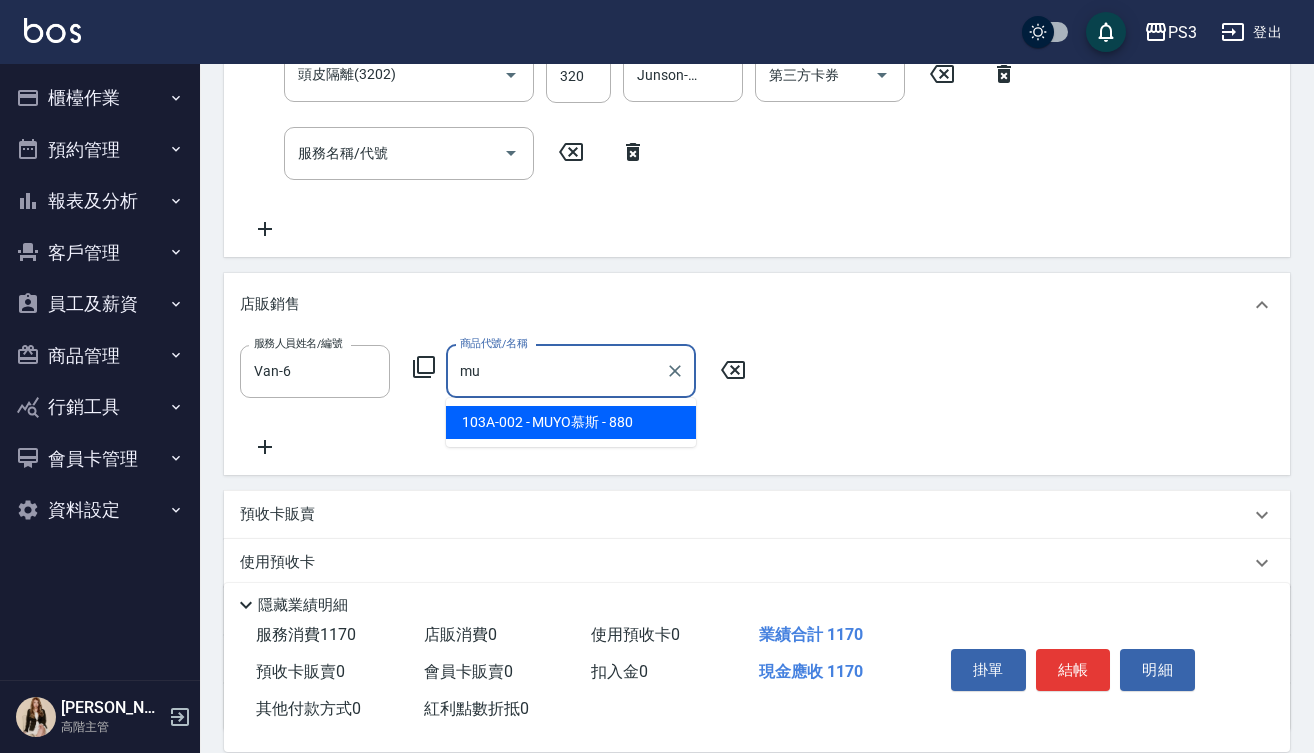 type on "m" 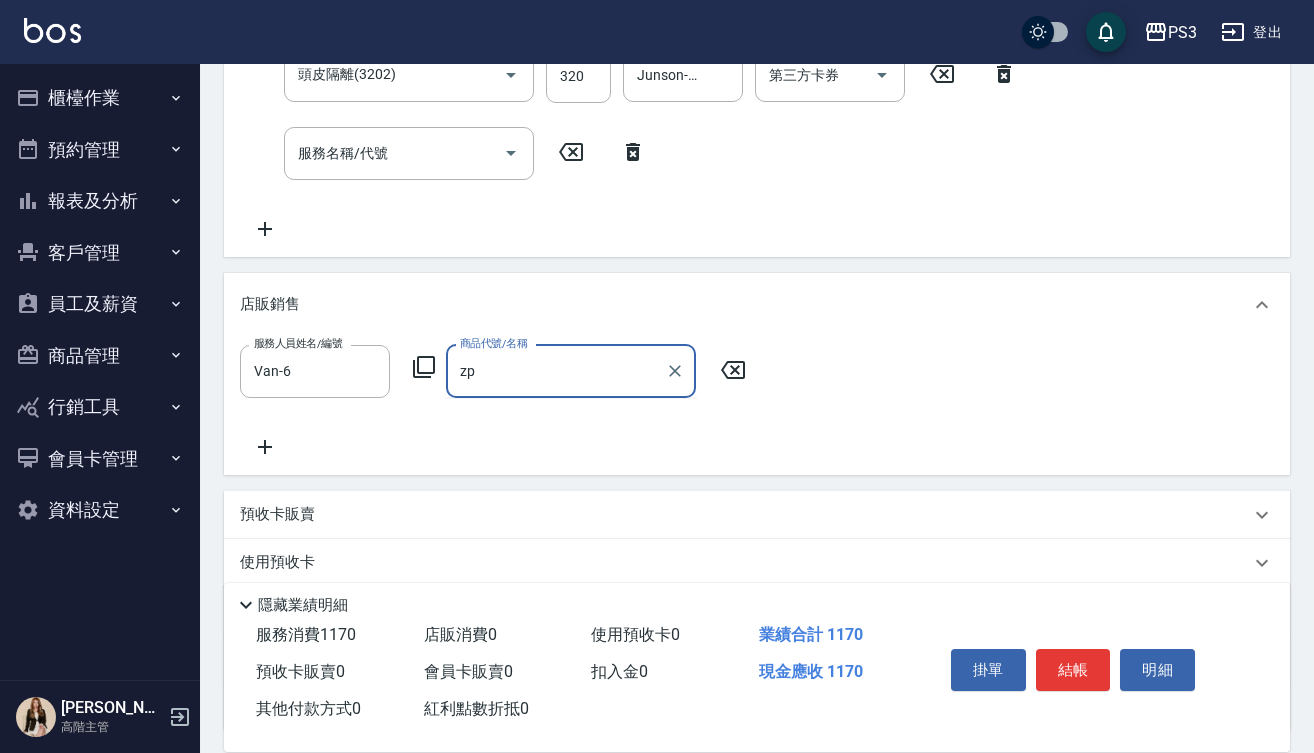 type on "z" 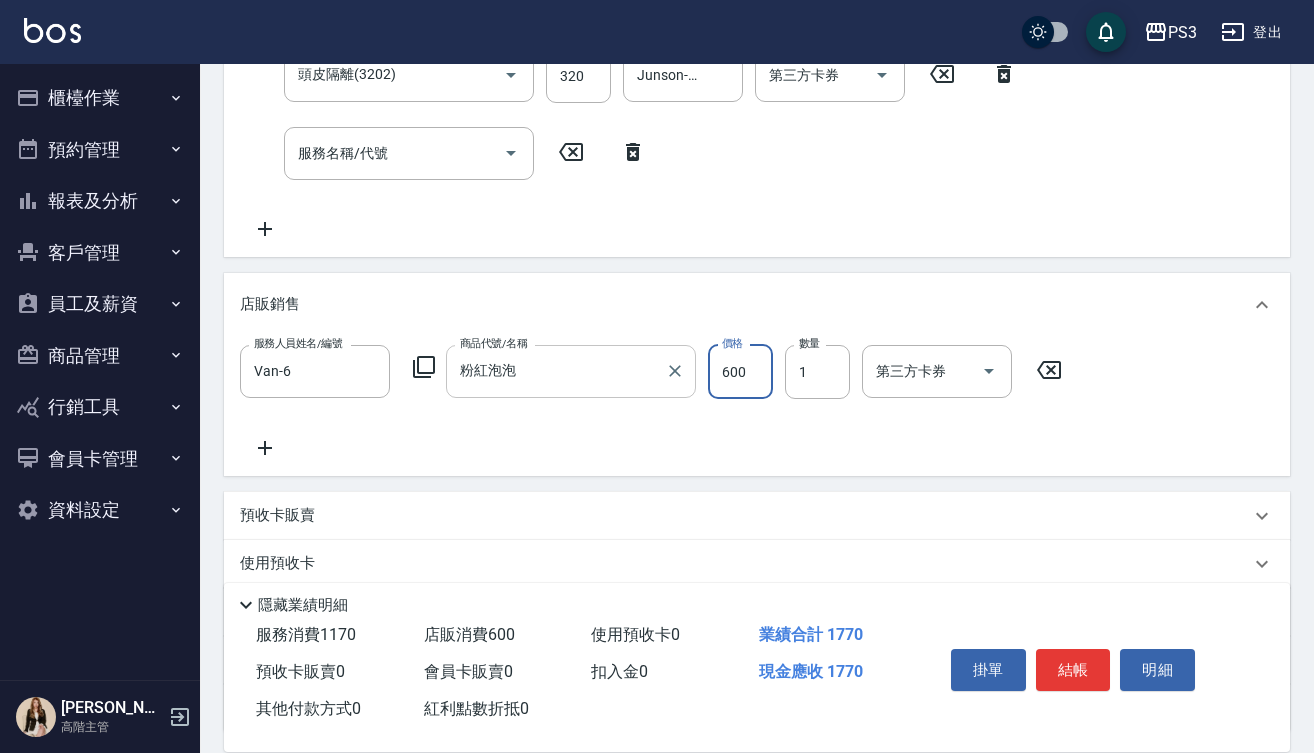 type on "ROCK洗髮精250ml-粉紅泡泡" 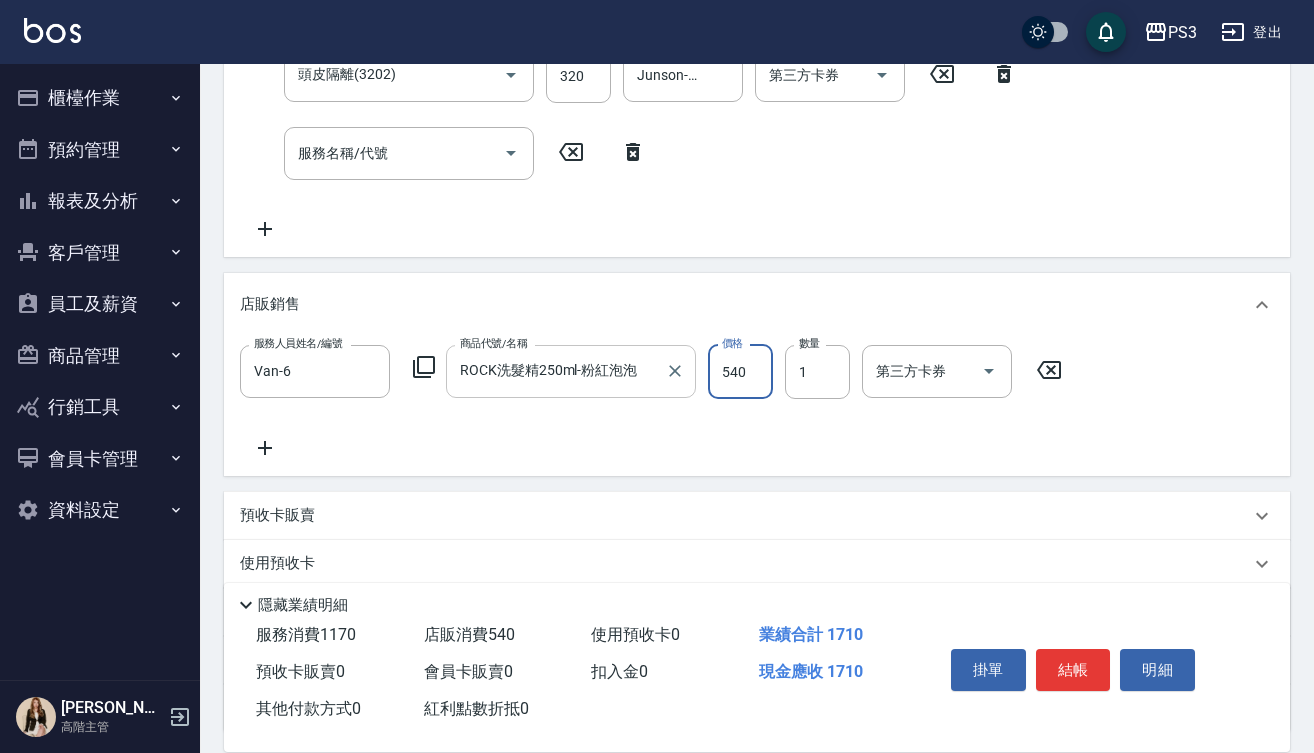type on "540" 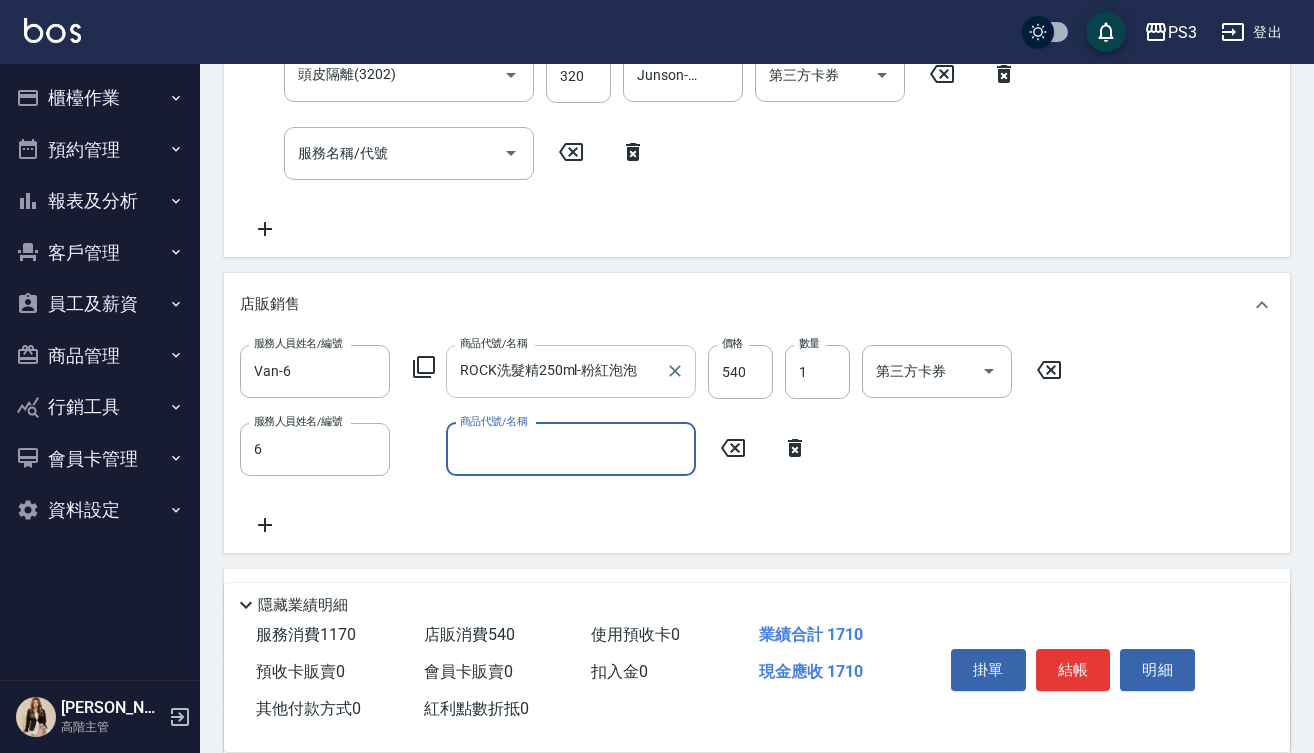 type on "Van-6" 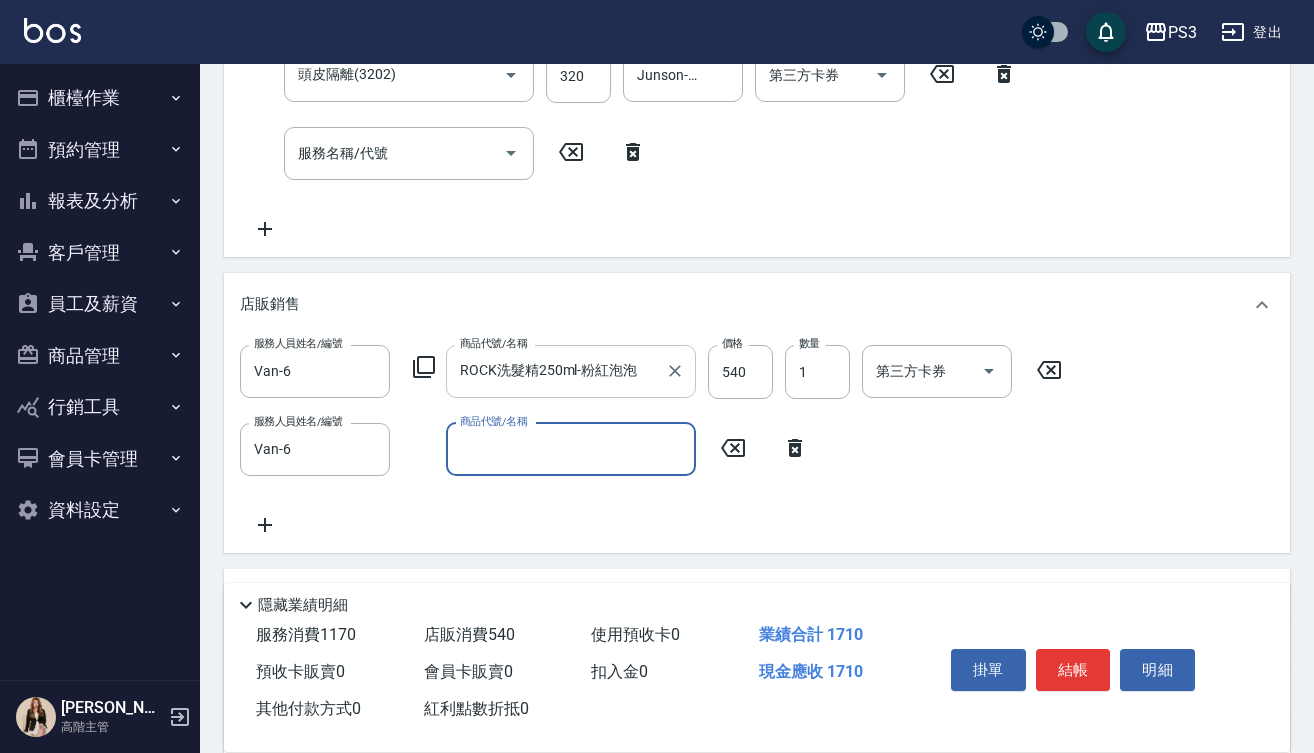 type on "r" 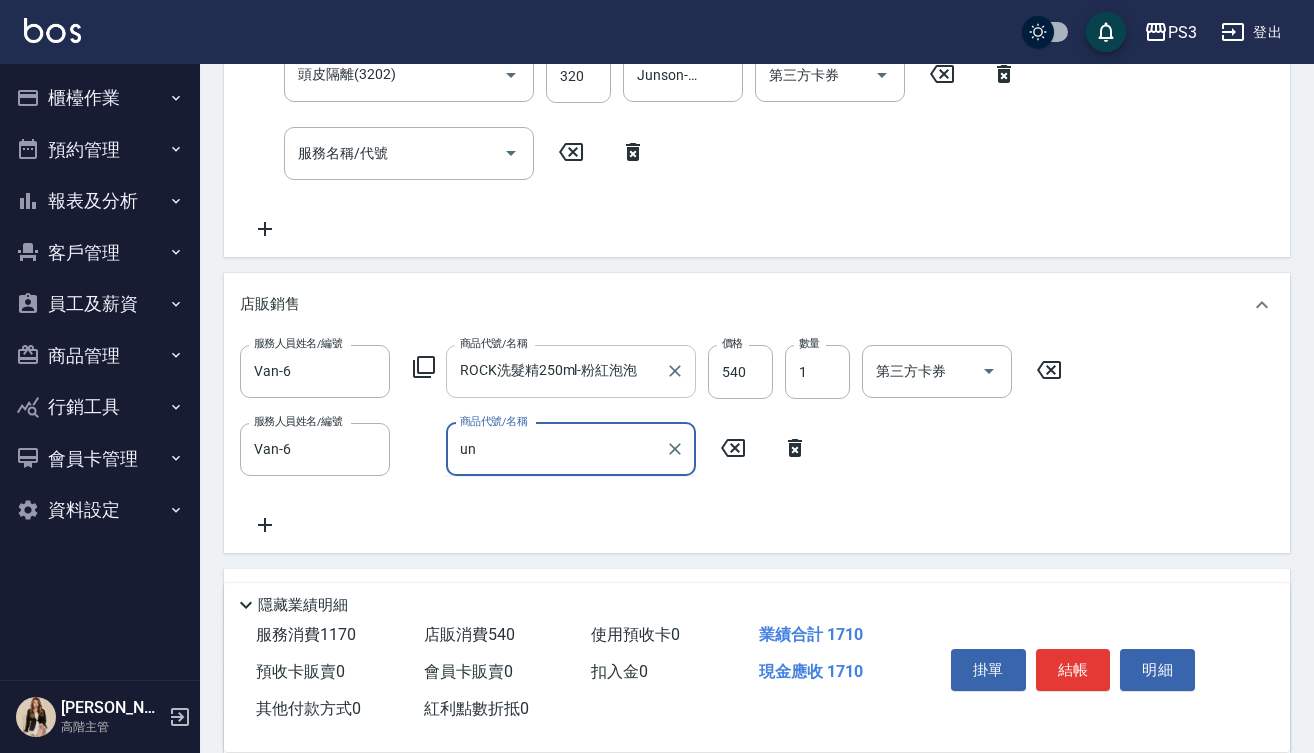 type on "u" 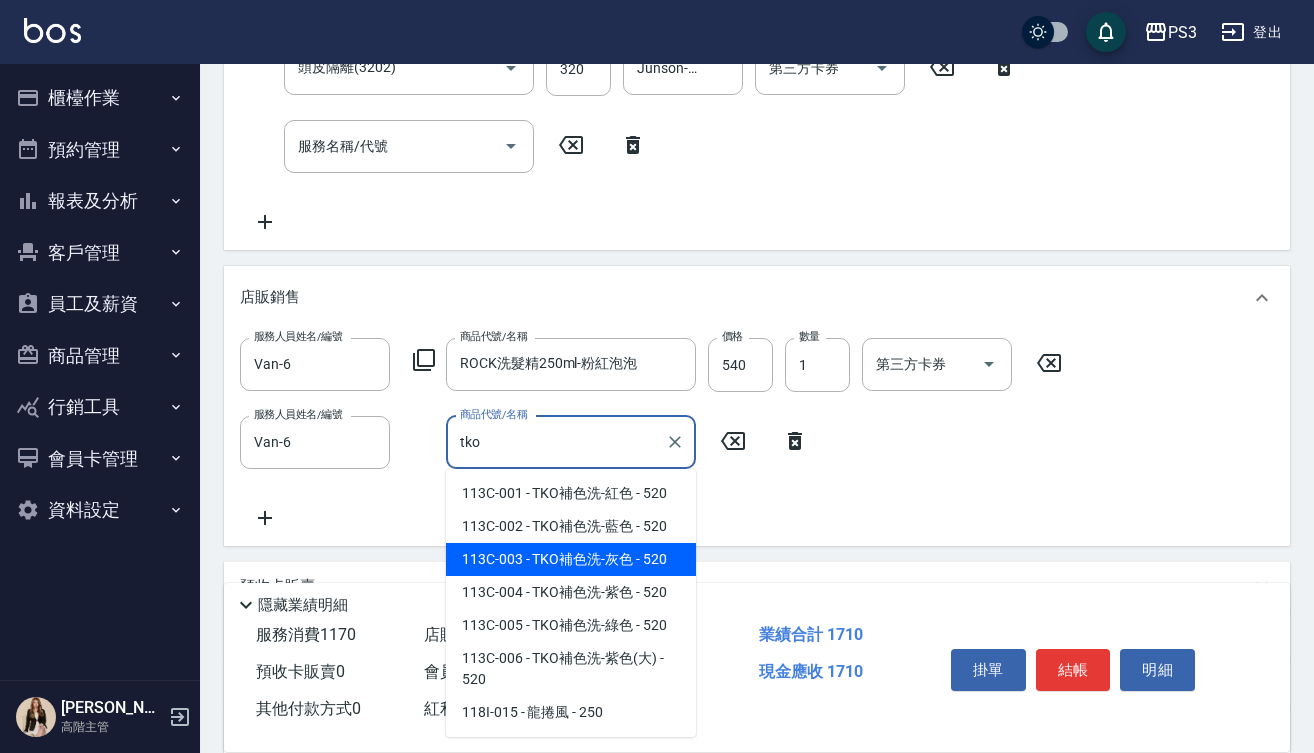 scroll, scrollTop: 590, scrollLeft: 0, axis: vertical 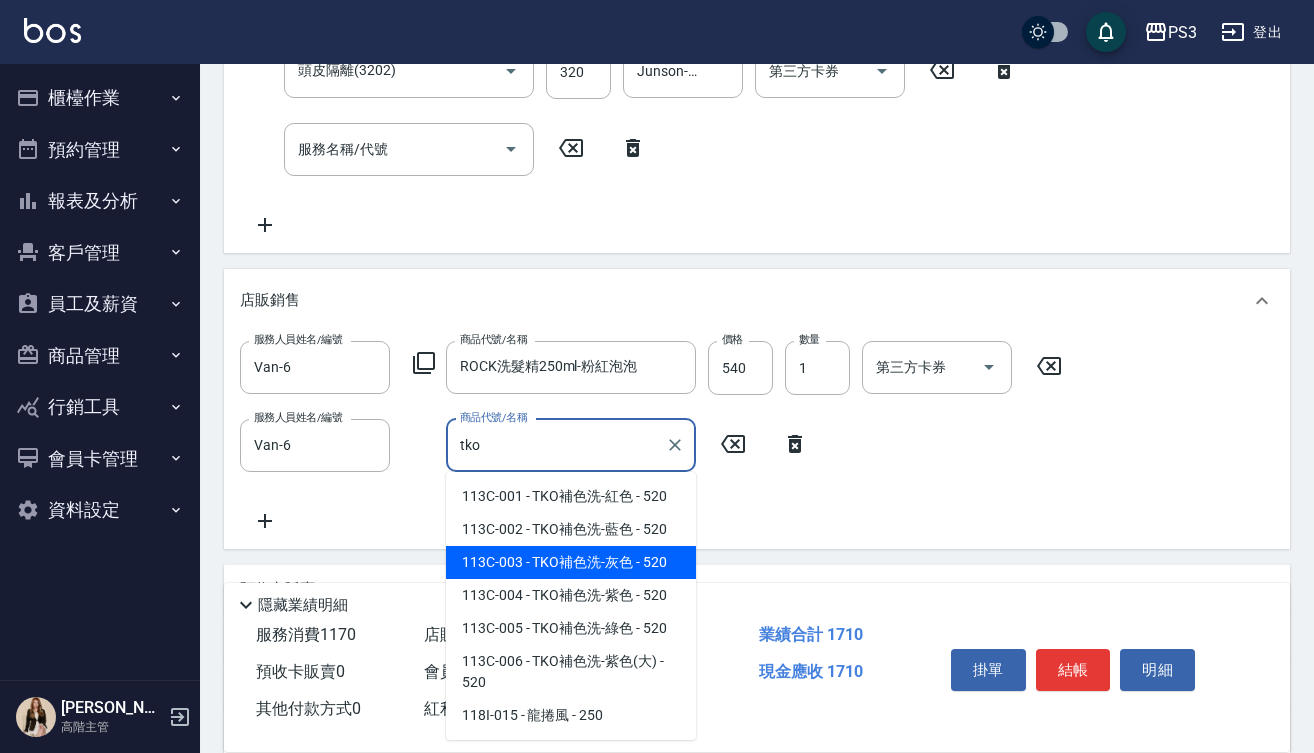 click on "113C-003 - TKO補色洗-灰色 - 520" at bounding box center [571, 562] 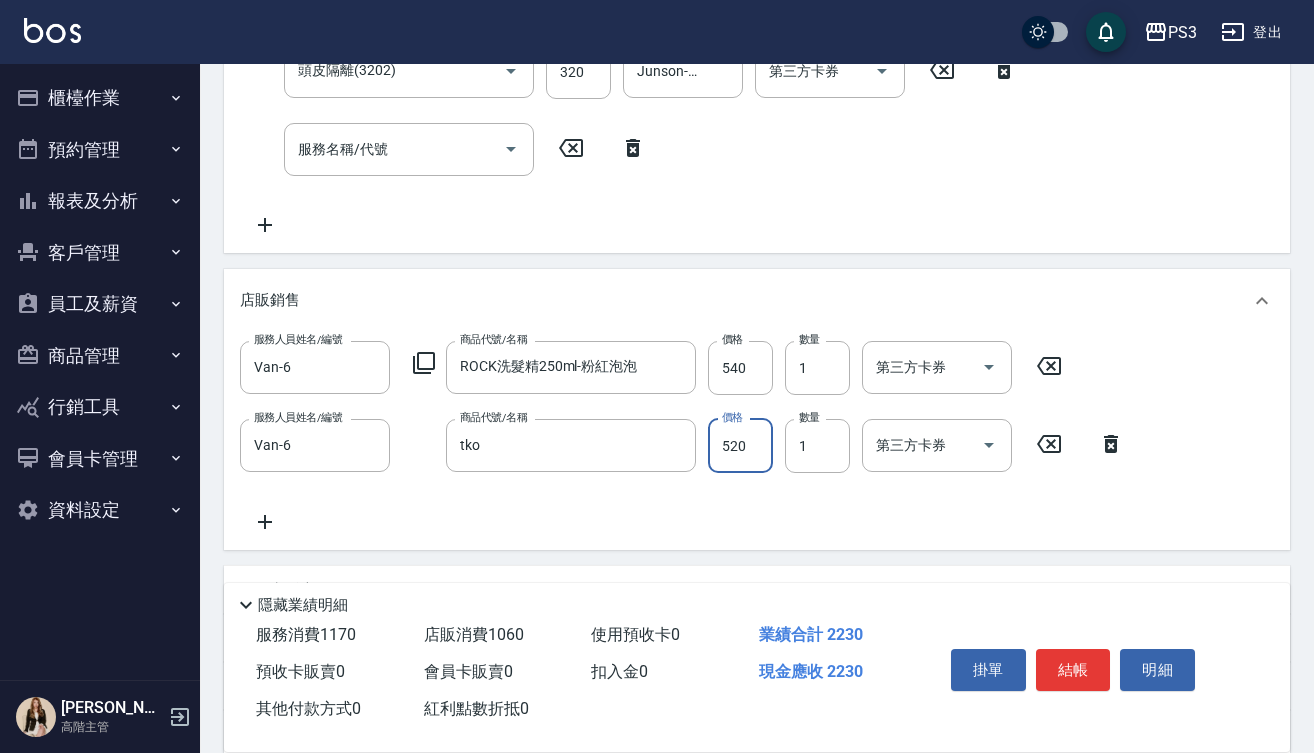 type on "TKO補色洗-灰色" 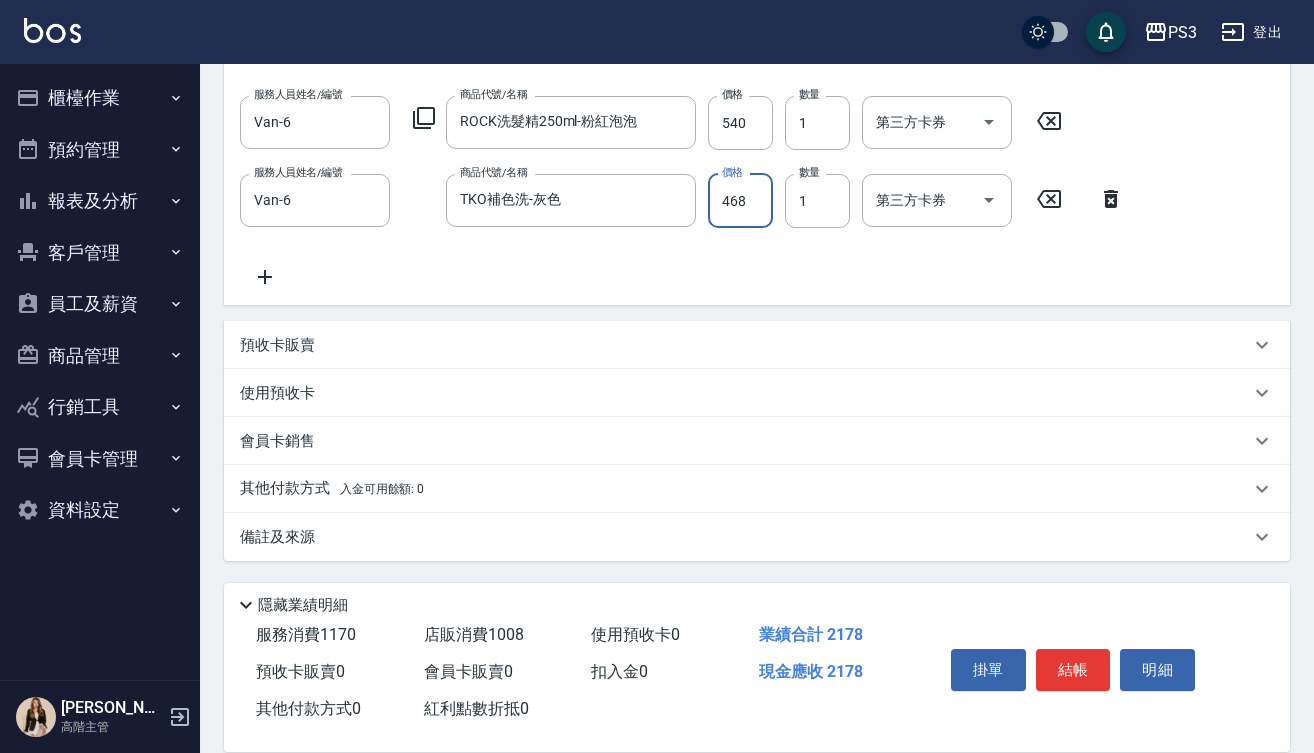scroll, scrollTop: 835, scrollLeft: 0, axis: vertical 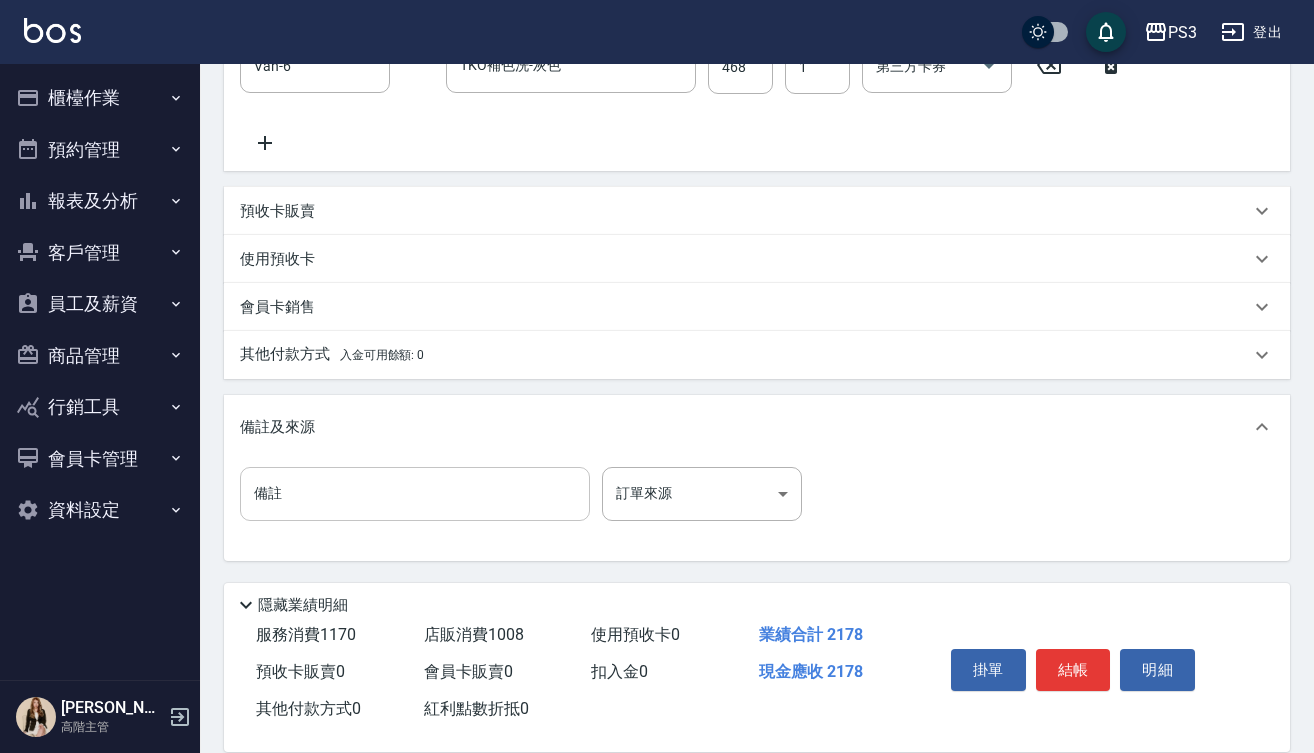 click on "備註" at bounding box center [415, 494] 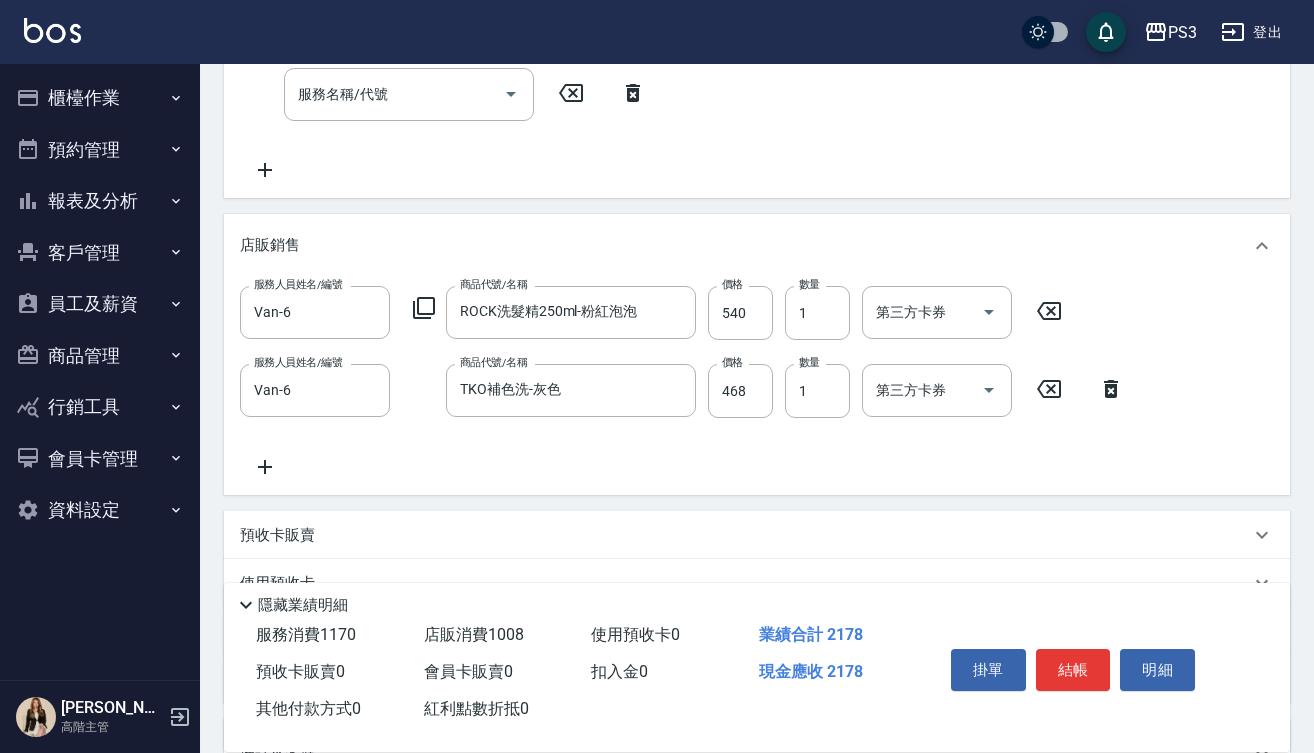 scroll, scrollTop: 594, scrollLeft: 0, axis: vertical 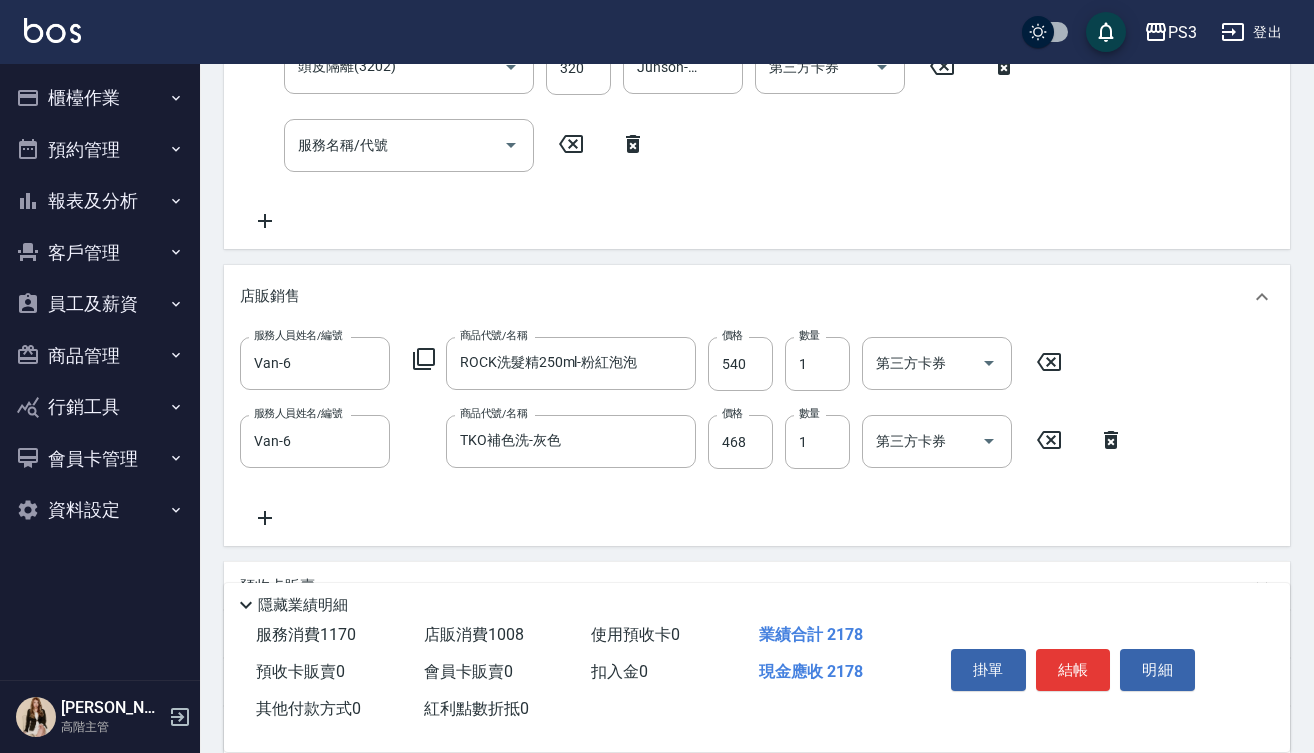 type on "muyo灰tko矯色" 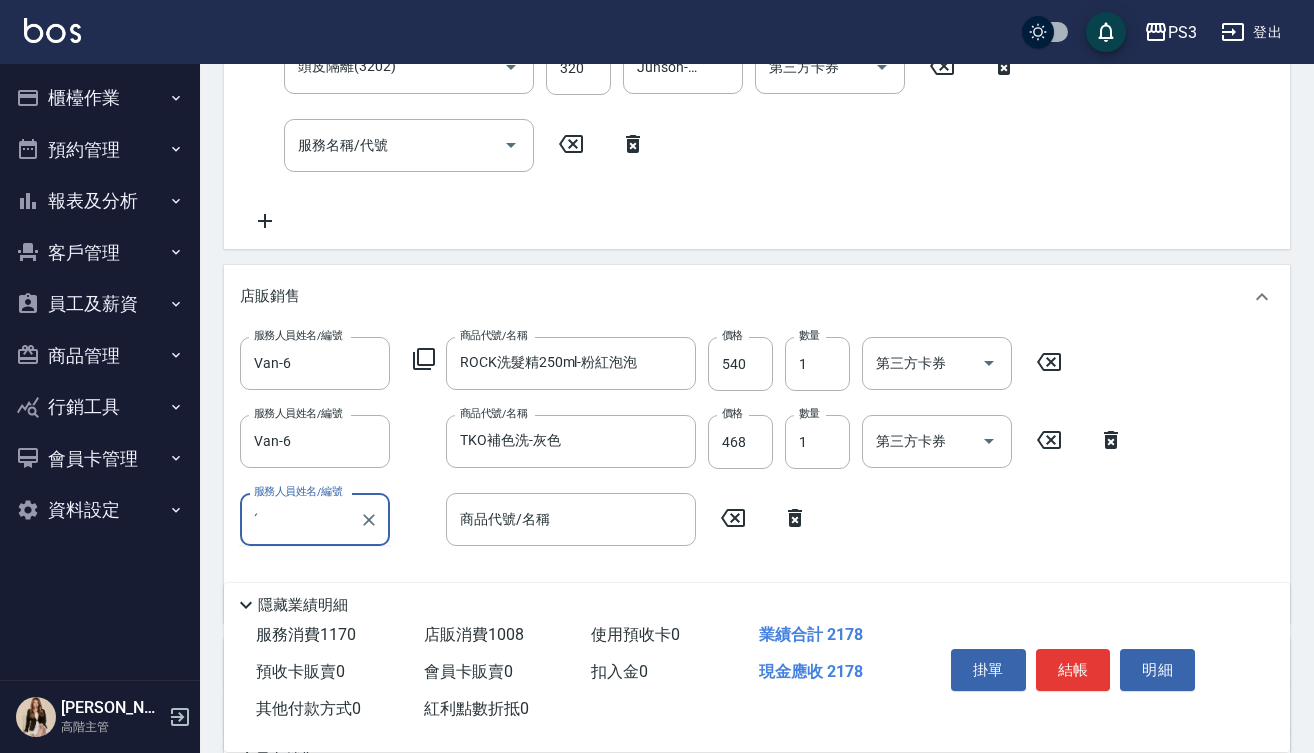 type on "ˊ" 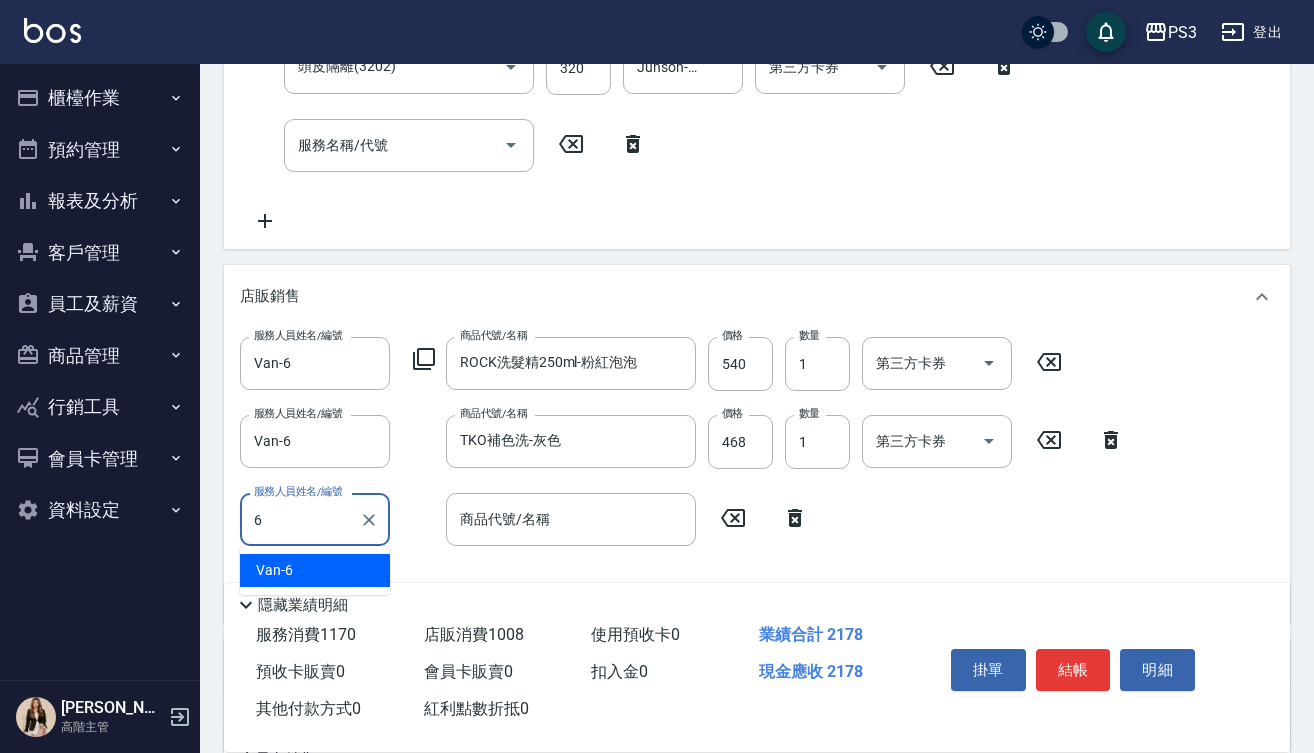 type on "Van-6" 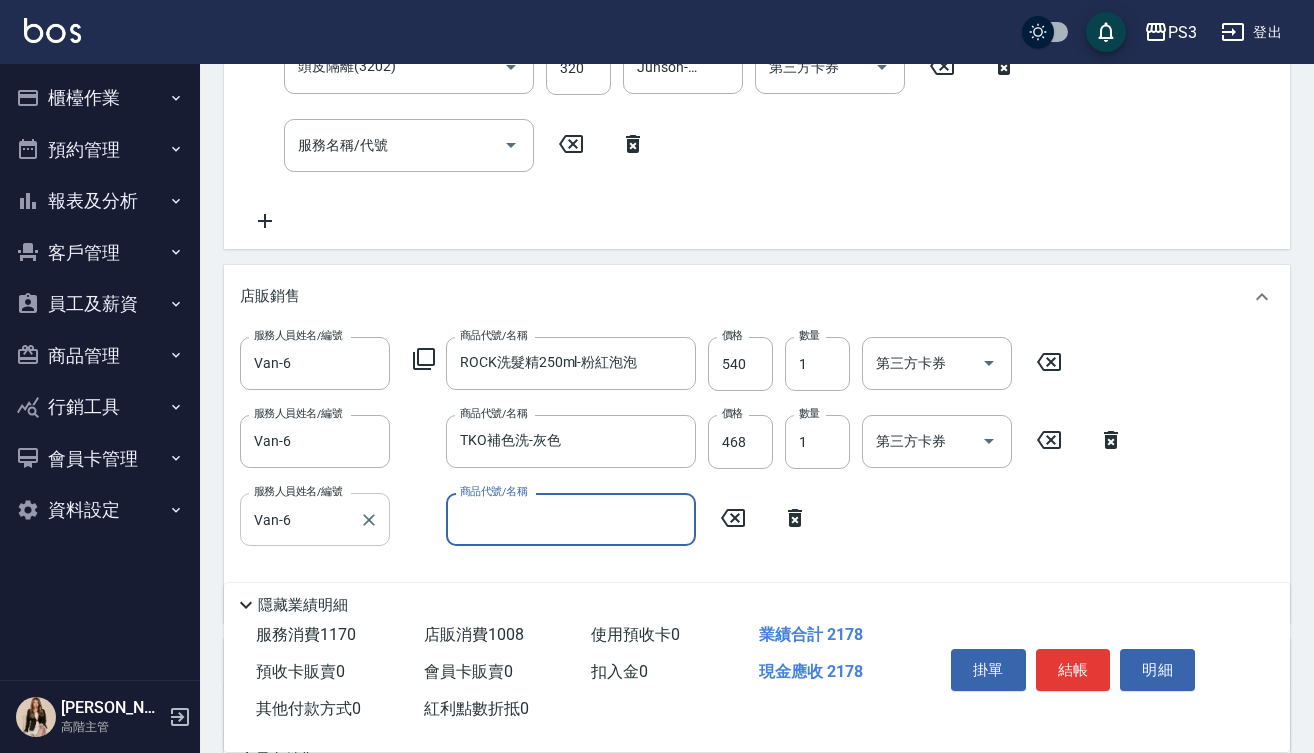 click on "Van-6" at bounding box center [300, 519] 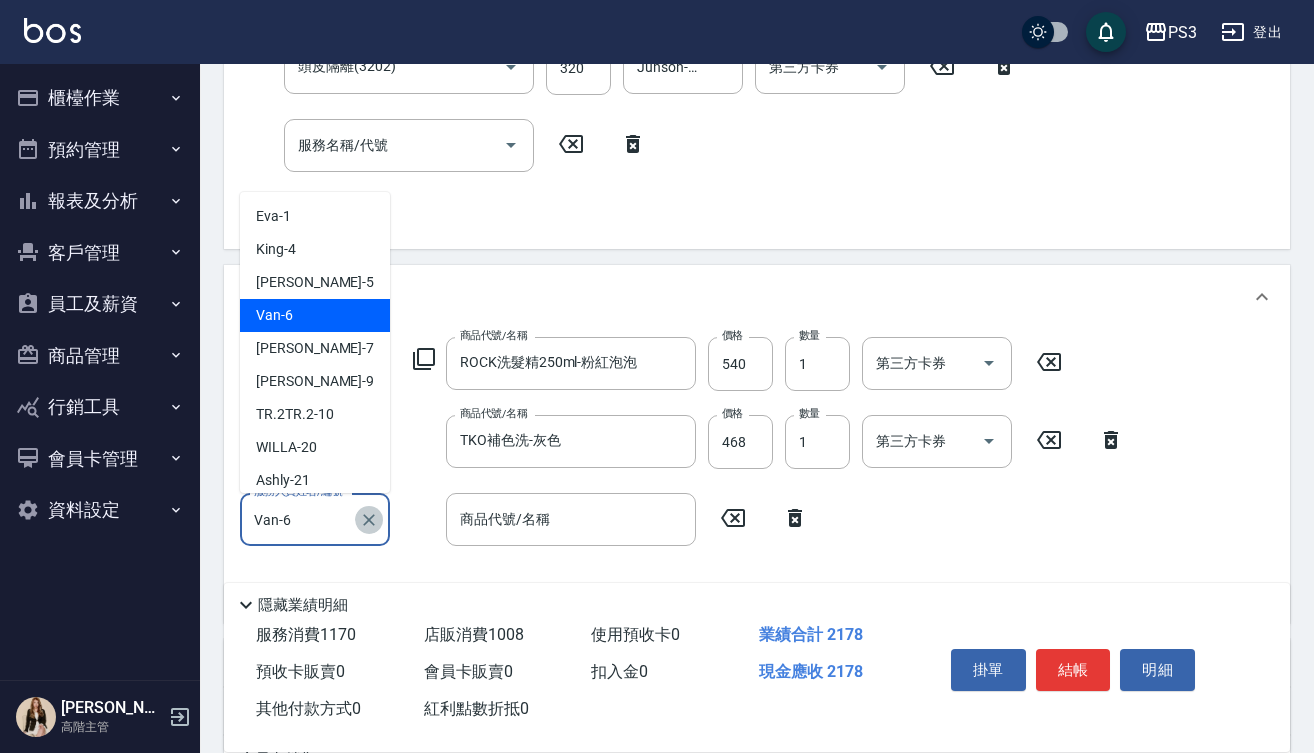 click 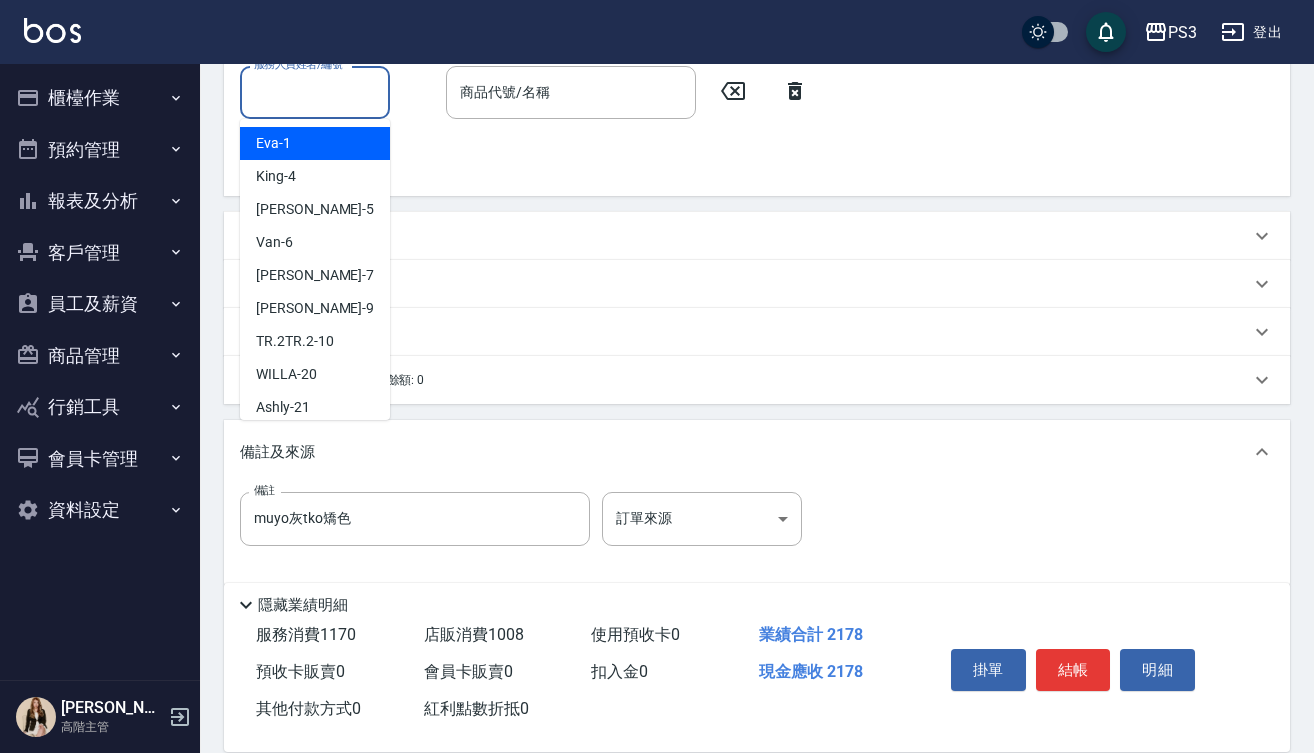 scroll, scrollTop: 1035, scrollLeft: 0, axis: vertical 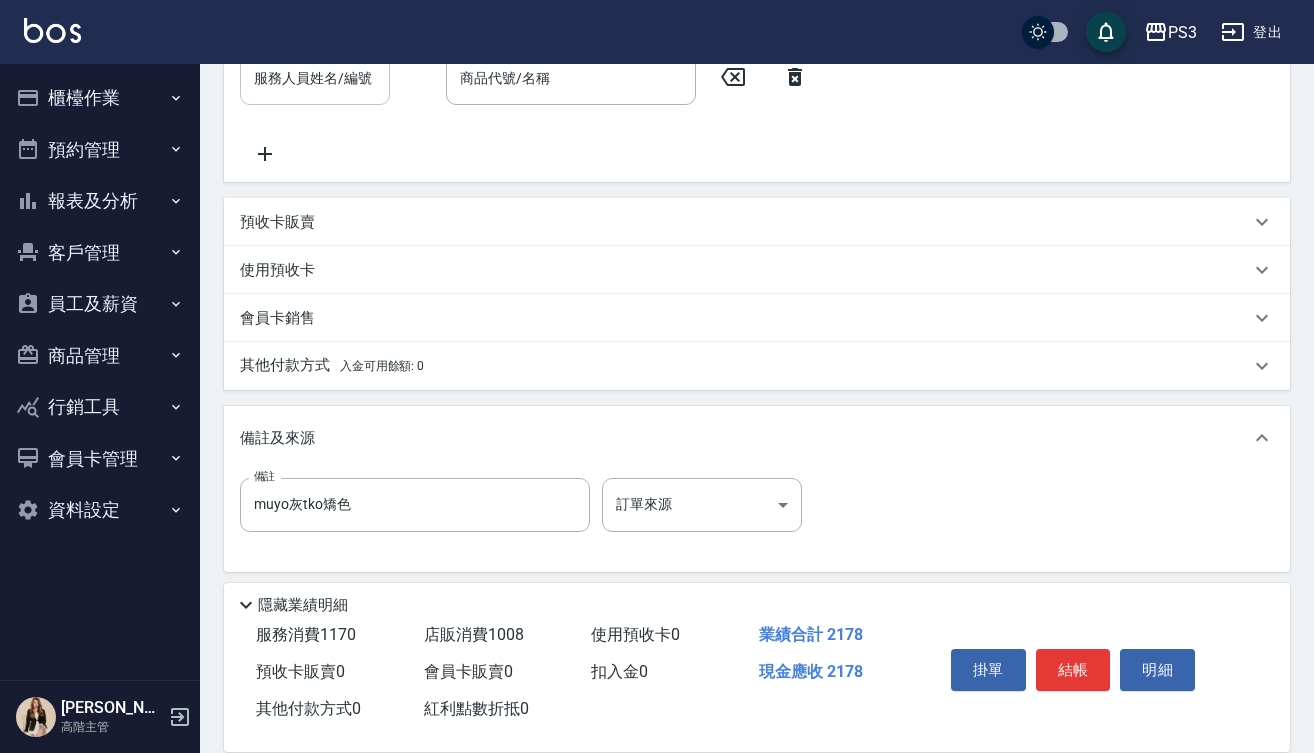 click on "服務人員姓名/編號 Van-6 服務人員姓名/編號 商品代號/名稱 ROCK洗髮精250ml-粉紅泡泡 商品代號/名稱 價格 540 價格 數量 1 數量 第三方卡券 第三方卡券 服務人員姓名/編號 Van-6 服務人員姓名/編號 商品代號/名稱 TKO補色洗-灰色 商品代號/名稱 價格 468 價格 數量 1 數量 第三方卡券 第三方卡券 服務人員姓名/編號 服務人員姓名/編號 商品代號/名稱 商品代號/名稱" at bounding box center (757, 31) 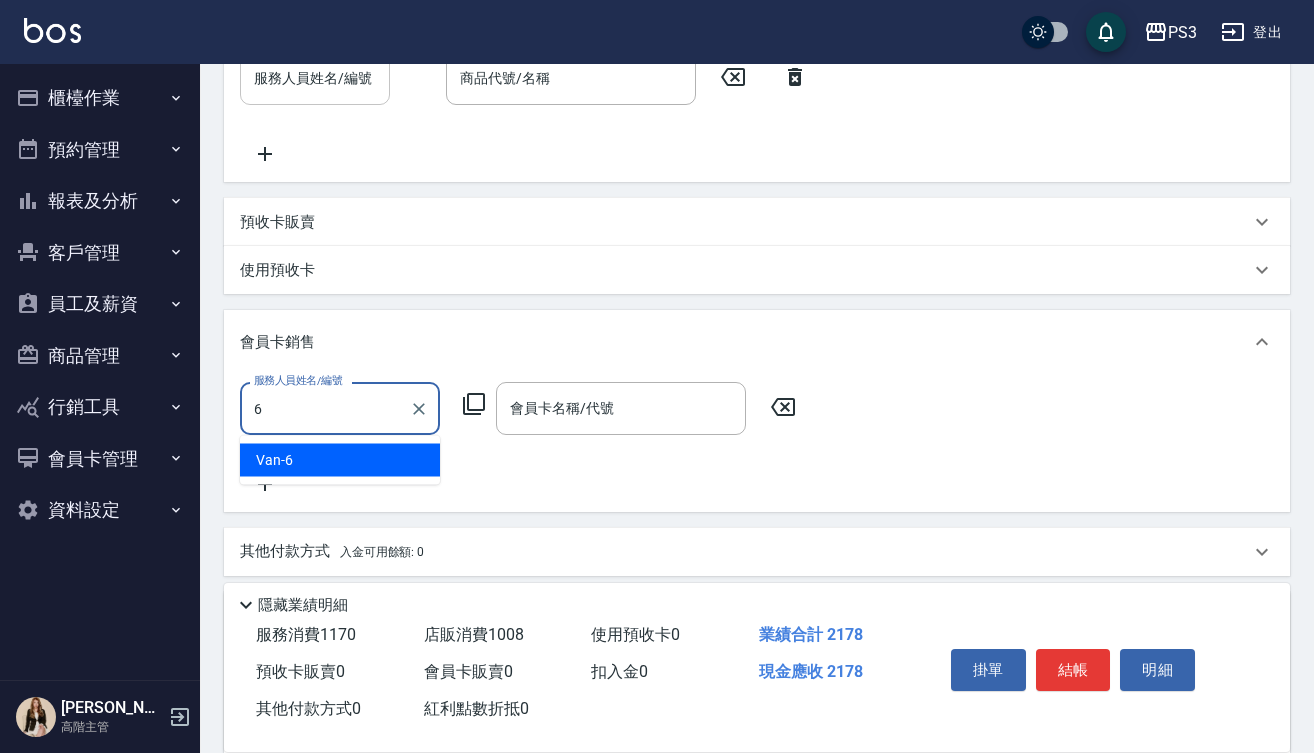 type on "Van-6" 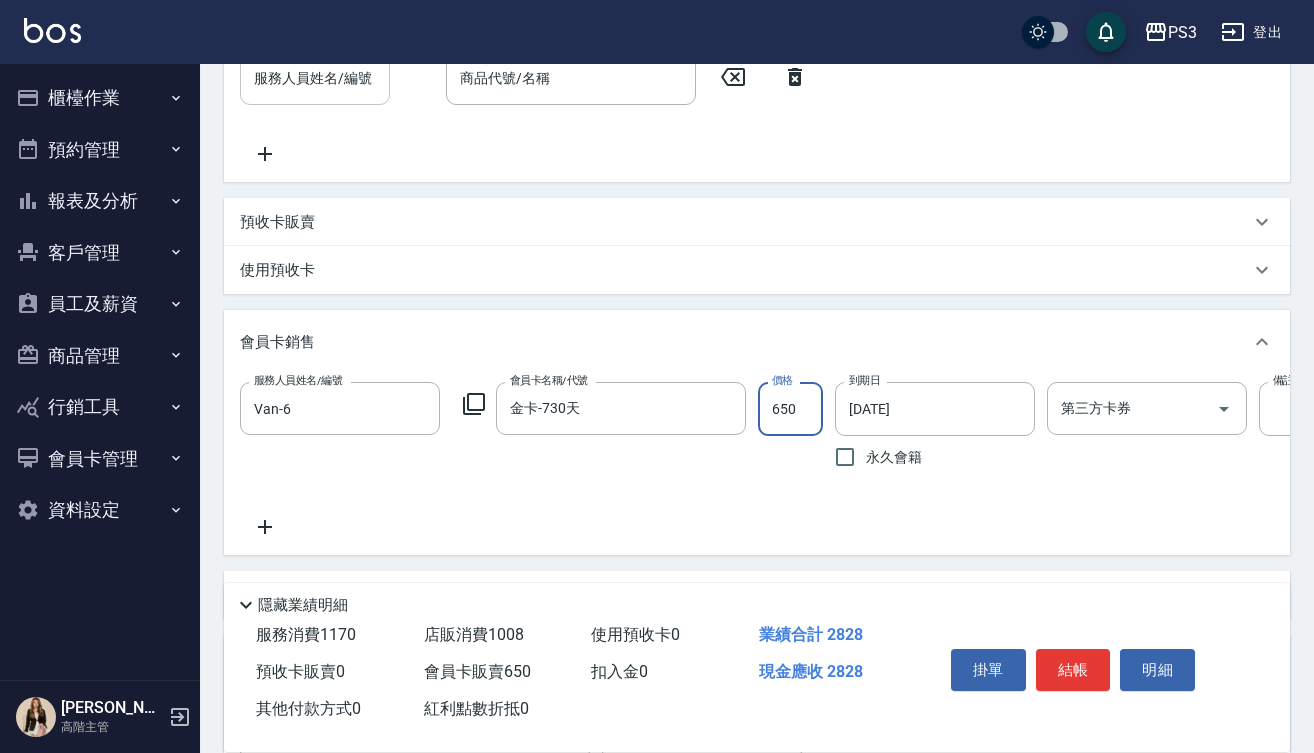 type on "金卡-730天" 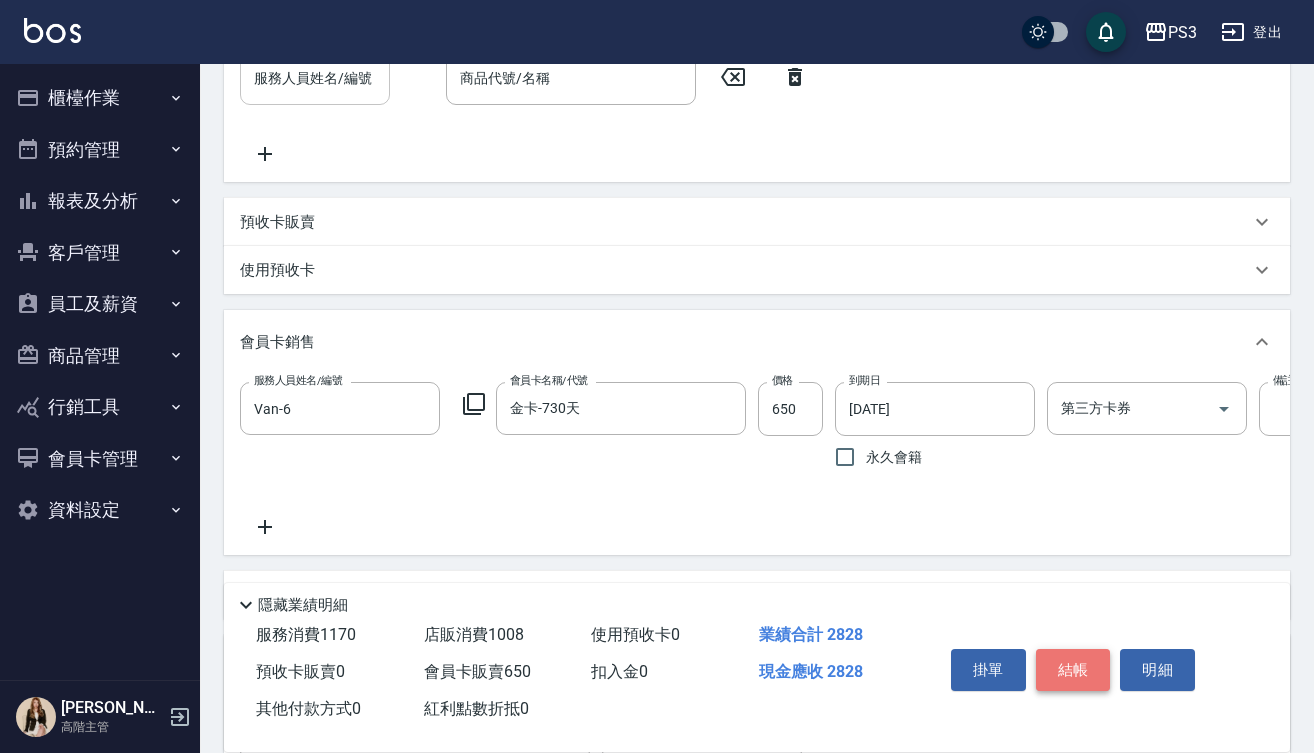 click on "結帳" at bounding box center (1073, 670) 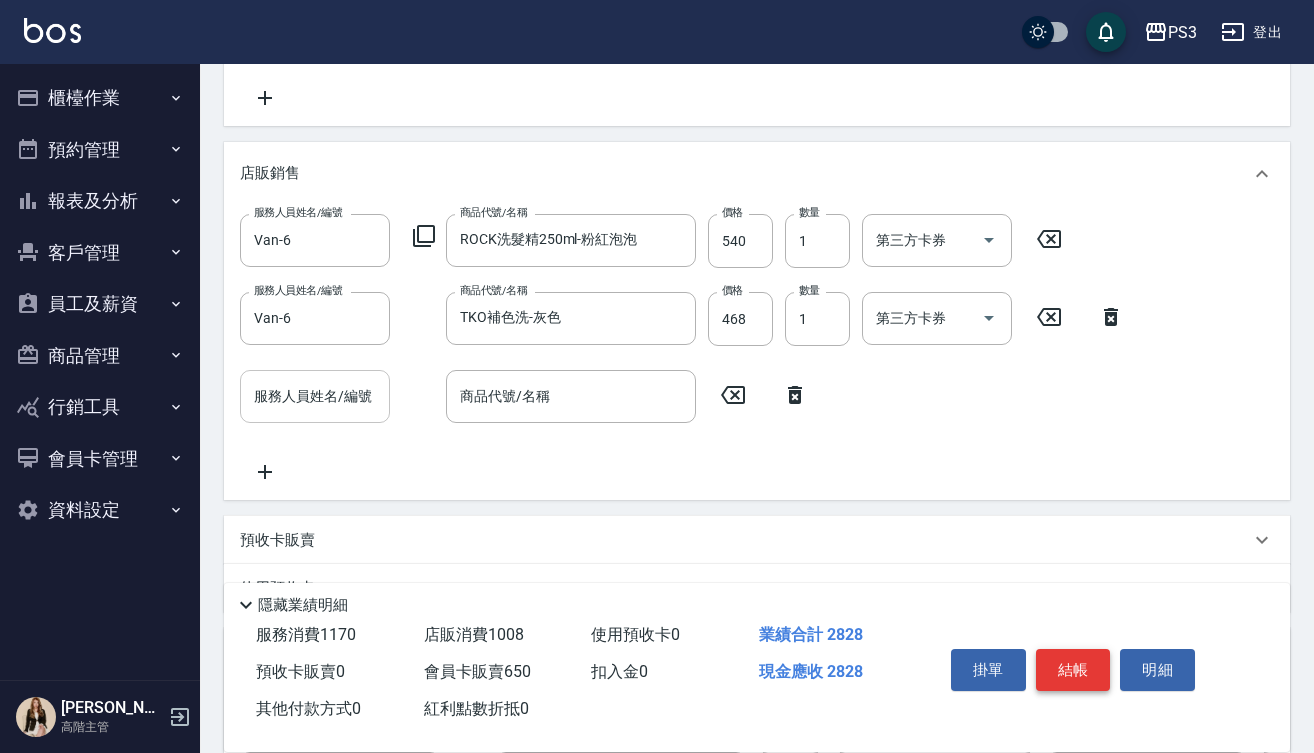 scroll, scrollTop: 698, scrollLeft: 0, axis: vertical 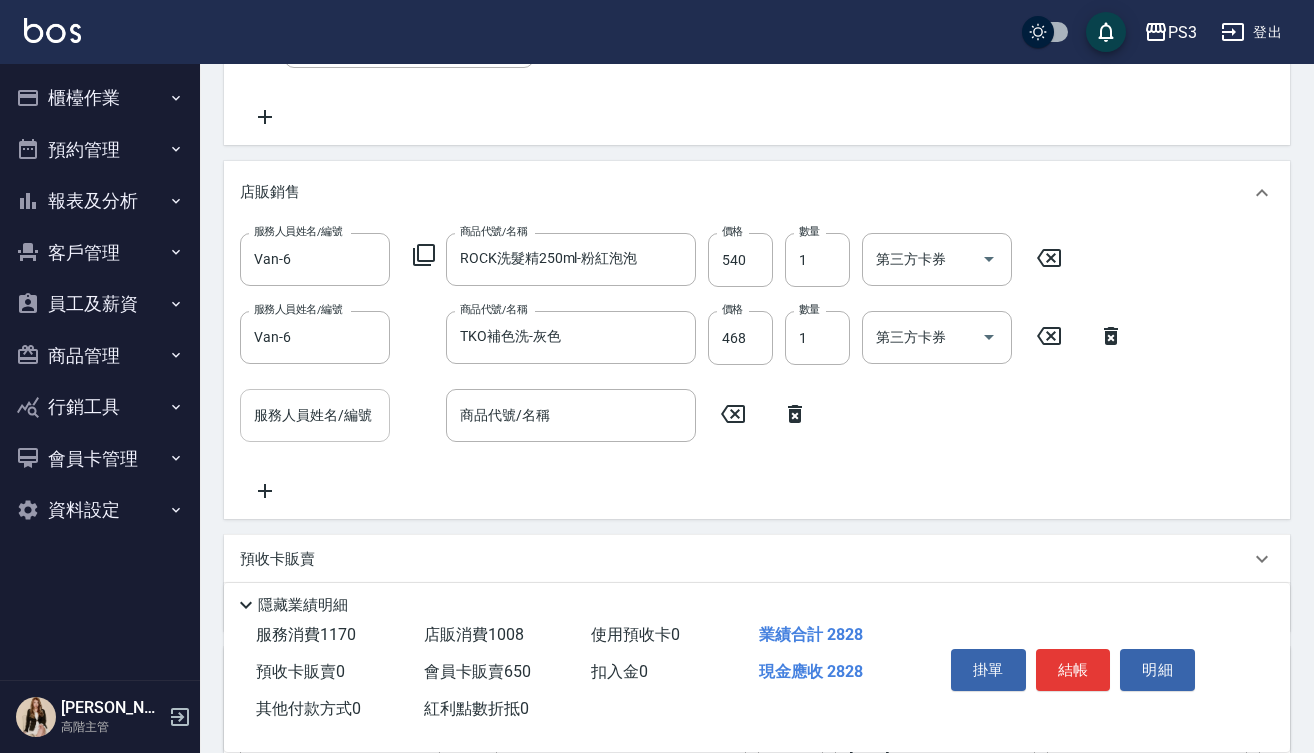 click 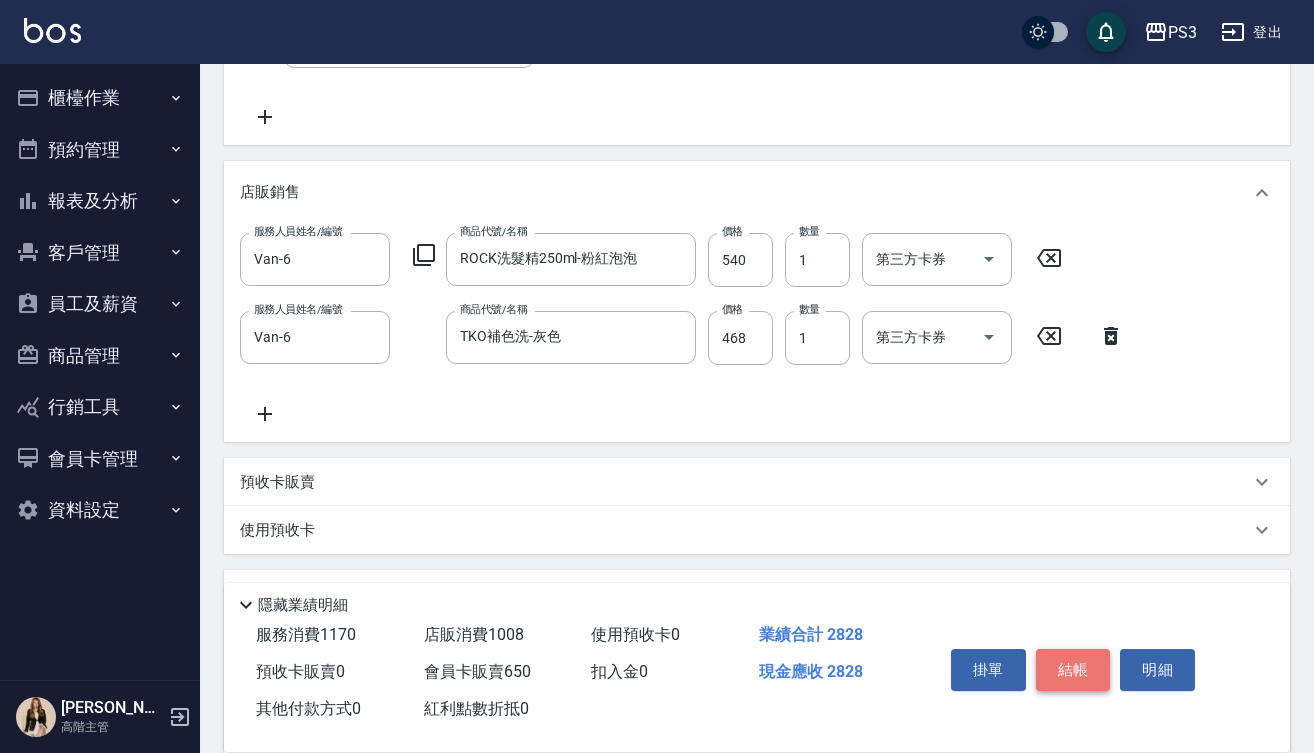 click on "結帳" at bounding box center [1073, 670] 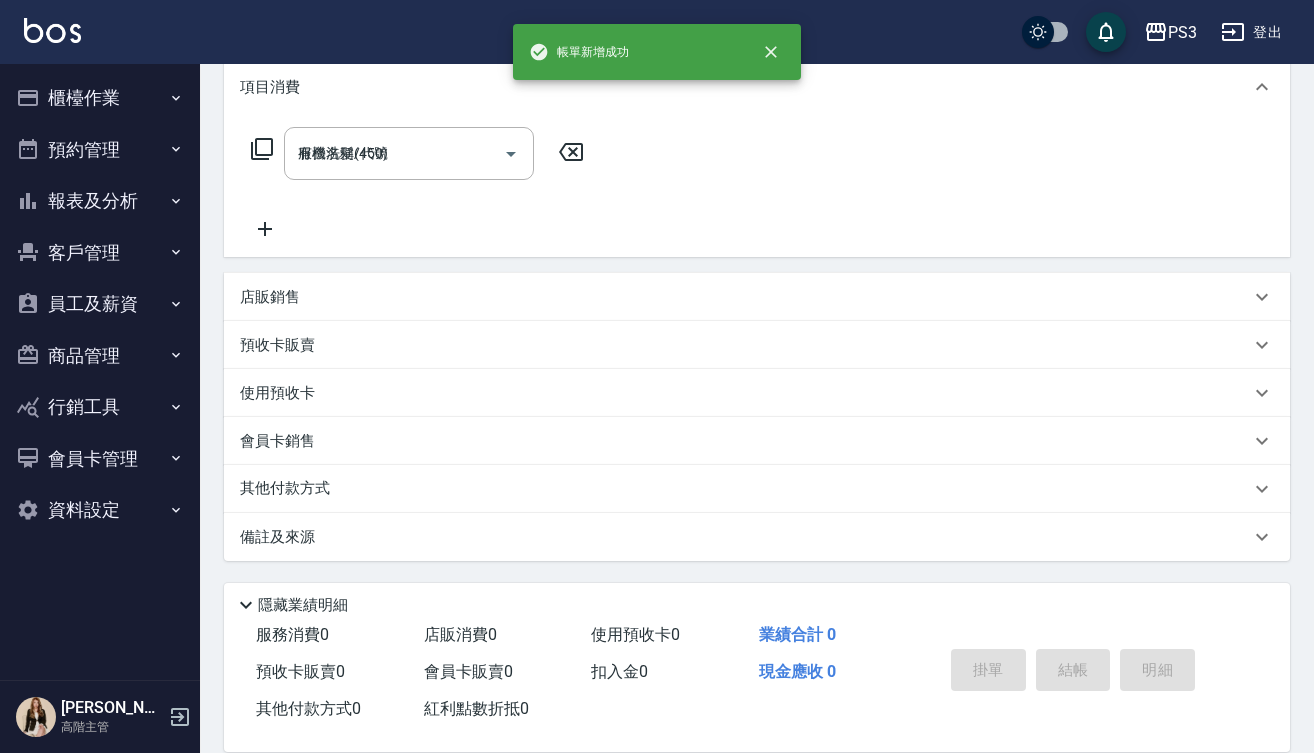 type on "2025/07/16 19:48" 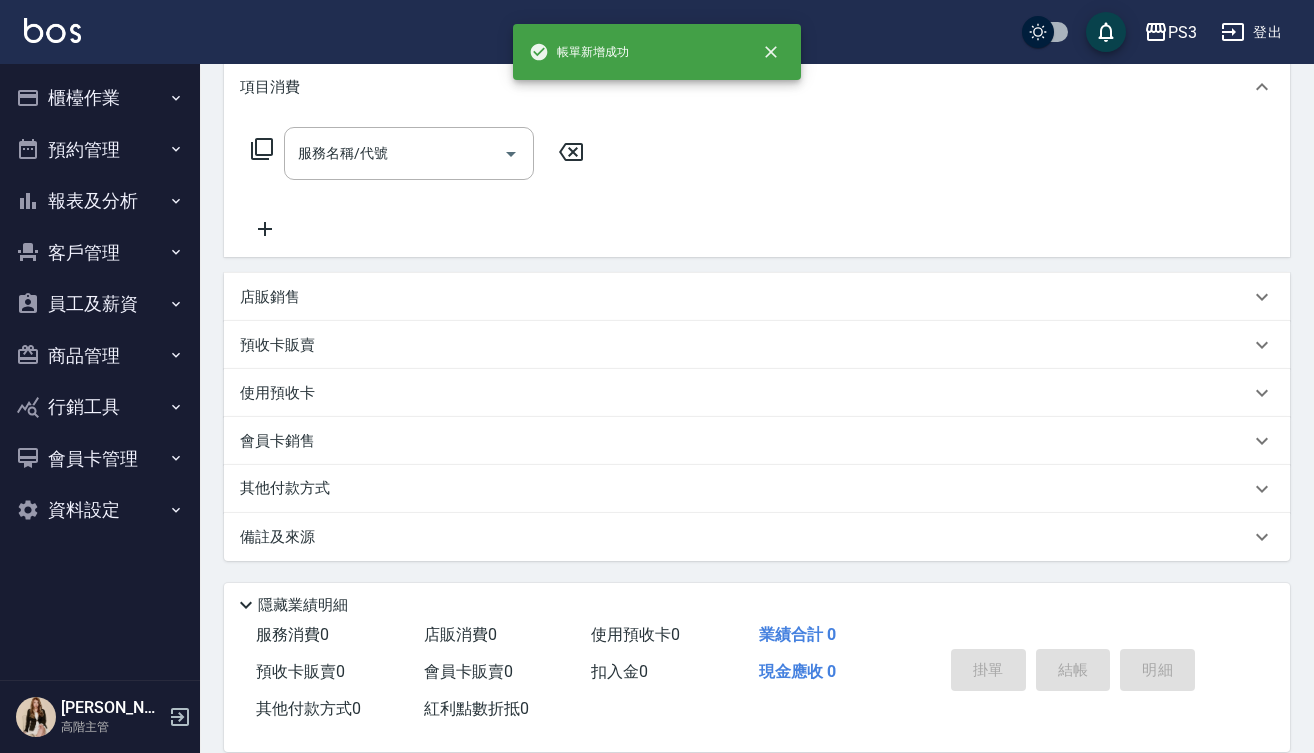 scroll, scrollTop: 0, scrollLeft: 0, axis: both 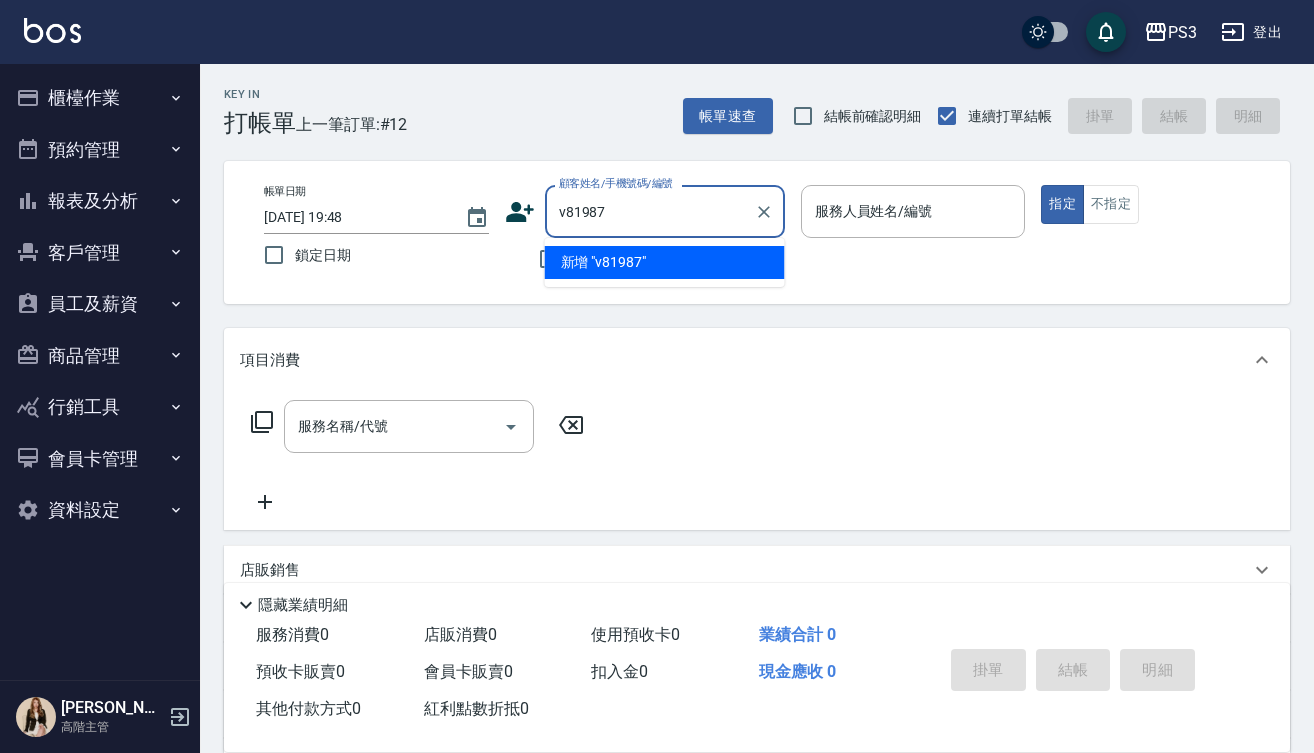type on "v81987" 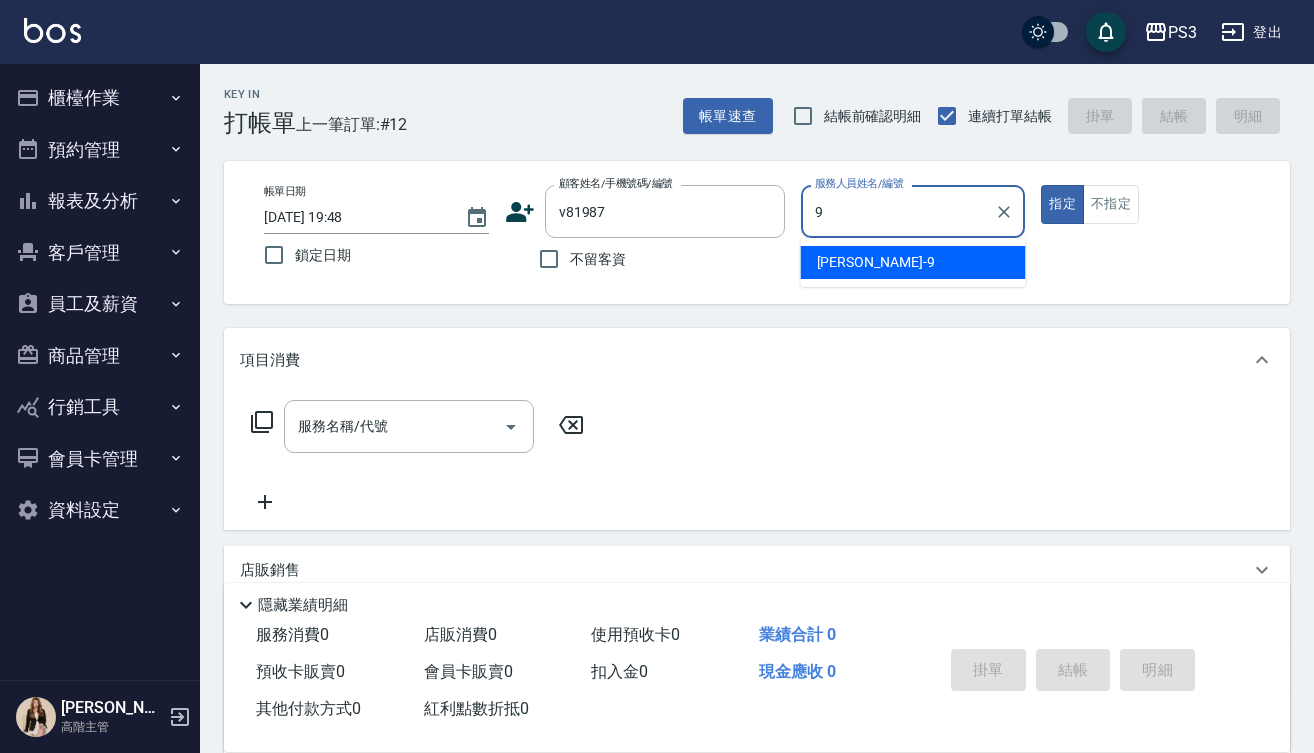 type on "[PERSON_NAME]-9" 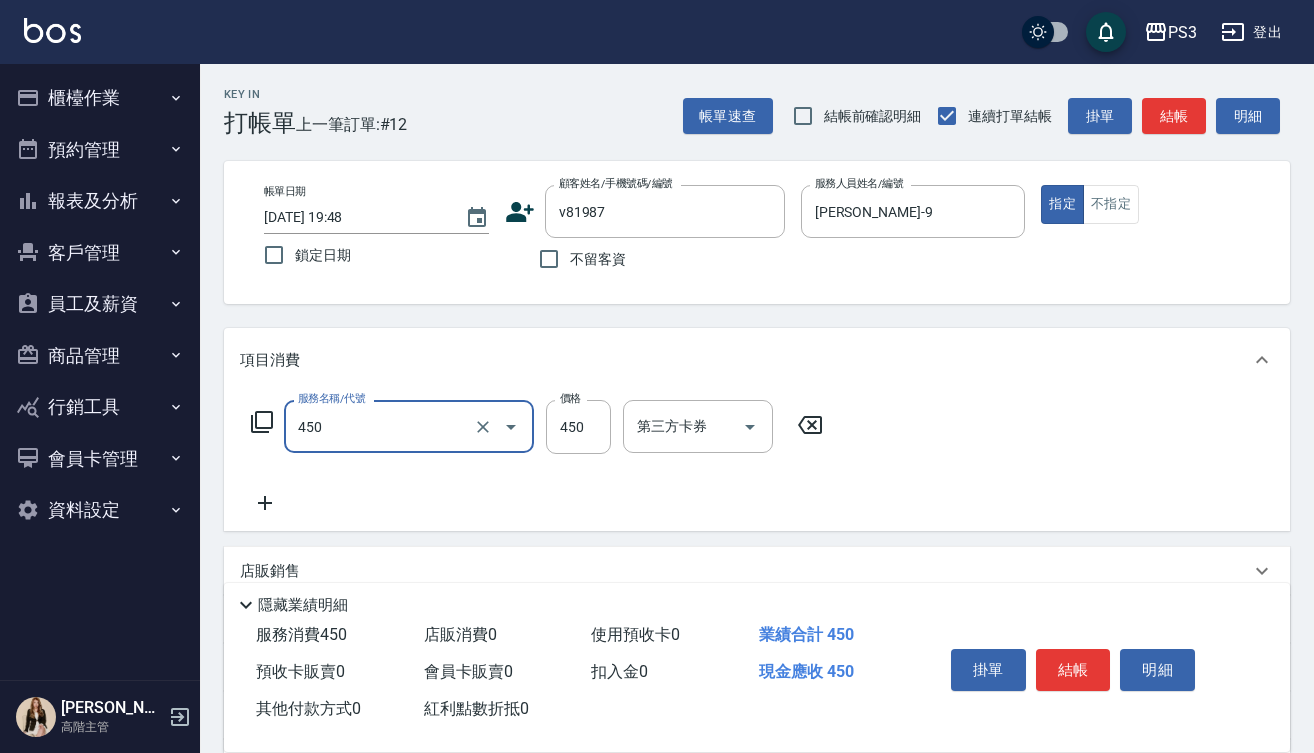 type on "有機洗髮(450)" 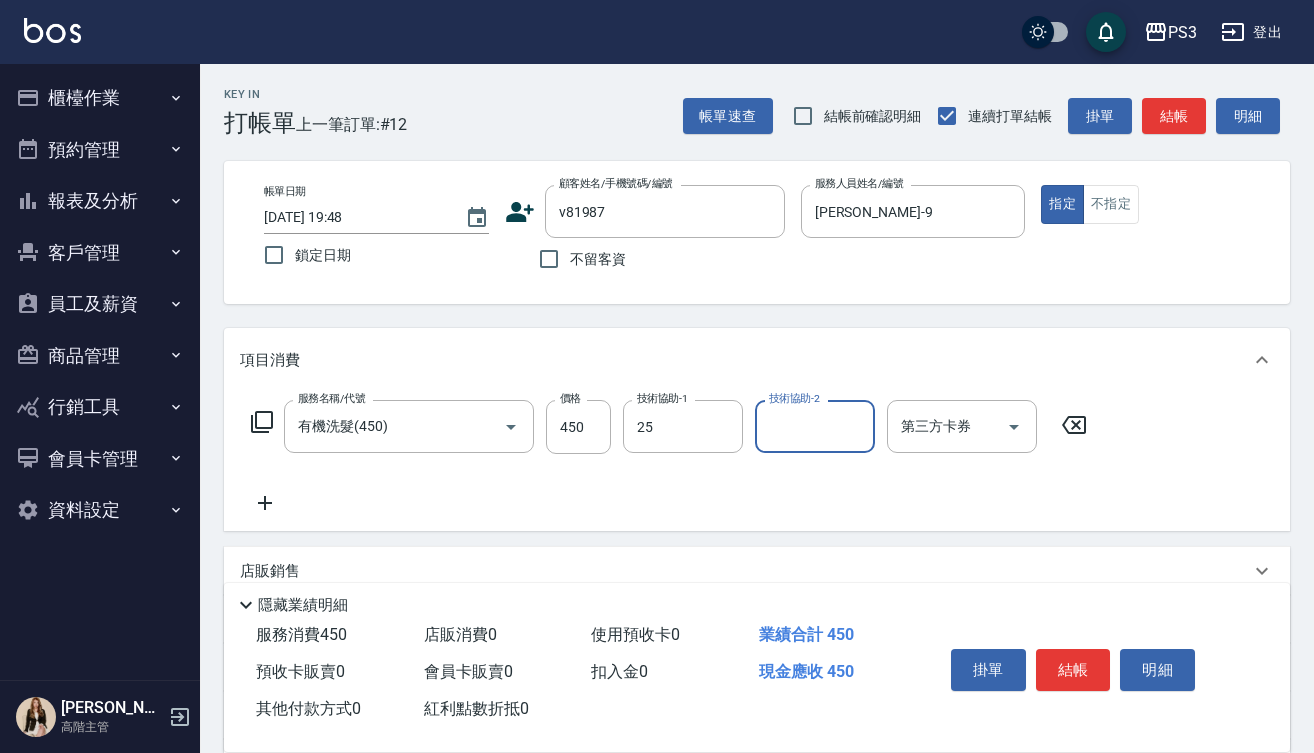 type on "Junson-25" 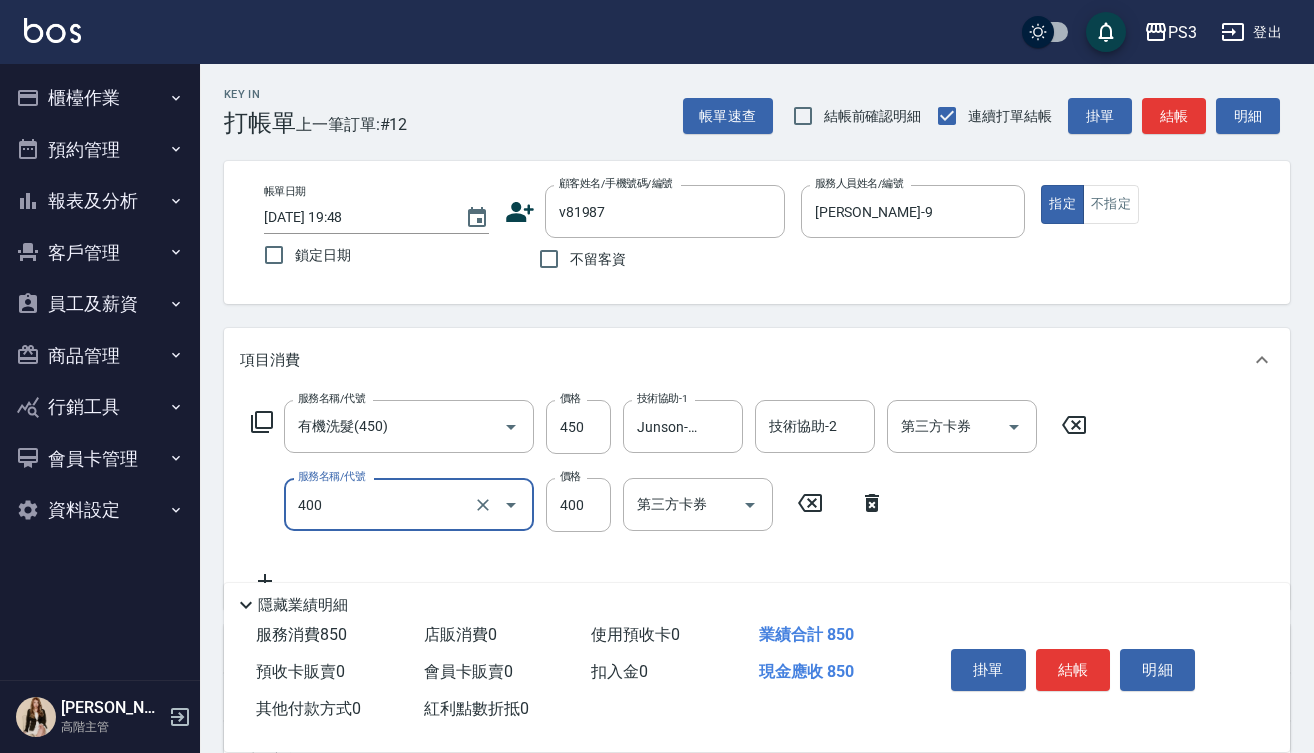 type on "剪(400)" 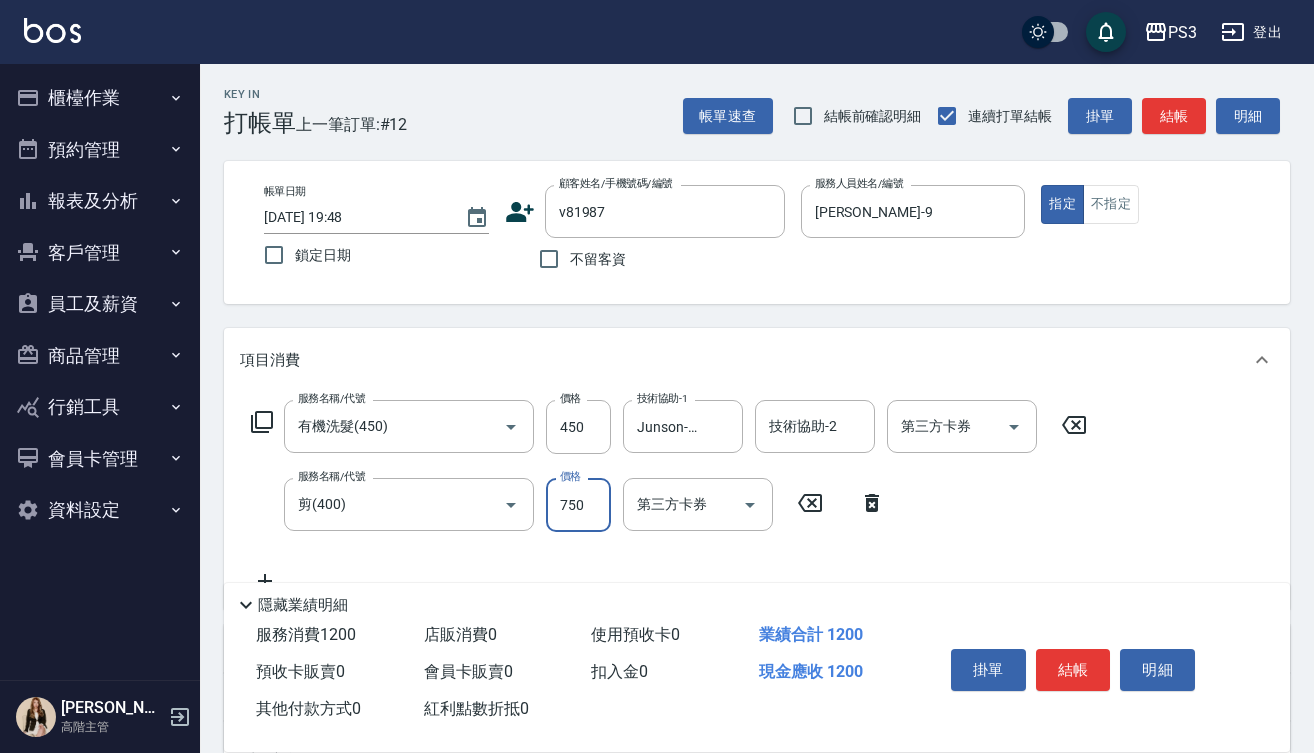 type on "750" 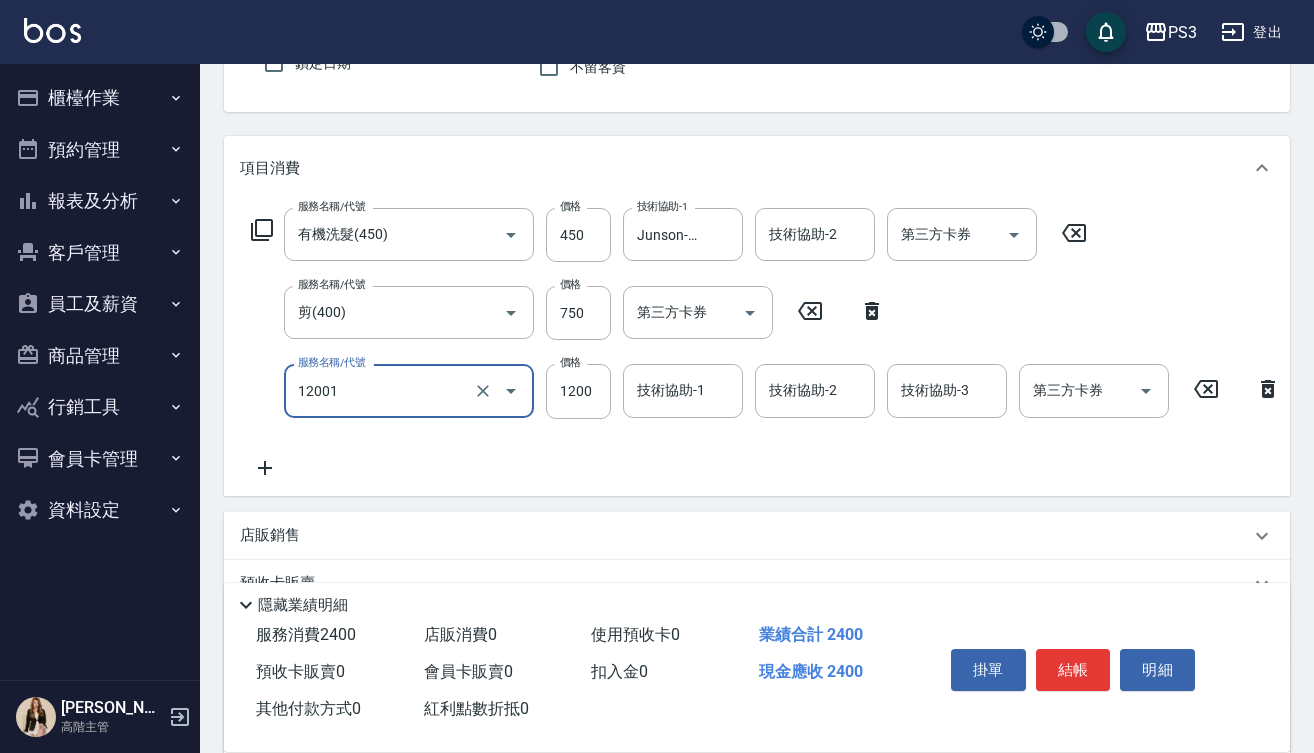 scroll, scrollTop: 195, scrollLeft: 0, axis: vertical 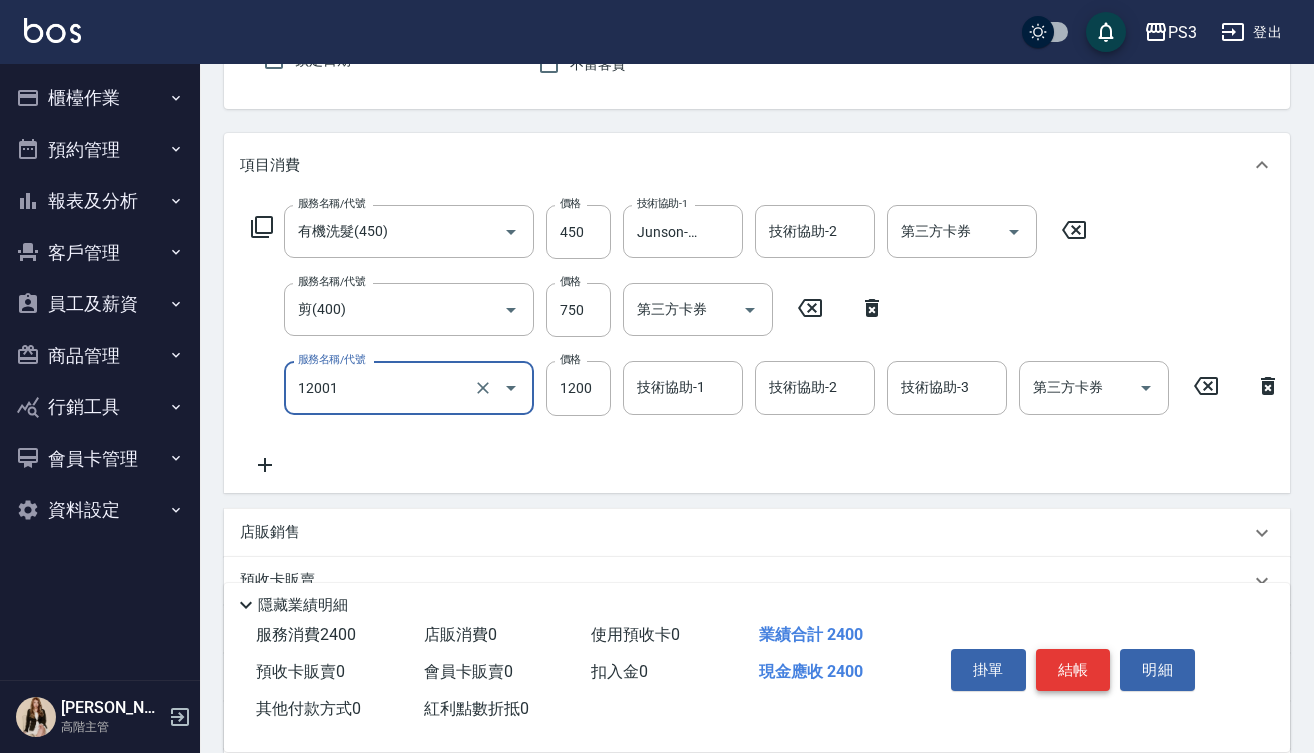 type on "燙s(12001)" 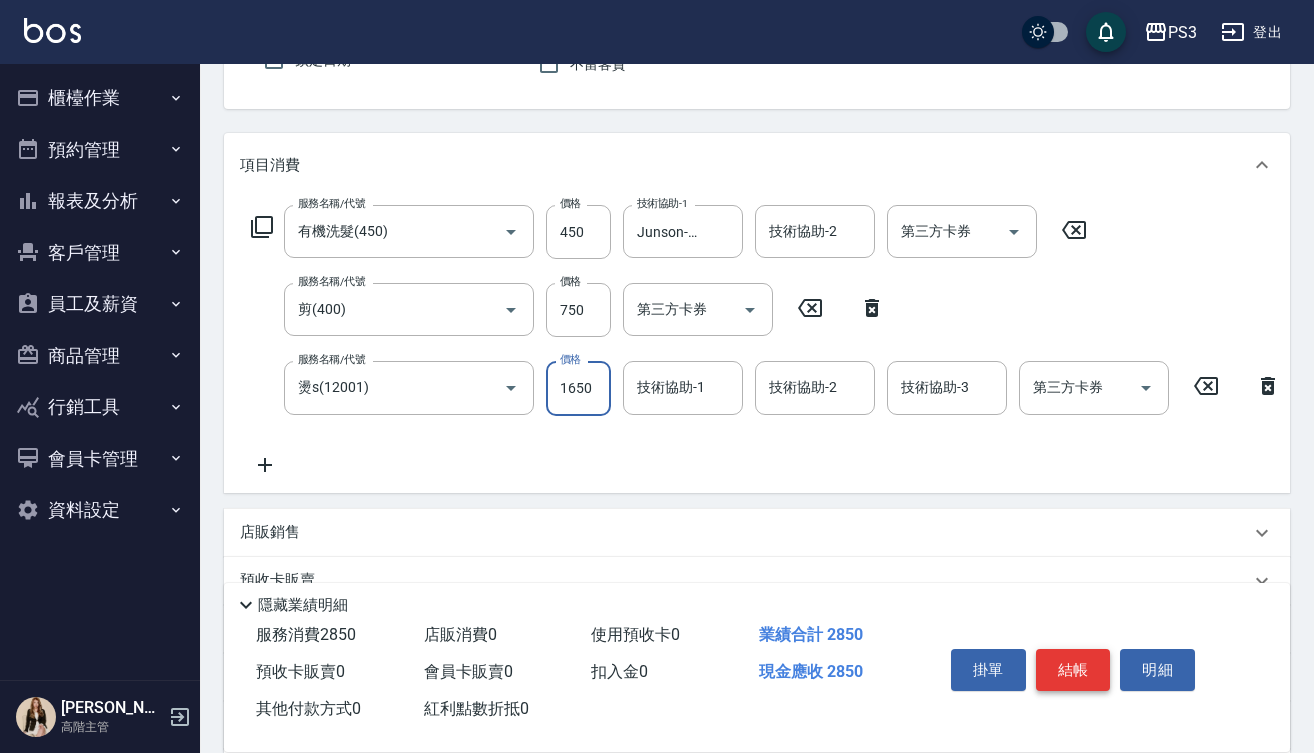 type on "1650" 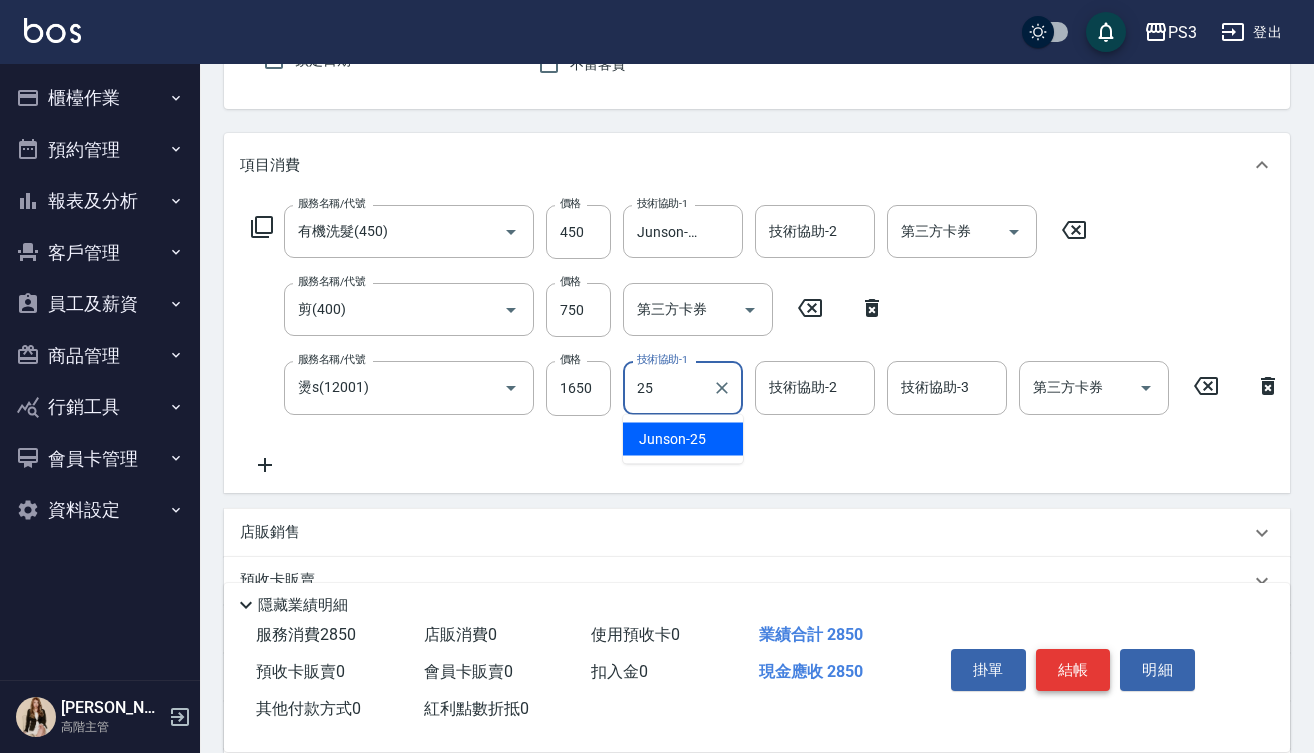 type on "Junson-25" 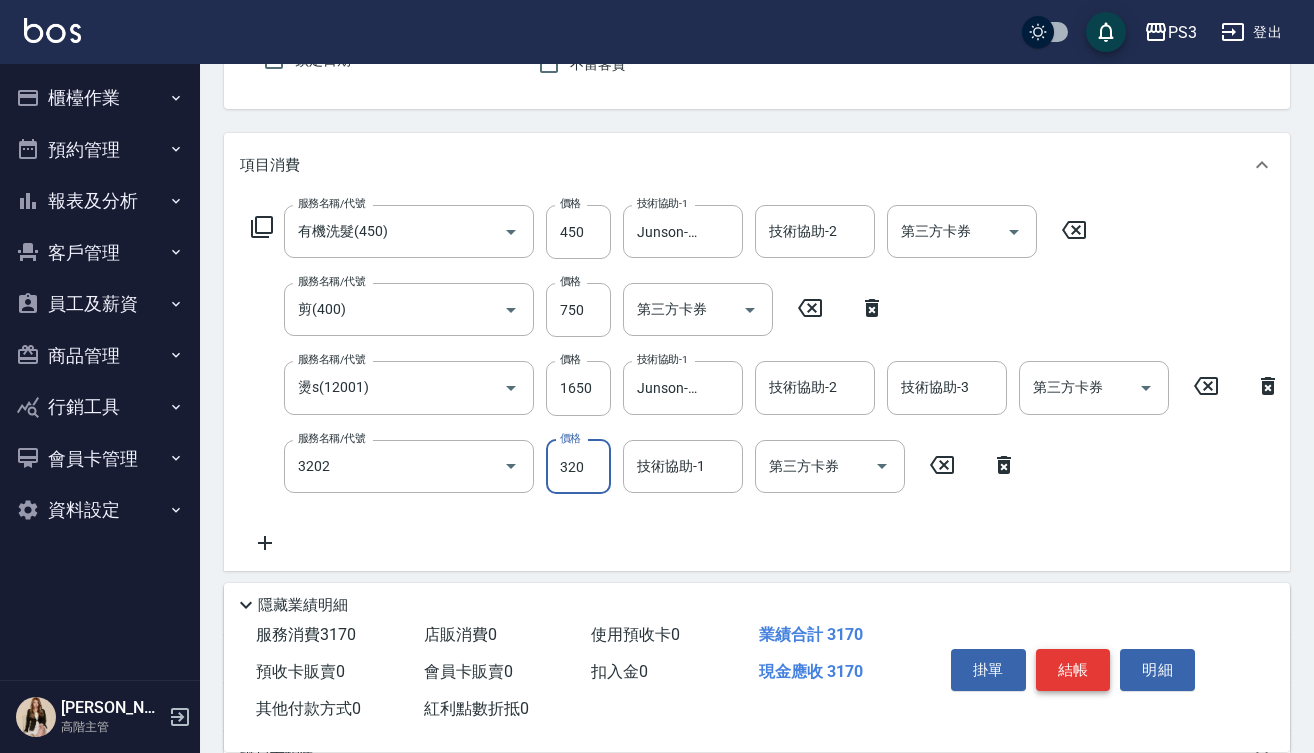 type on "頭皮隔離(3202)" 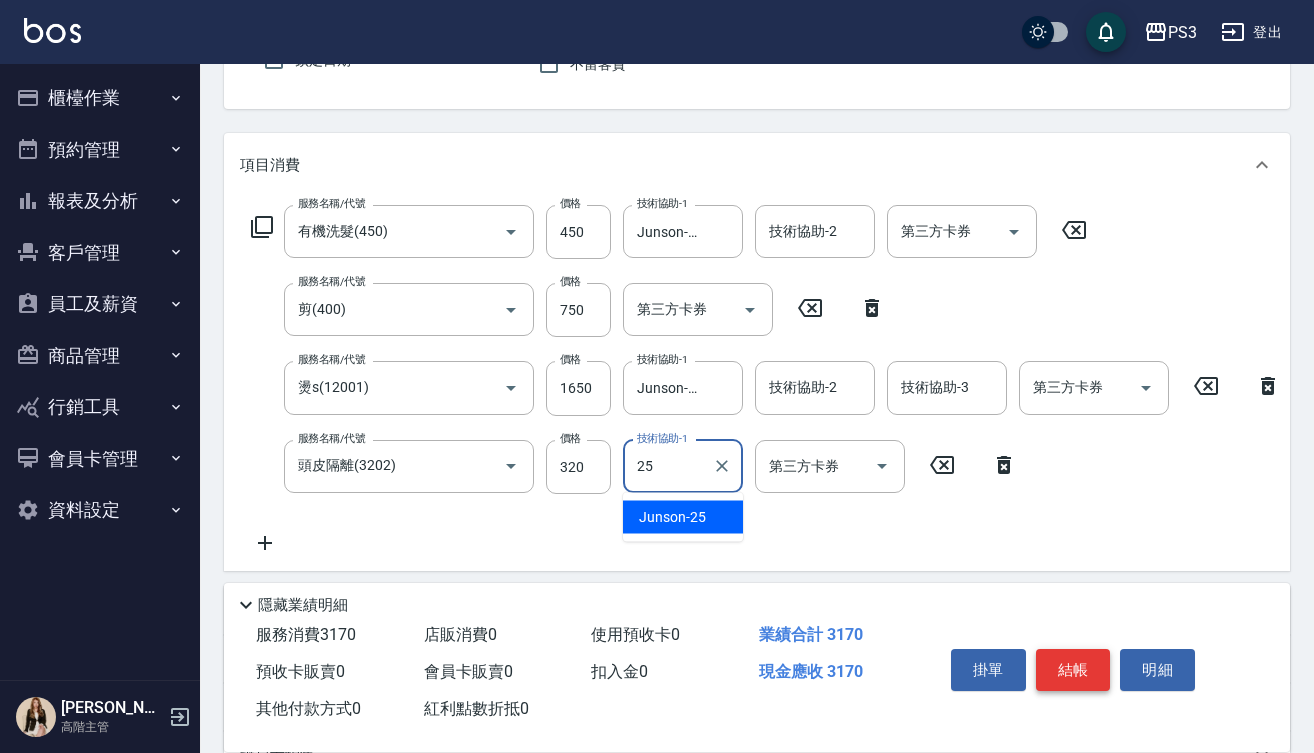 type on "2" 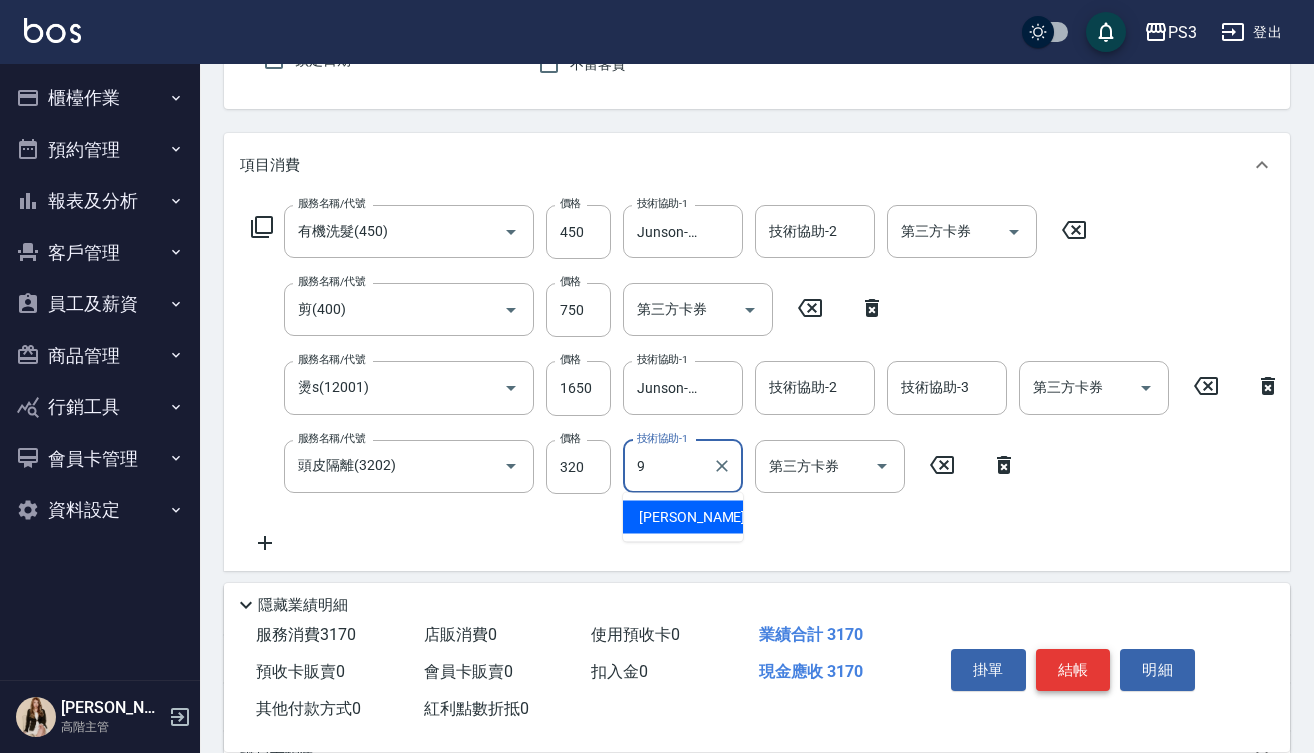 type on "[PERSON_NAME]-9" 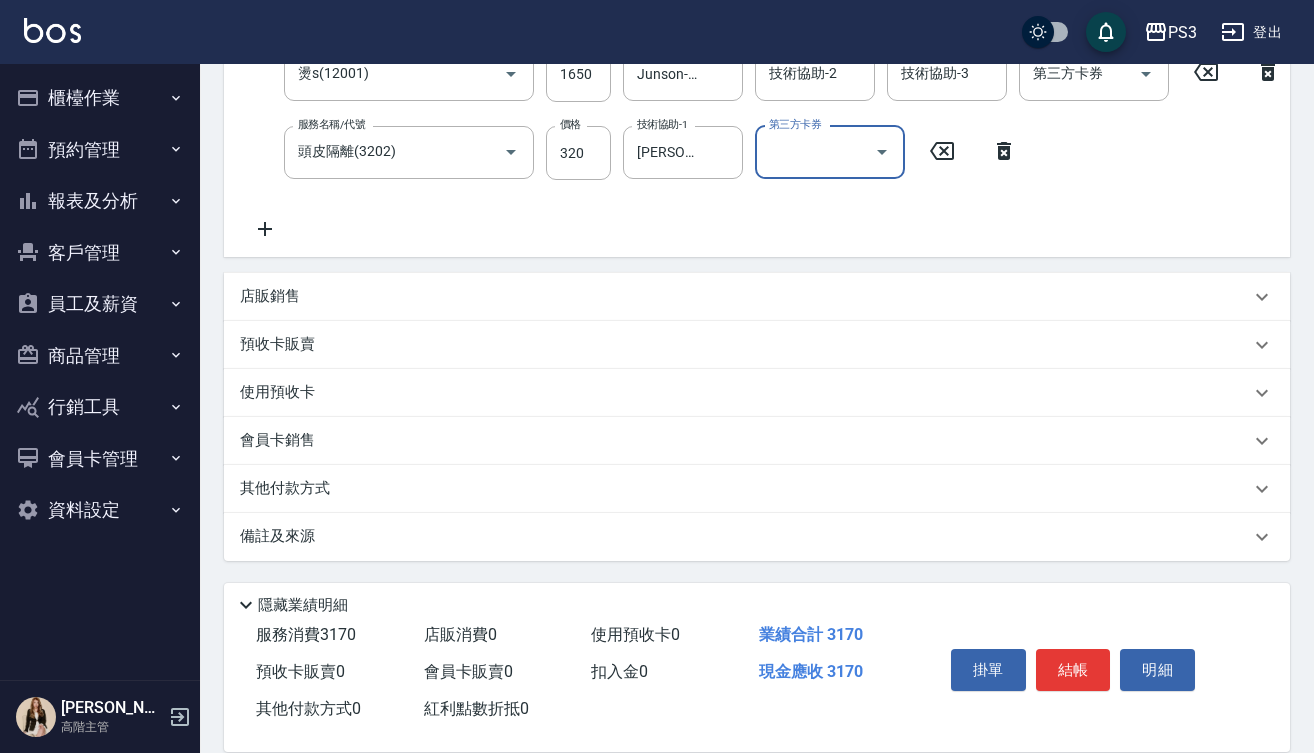 scroll, scrollTop: 525, scrollLeft: 0, axis: vertical 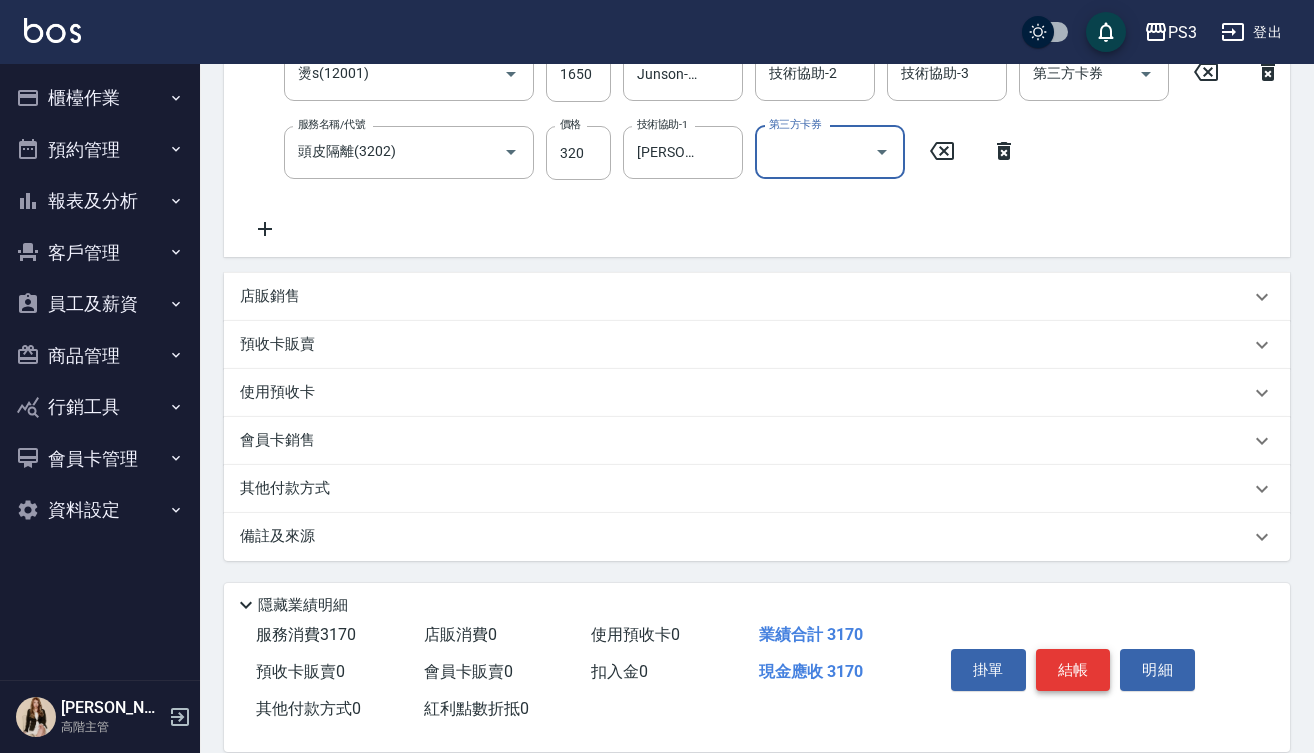 click on "結帳" at bounding box center (1073, 670) 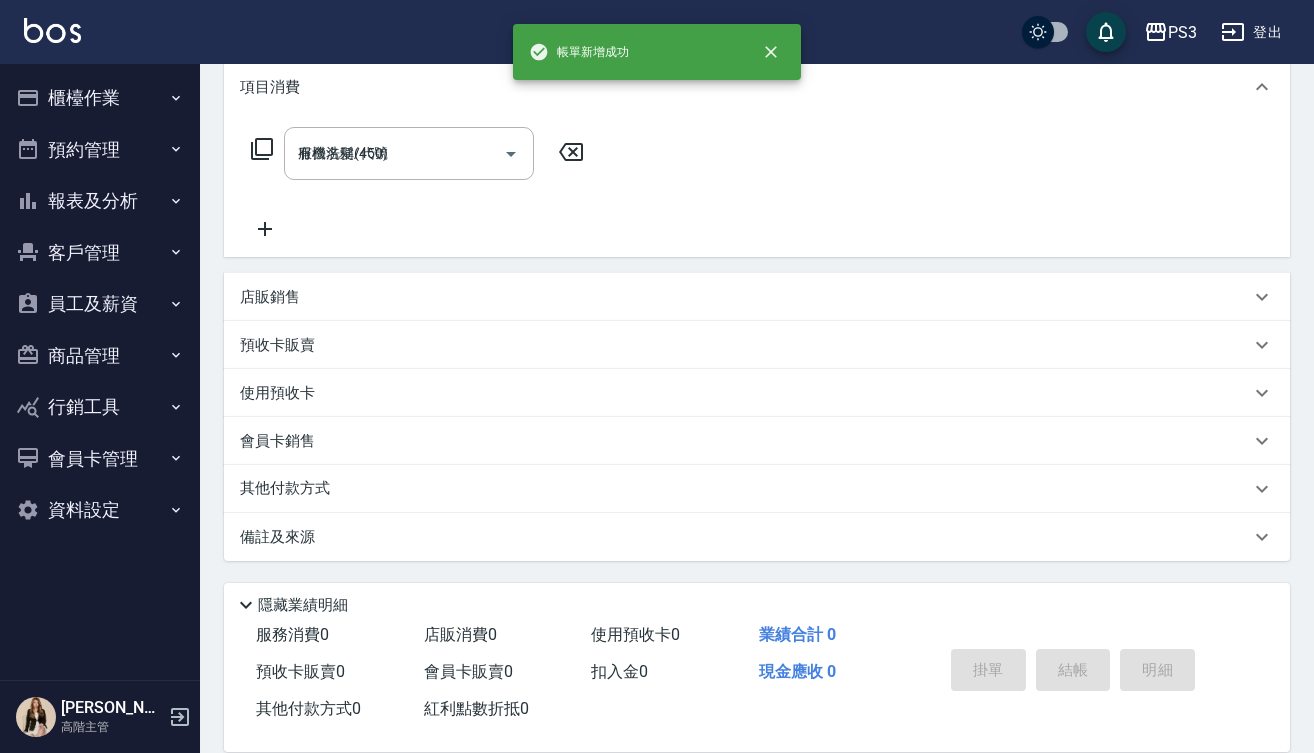 type on "2025/07/16 19:49" 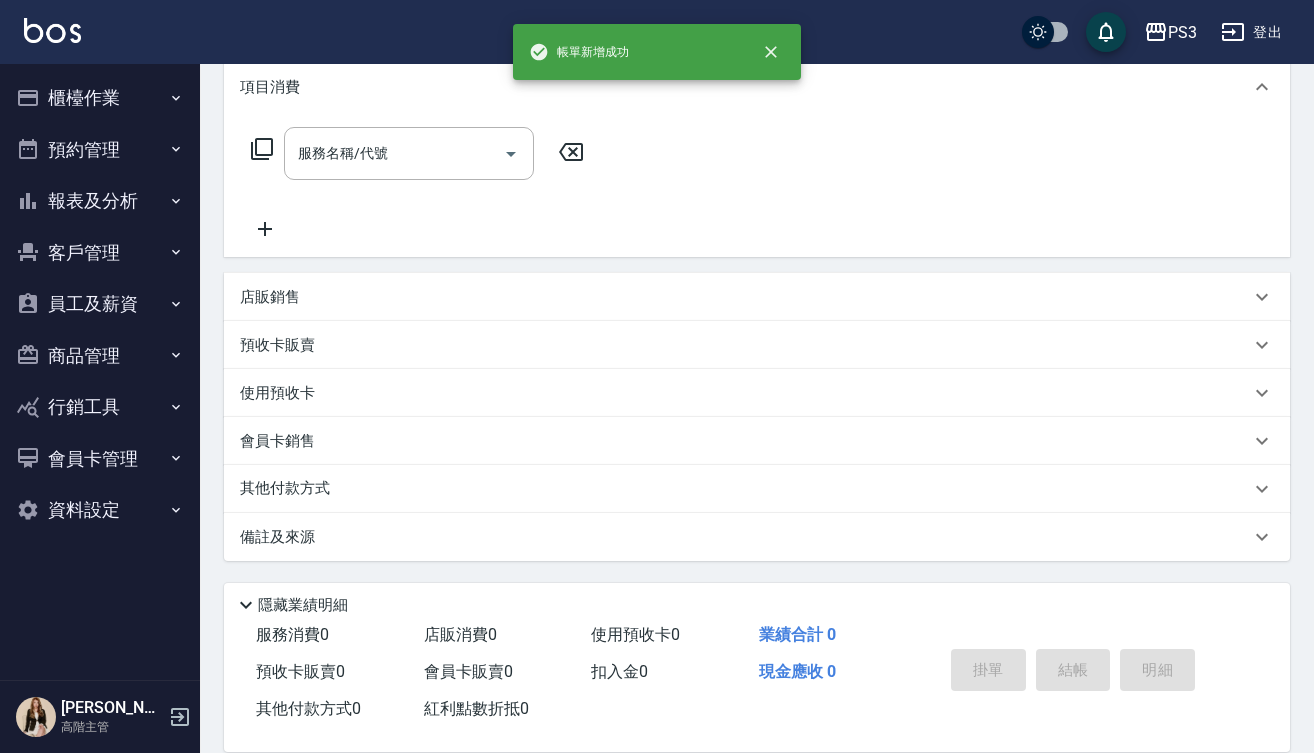 scroll, scrollTop: 0, scrollLeft: 0, axis: both 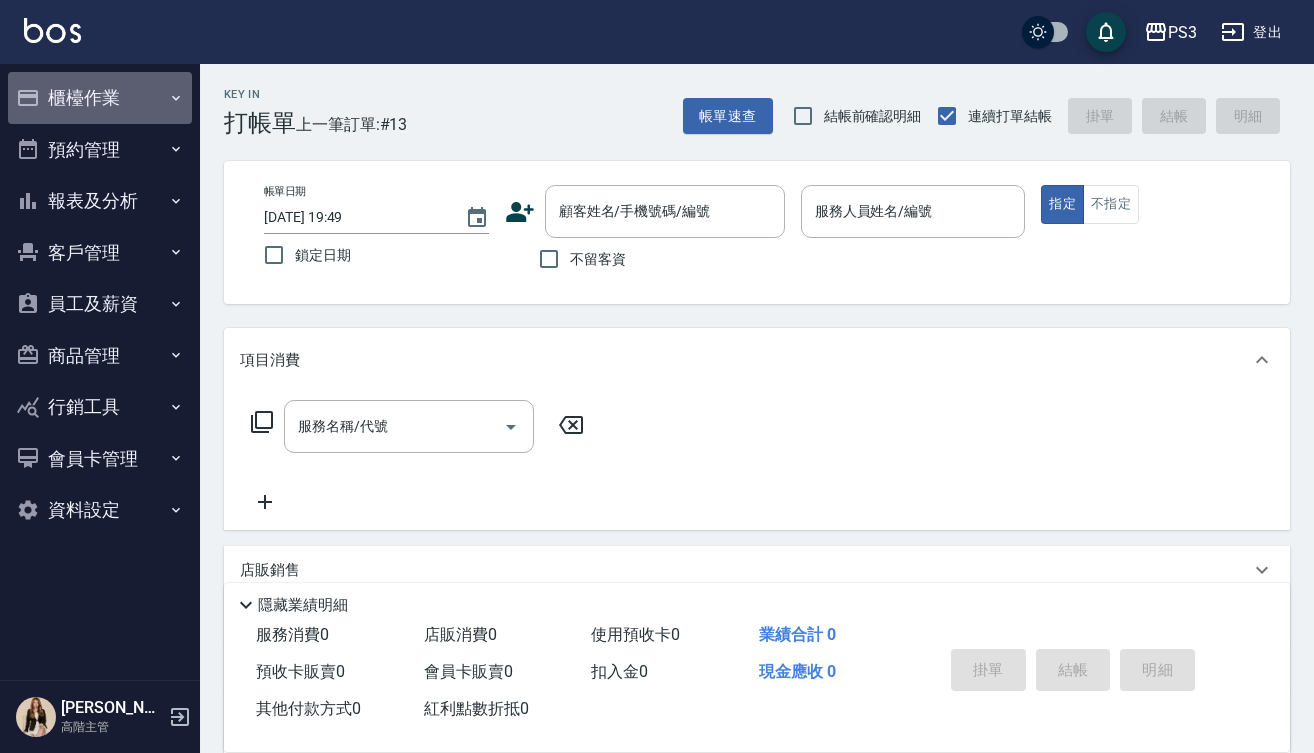 click on "櫃檯作業" at bounding box center (100, 98) 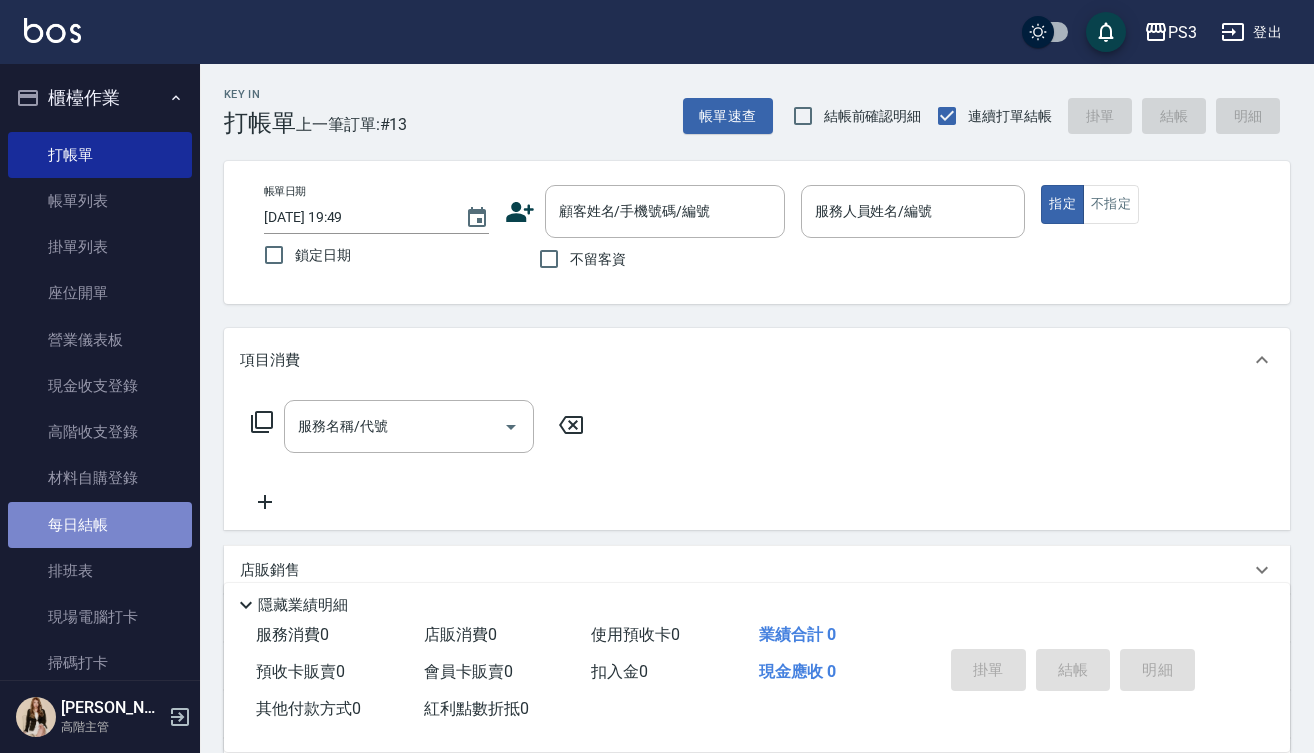 click on "每日結帳" at bounding box center (100, 525) 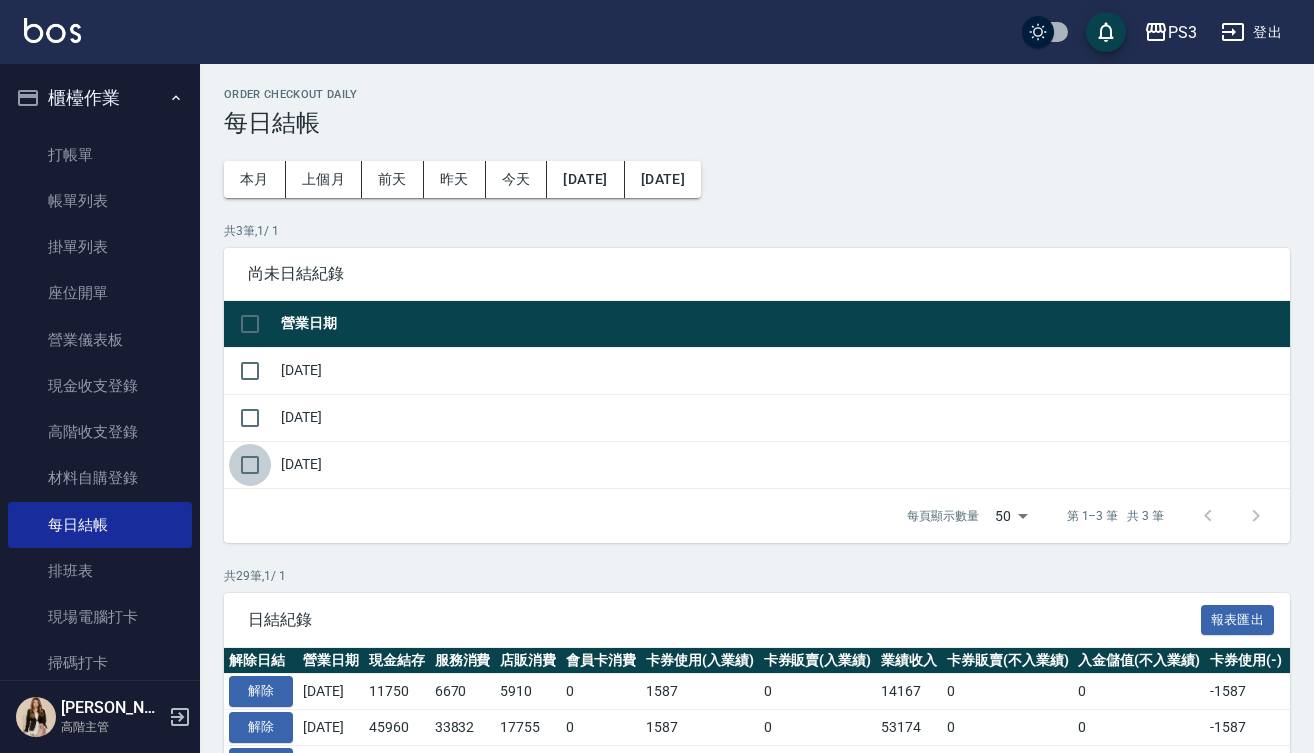 click at bounding box center (250, 465) 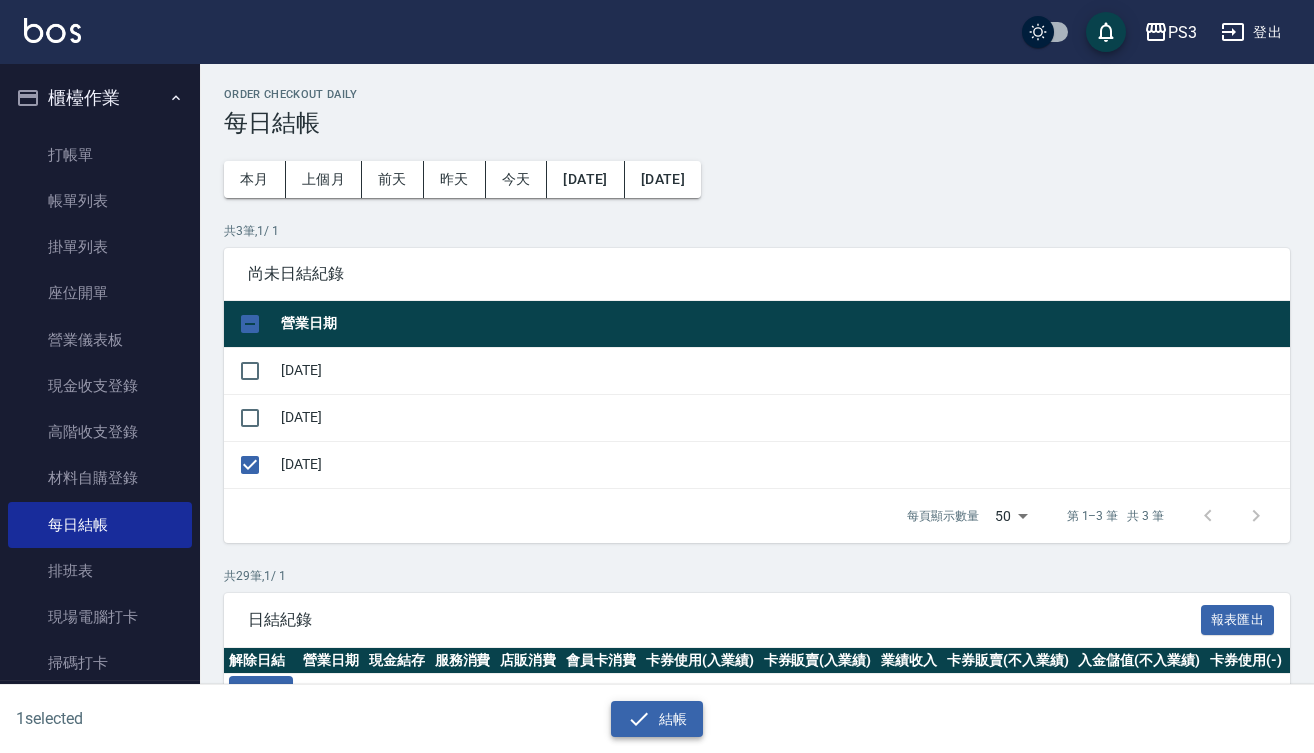 click on "結帳" at bounding box center (657, 719) 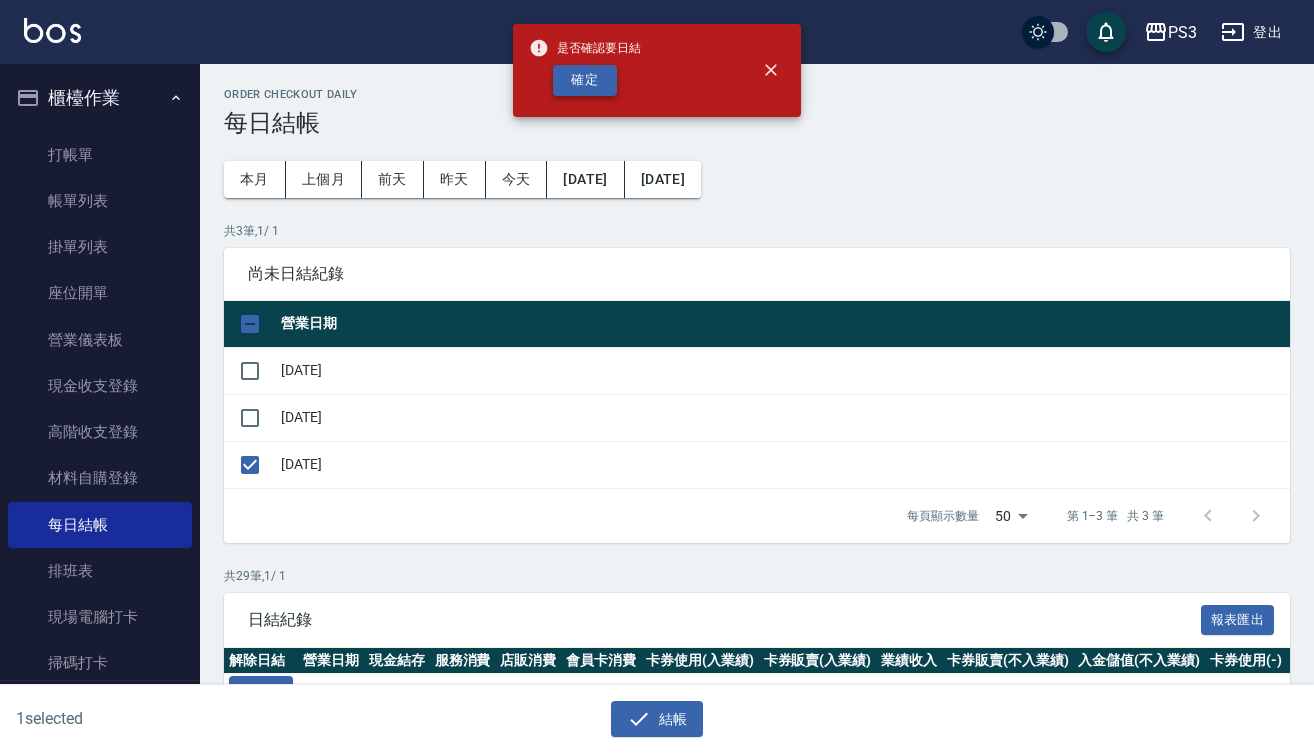 click on "確定" at bounding box center [585, 80] 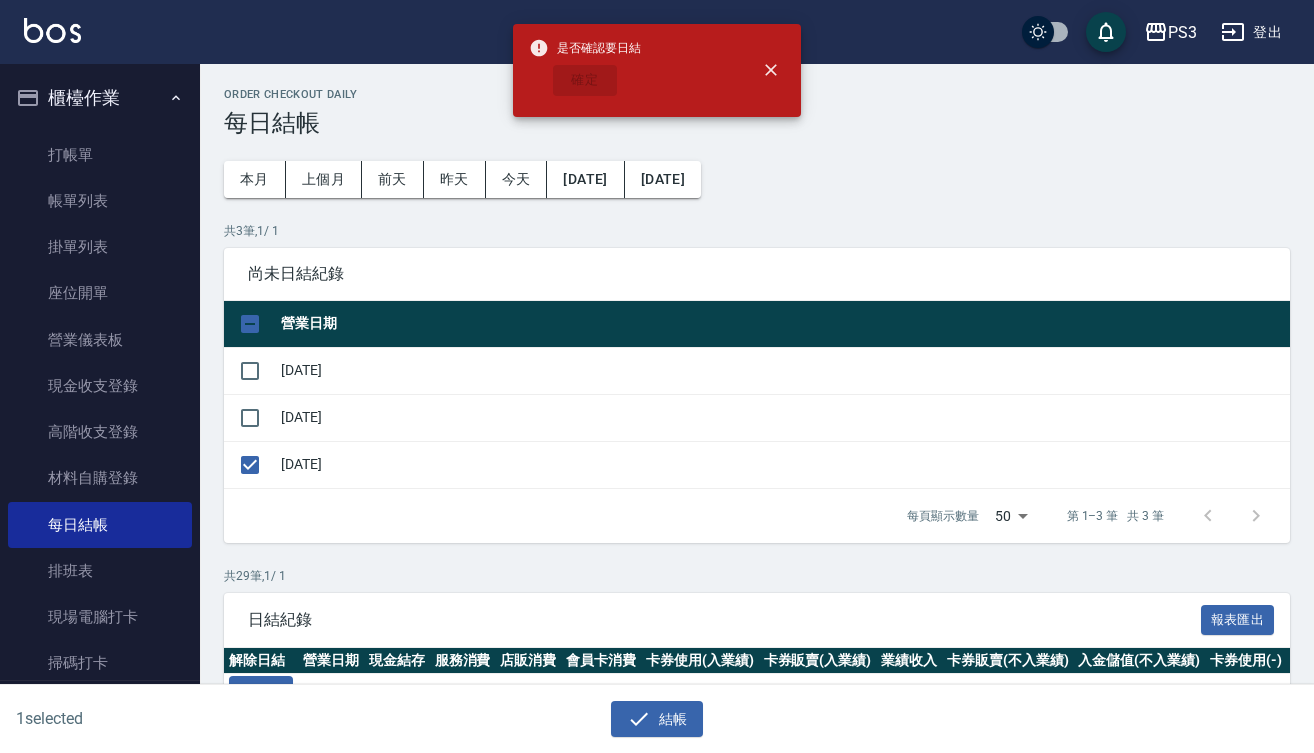 checkbox on "false" 